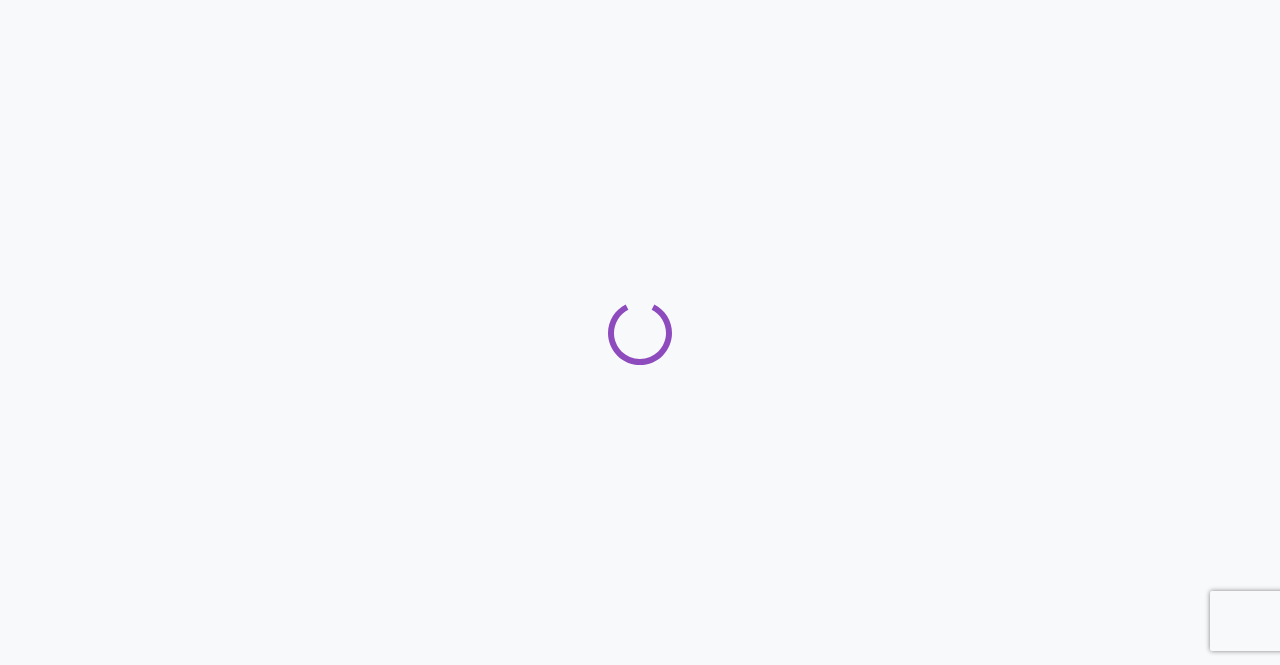 scroll, scrollTop: 0, scrollLeft: 0, axis: both 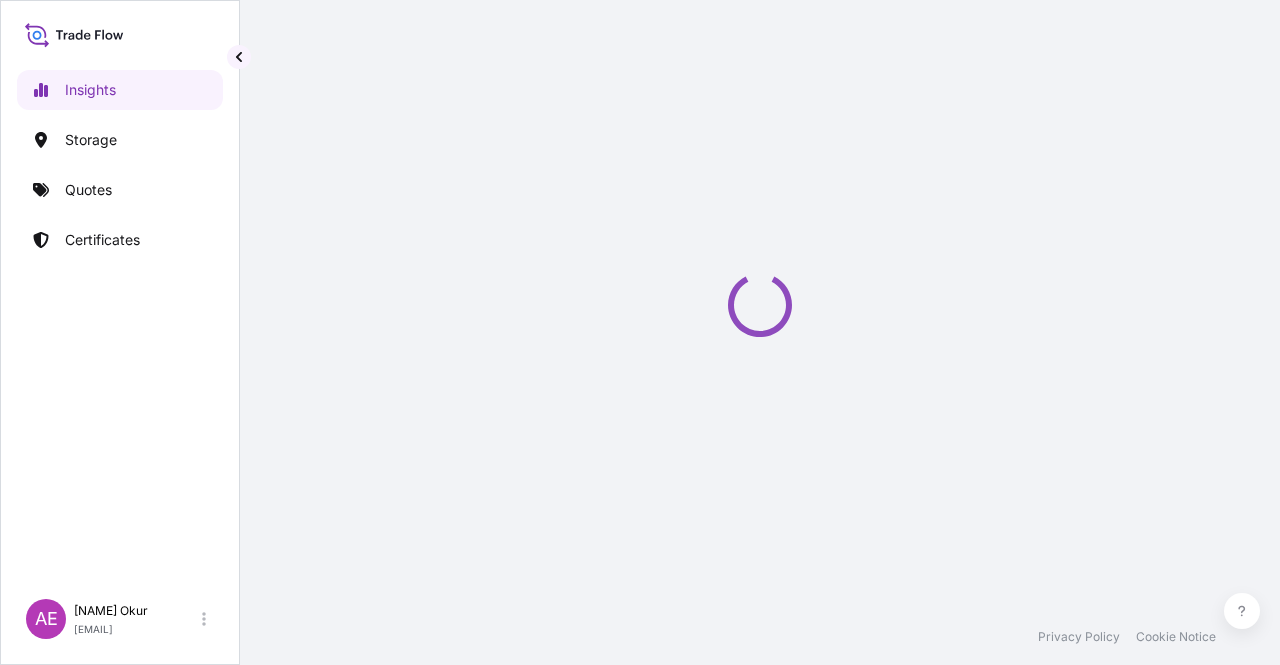 select on "2025" 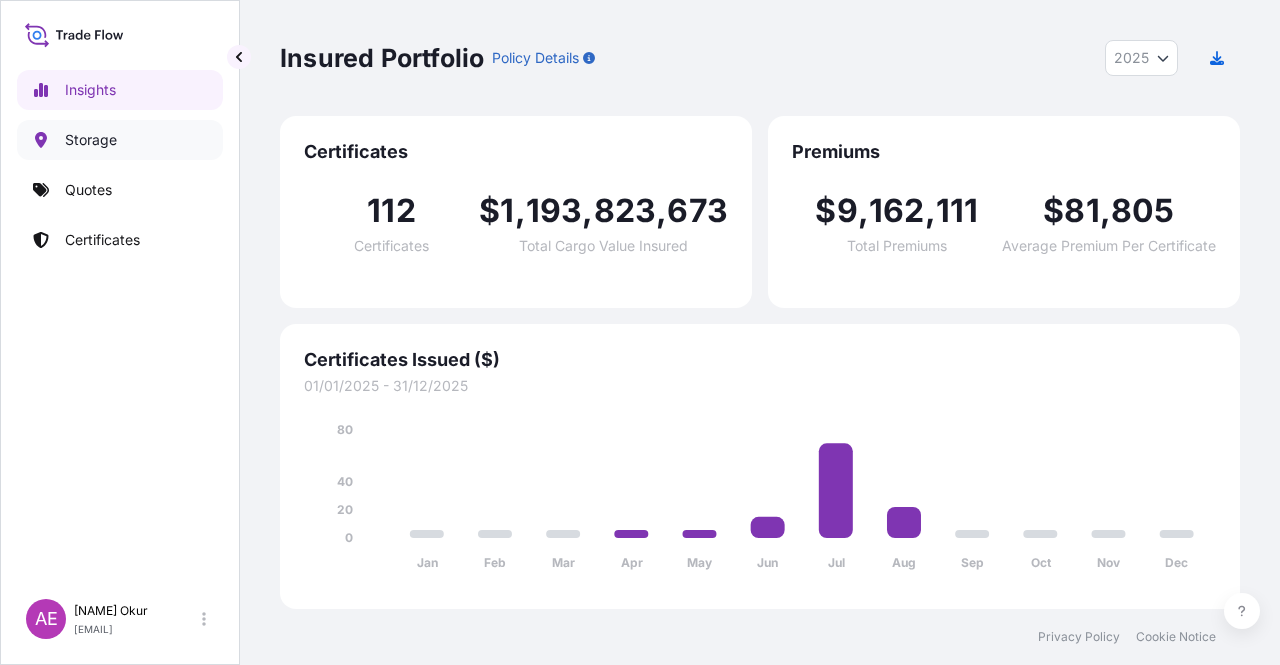 click on "Storage" at bounding box center (120, 140) 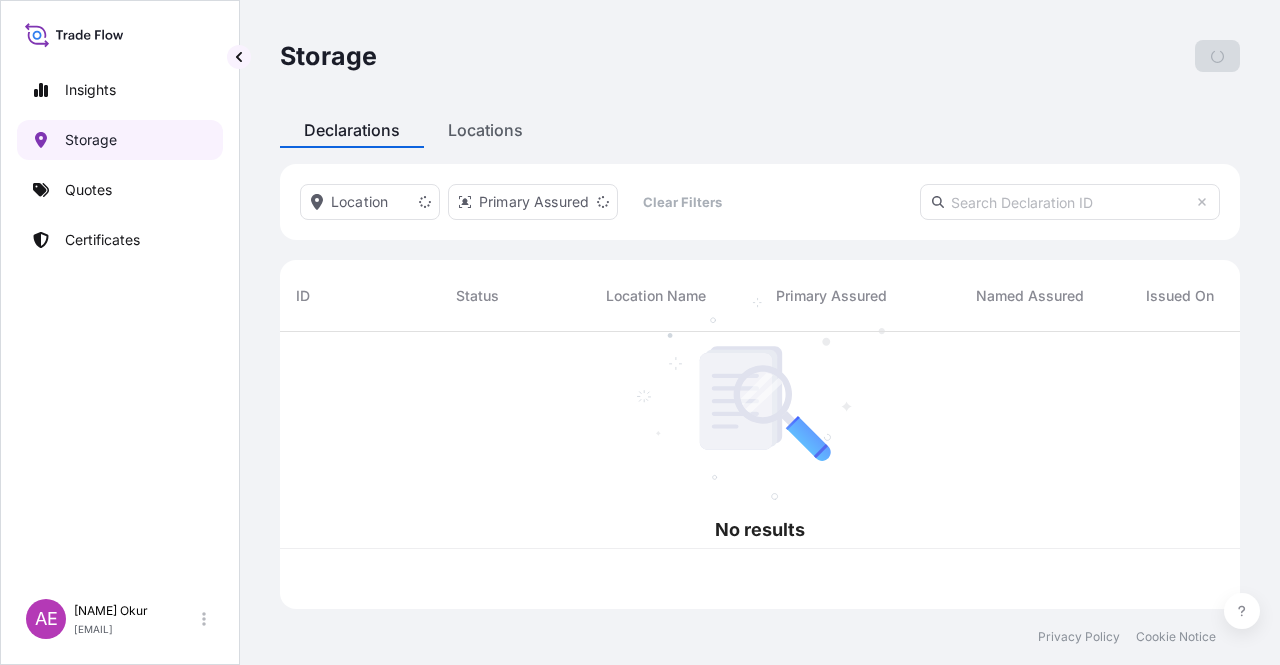scroll, scrollTop: 16, scrollLeft: 16, axis: both 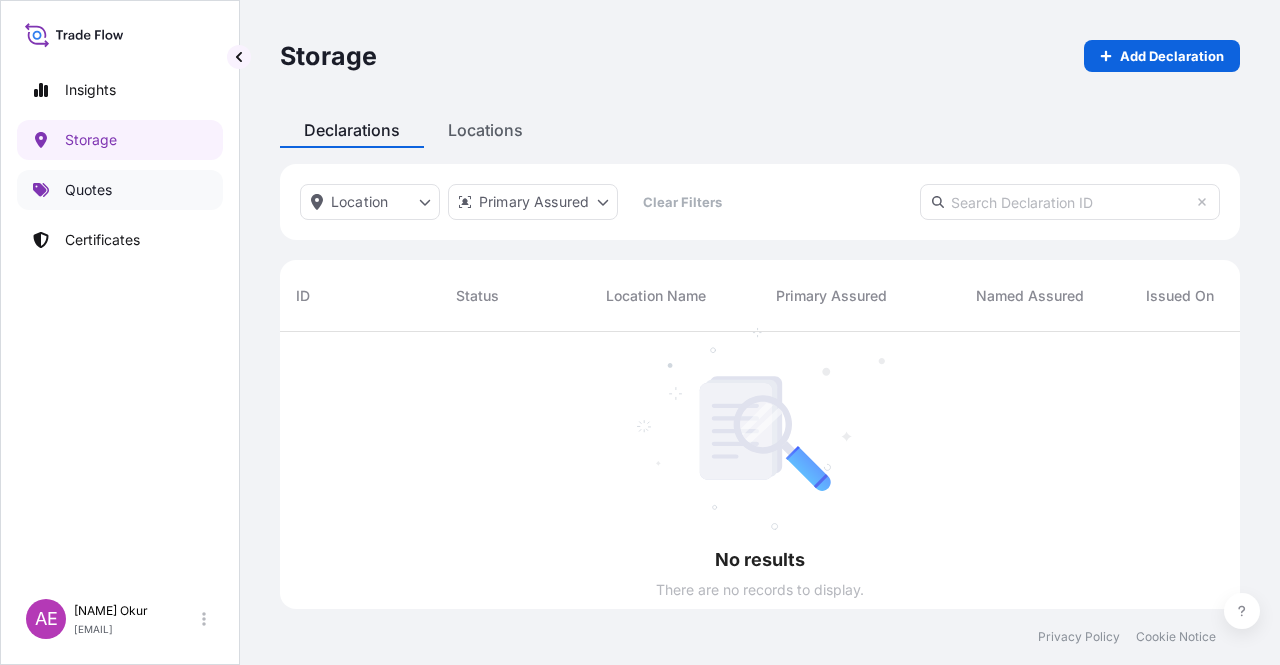click on "Quotes" at bounding box center [120, 190] 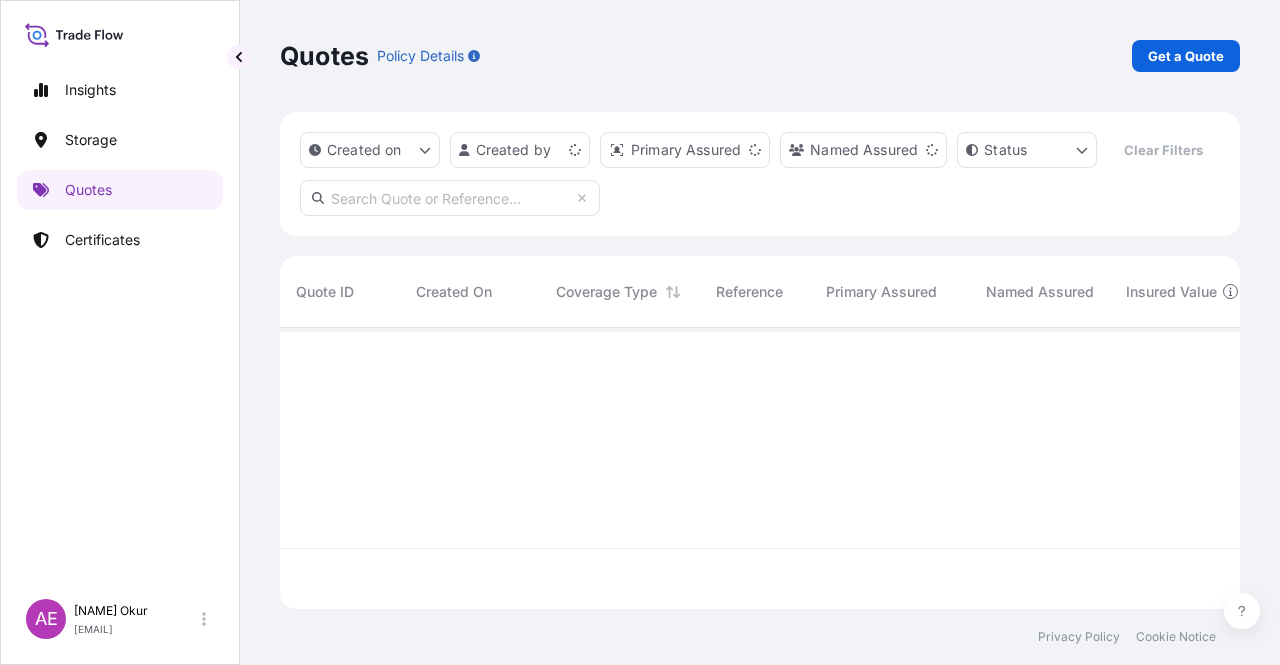scroll, scrollTop: 16, scrollLeft: 16, axis: both 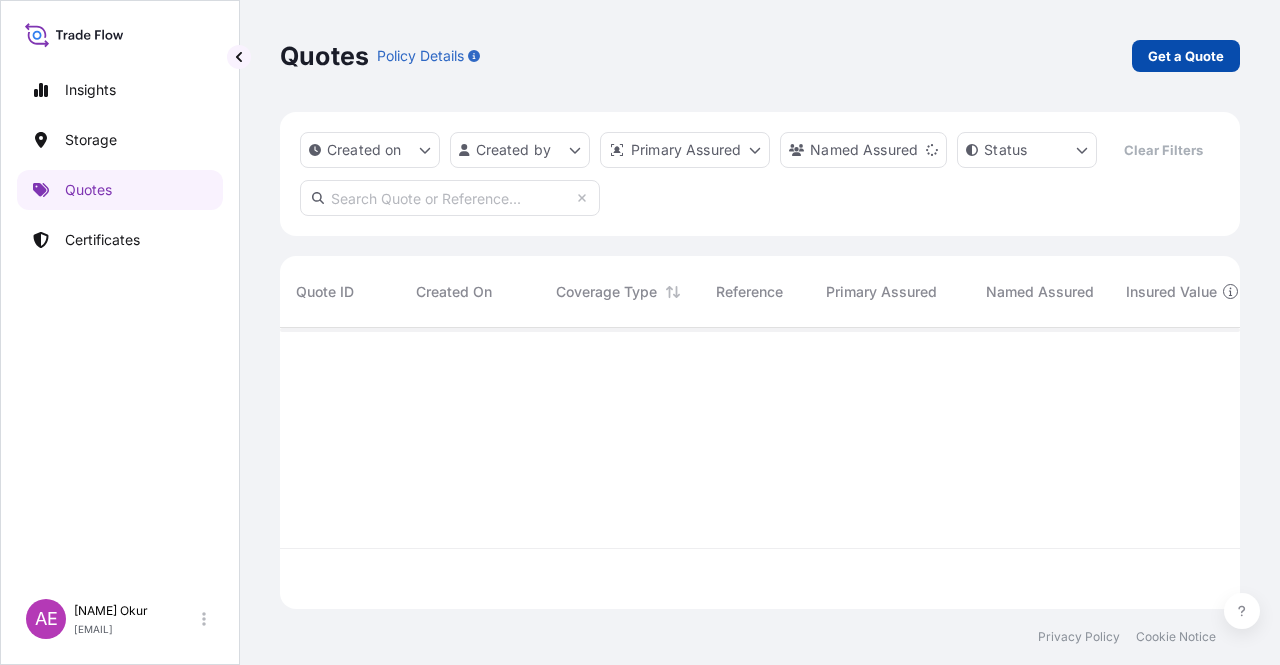 click on "Get a Quote" at bounding box center [1186, 56] 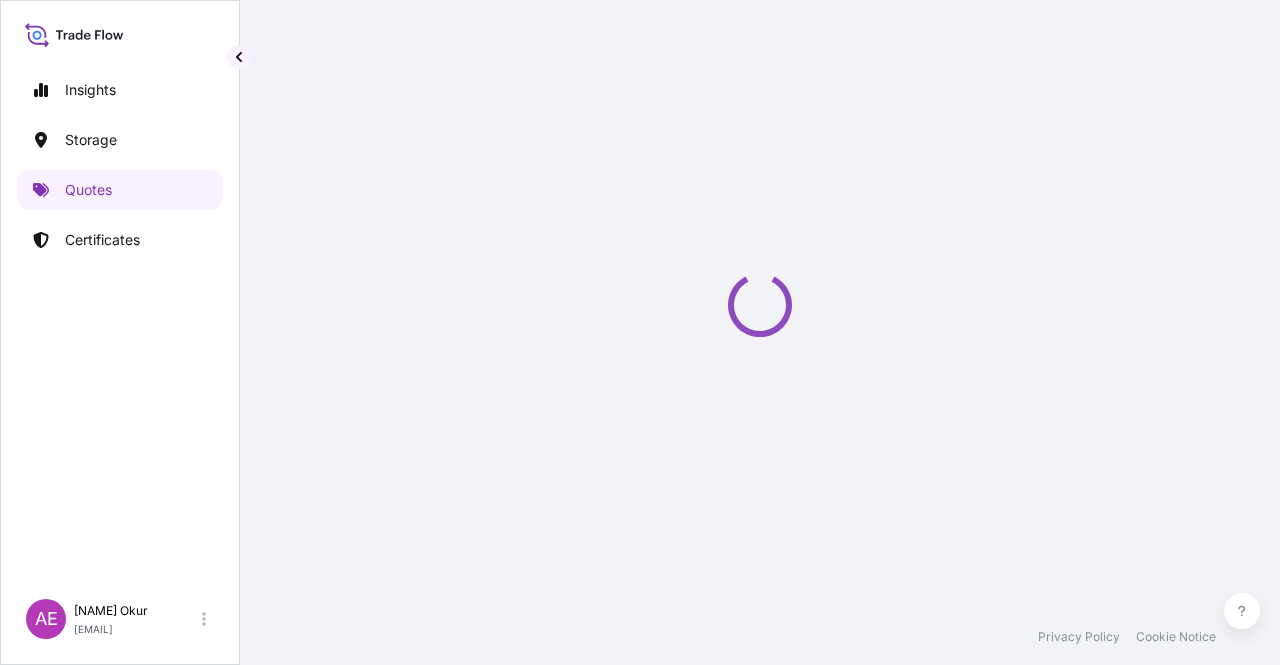 select on "Ocean Vessel" 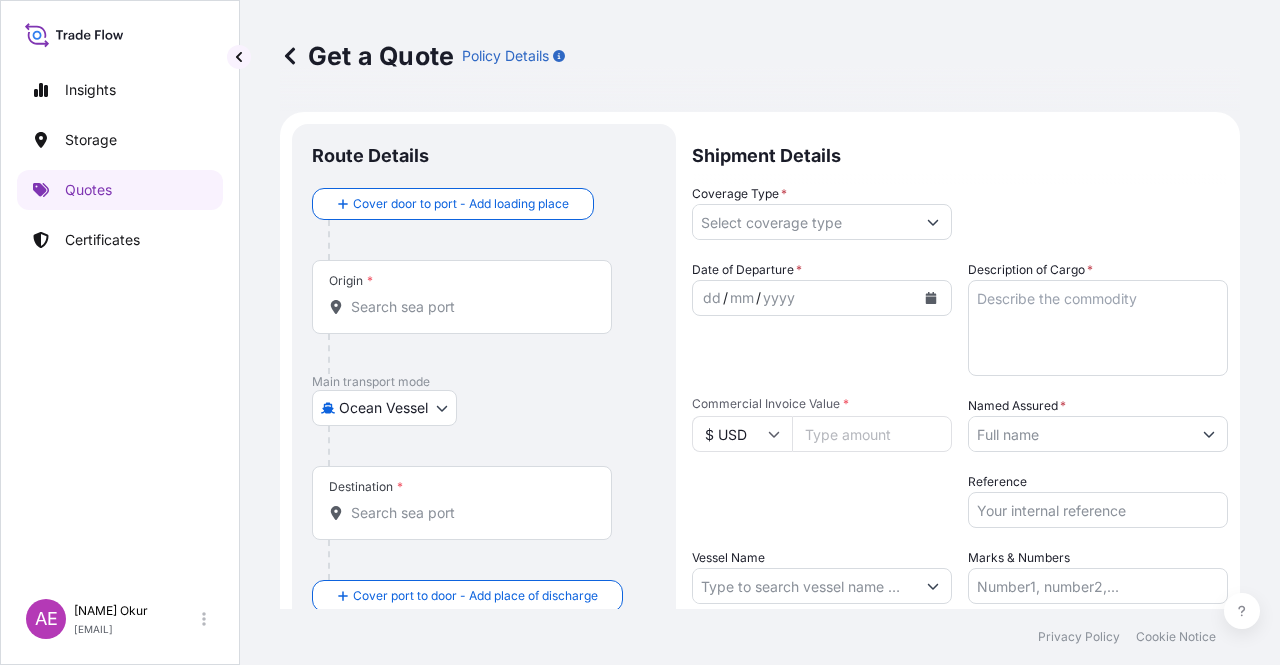 scroll, scrollTop: 32, scrollLeft: 0, axis: vertical 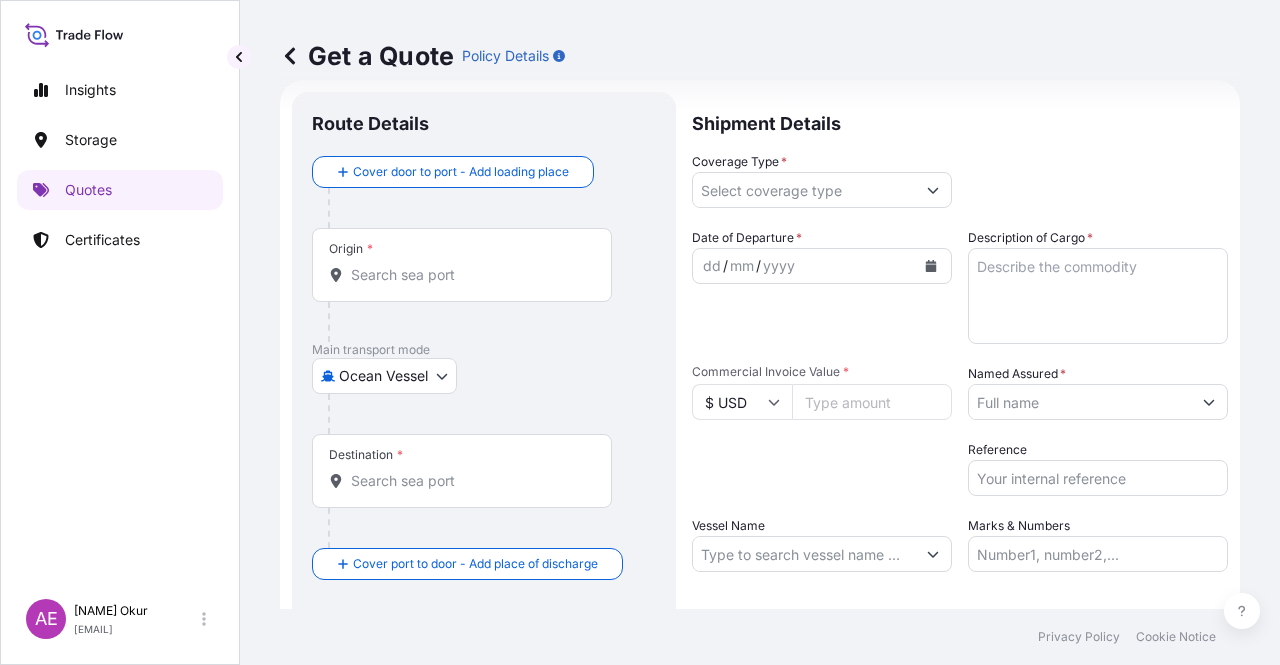 click on "Origin *" at bounding box center [462, 265] 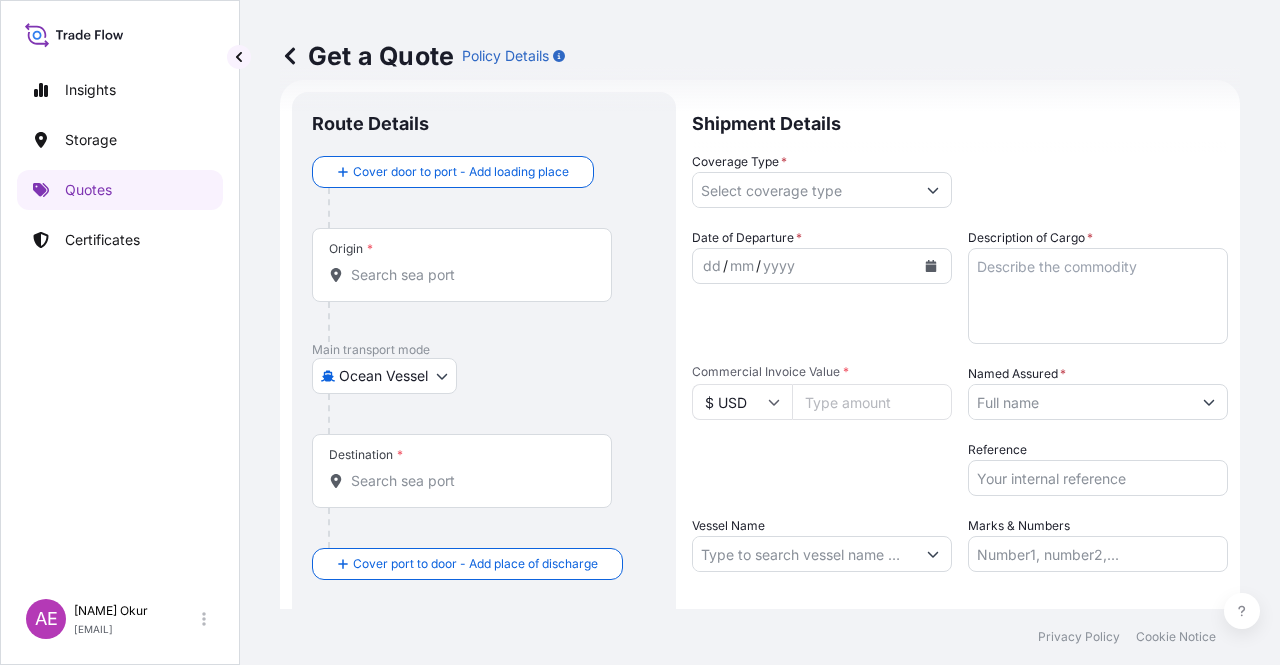 click on "Origin *" at bounding box center [469, 275] 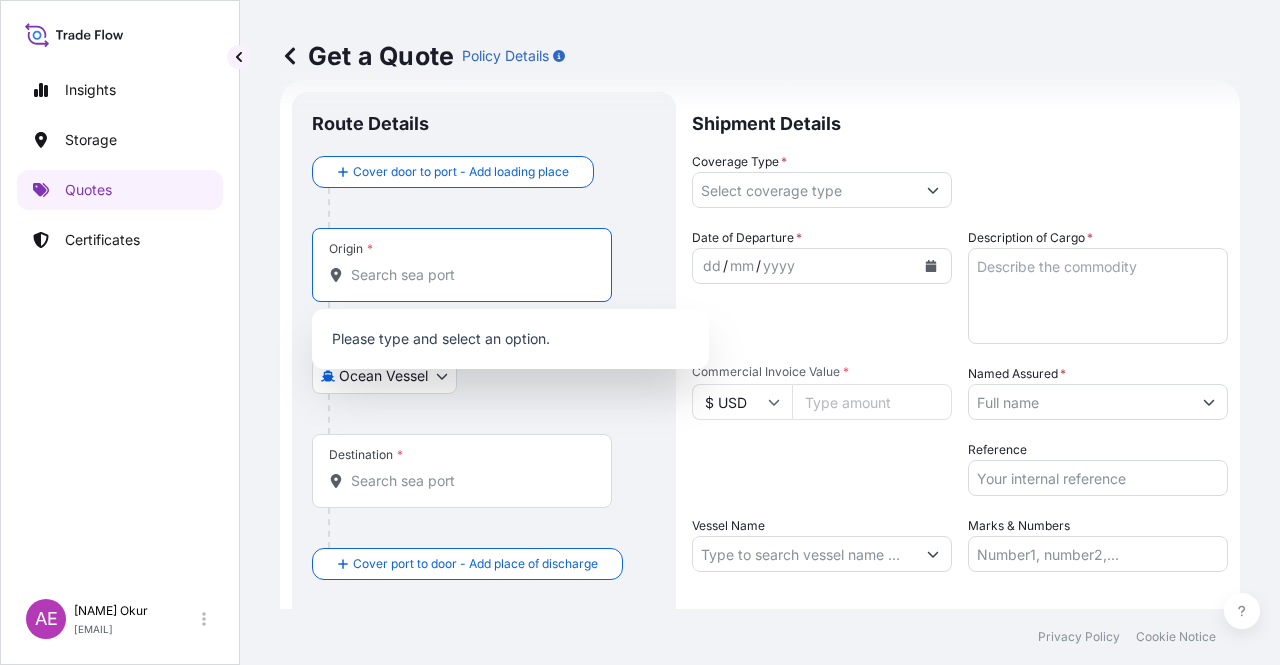 paste on "ROTTERDAM" 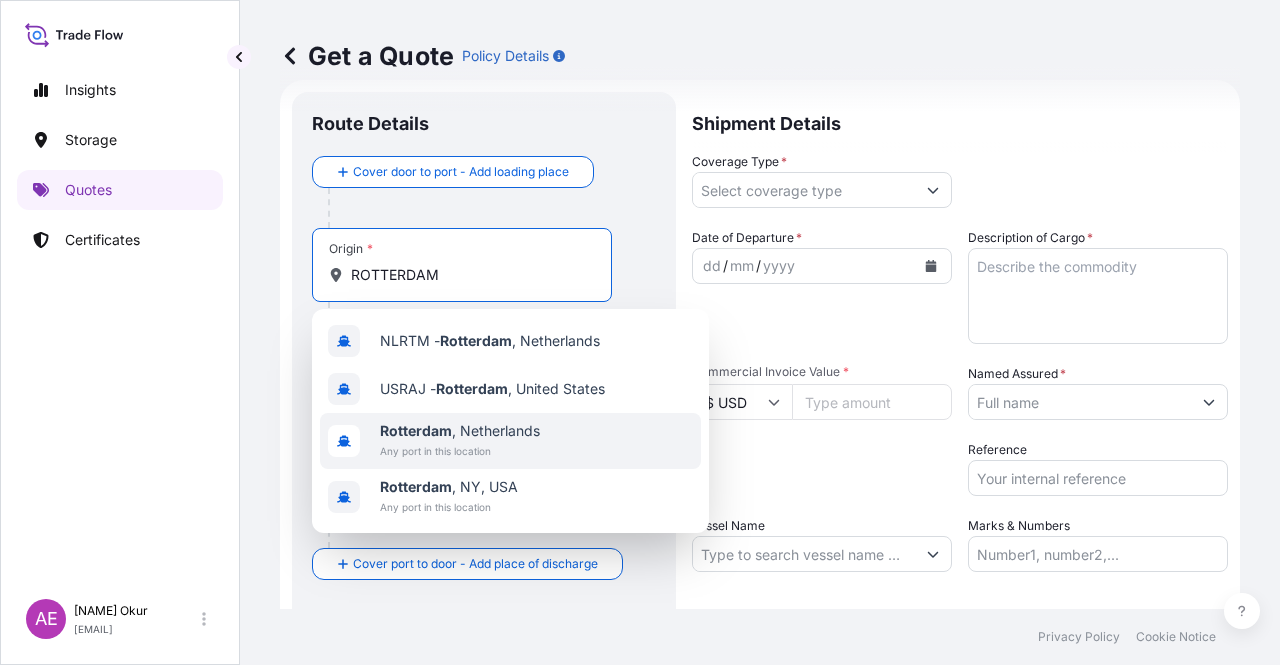 click on "Rotterdam , Netherlands" at bounding box center [460, 431] 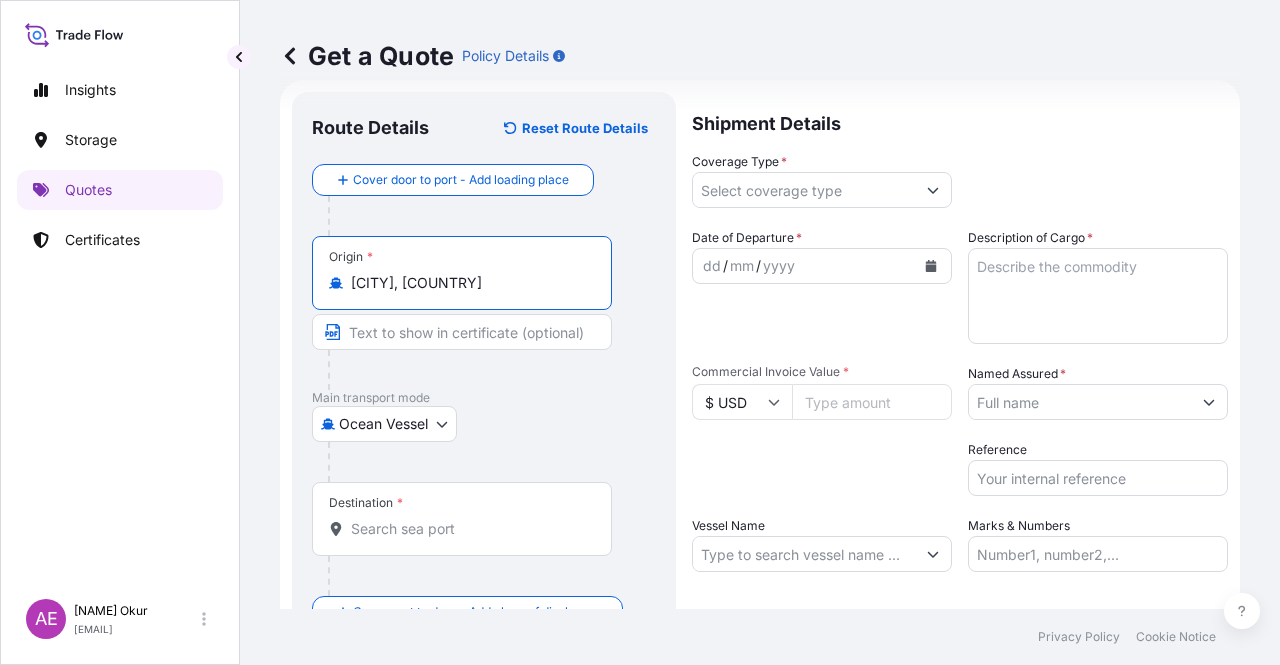 type on "[CITY], [COUNTRY]" 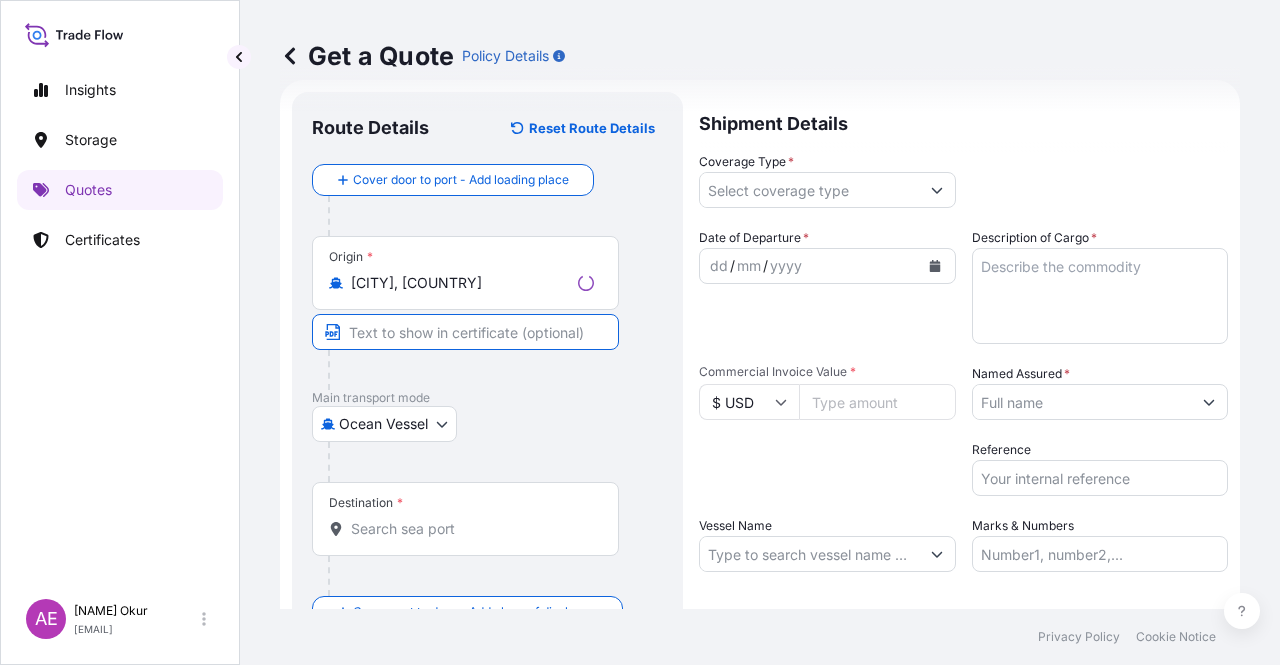 paste on "ROTTERDAM" 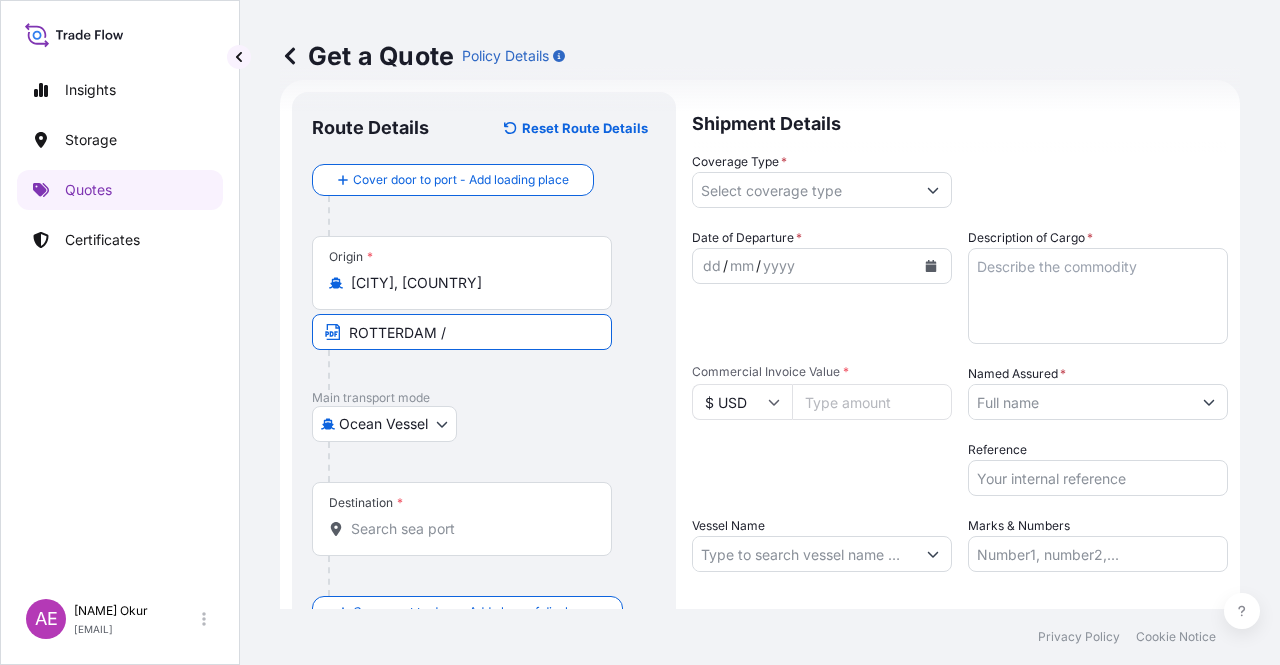 paste on "[COUNTRY]" 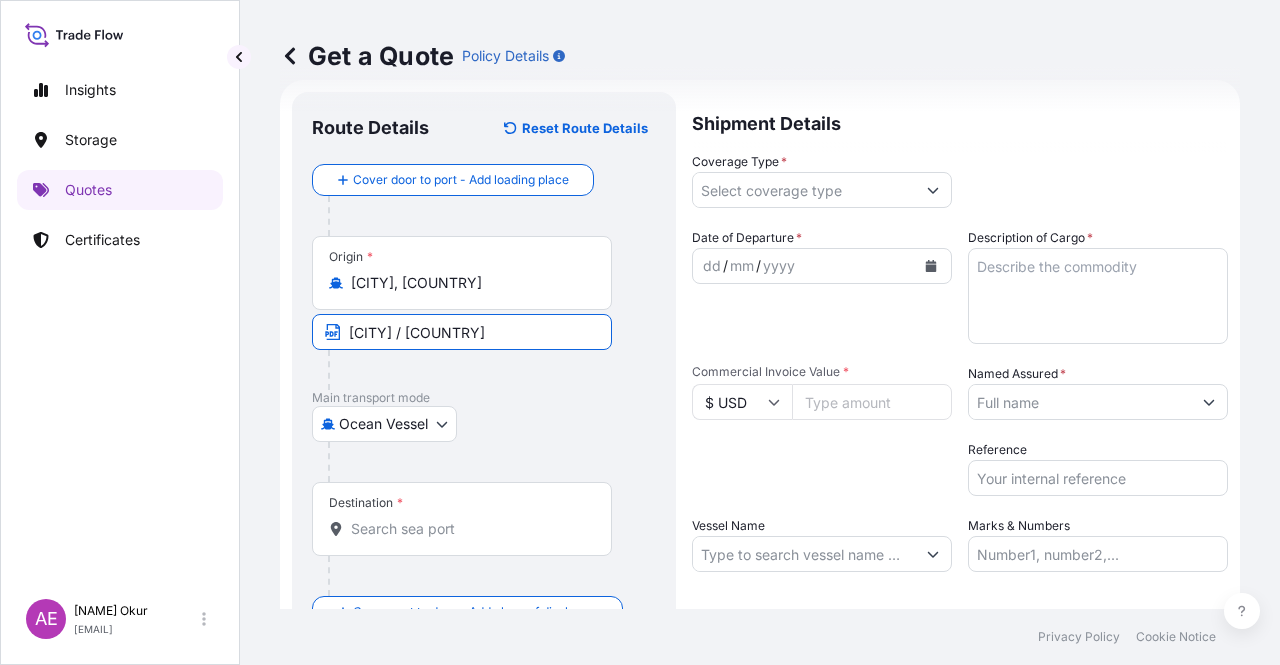 type on "[CITY] / [COUNTRY]" 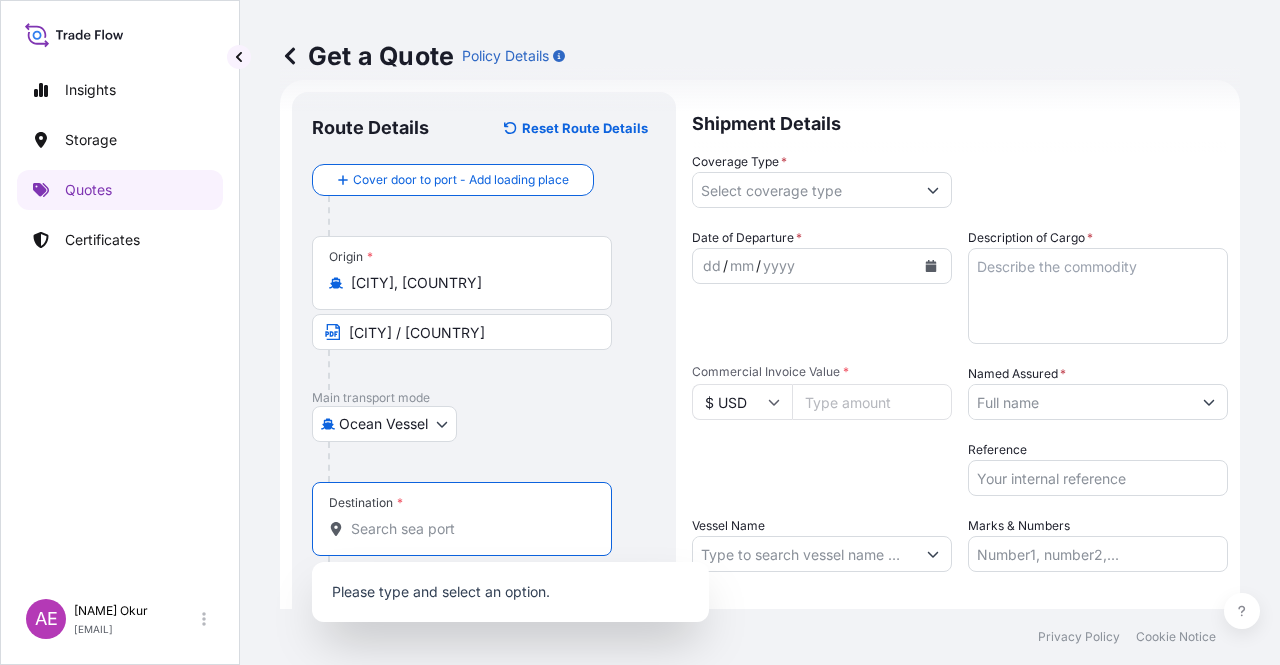 paste on "JEDDAH" 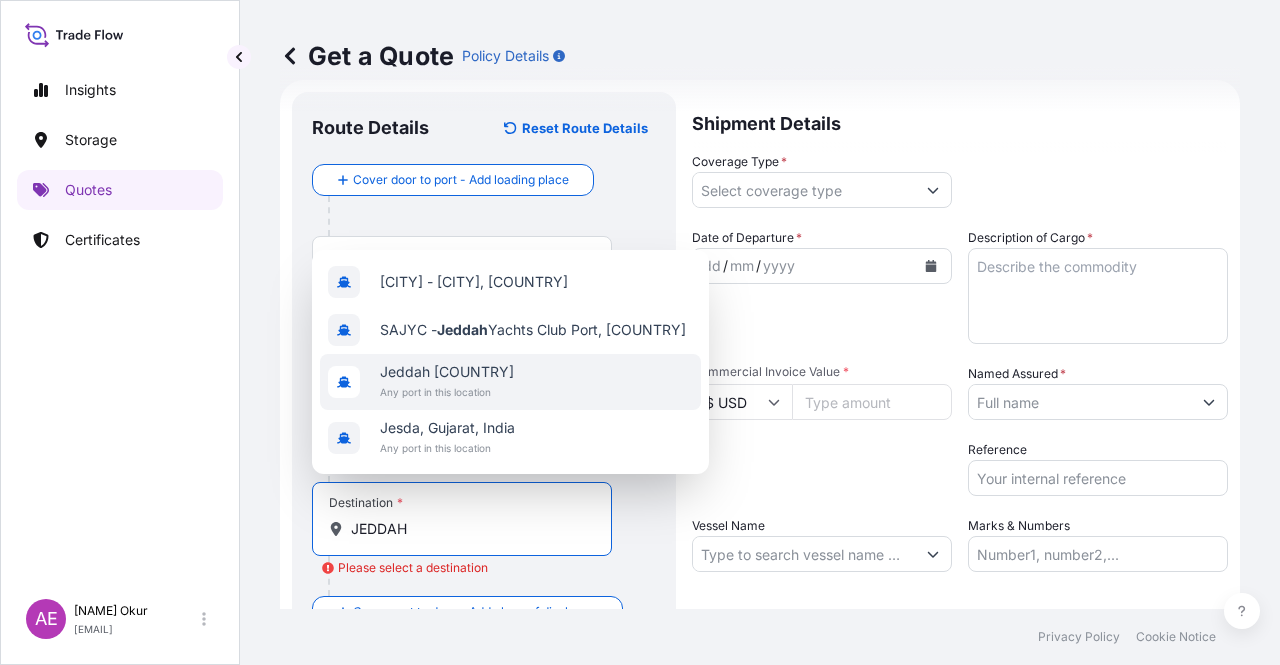 click on "Jeddah [COUNTRY]" at bounding box center [447, 372] 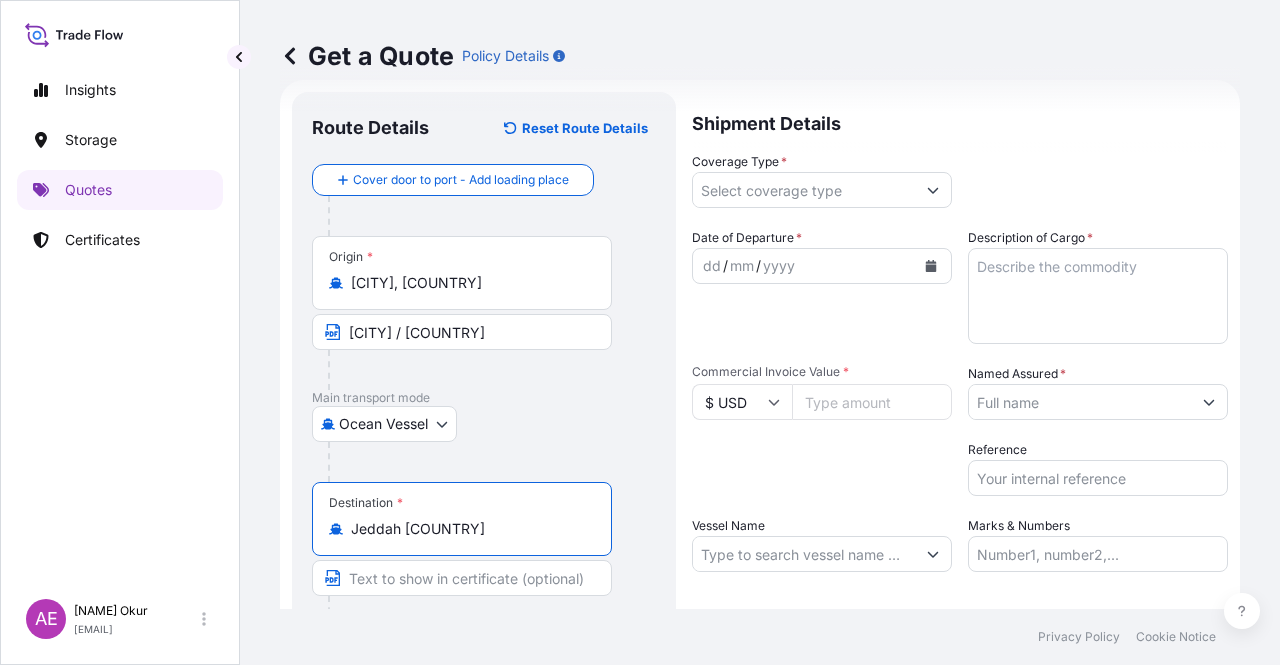 type on "Jeddah [COUNTRY]" 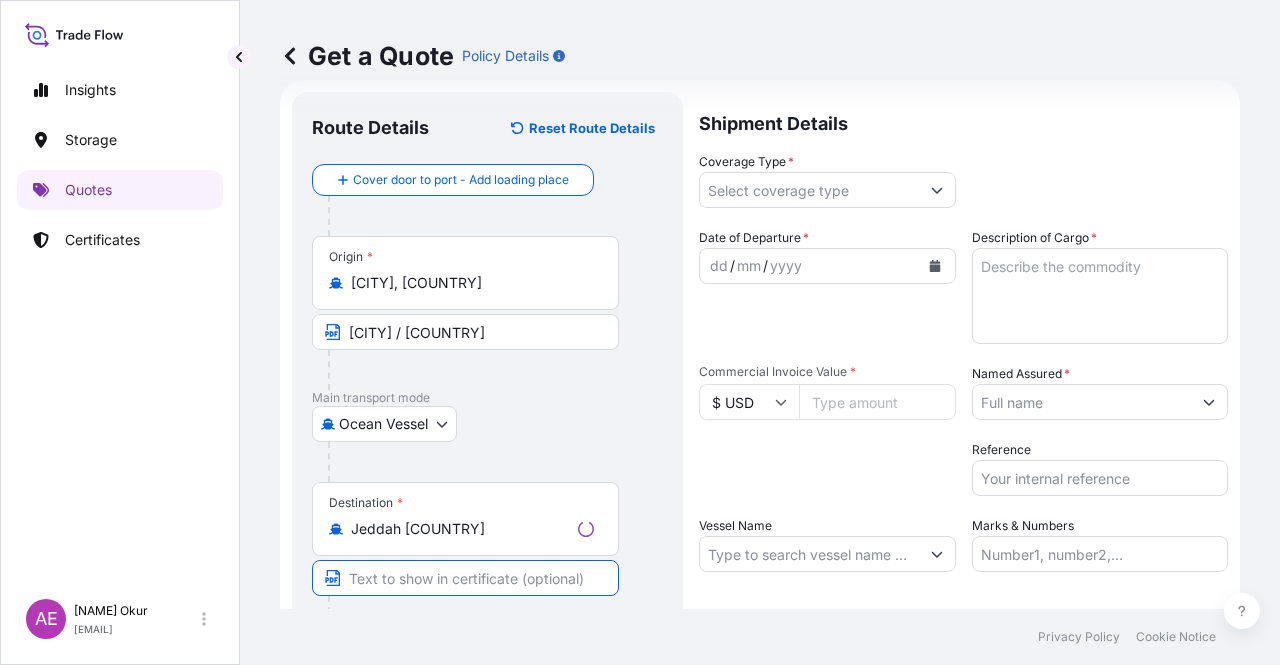 paste on "JEDDAH" 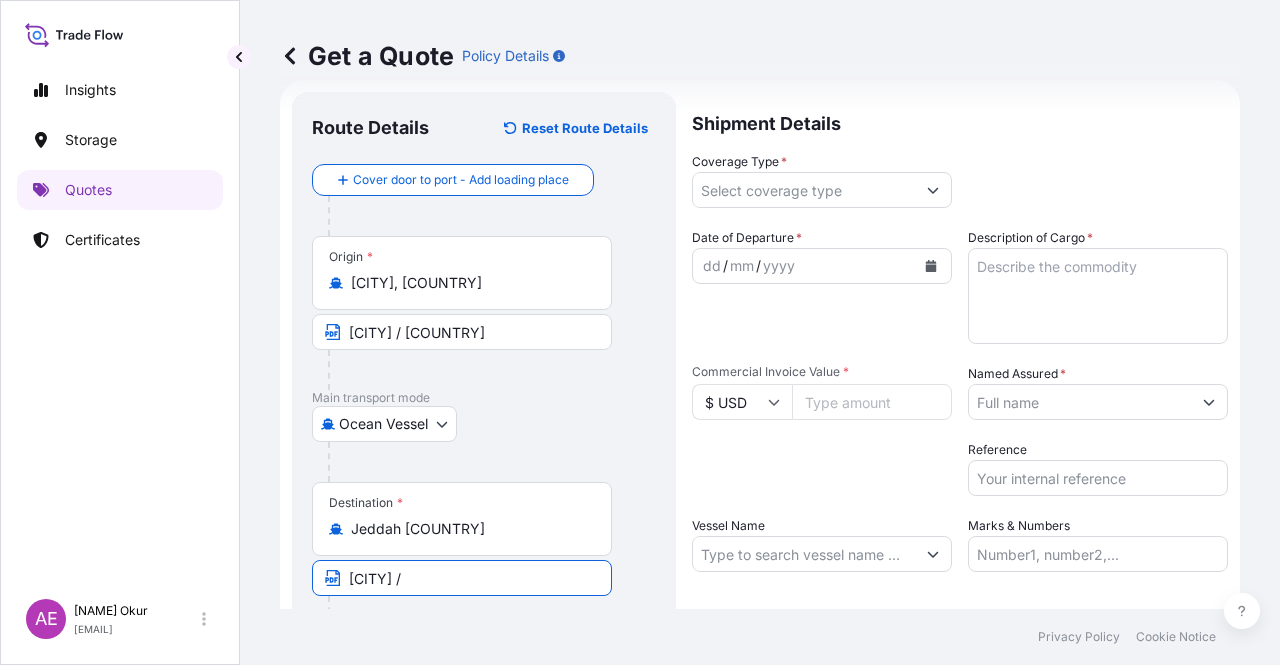 paste on "SAUDI ARABIA" 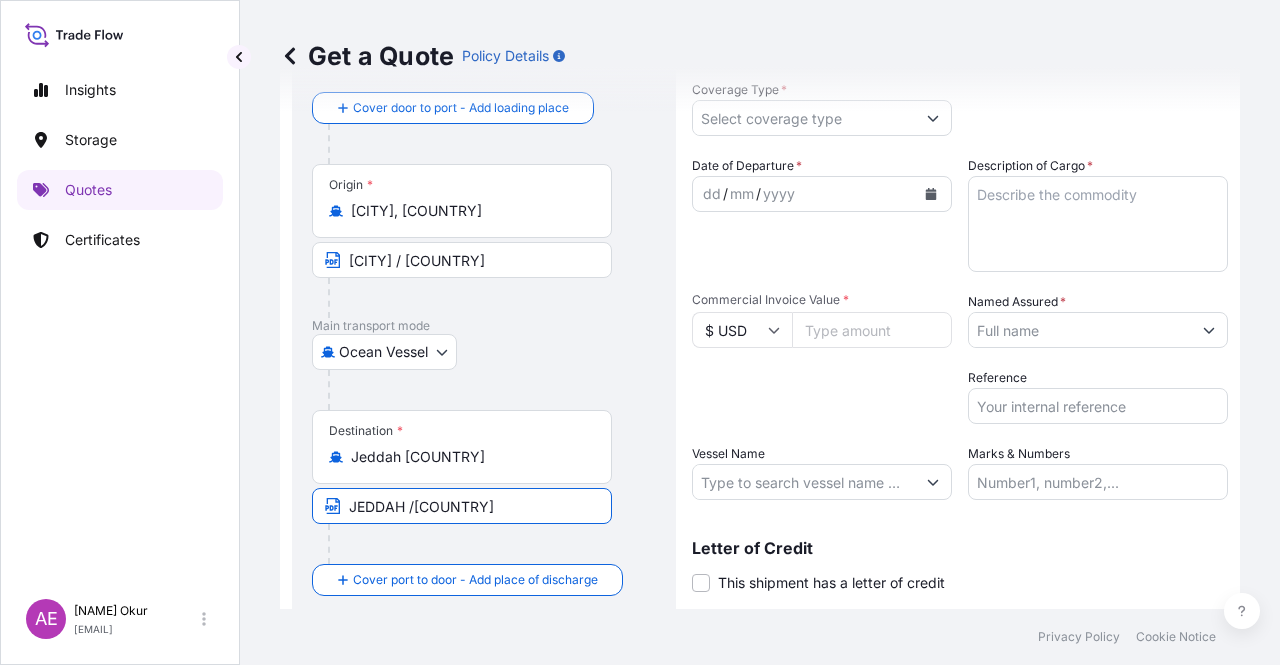 scroll, scrollTop: 132, scrollLeft: 0, axis: vertical 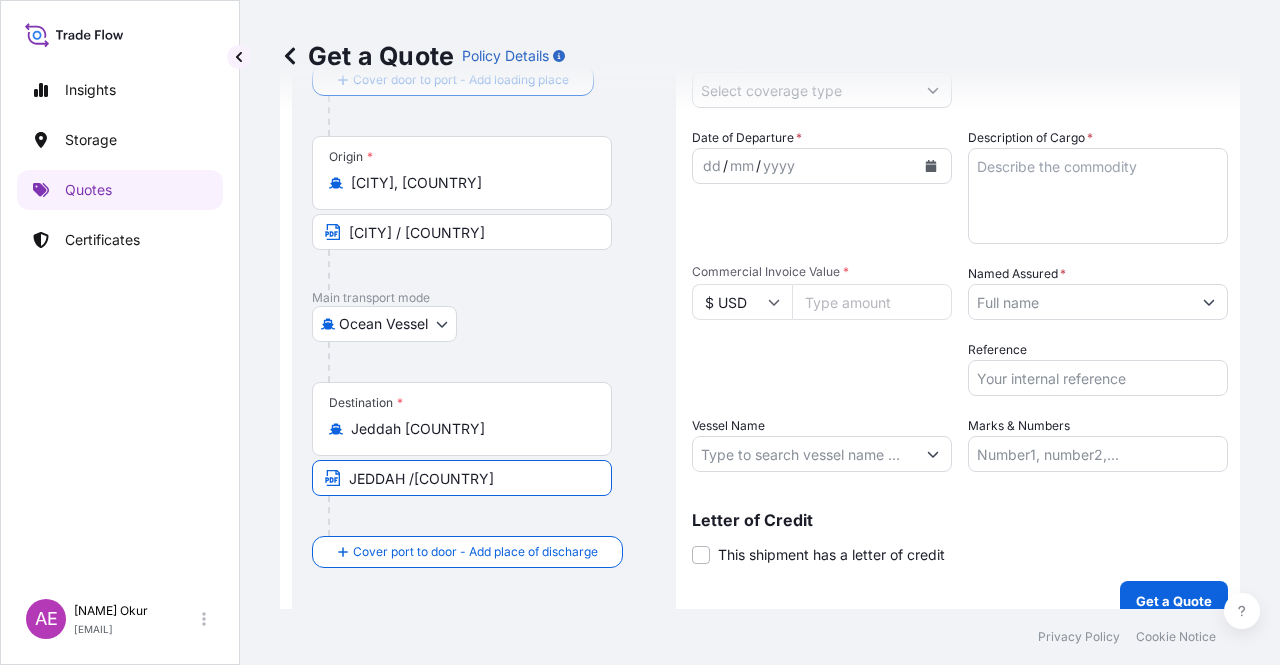 type on "JEDDAH /[COUNTRY]" 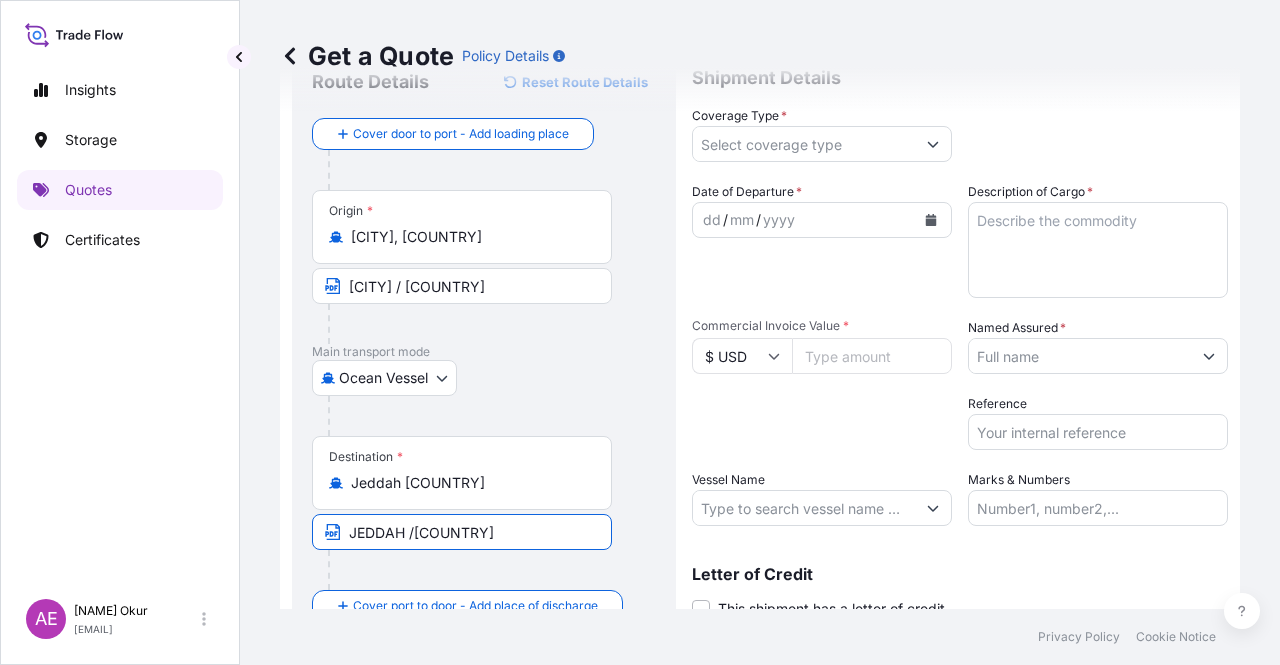 scroll, scrollTop: 32, scrollLeft: 0, axis: vertical 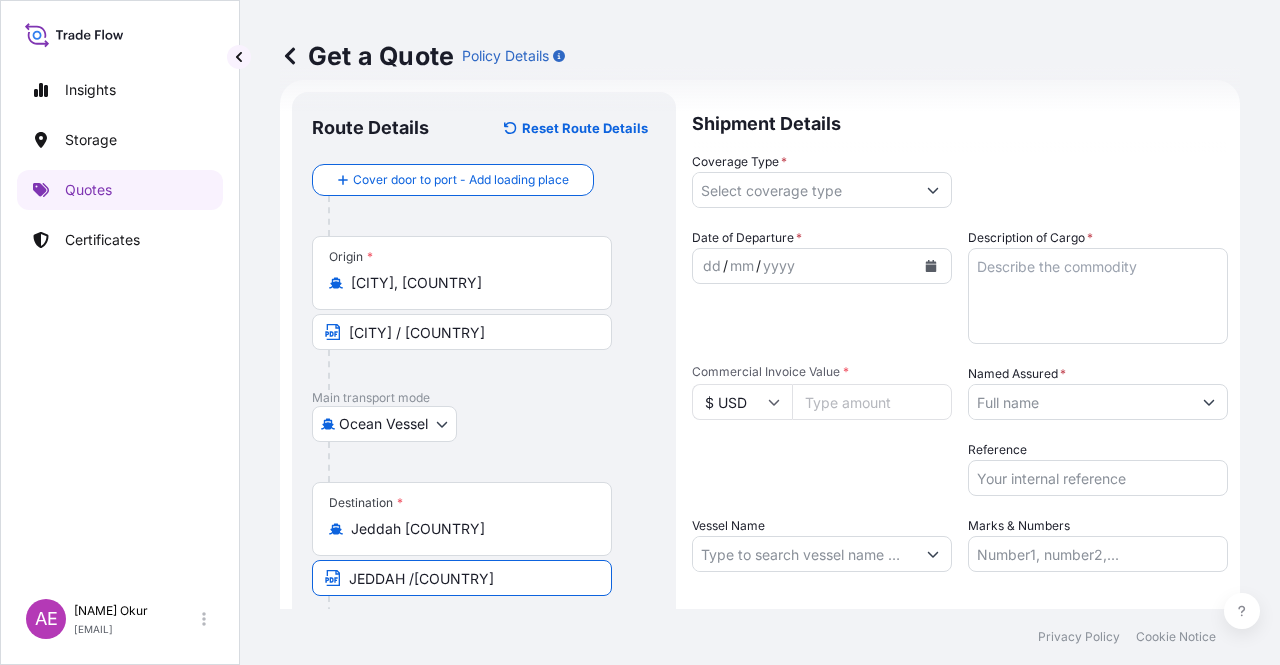 click on "Coverage Type *" at bounding box center [804, 190] 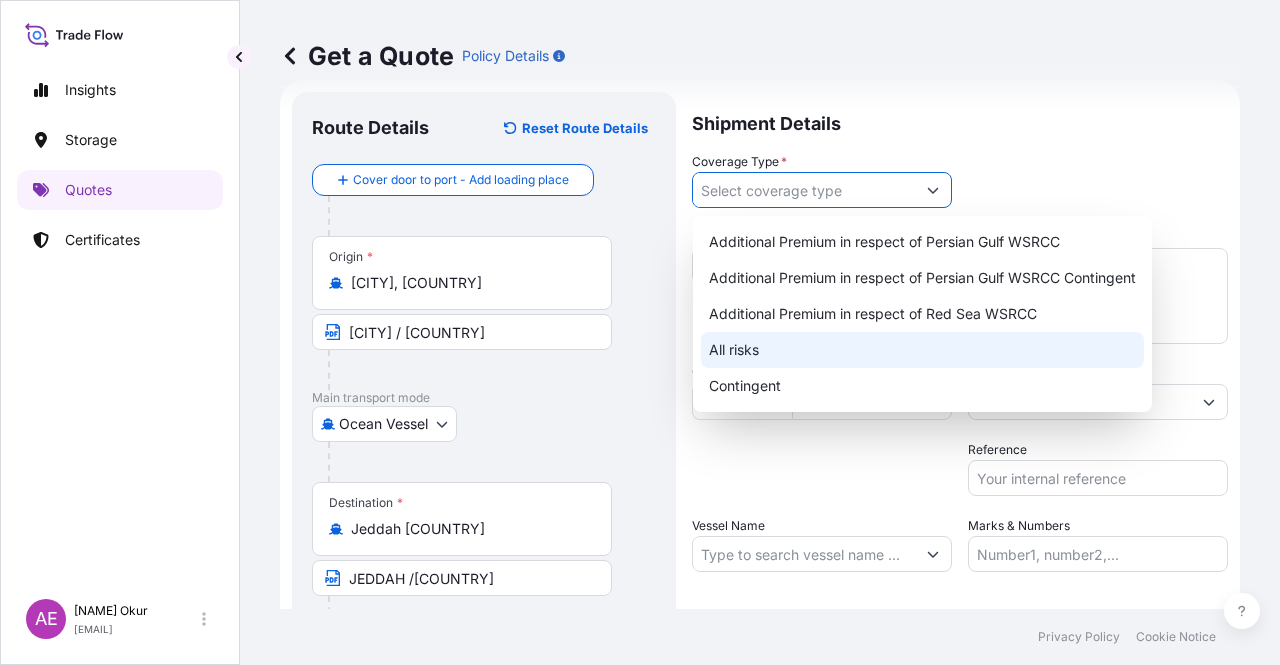 click on "All risks" at bounding box center (922, 350) 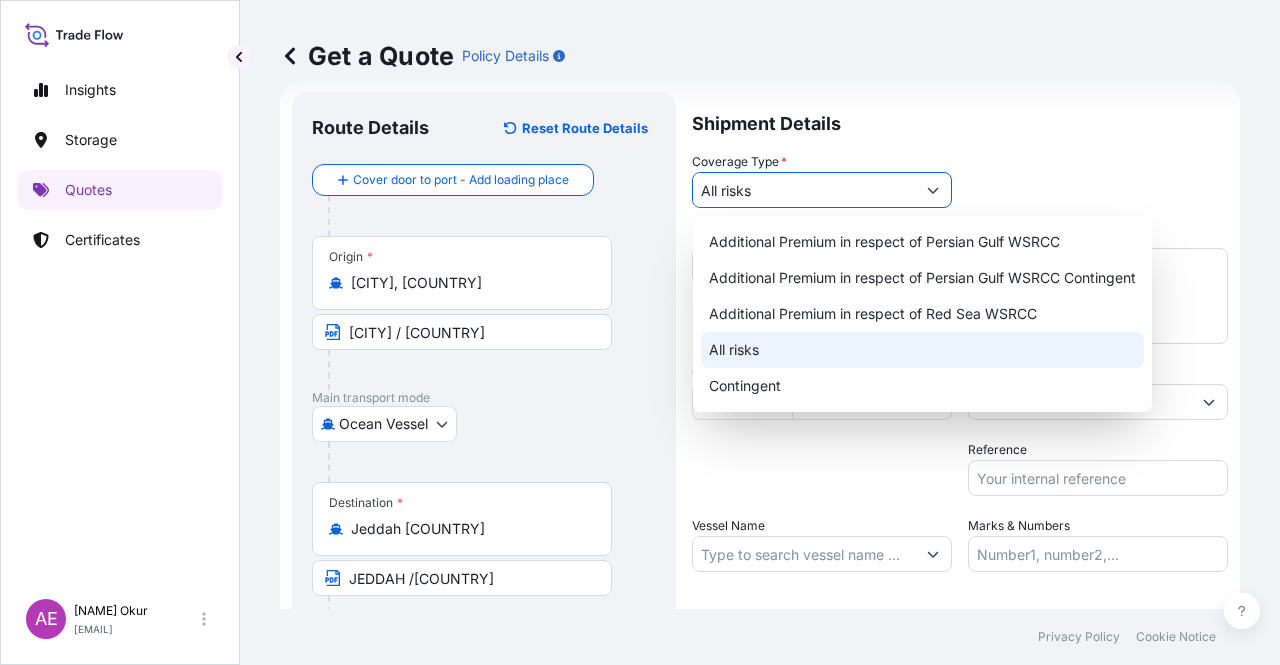 click on "All risks" at bounding box center (922, 350) 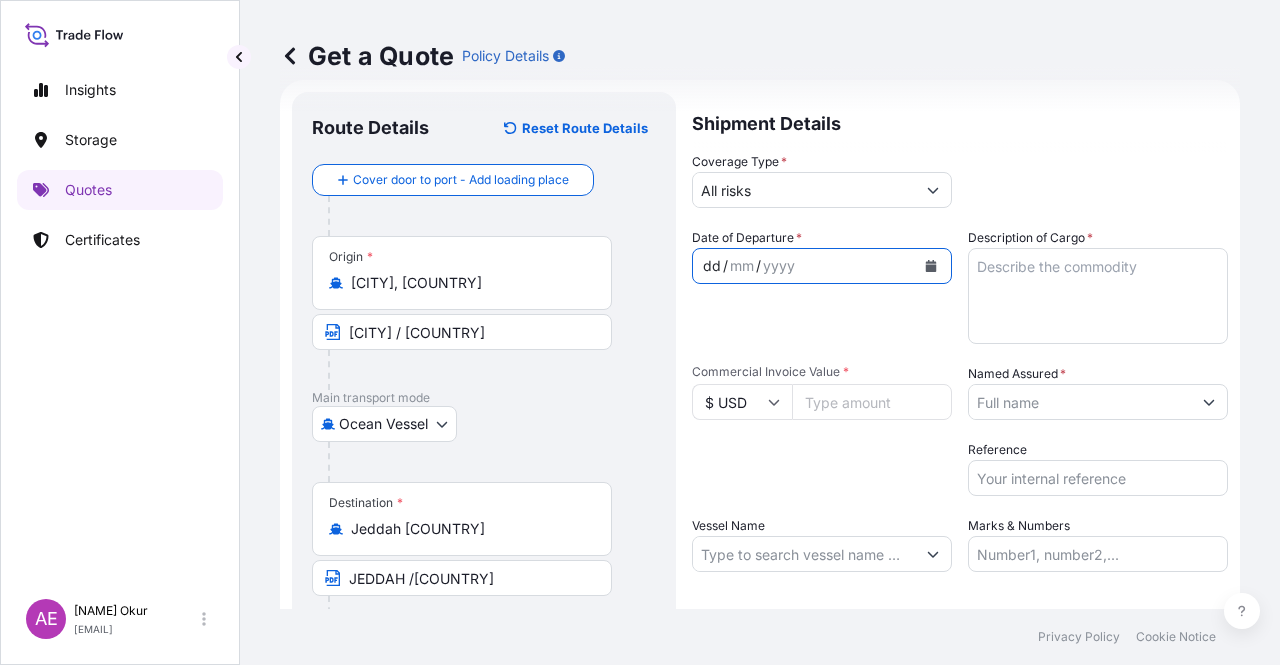 click on "dd" at bounding box center (712, 266) 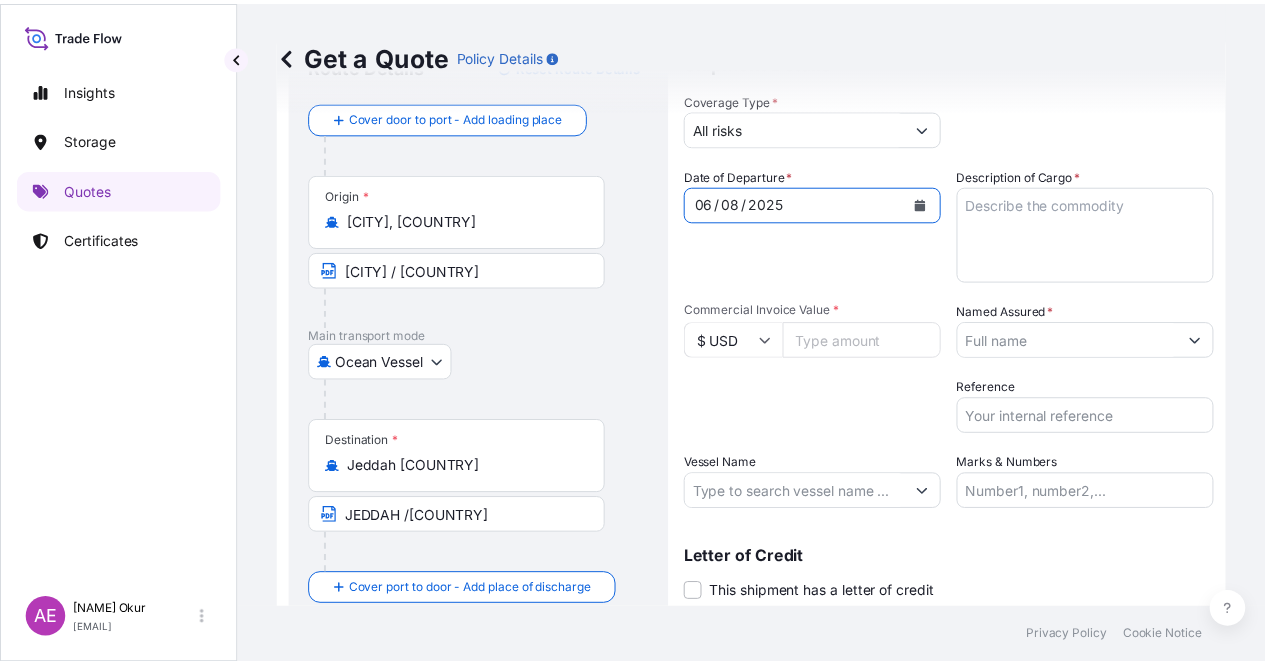 scroll, scrollTop: 55, scrollLeft: 0, axis: vertical 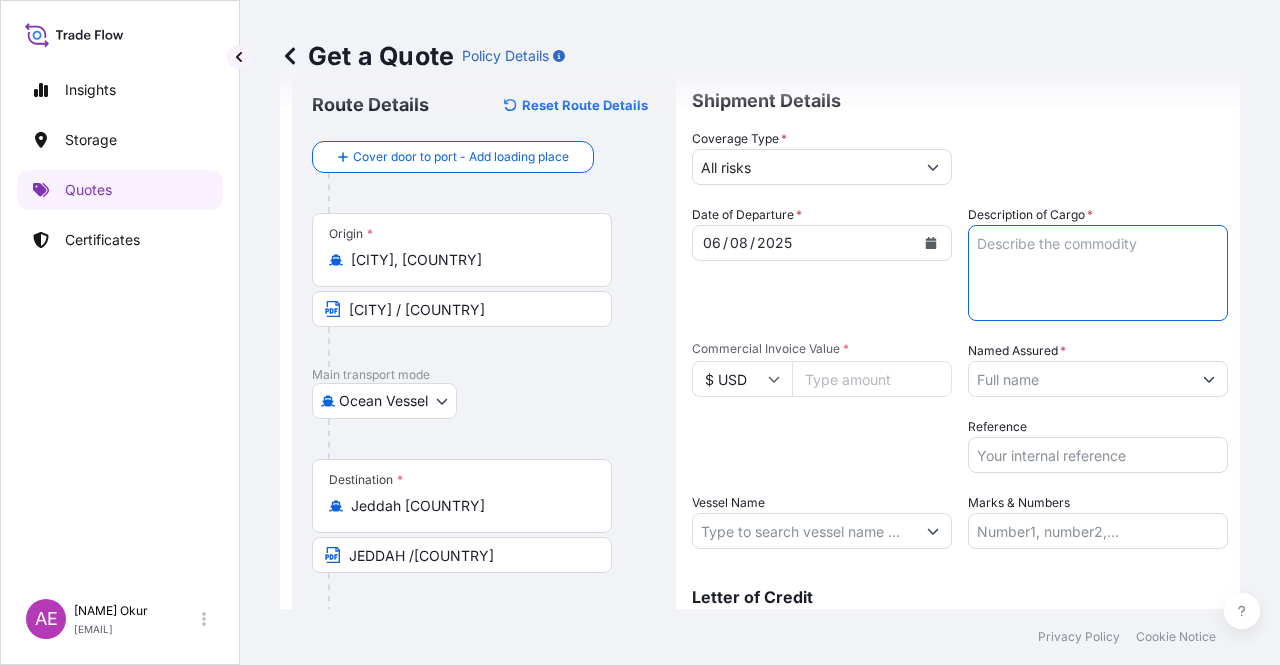click on "Description of Cargo *" at bounding box center (1098, 273) 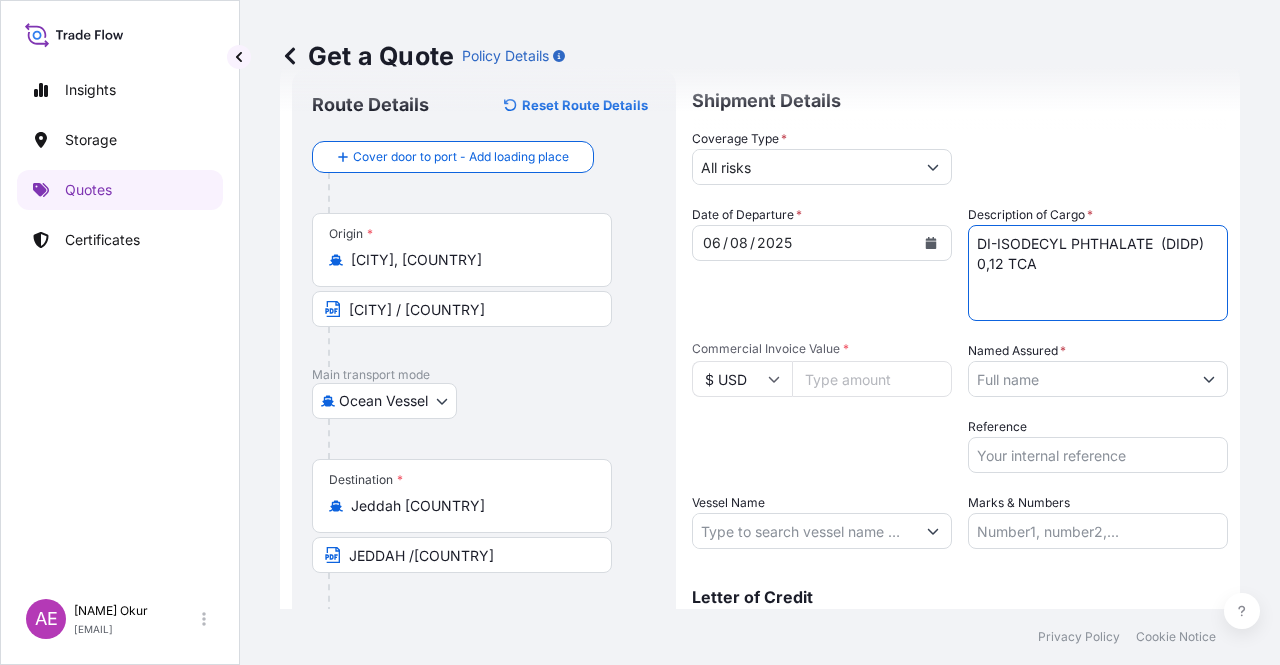 type on "DI-ISODECYL PHTHALATE  (DIDP) 0,12 TCA" 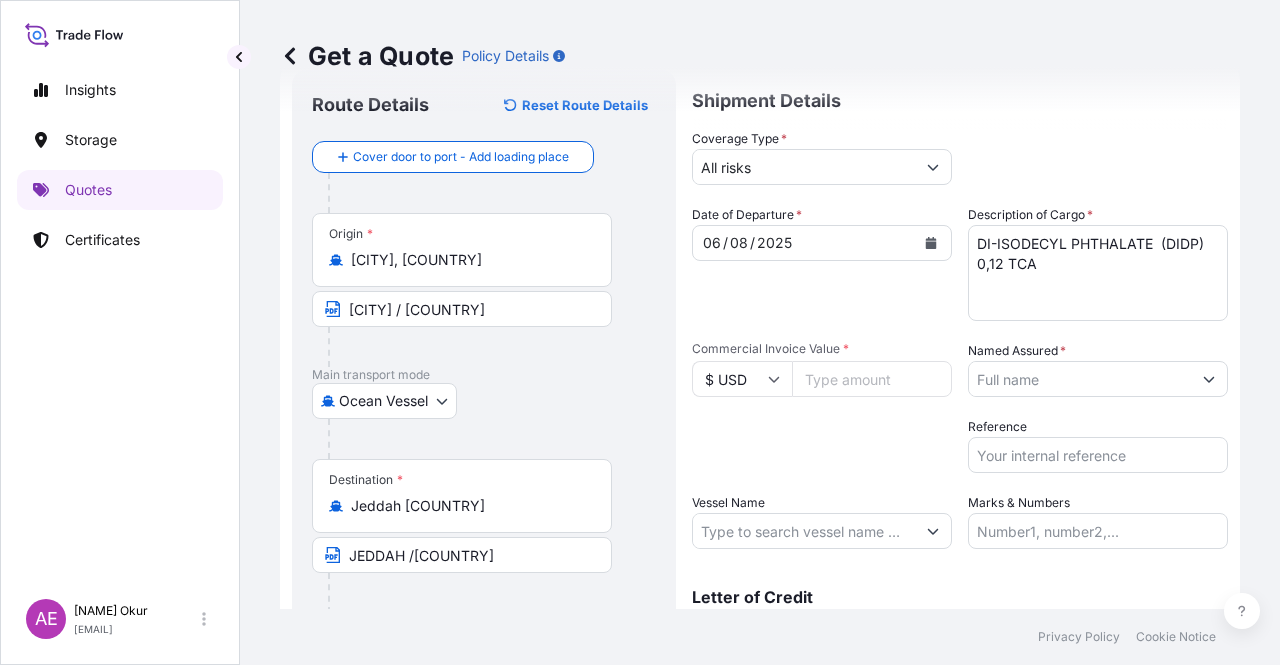 click on "Commercial Invoice Value   *" at bounding box center [872, 379] 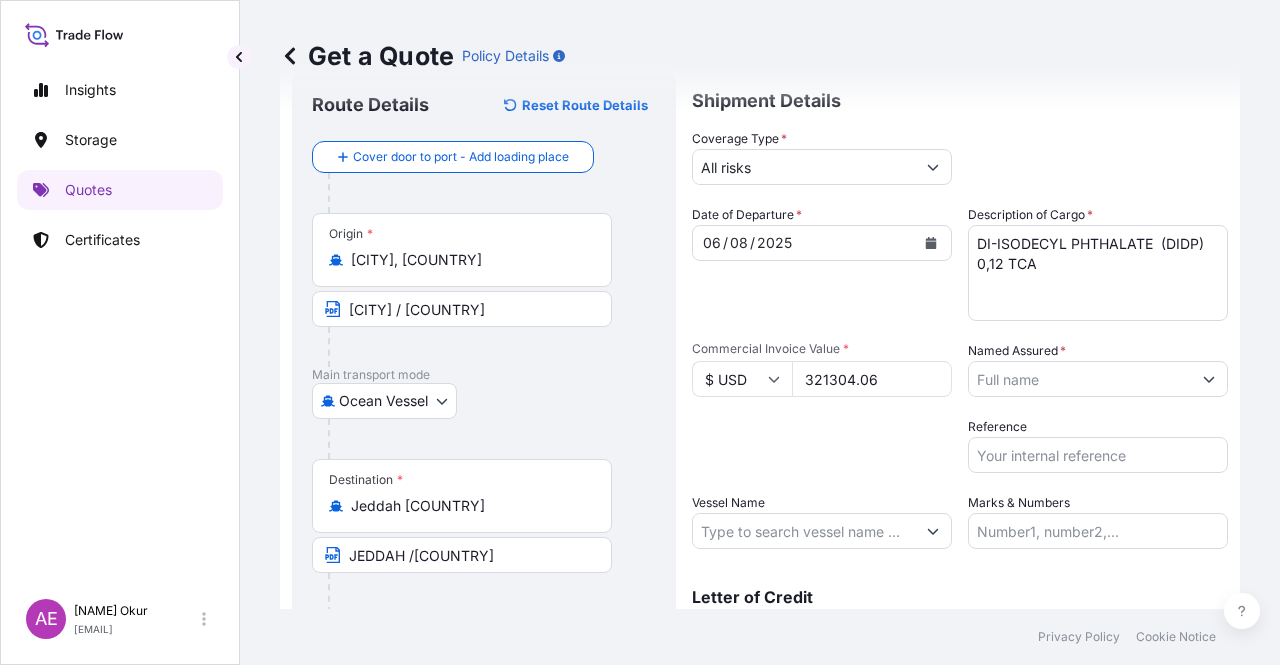 type on "321304.06" 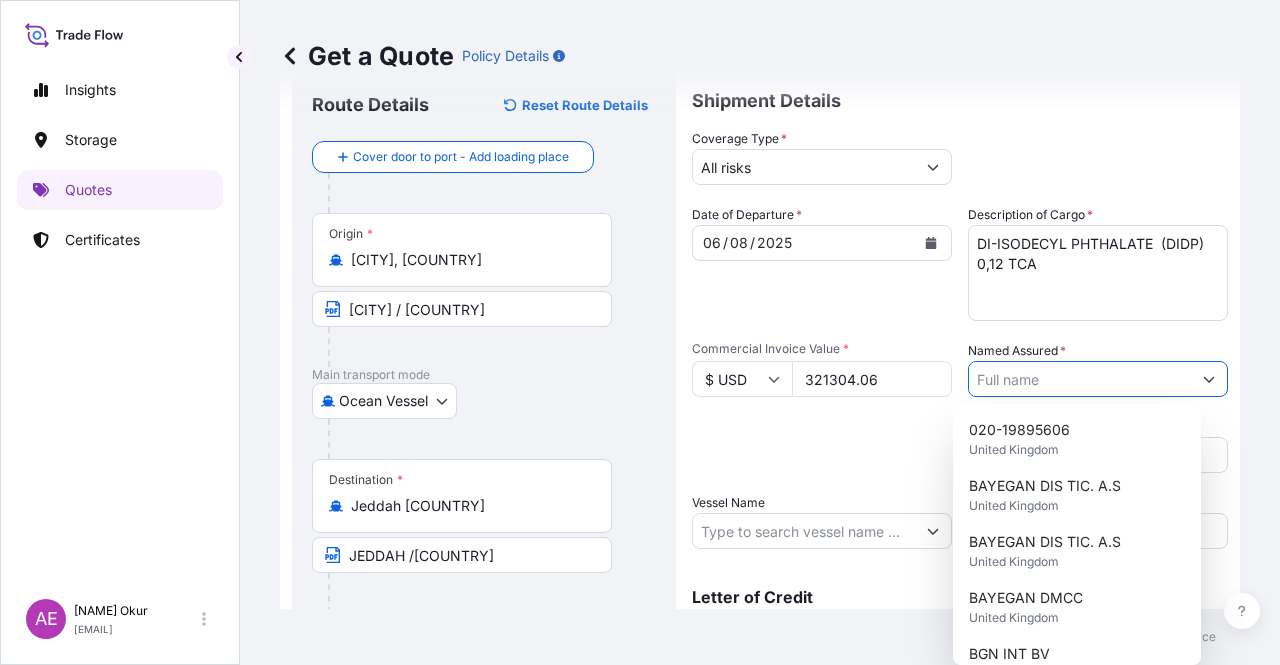 click on "Named Assured *" at bounding box center [1080, 379] 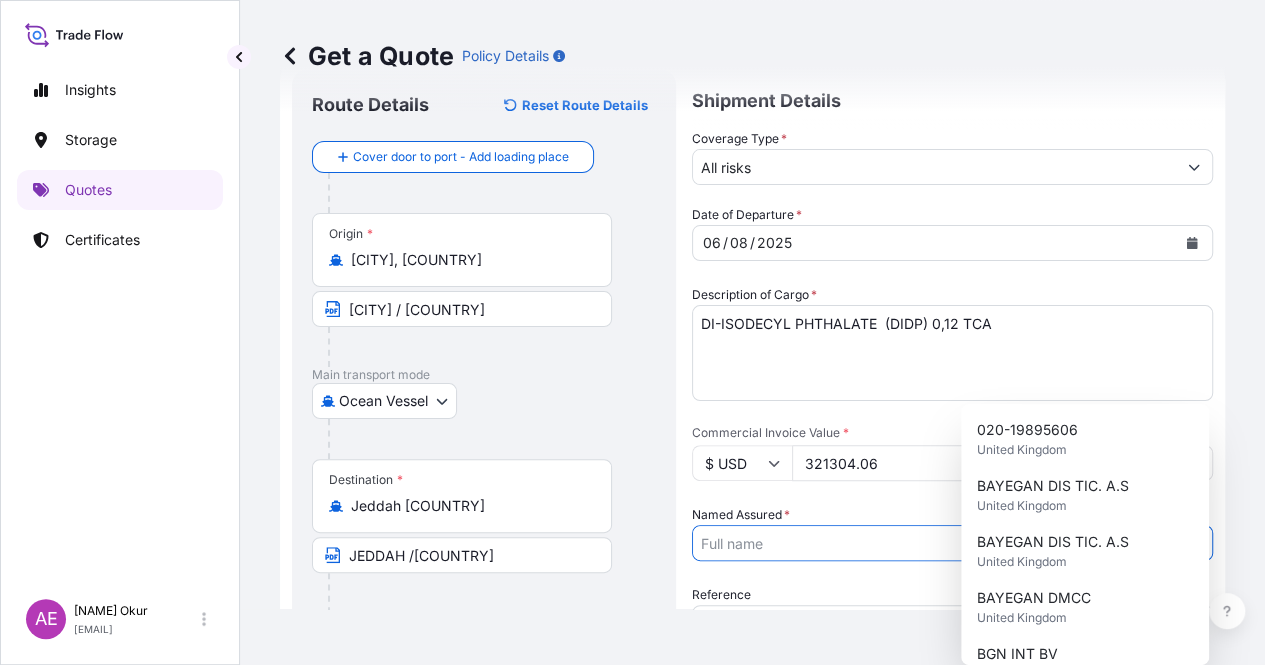 click on "Named Assured *" at bounding box center [934, 543] 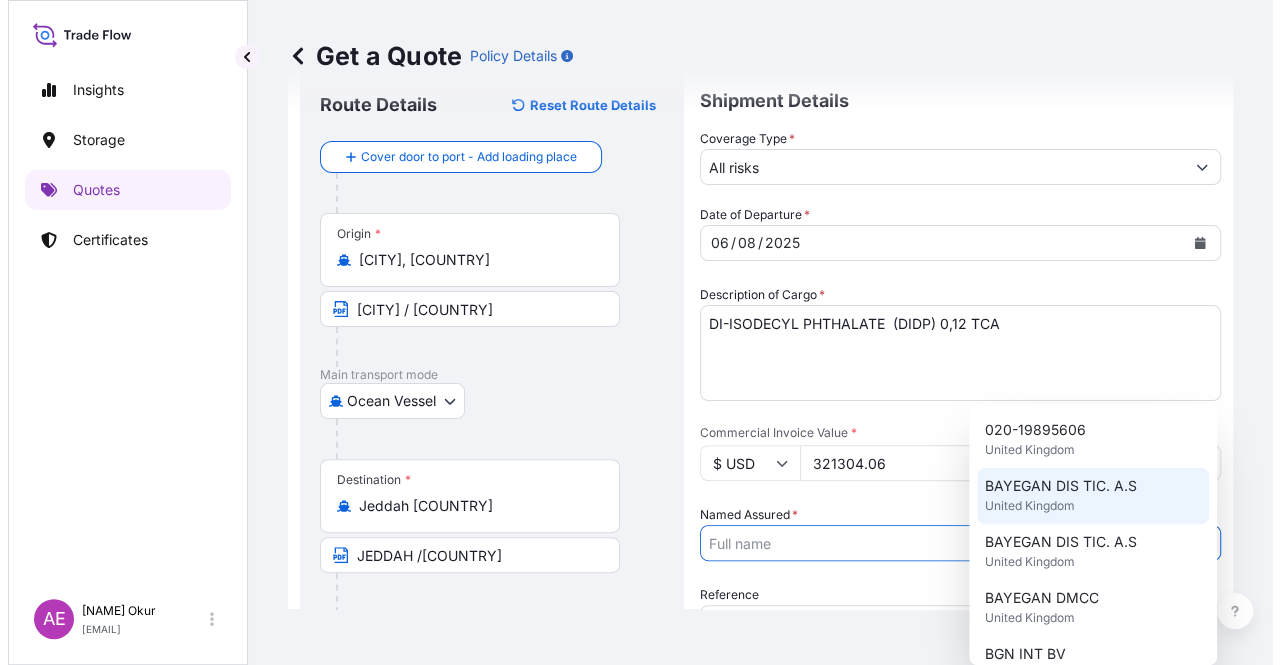 scroll, scrollTop: 100, scrollLeft: 0, axis: vertical 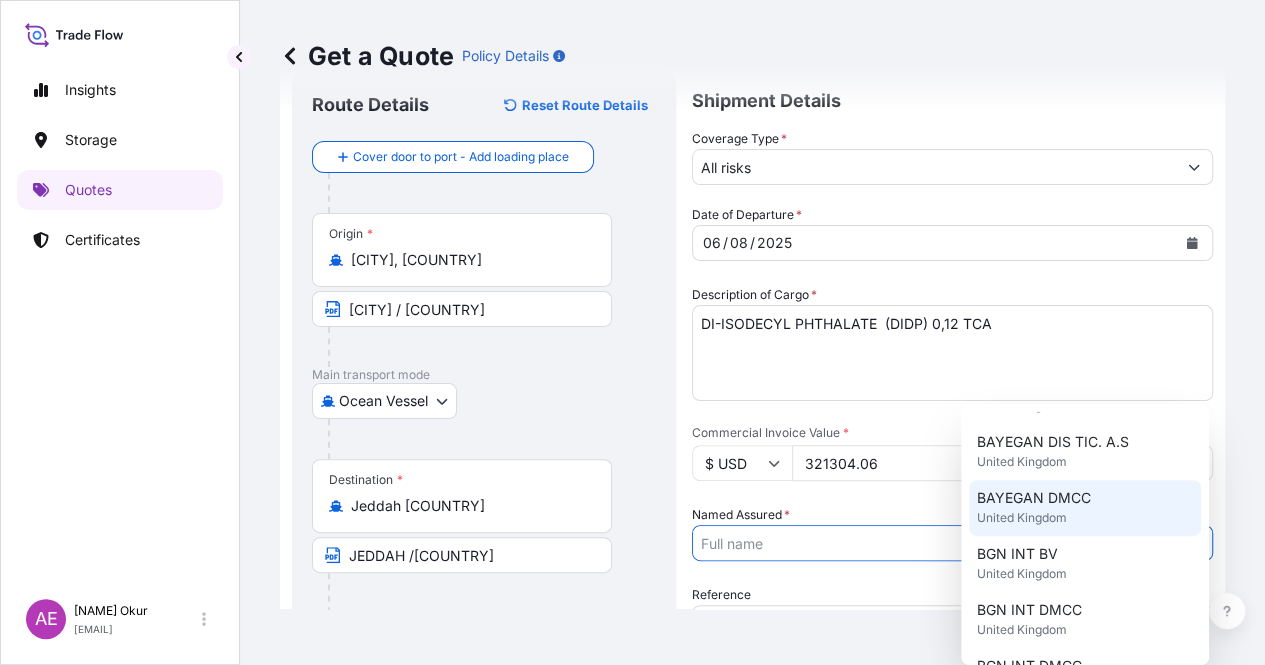 click on "BAYEGAN DMCC" at bounding box center (1034, 498) 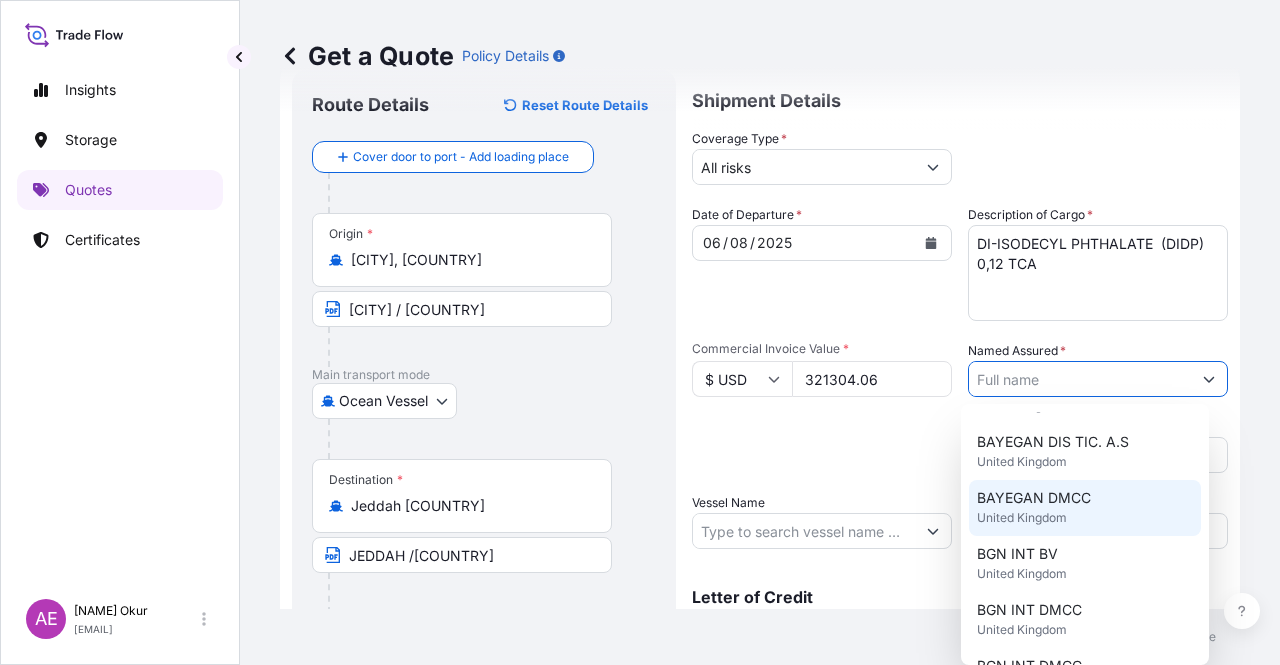 type on "BAYEGAN DMCC" 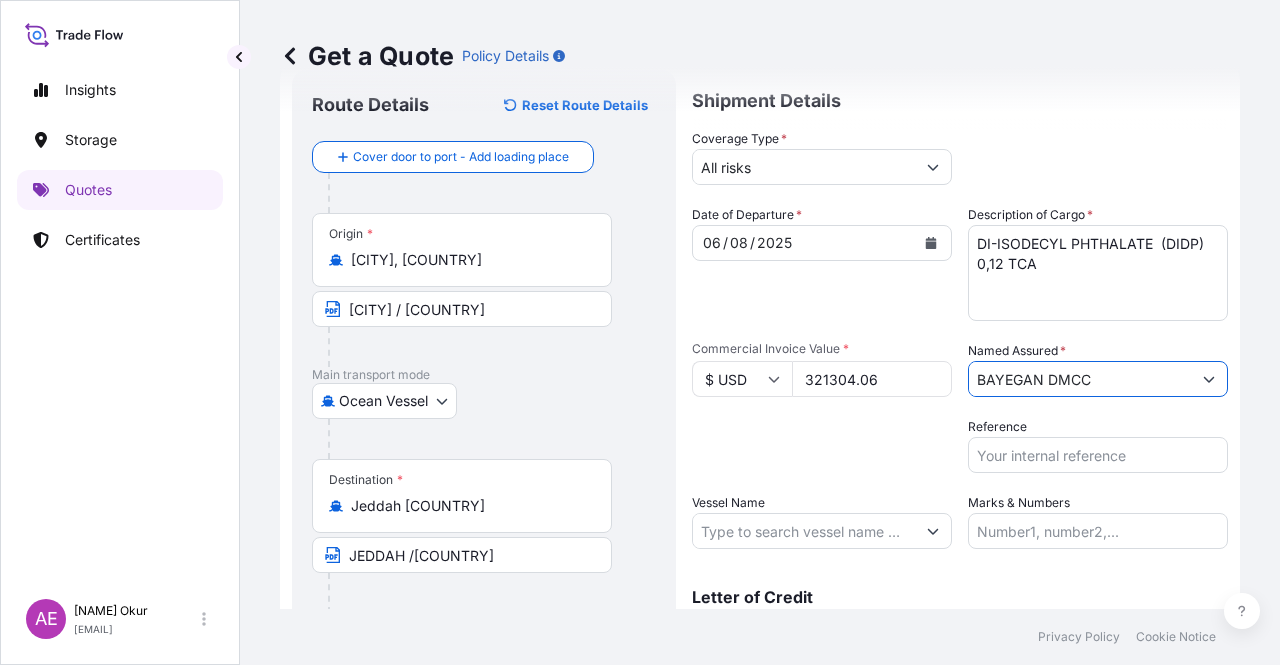 scroll, scrollTop: 155, scrollLeft: 0, axis: vertical 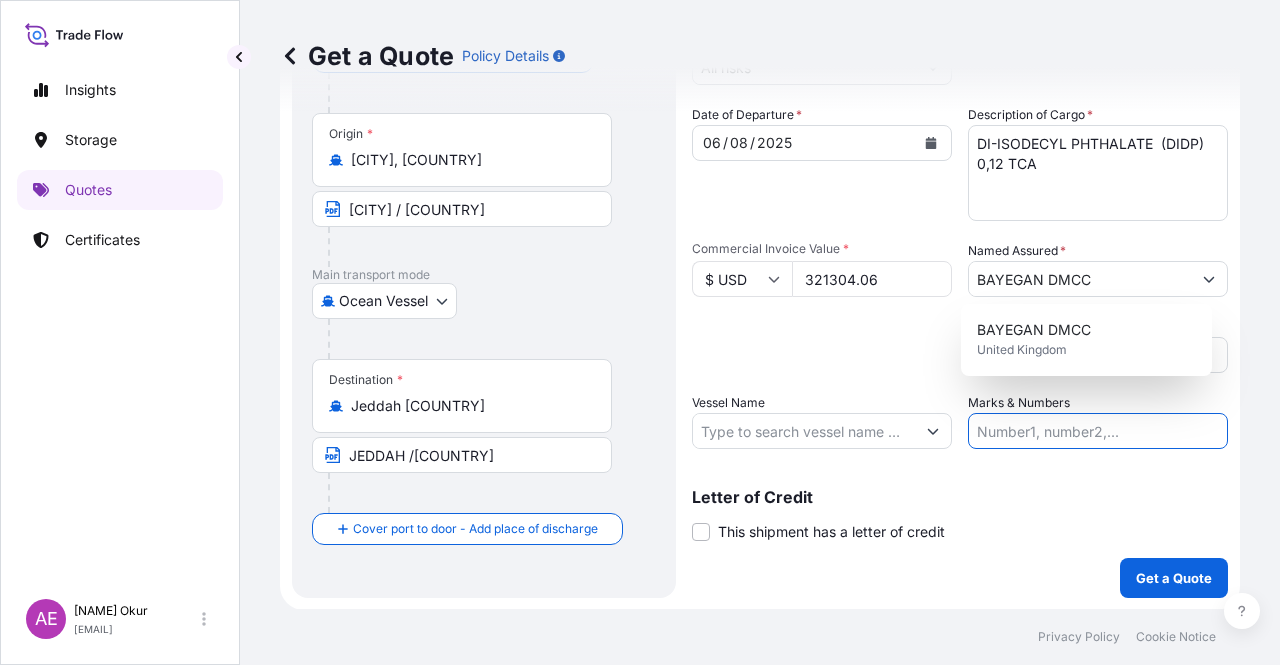 click on "Marks & Numbers" at bounding box center (1098, 431) 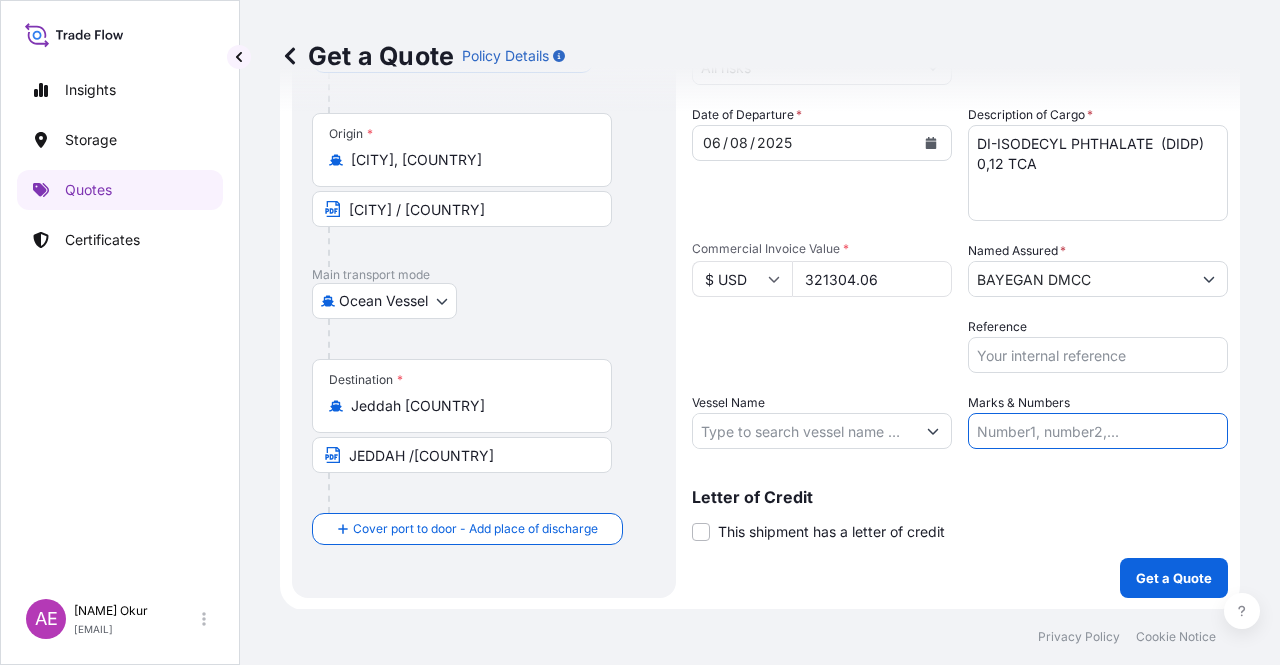 click on "Marks & Numbers" at bounding box center (1098, 431) 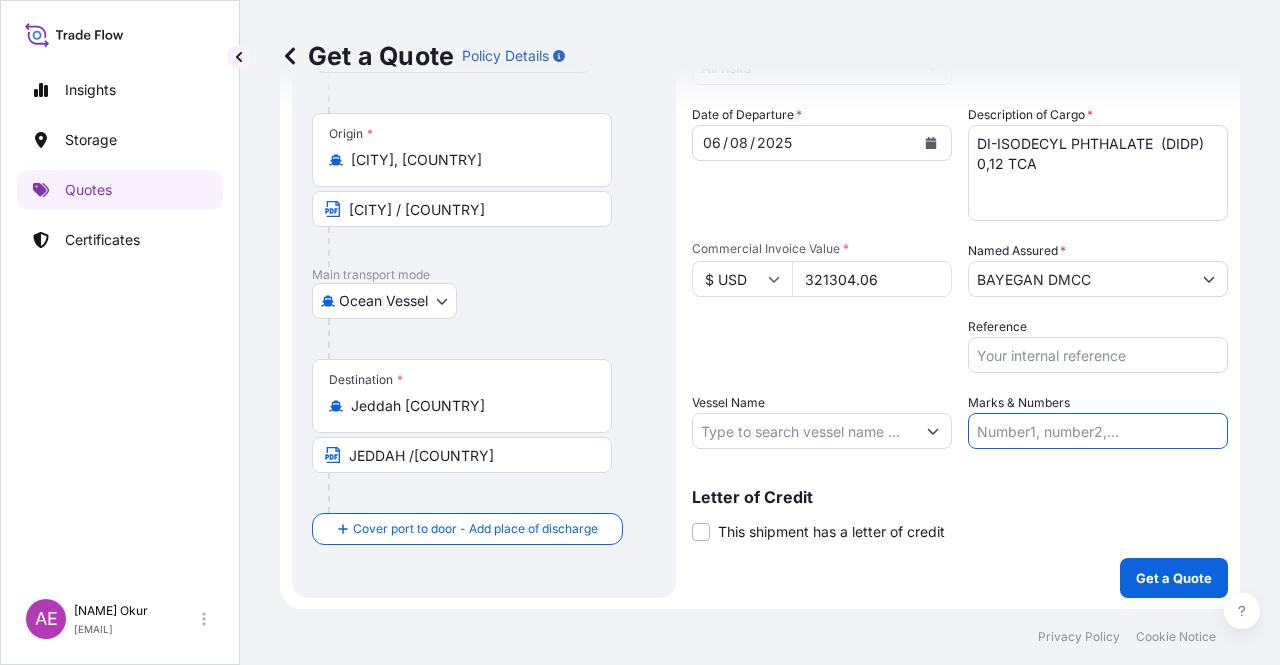 click on "Marks & Numbers" at bounding box center [1098, 431] 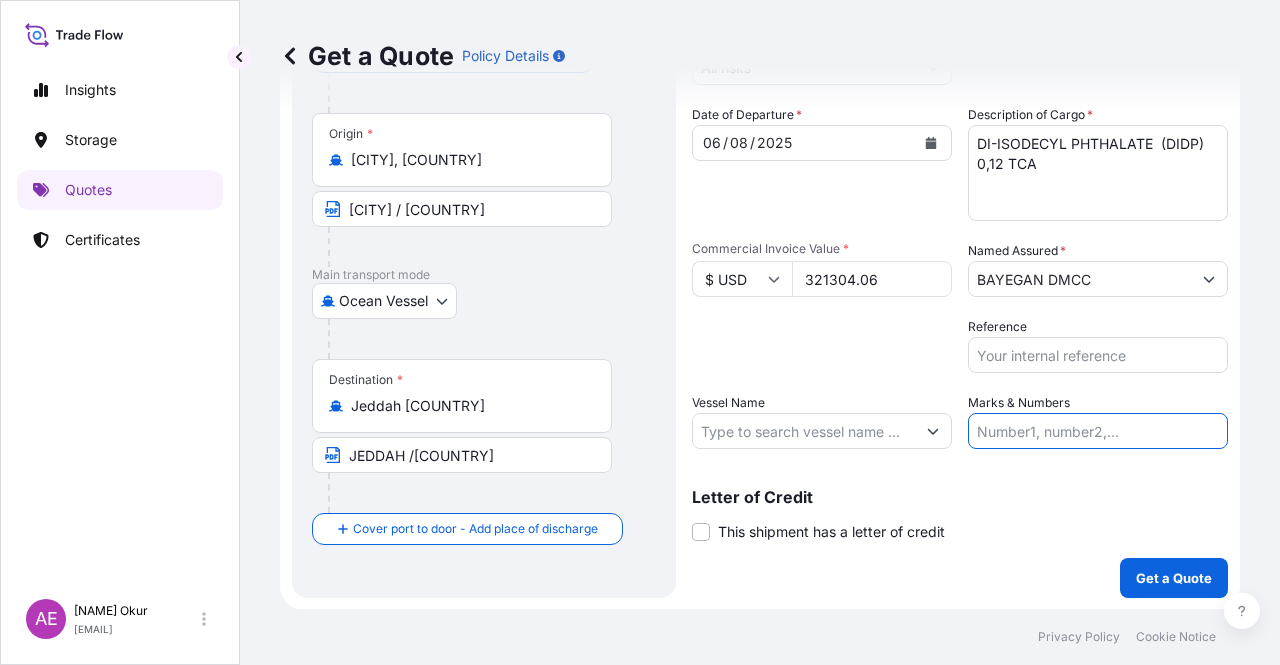 click on "Marks & Numbers" at bounding box center [1098, 431] 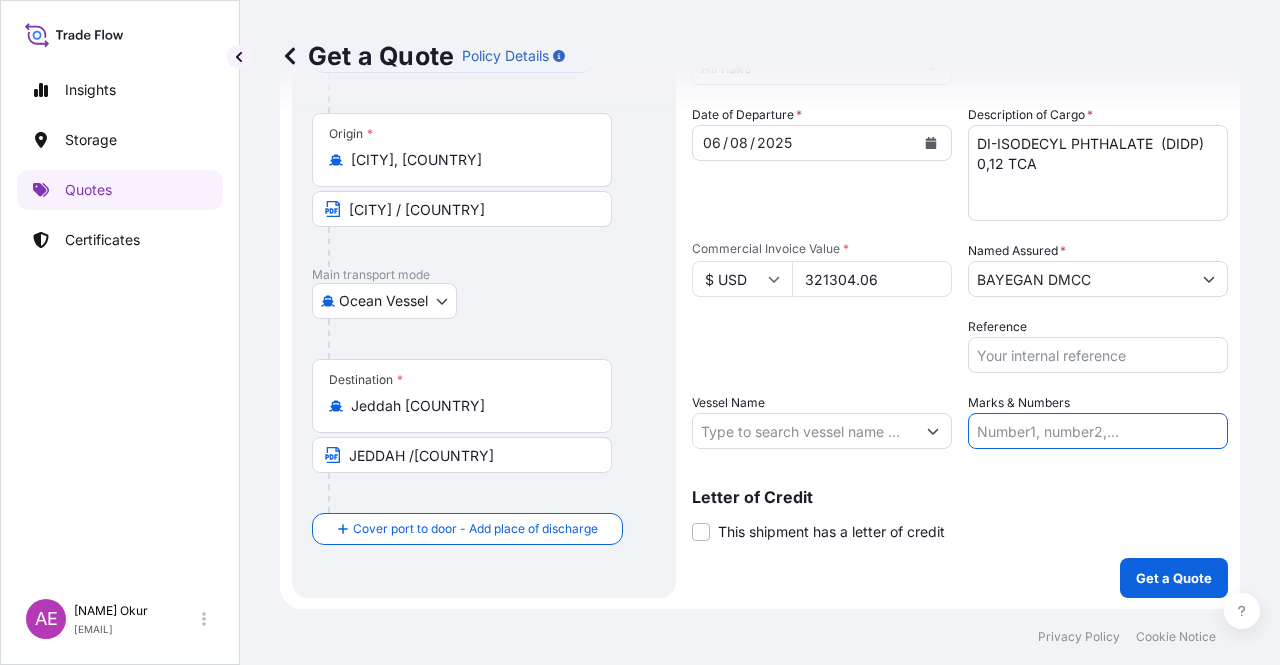 type on "p" 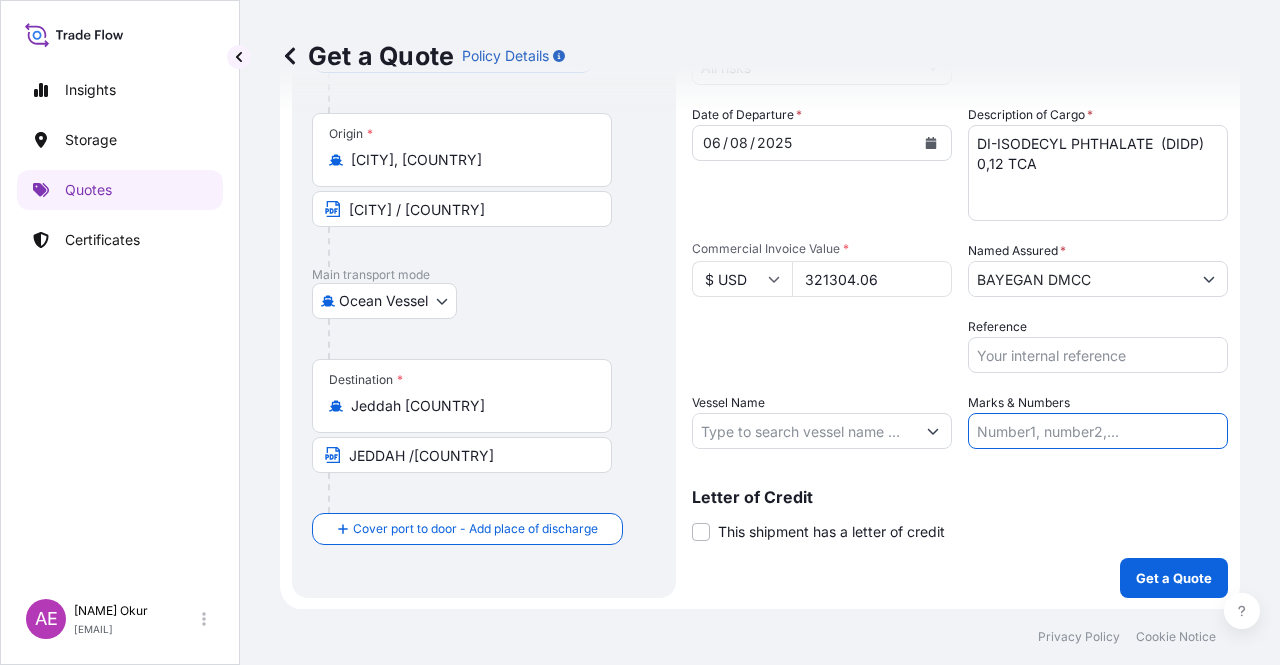 paste on "PO NO" 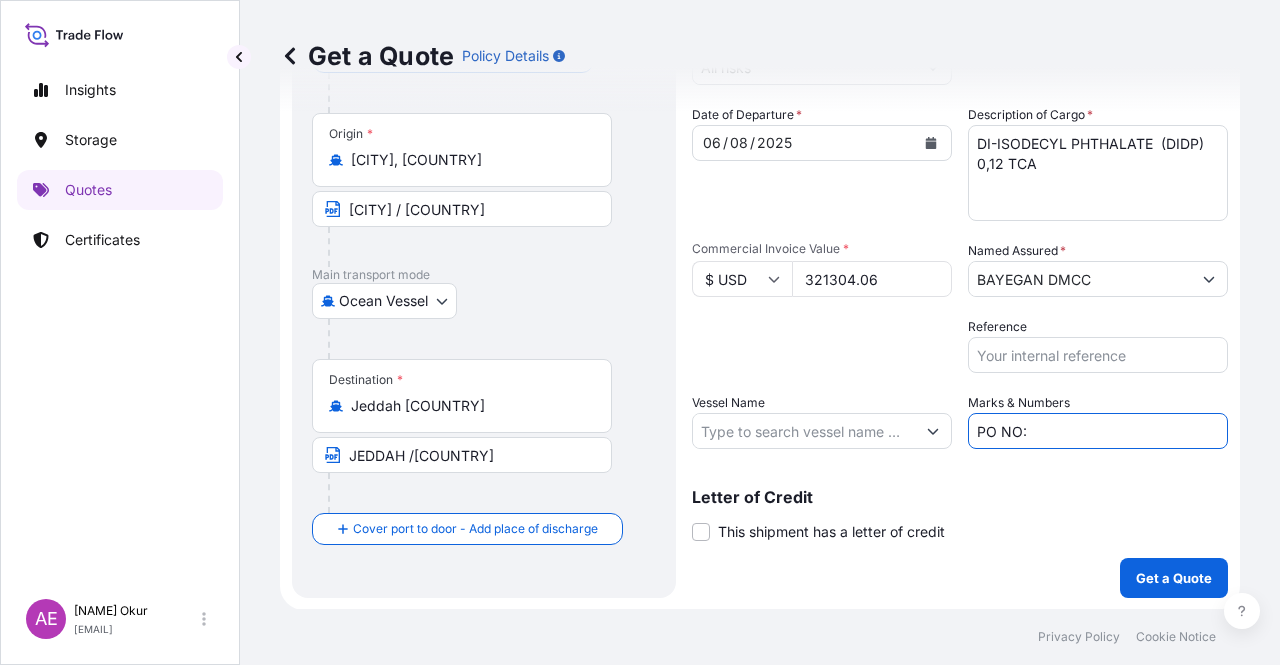 paste on ""quantity  M/Tonn"" 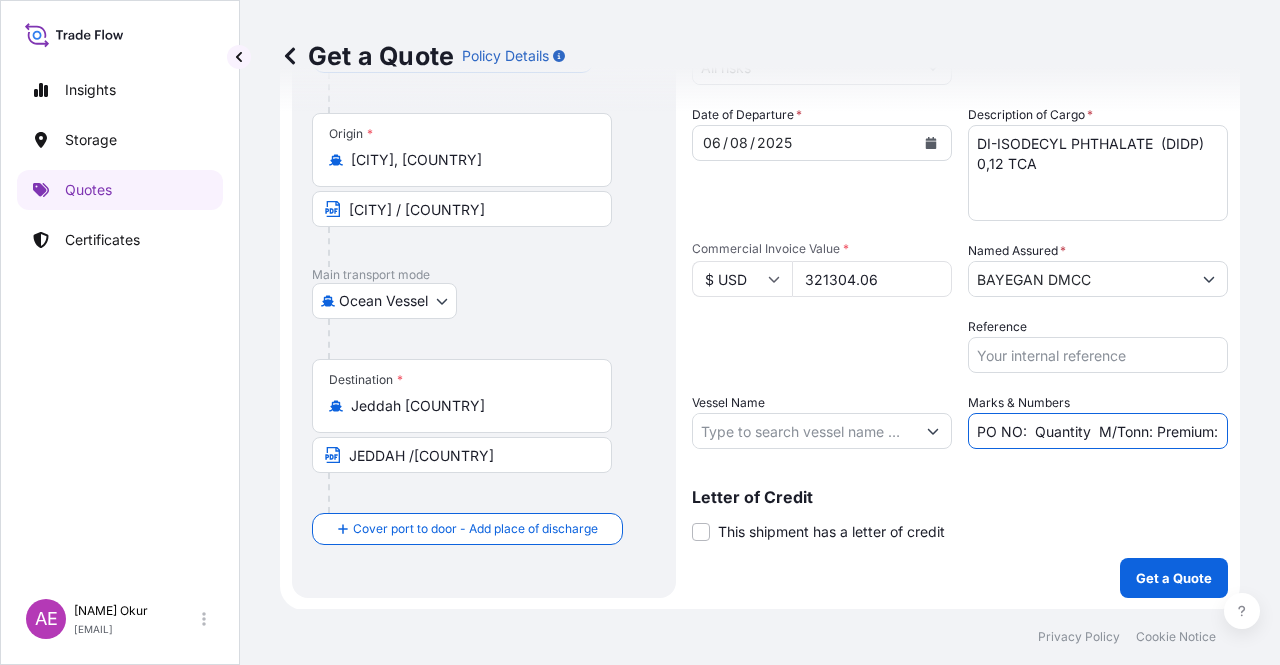 scroll, scrollTop: 0, scrollLeft: 0, axis: both 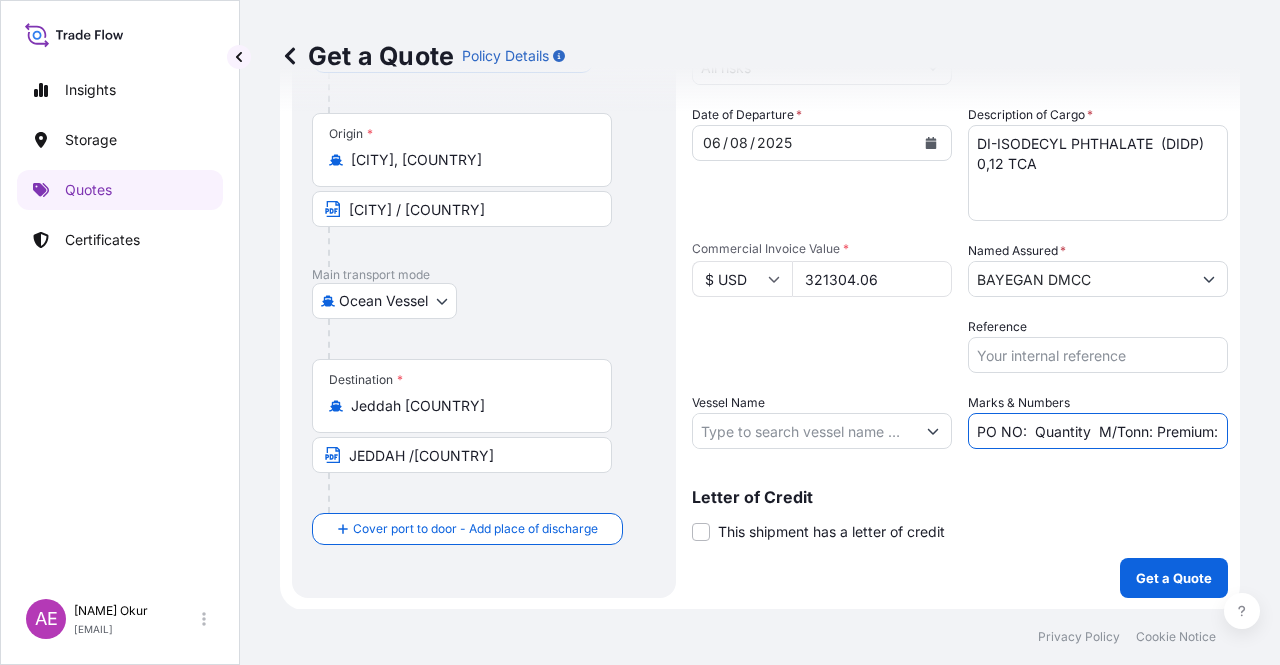 click on "PO NO:  Quantity  M/Tonn: Premium:" at bounding box center (1098, 431) 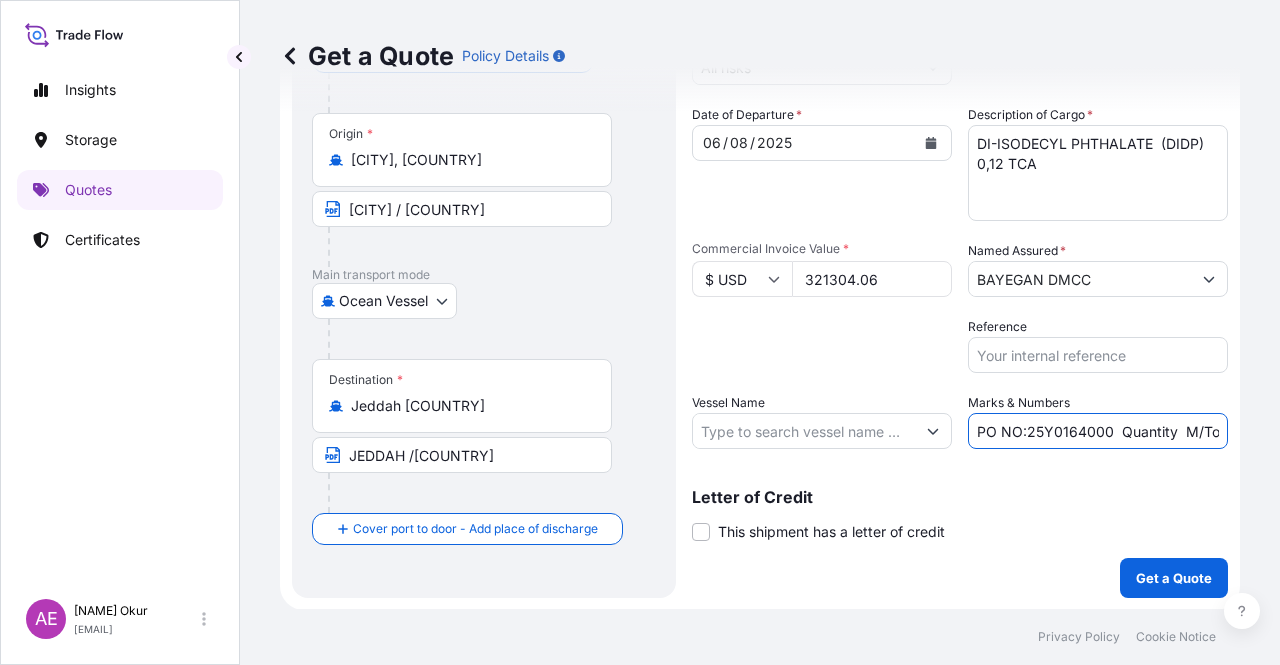 click on "PO NO:25Y0164000  Quantity  M/Tonn: Premium:" at bounding box center [1098, 431] 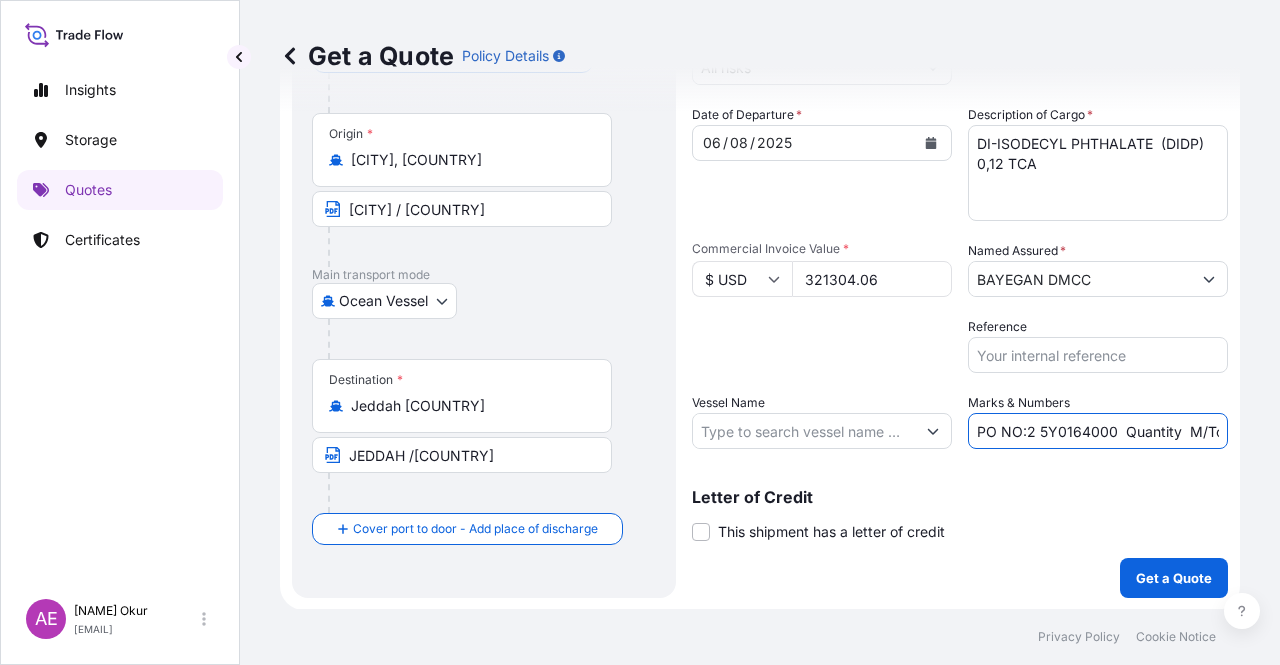 click on "PO NO:2 5Y0164000  Quantity  M/Tonn: Premium:" at bounding box center [1098, 431] 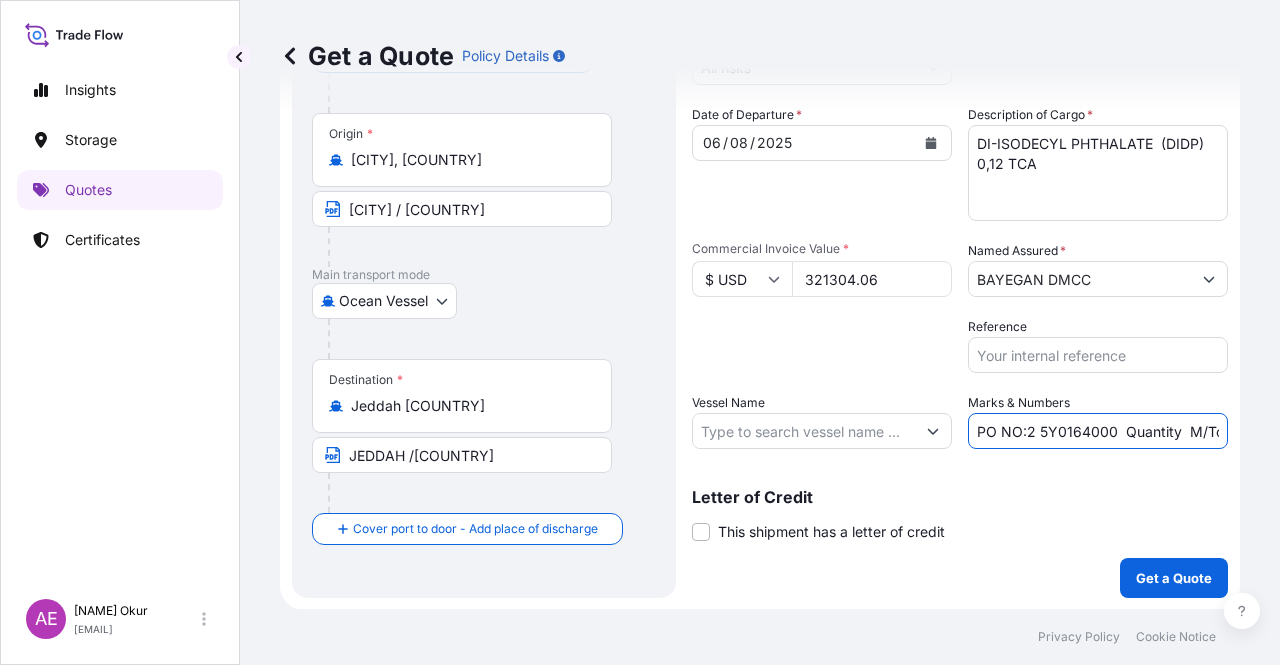 scroll, scrollTop: 0, scrollLeft: 95, axis: horizontal 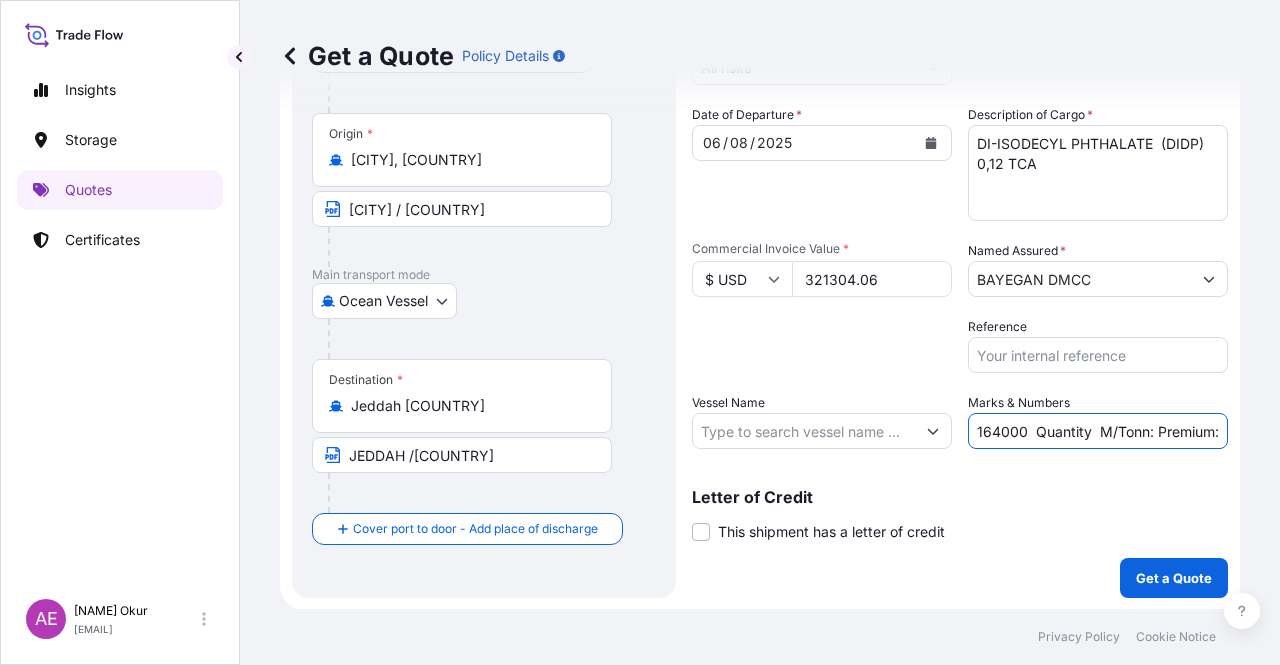 drag, startPoint x: 1162, startPoint y: 425, endPoint x: 1274, endPoint y: 432, distance: 112.21854 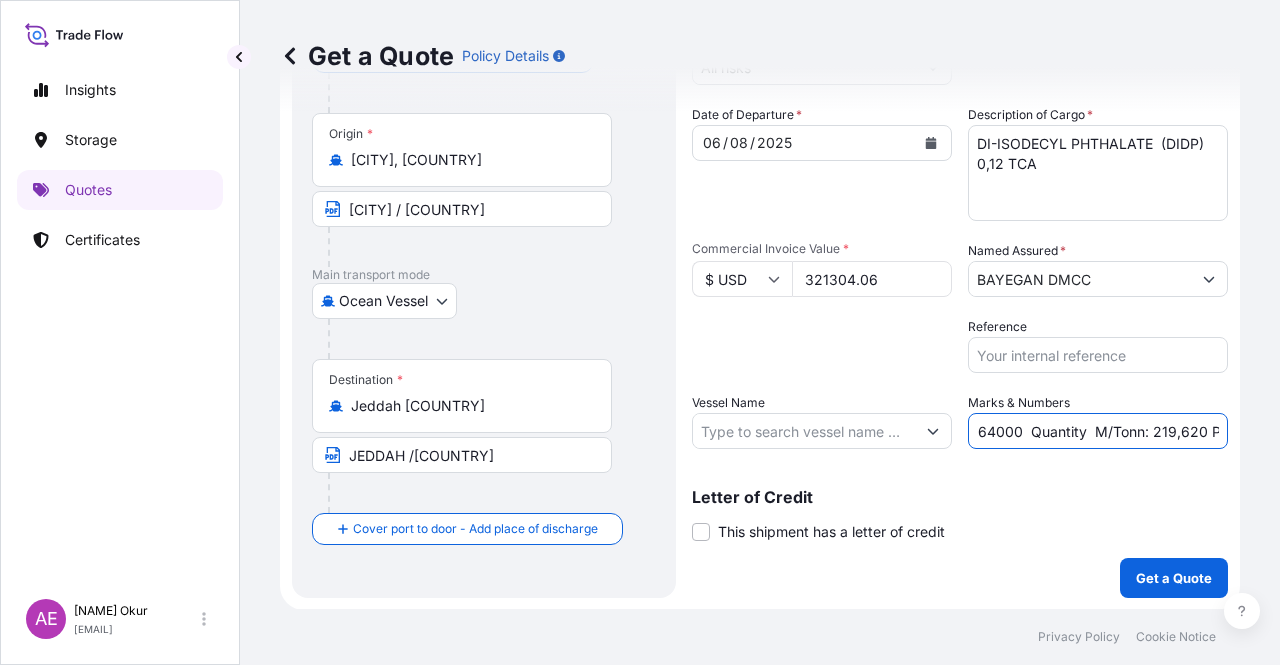 scroll, scrollTop: 0, scrollLeft: 151, axis: horizontal 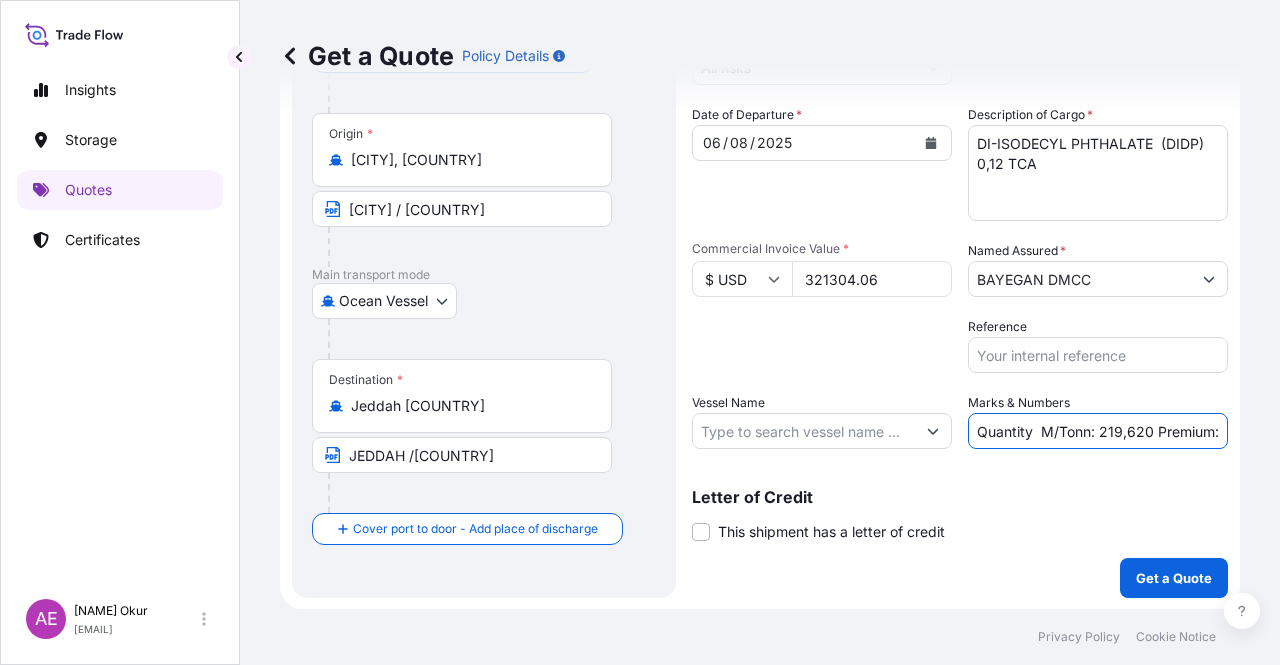 drag, startPoint x: 1189, startPoint y: 425, endPoint x: 1279, endPoint y: 437, distance: 90.79648 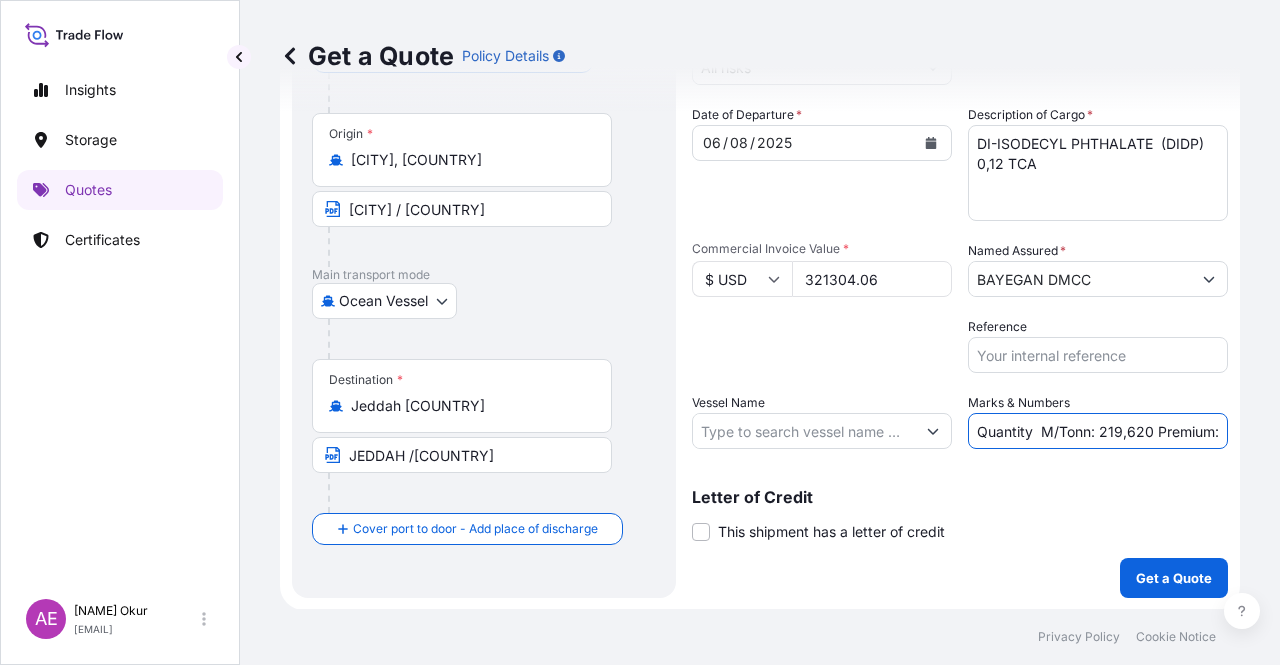 scroll, scrollTop: 0, scrollLeft: 0, axis: both 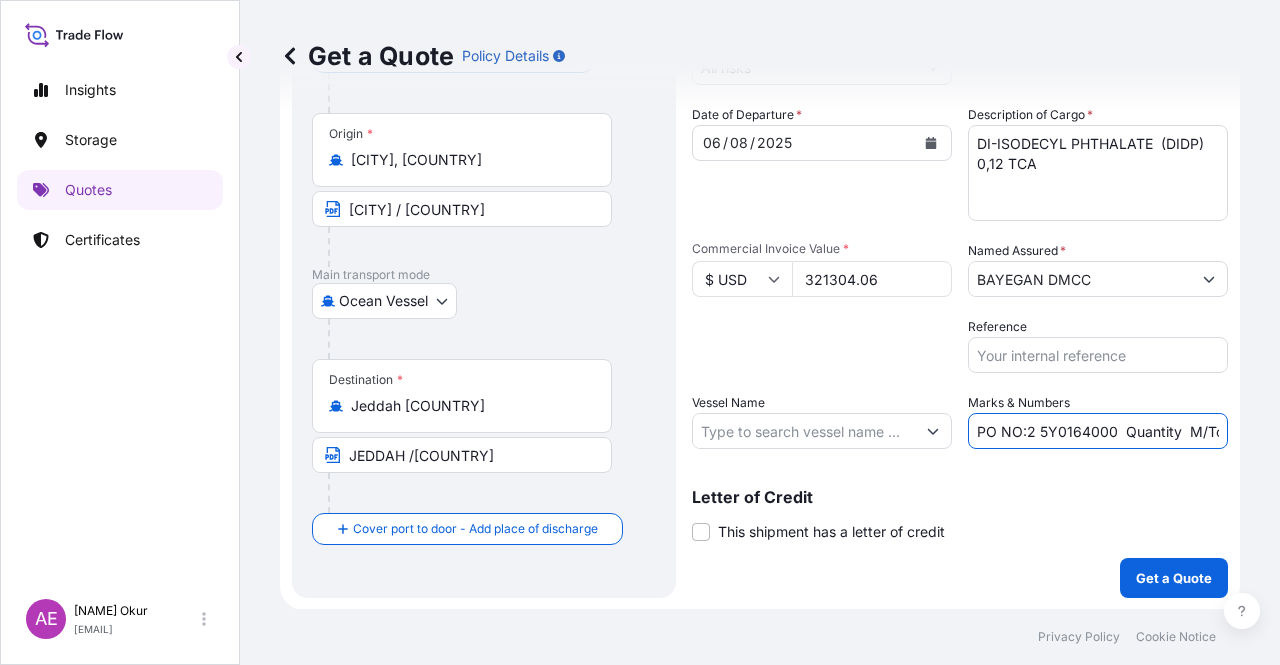 click on "PO NO:2 5Y0164000  Quantity  M/Tonn: 219,620 Premium:" at bounding box center [1098, 431] 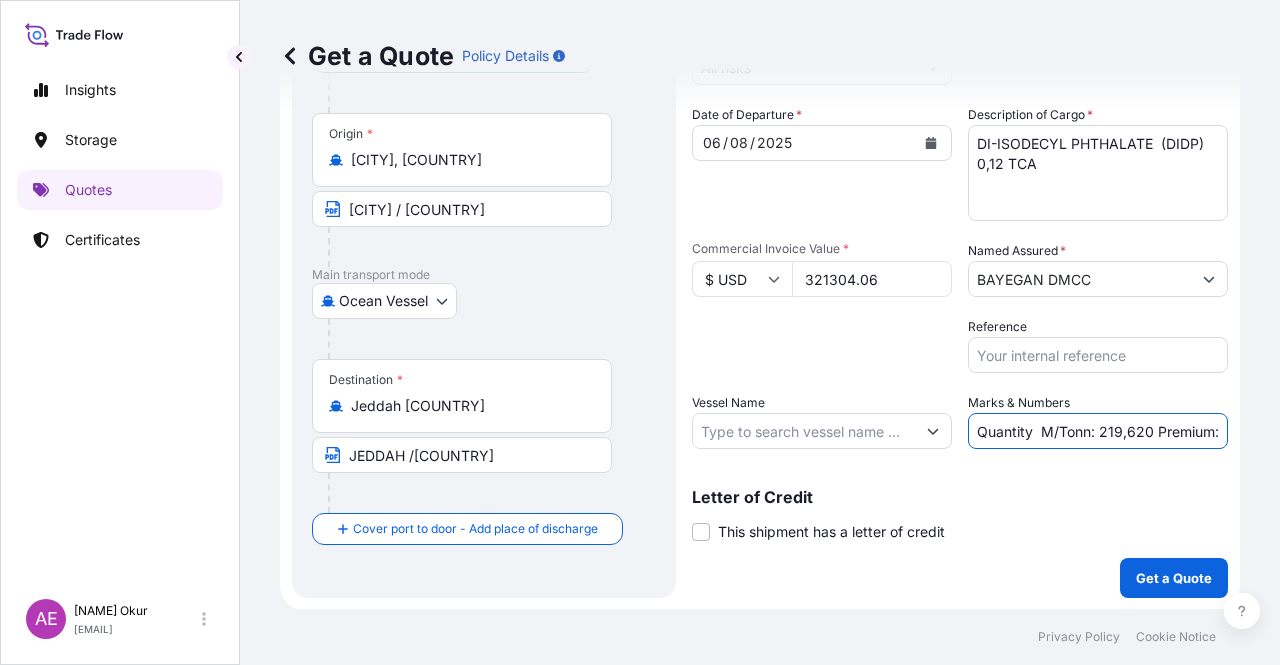 drag, startPoint x: 1201, startPoint y: 429, endPoint x: 1274, endPoint y: 428, distance: 73.00685 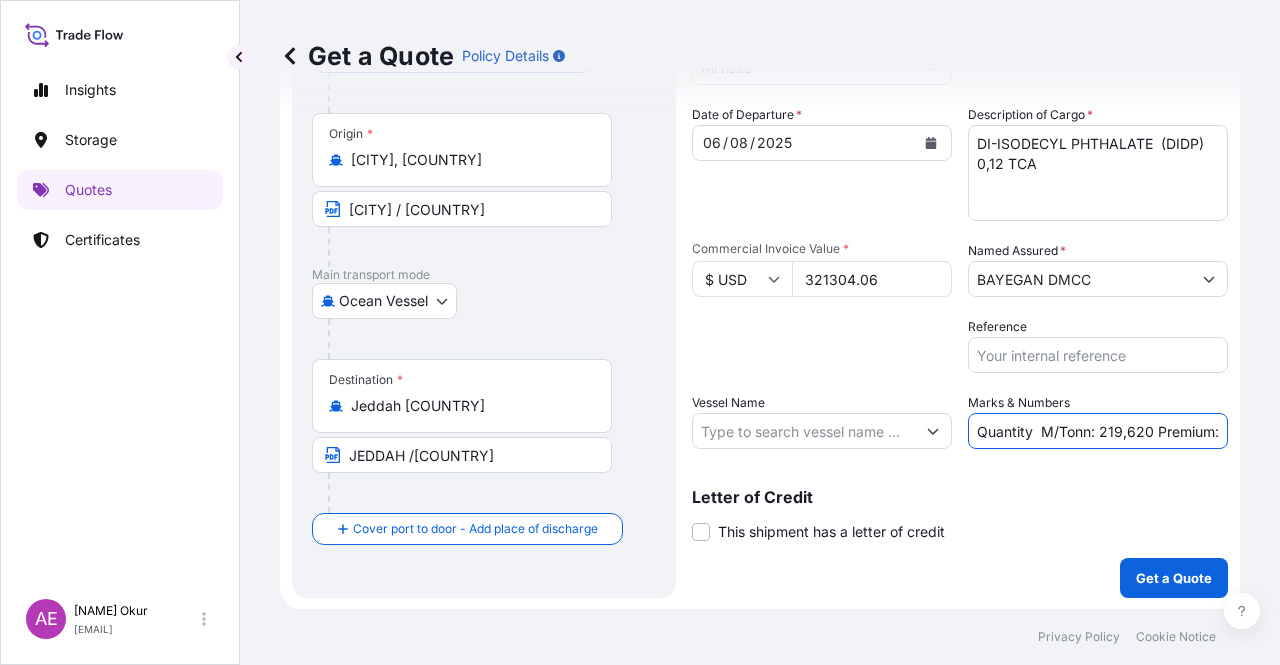 paste on "35,34" 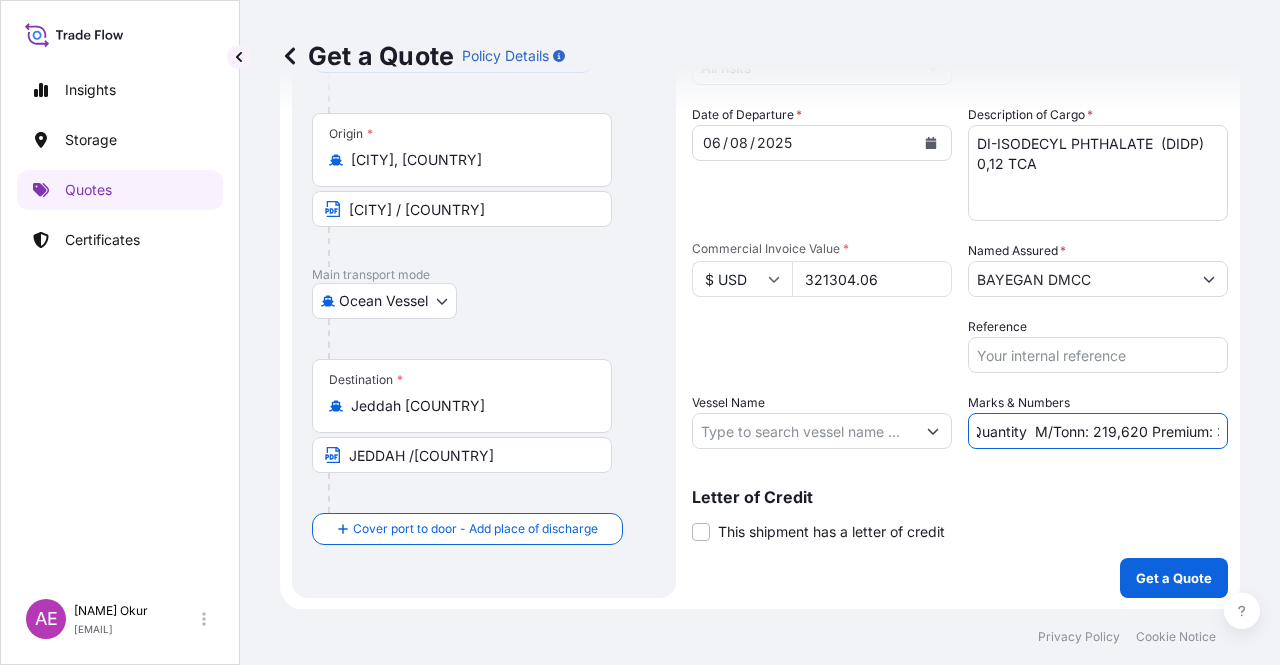 scroll, scrollTop: 0, scrollLeft: 193, axis: horizontal 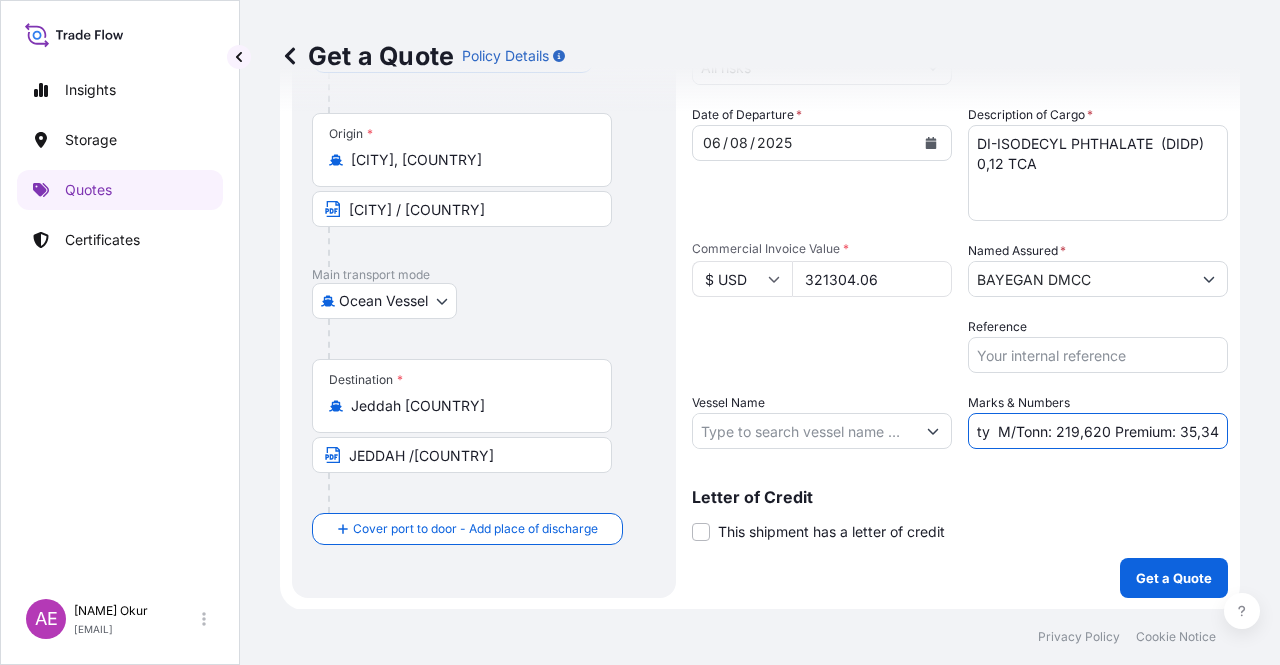 click on "PO NO:2 5Y0164000  Quantity  M/Tonn: 219,620 Premium: 35,34" at bounding box center [1098, 431] 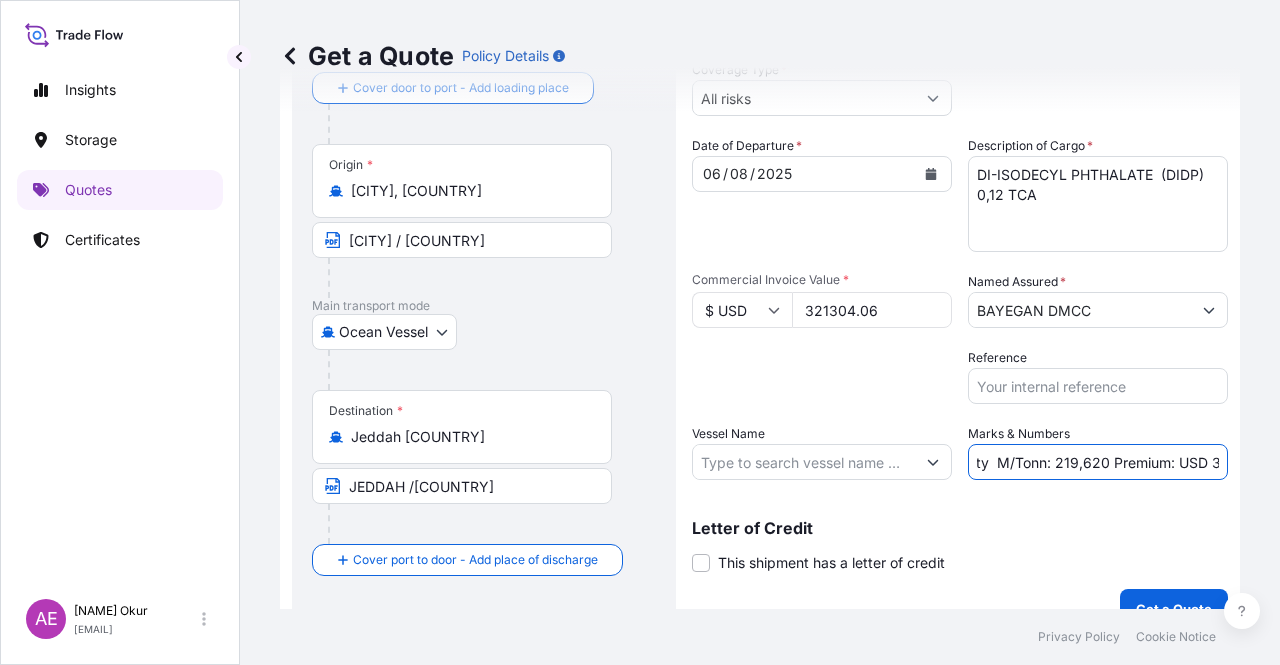 scroll, scrollTop: 155, scrollLeft: 0, axis: vertical 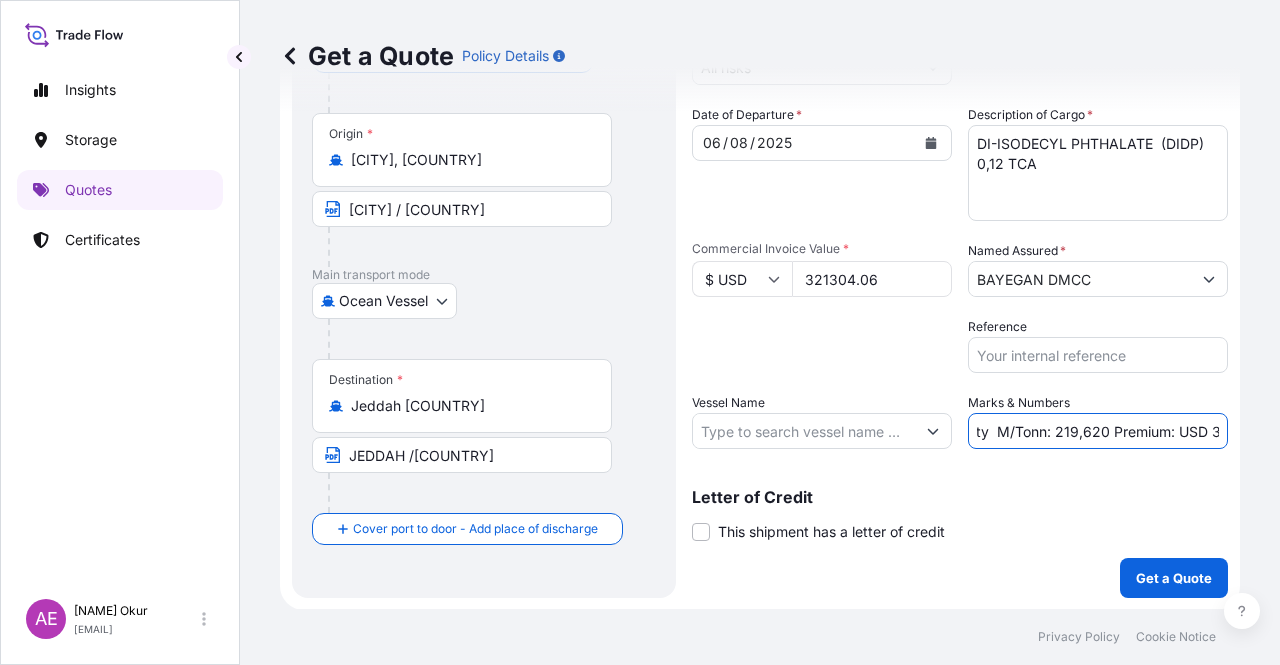 type on "PO NO:2 5Y0164000  Quantity  M/Tonn: 219,620 Premium: USD 35,34" 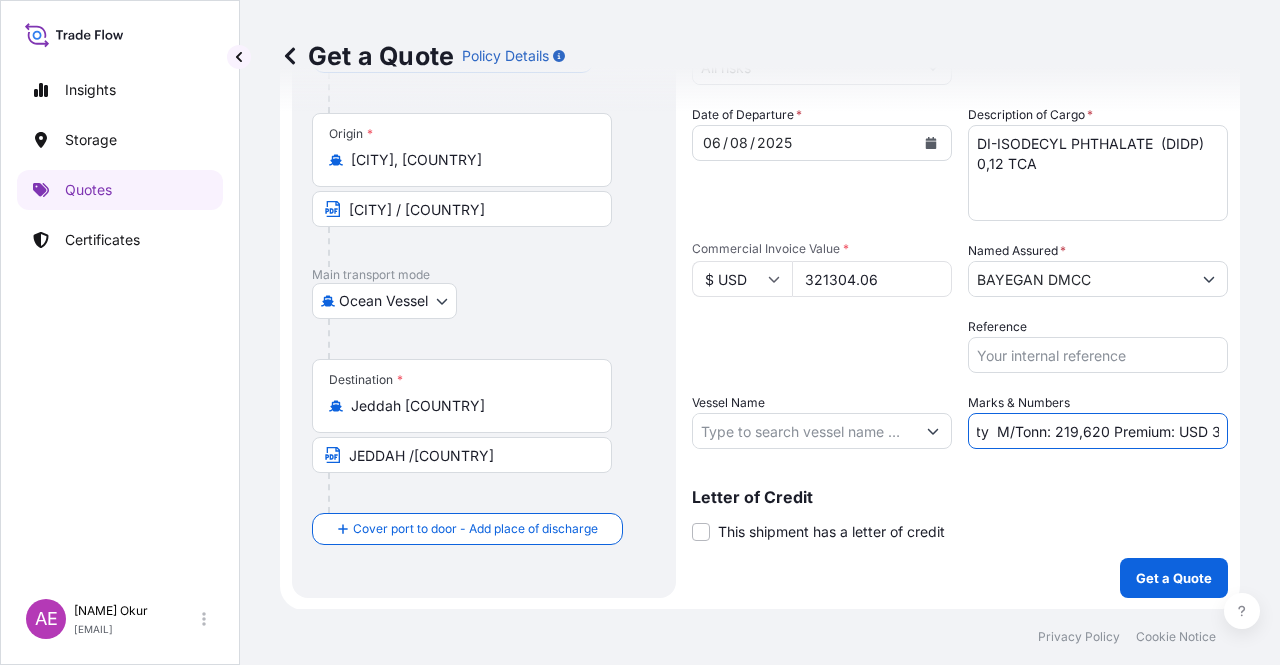 click on "Shipment Details Coverage Type * All risks Date of Departure * 06 / 08 / 2025 Cargo Category * LPG, Crude Oil, Utility Fuel, Mid Distillates and Specialities, Fertilisers Description of Cargo * DI-ISODECYL PHTHALATE  (DIDP) 0,12 TCA Commercial Invoice Value   * $ USD 321304.06 Named Assured * BAYEGAN DMCC Packing Category Type to search a container mode Please select a primary mode of transportation first. Reference Vessel Name Marks & Numbers PO NO:2 5Y0164000  Quantity  M/Tonn: 219,620 Premium: USD 35,34 Letter of Credit This shipment has a letter of credit Letter of credit * Letter of credit may not exceed 12000 characters Get a Quote" at bounding box center [960, 283] 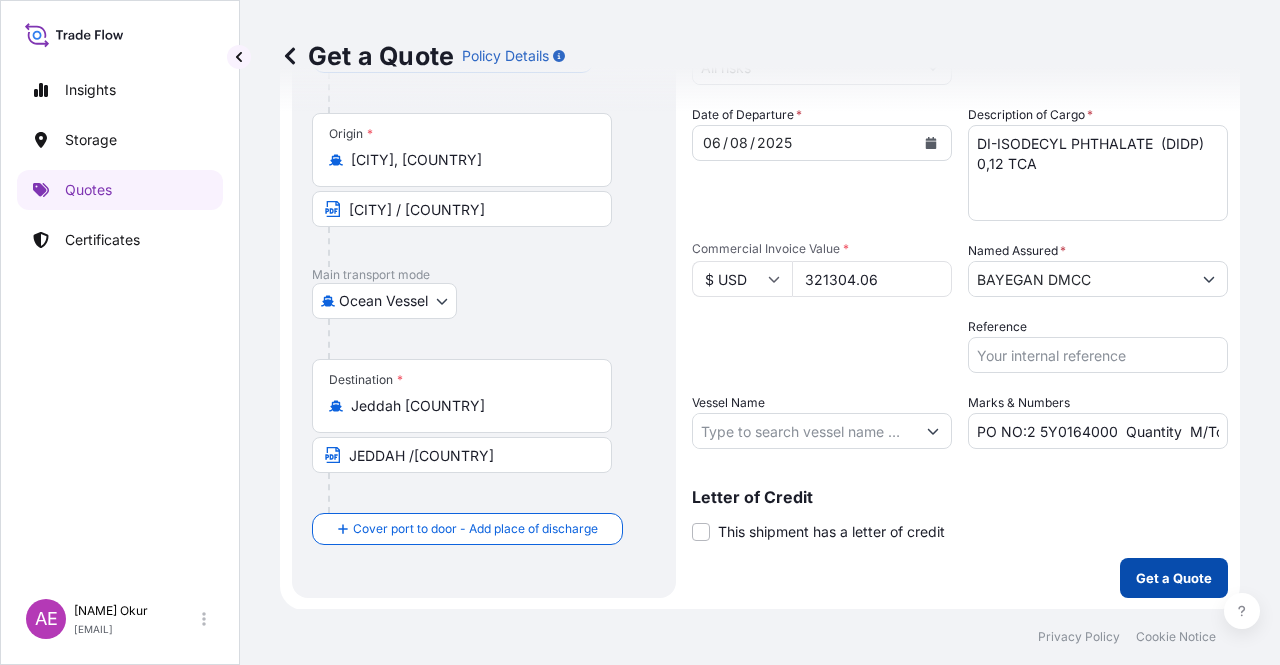 click on "Get a Quote" at bounding box center [1174, 578] 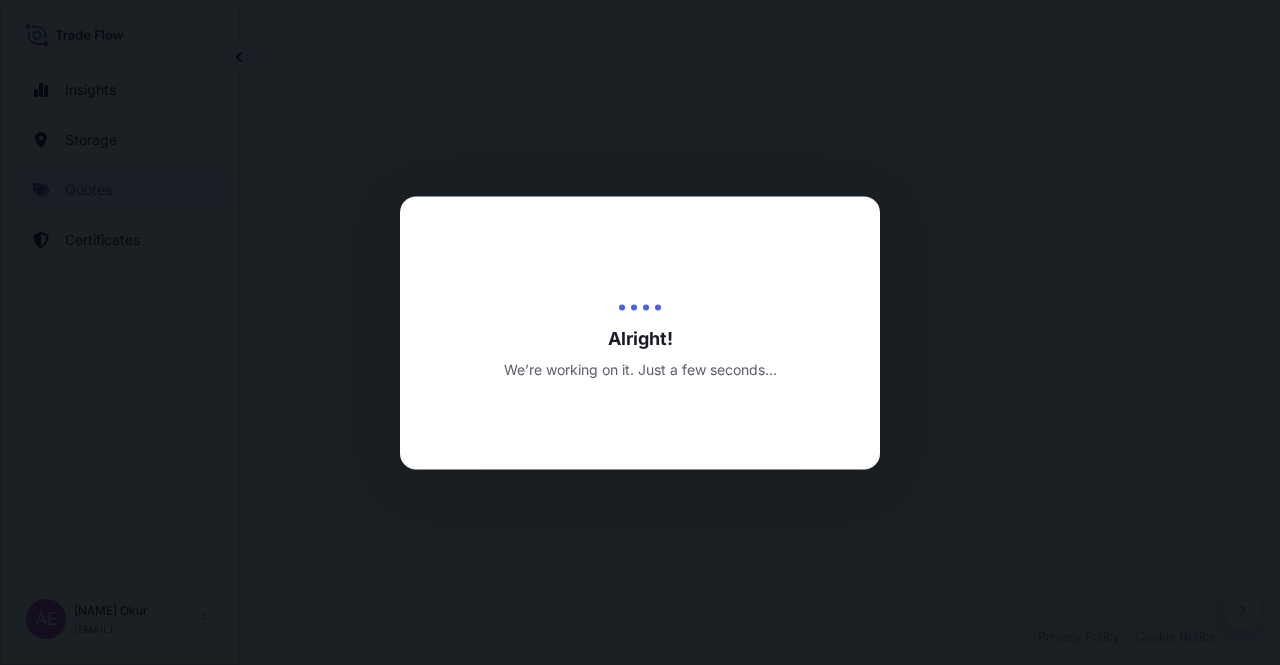 scroll, scrollTop: 0, scrollLeft: 0, axis: both 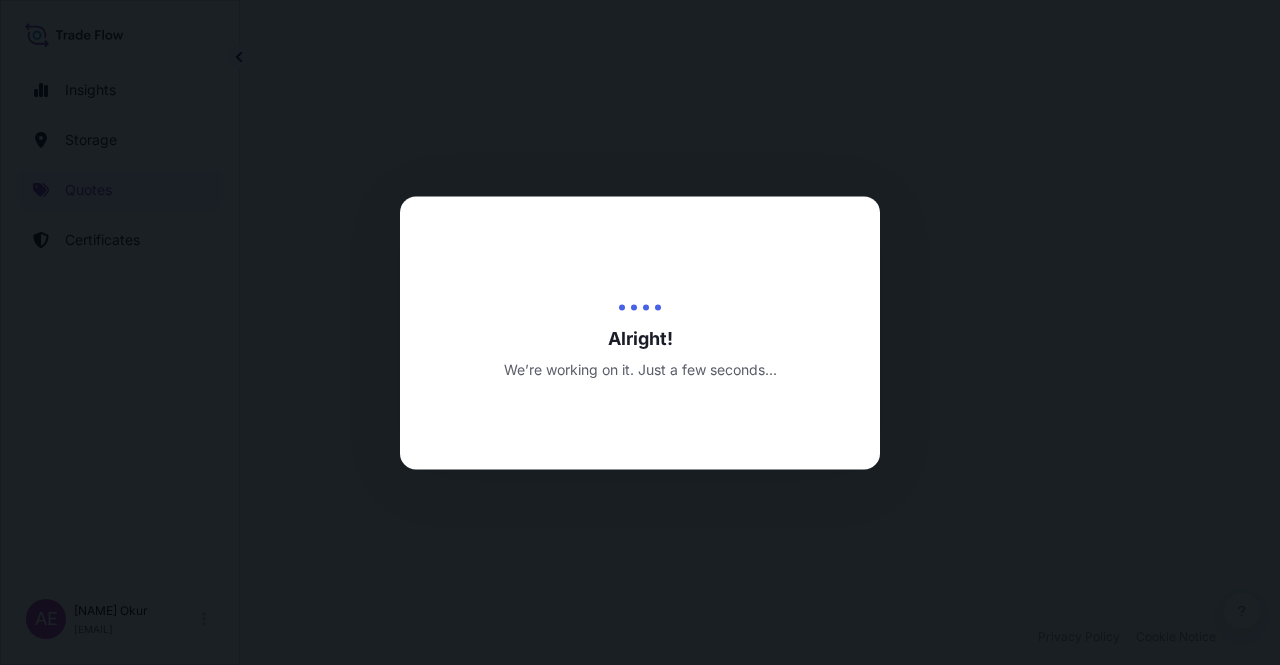 select on "Ocean Vessel" 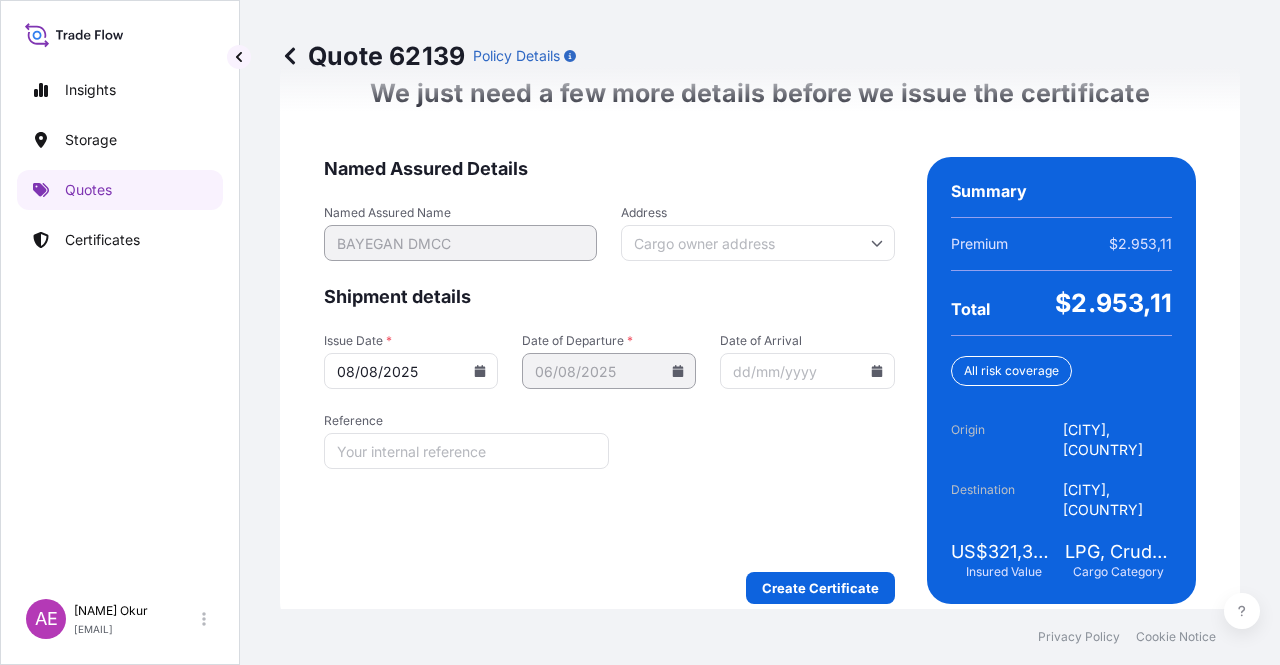scroll, scrollTop: 2596, scrollLeft: 0, axis: vertical 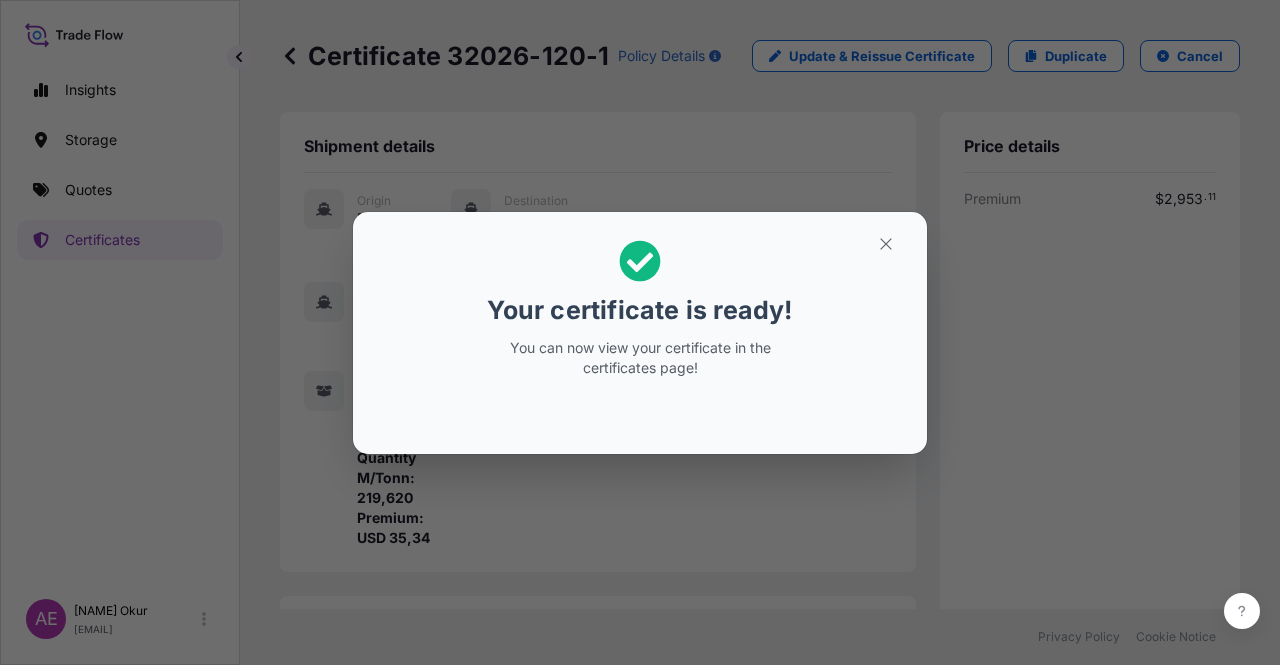click at bounding box center (886, 244) 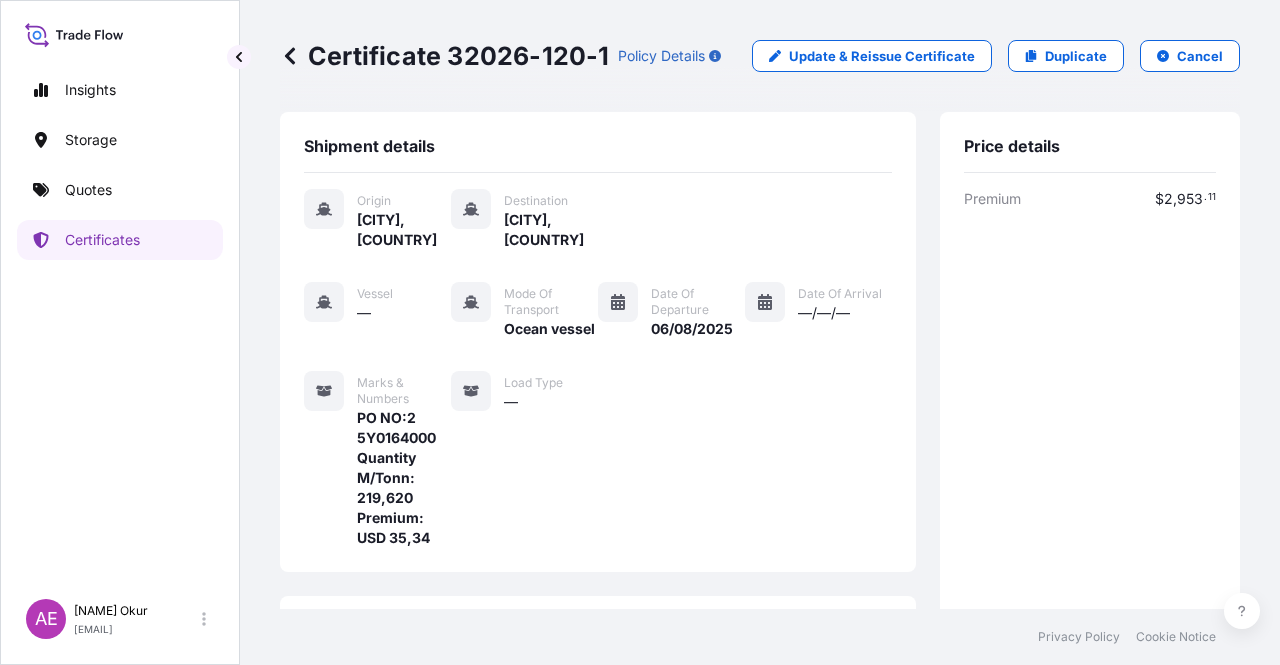 scroll, scrollTop: 520, scrollLeft: 0, axis: vertical 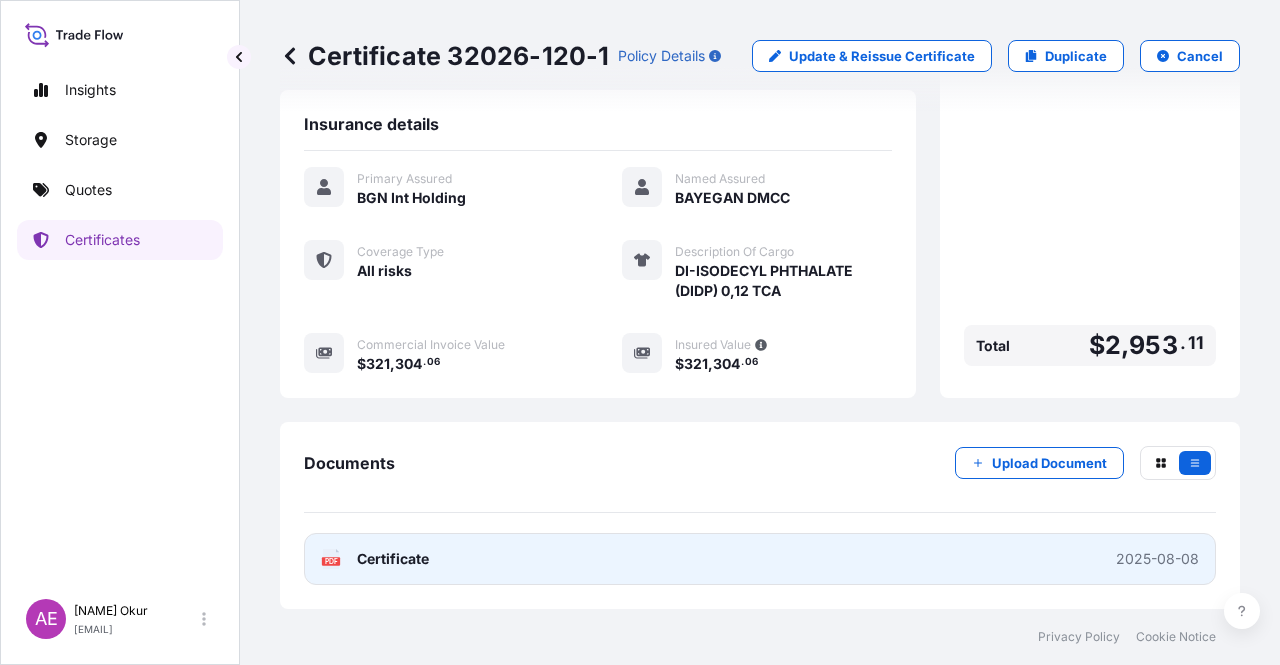 click on "Certificate" at bounding box center [393, 559] 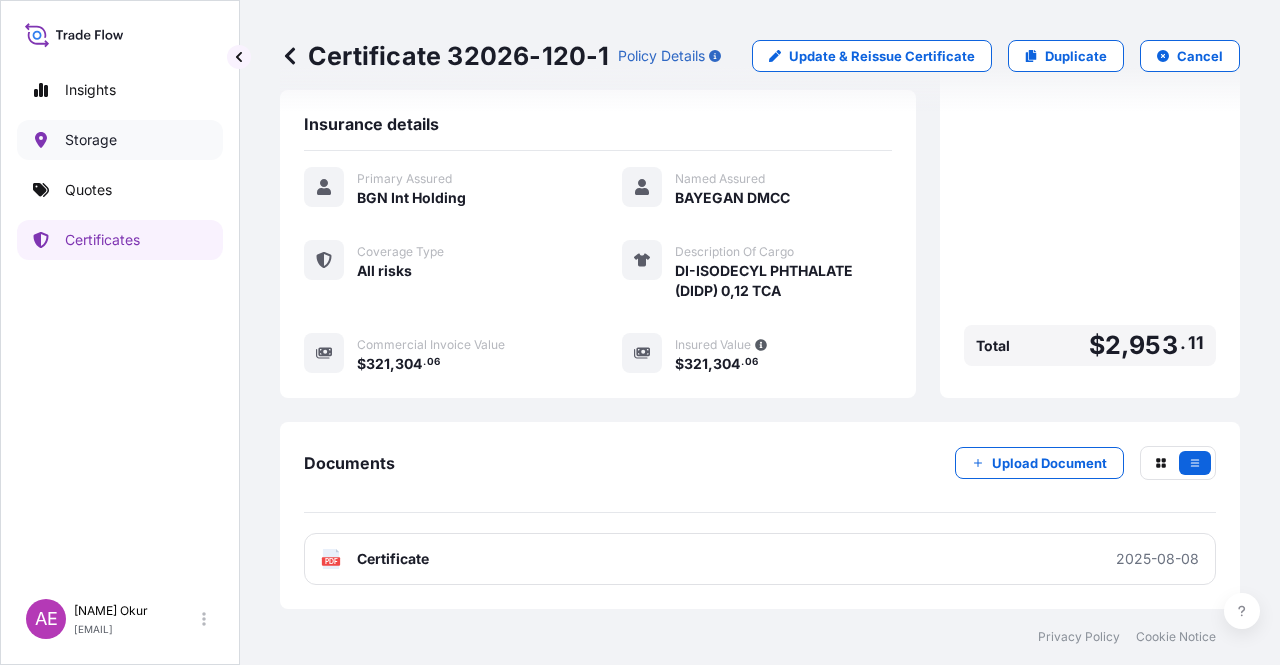 click on "Quotes" at bounding box center (120, 190) 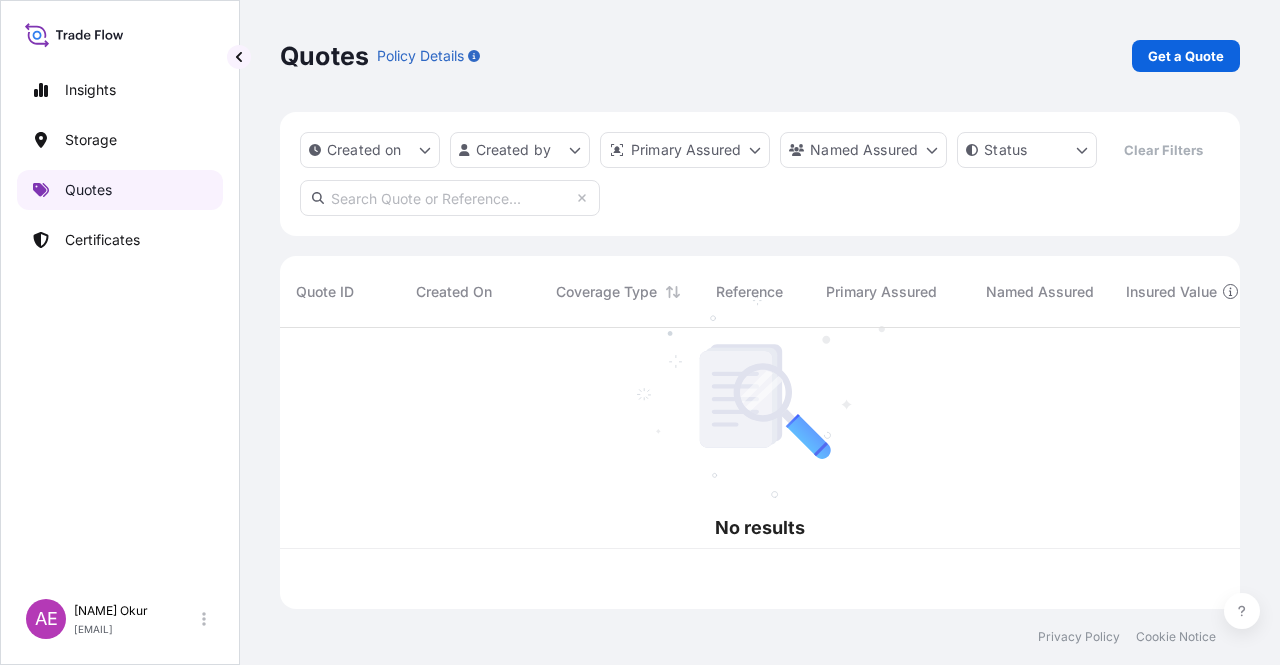 scroll, scrollTop: 0, scrollLeft: 0, axis: both 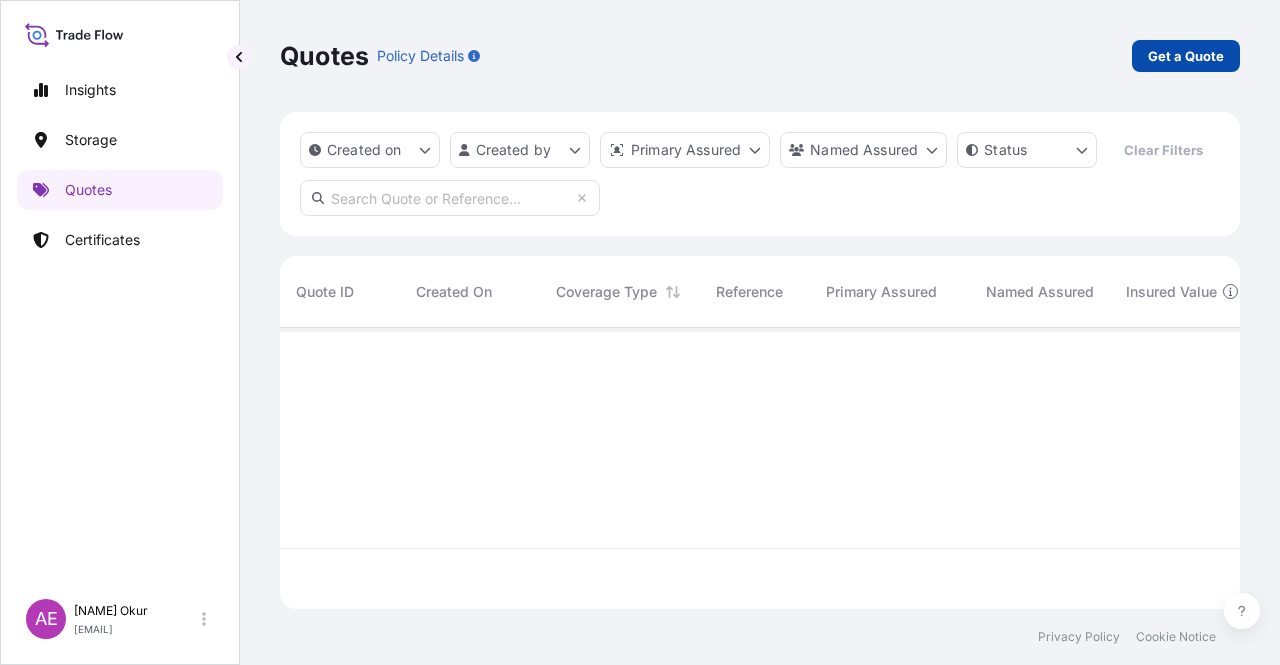 click on "Get a Quote" at bounding box center [1186, 56] 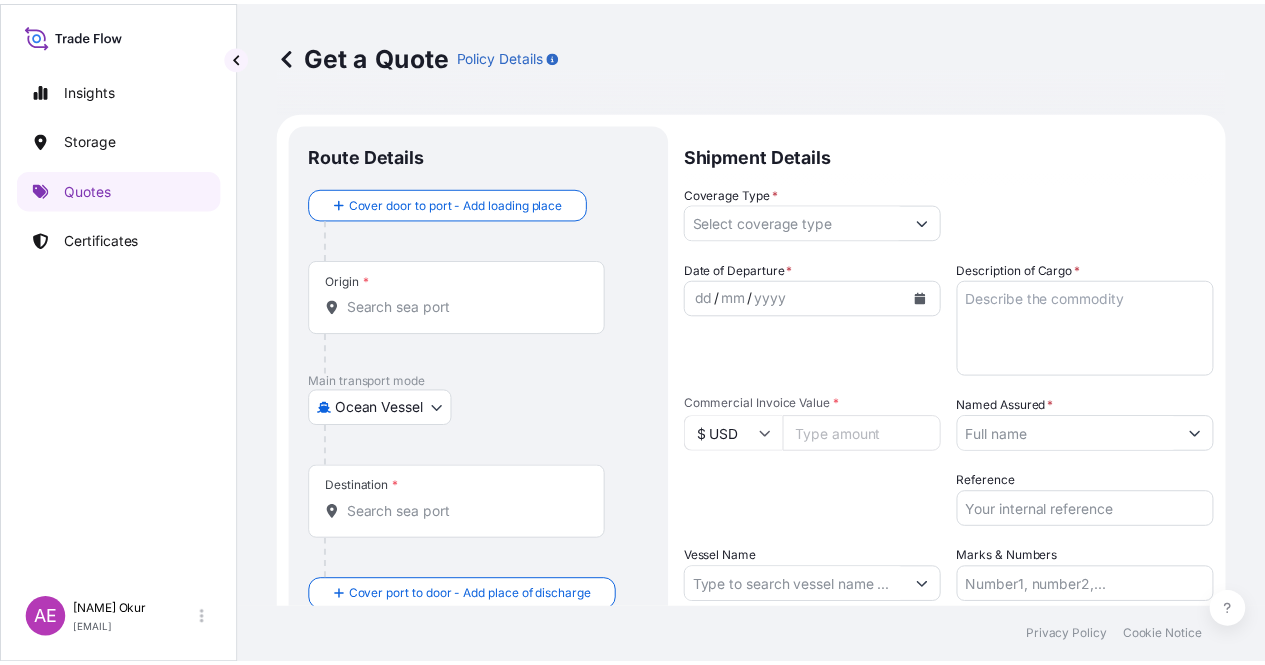scroll, scrollTop: 32, scrollLeft: 0, axis: vertical 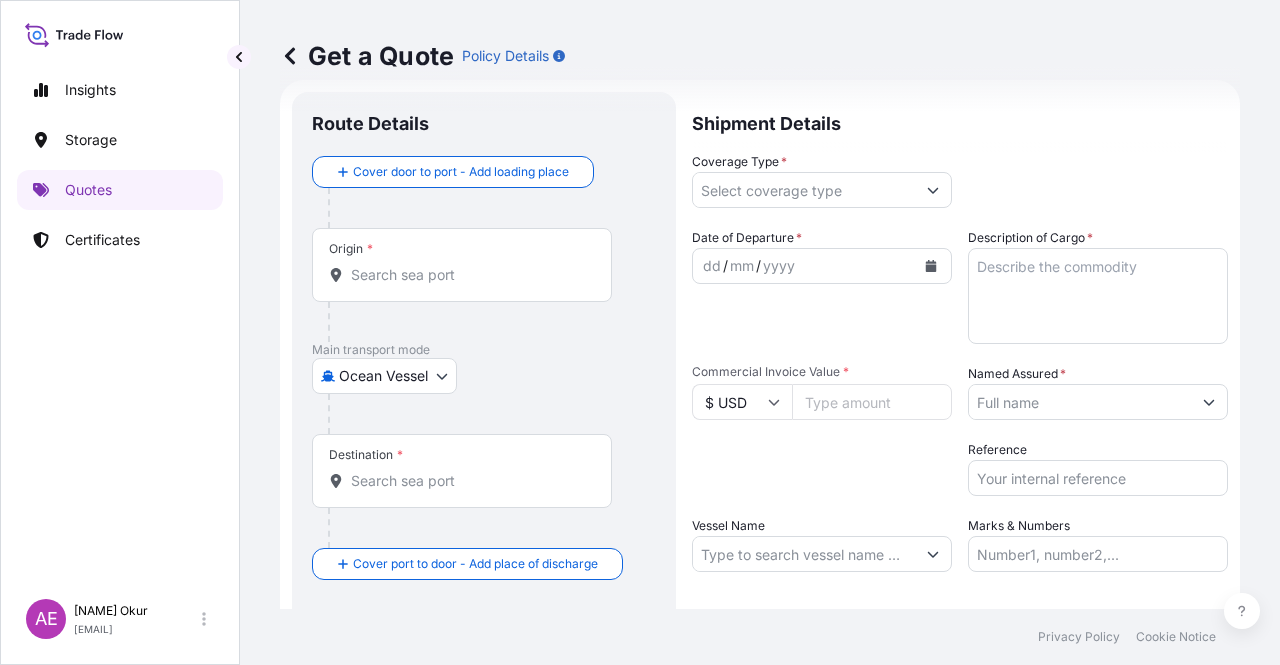 click on "Origin *" at bounding box center [469, 275] 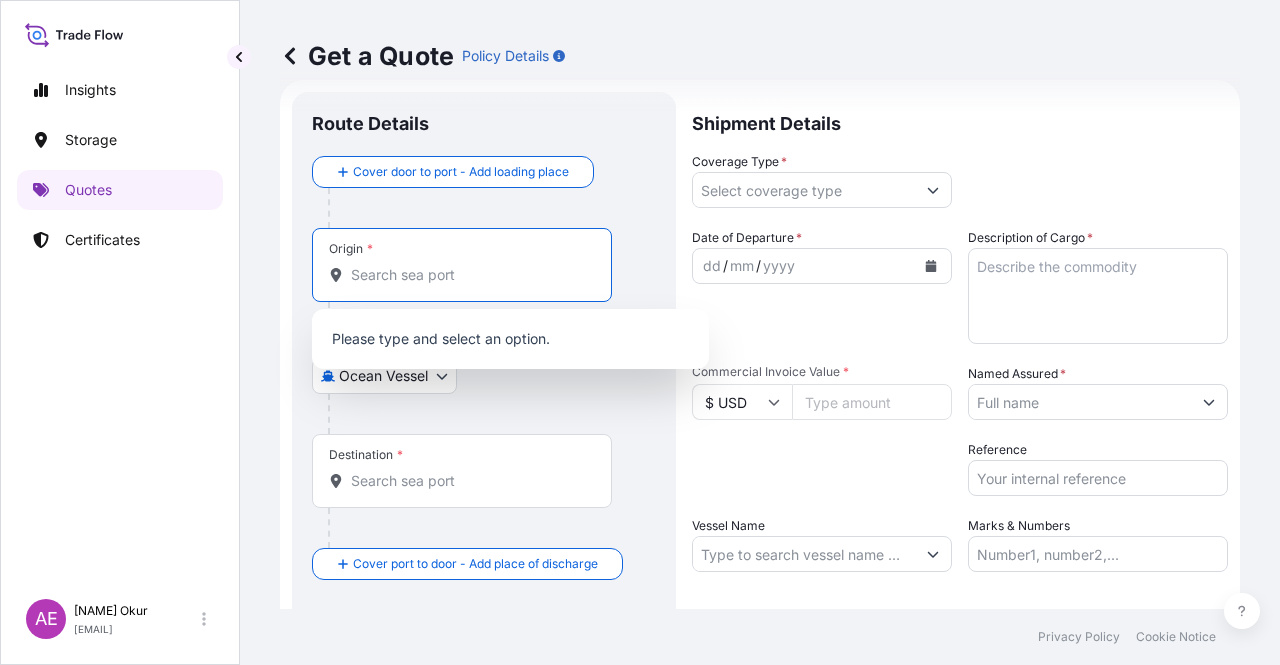 paste on "[CITY]" 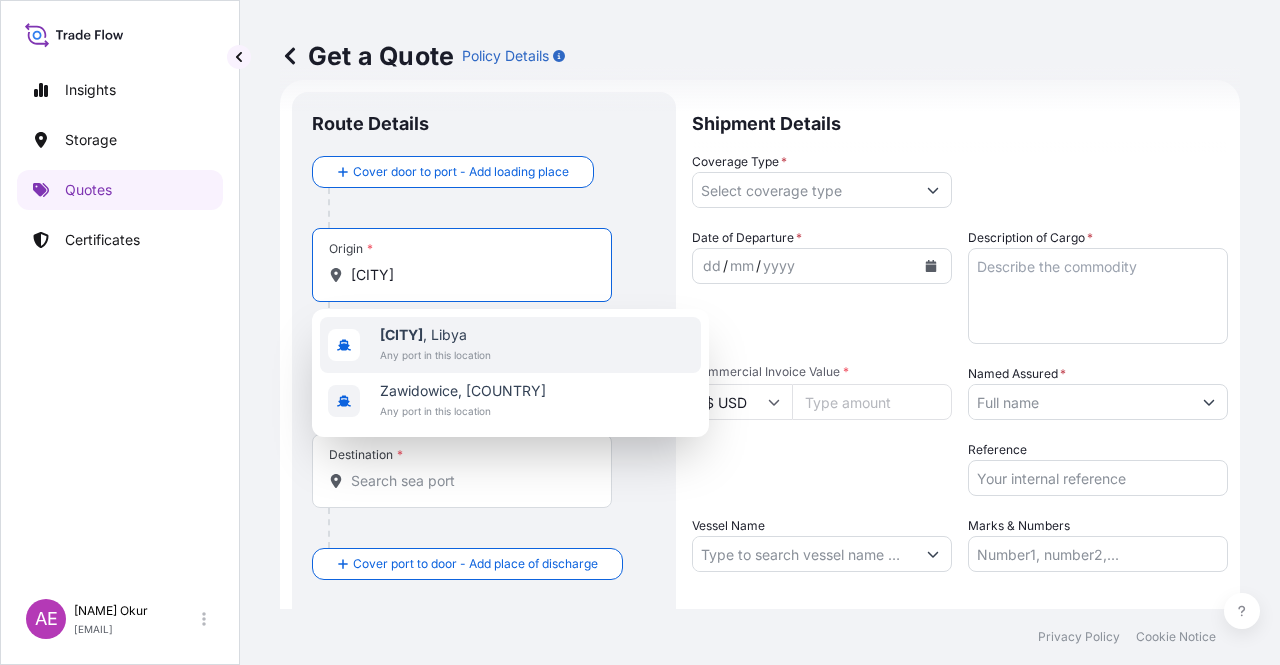 click on "[CITY] , [COUNTRY]" at bounding box center [435, 335] 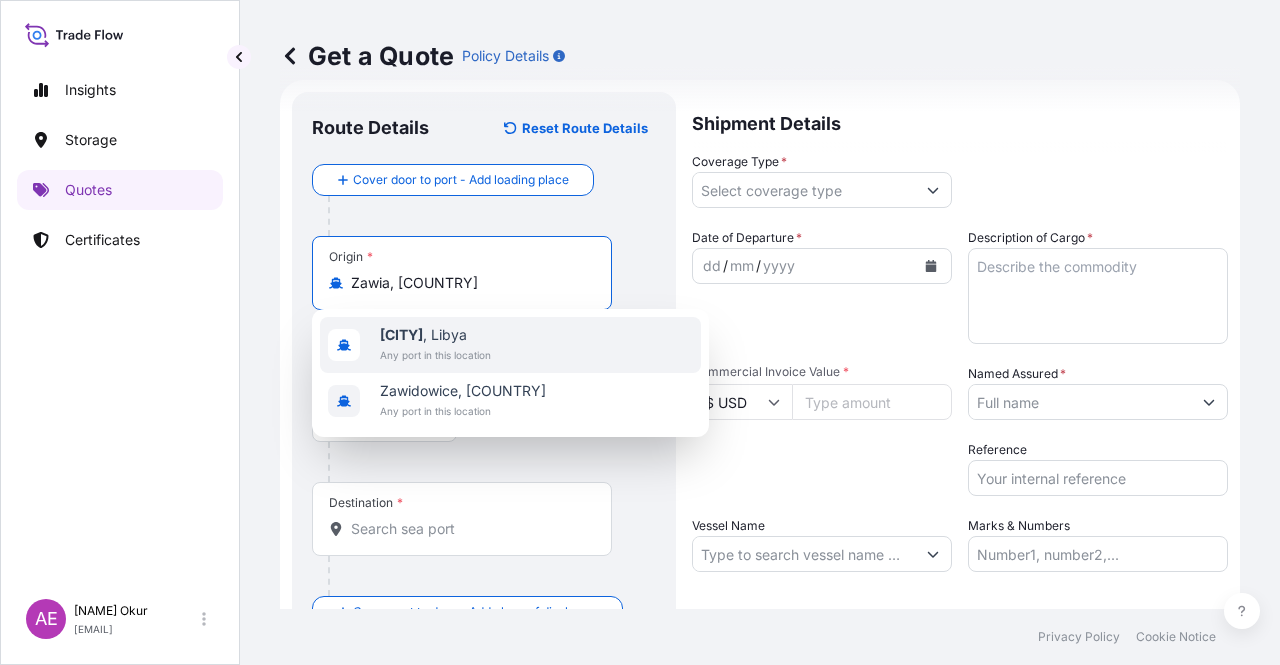 type on "Zawia, [COUNTRY]" 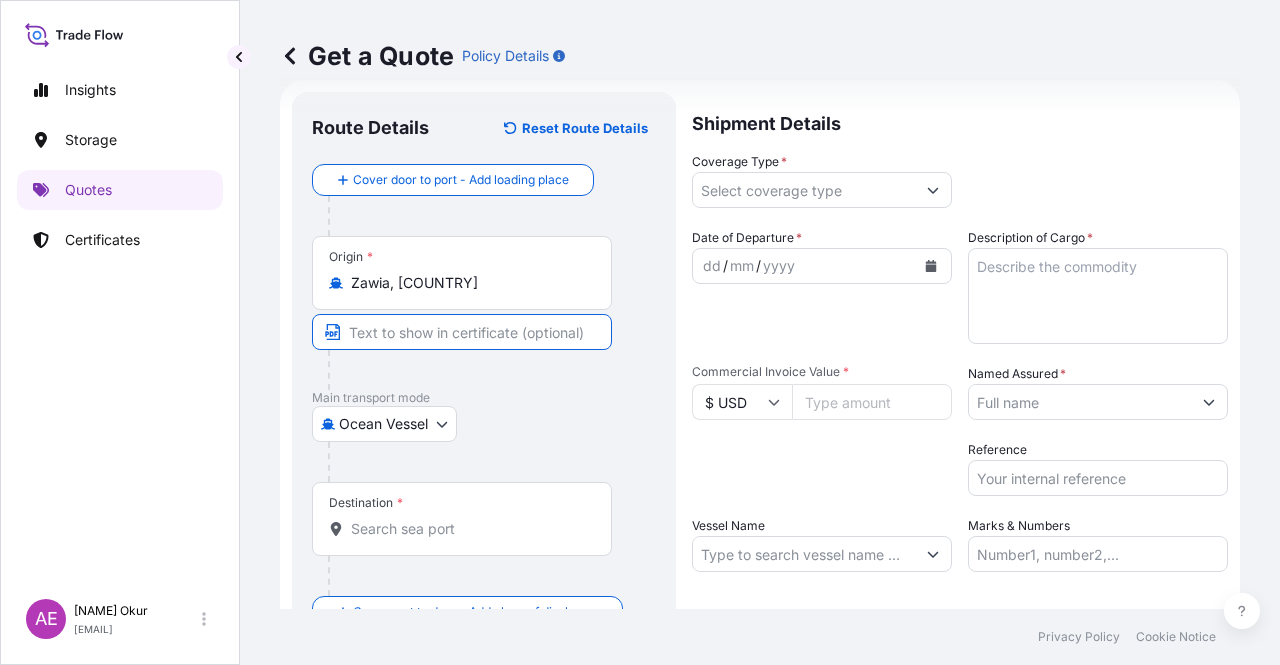 paste on "[CITY]" 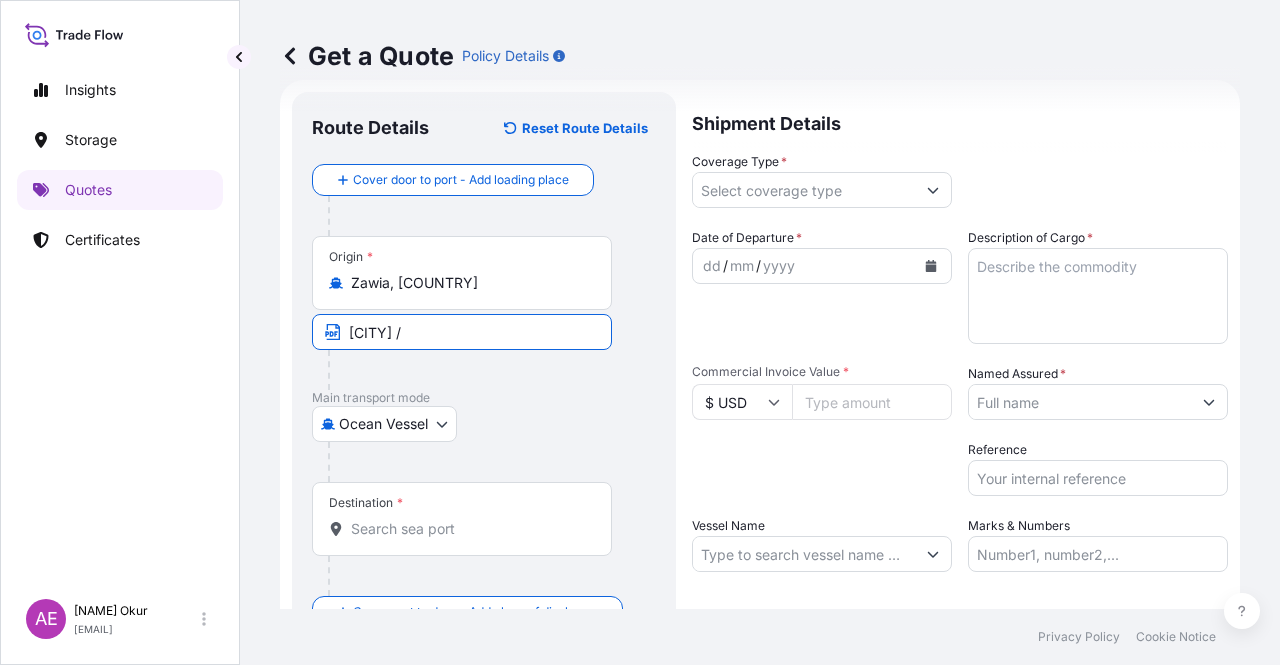 paste on "LIBYA" 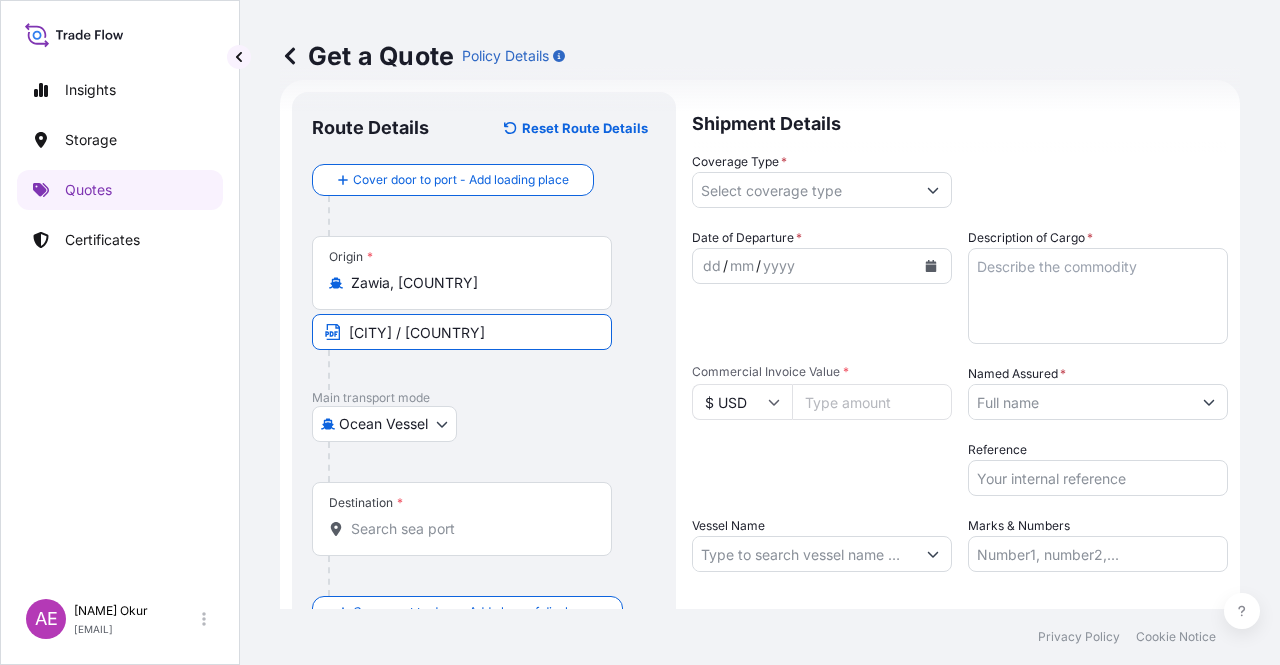 type on "[CITY] / [COUNTRY]" 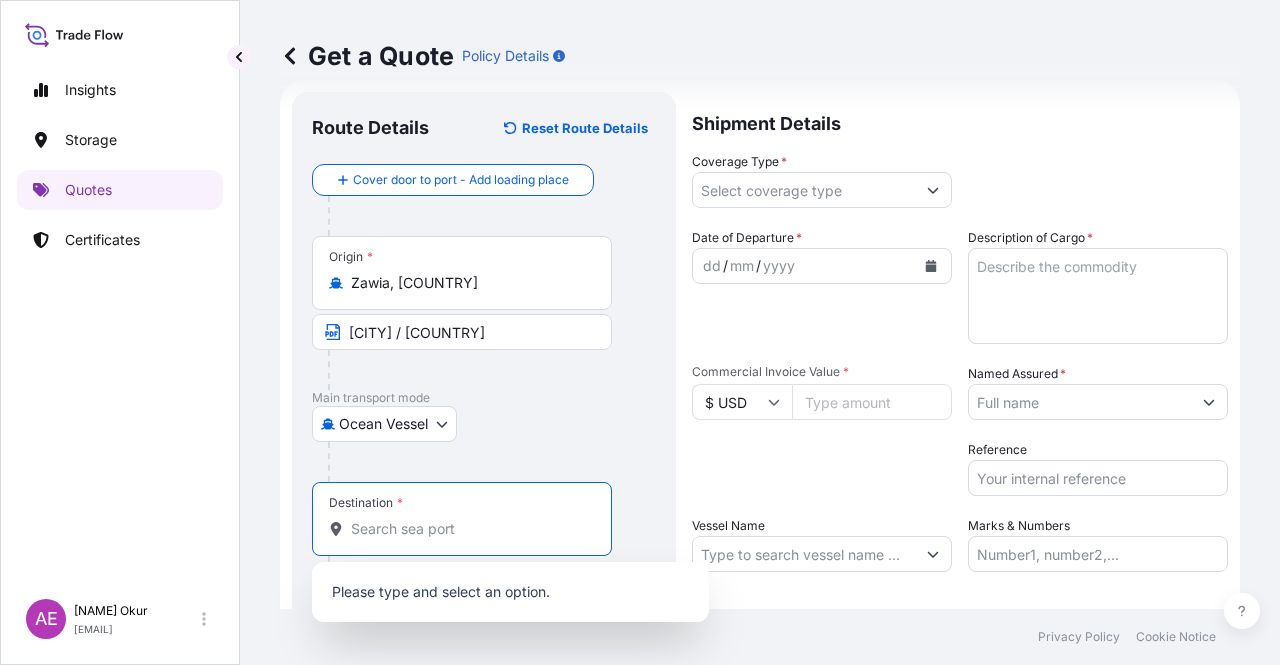 paste on "[CITY]" 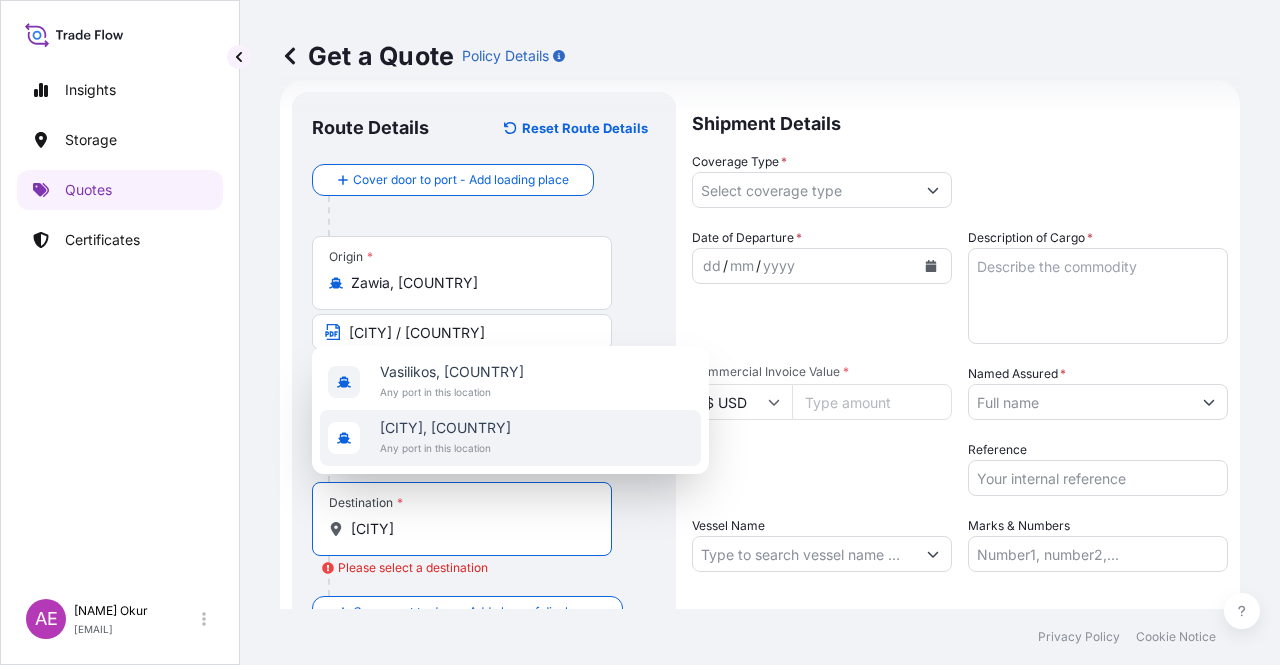 drag, startPoint x: 496, startPoint y: 524, endPoint x: 186, endPoint y: 526, distance: 310.00644 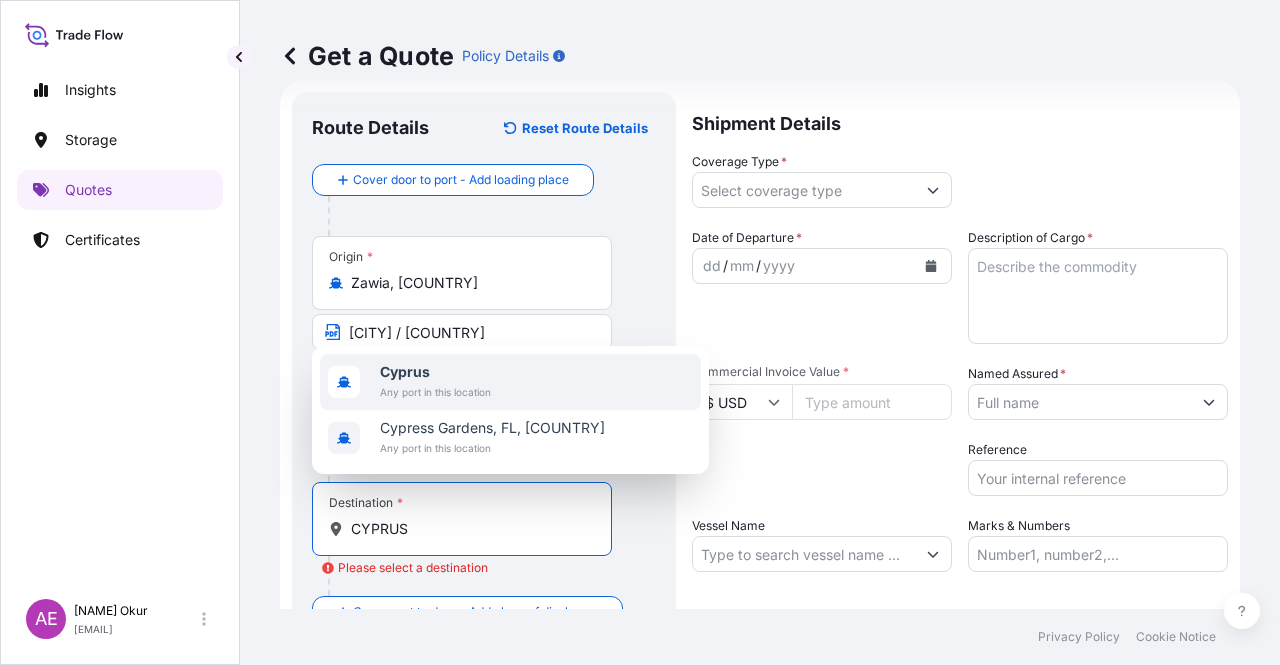 click on "Cyprus" at bounding box center (435, 372) 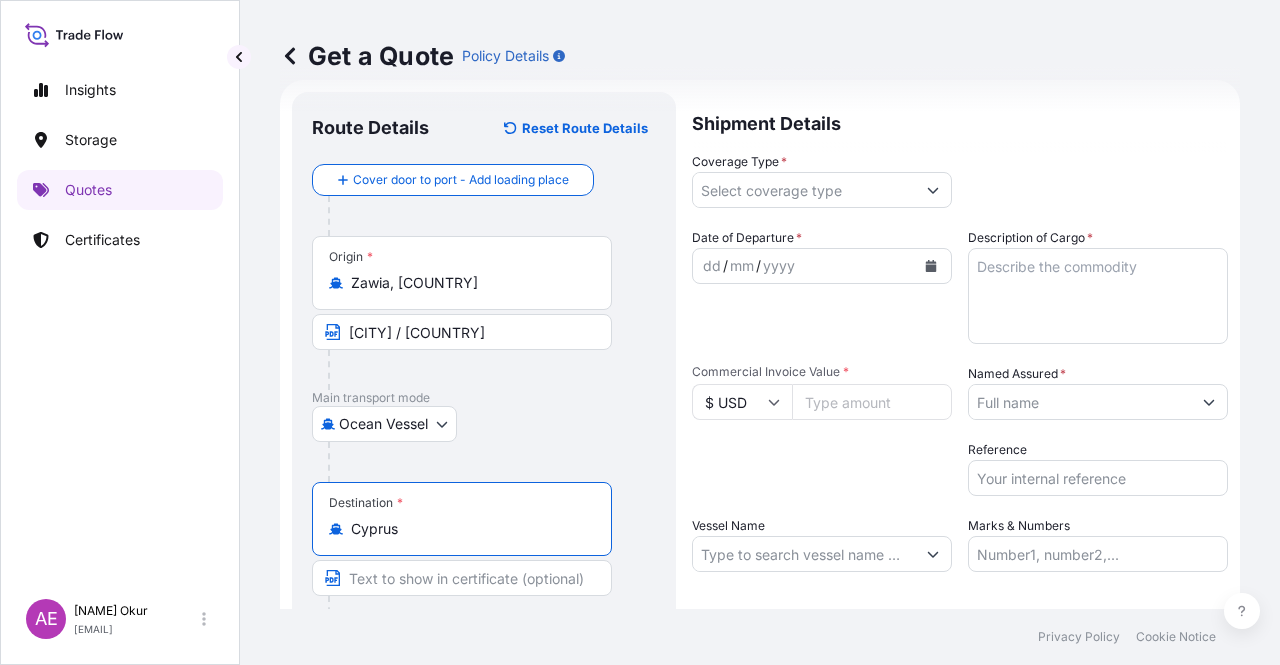 type on "Cyprus" 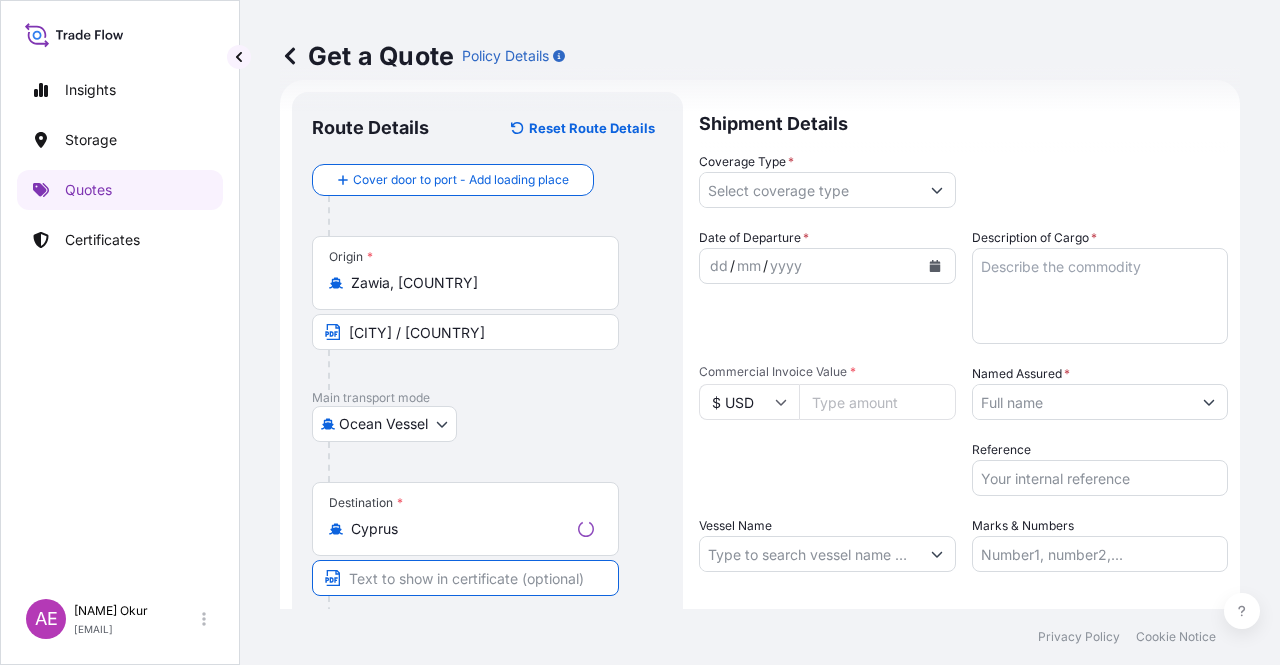 paste on "[CITY]" 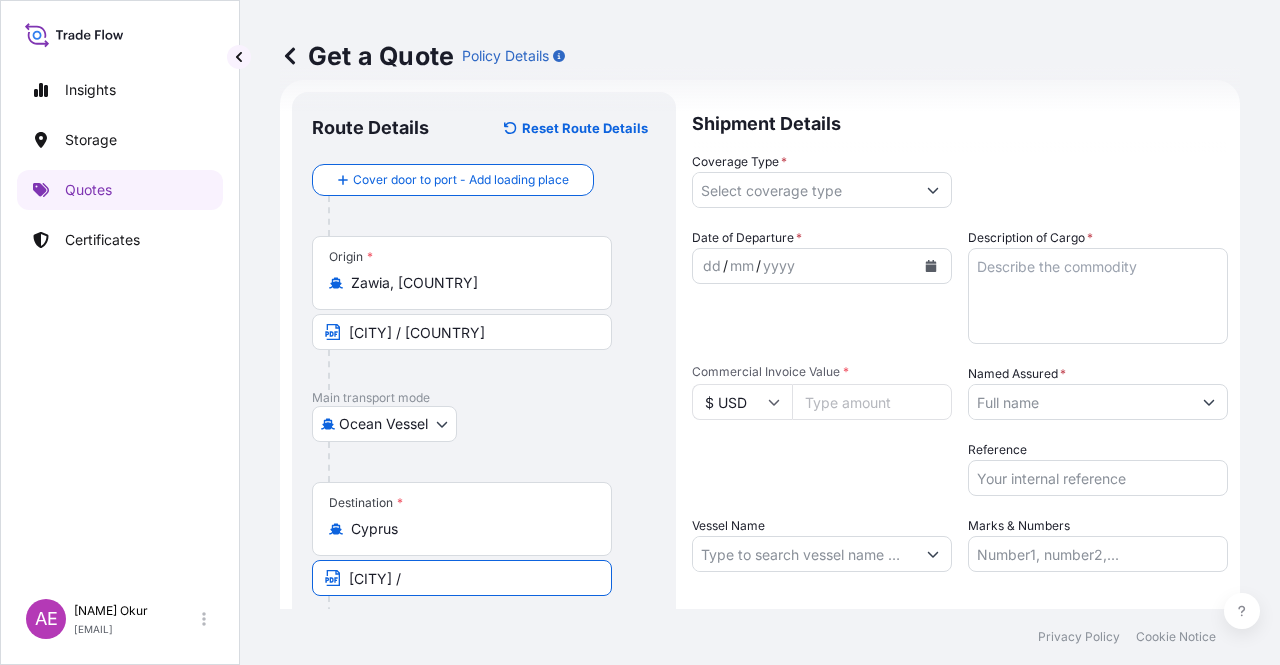 paste on "CYPRUS" 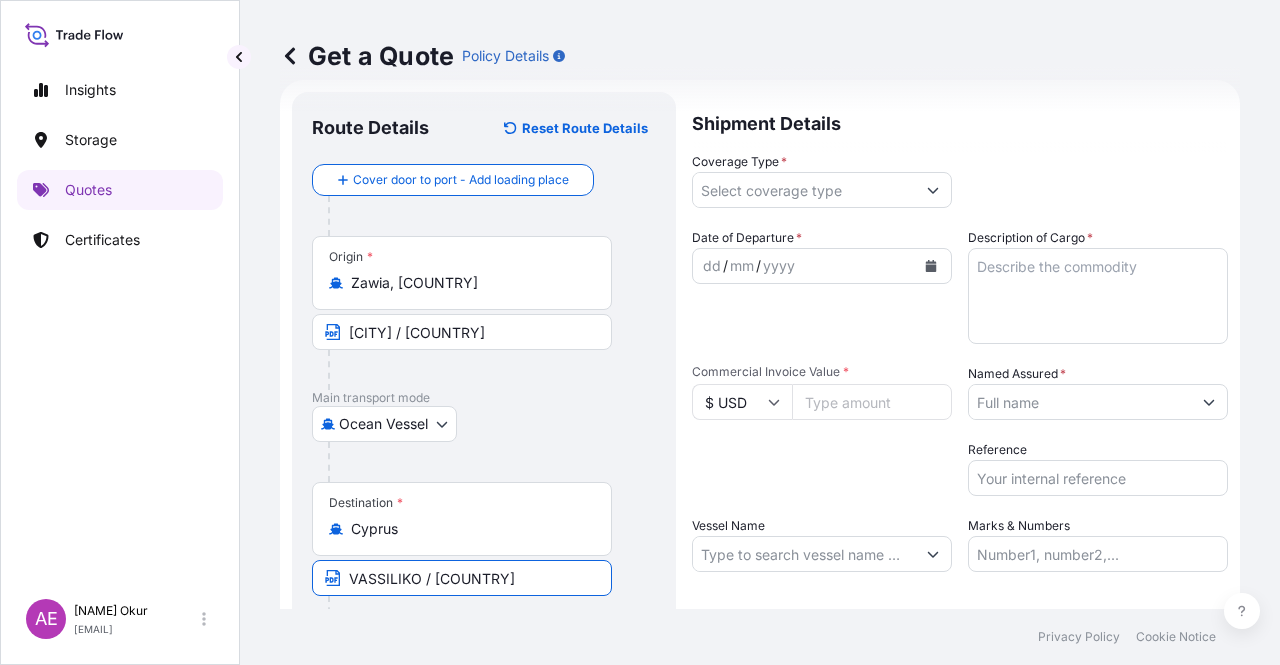 type on "VASSILIKO / [COUNTRY]" 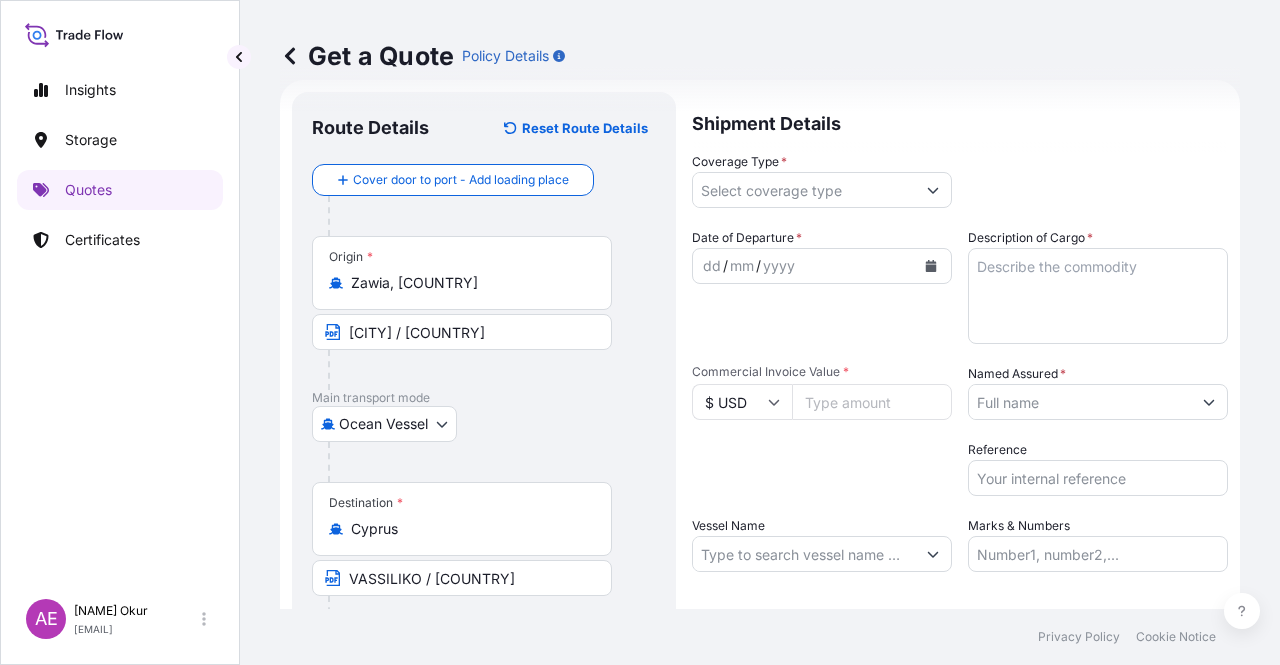 click on "Shipment Details Coverage Type * Date of Departure * dd / mm / yyyy Cargo Category * LPG, Crude Oil, Utility Fuel, Mid Distillates and Specialities, Fertilisers Description of Cargo * Commercial Invoice Value   * $ USD Named Assured * Packing Category Type to search a container mode Please select a primary mode of transportation first. Reference Vessel Name Marks & Numbers Letter of Credit This shipment has a letter of credit Letter of credit * Letter of credit may not exceed 12000 characters Get a Quote" at bounding box center (960, 406) 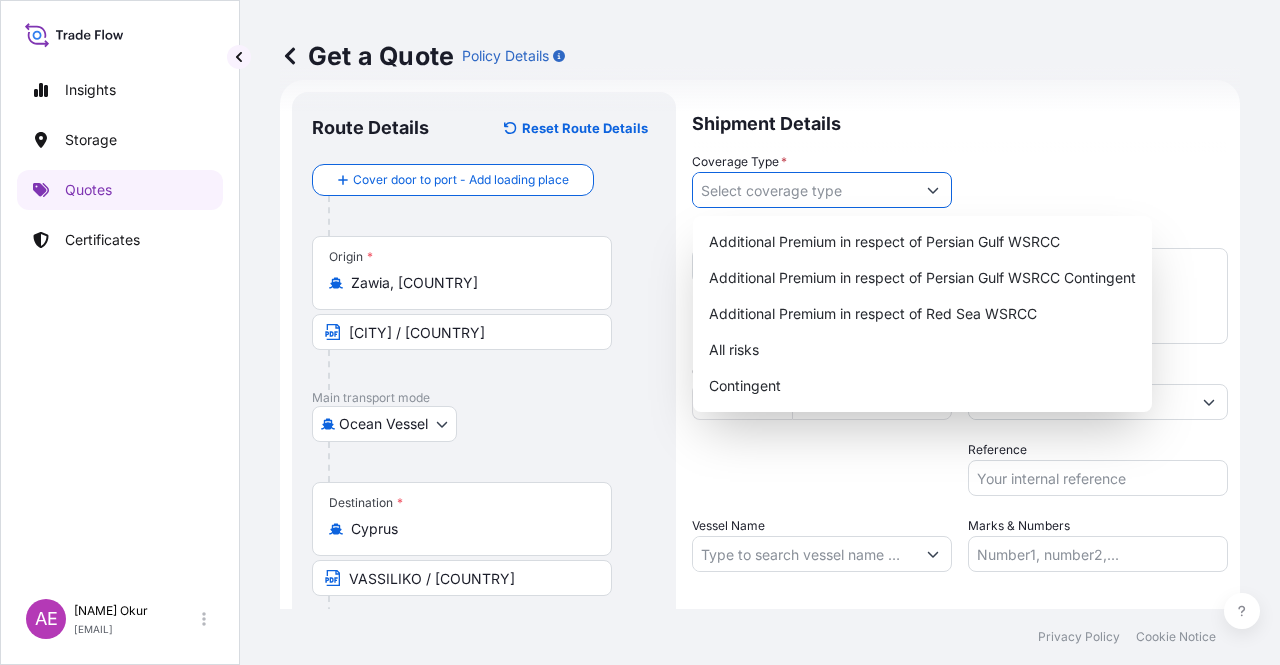 click on "Coverage Type *" at bounding box center (804, 190) 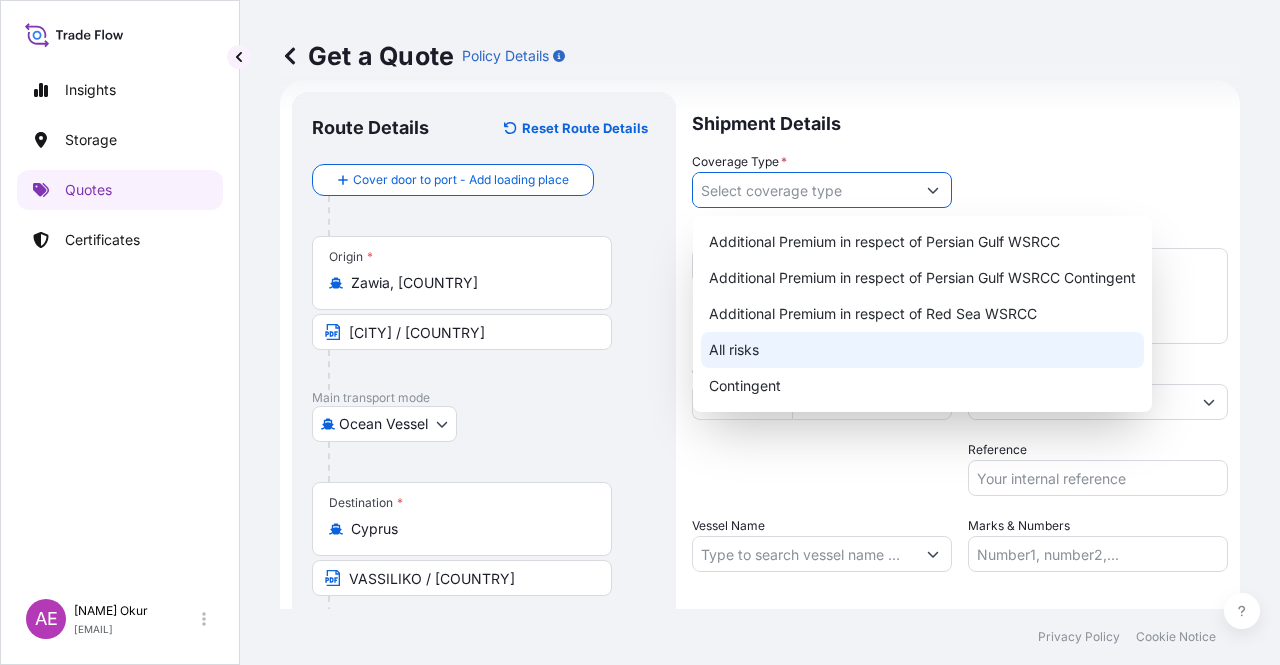 click on "All risks" at bounding box center (922, 350) 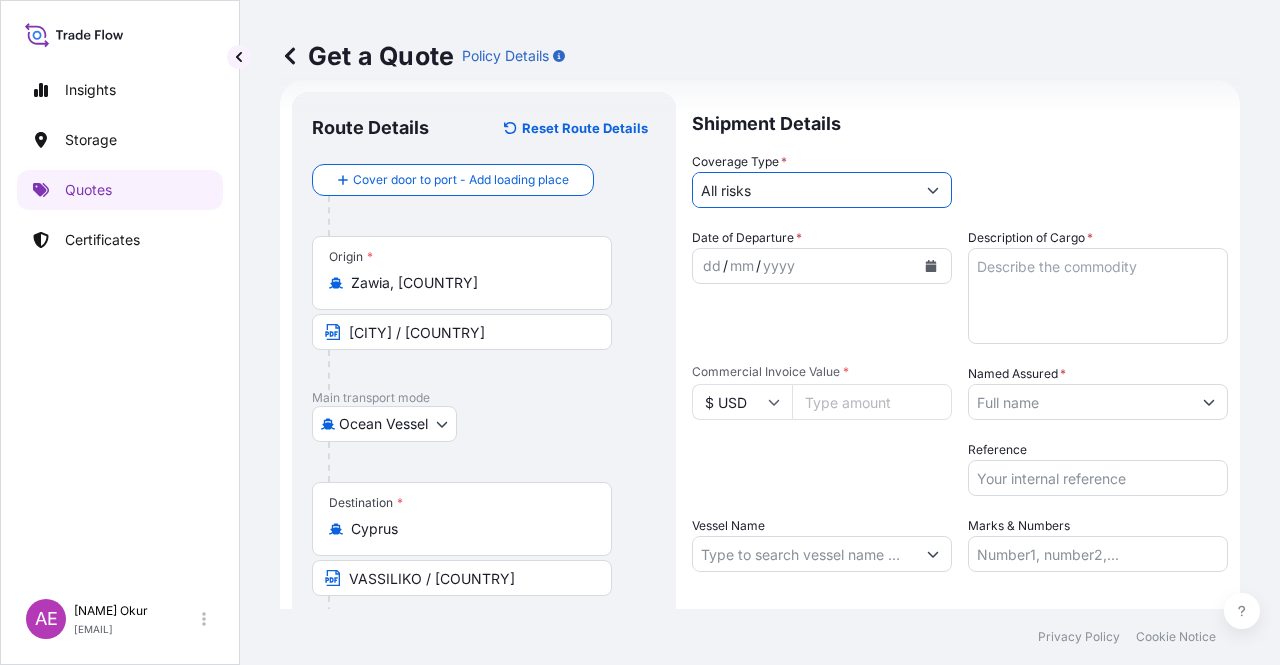 click on "Date of Departure *" at bounding box center [747, 238] 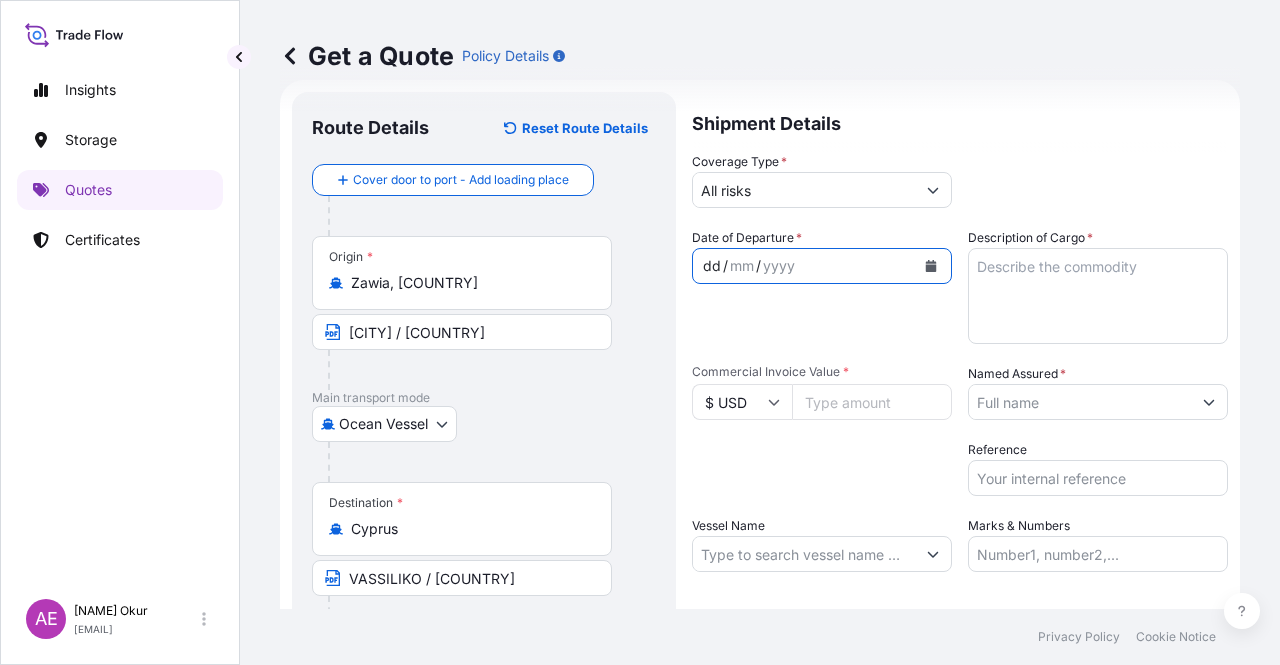 click on "dd" at bounding box center [712, 266] 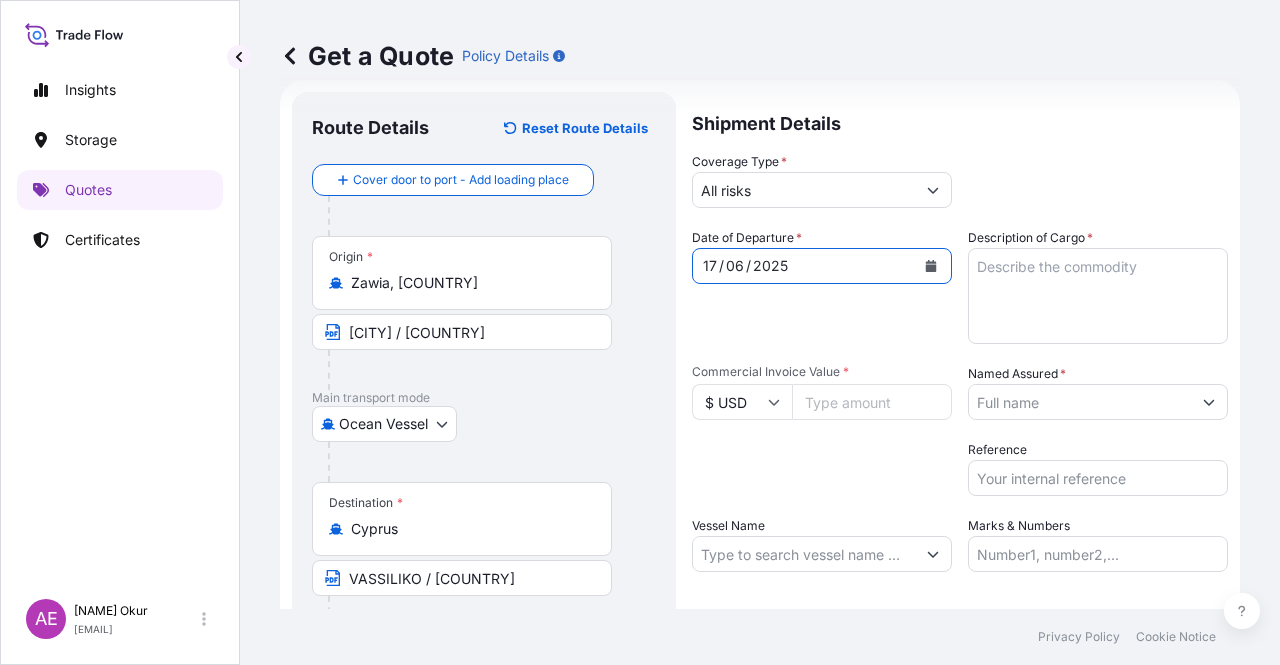 click on "Commercial Invoice Value   *" at bounding box center (872, 402) 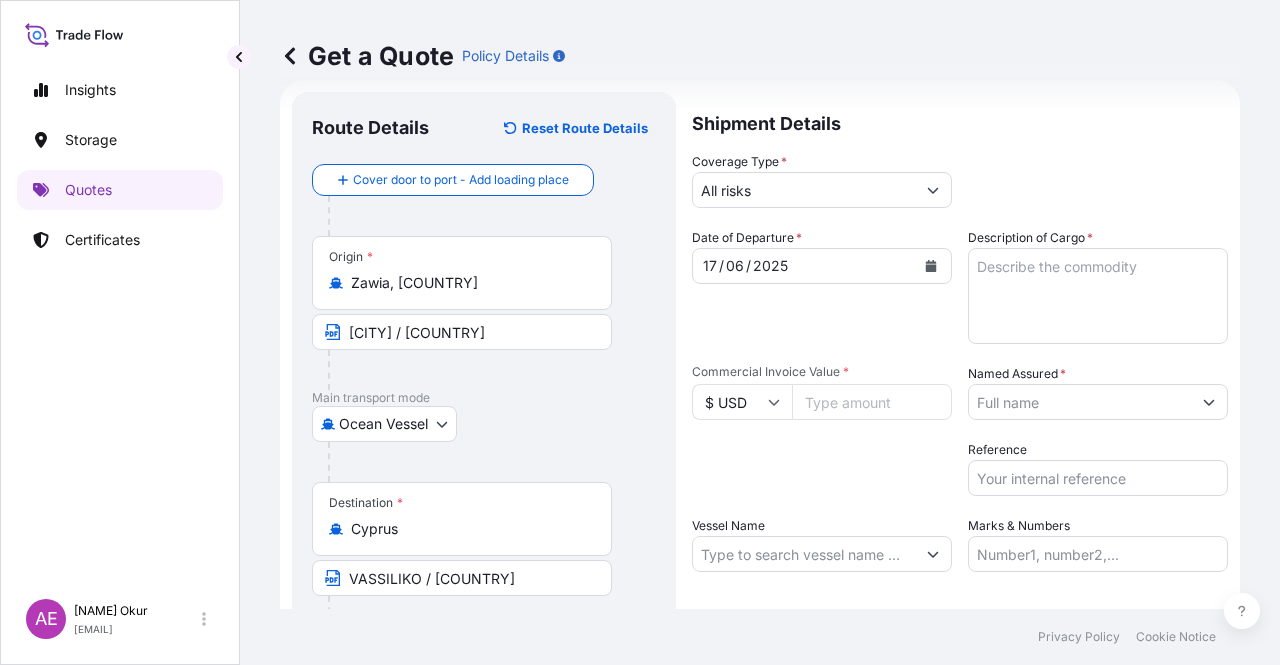 paste on "3460211.72" 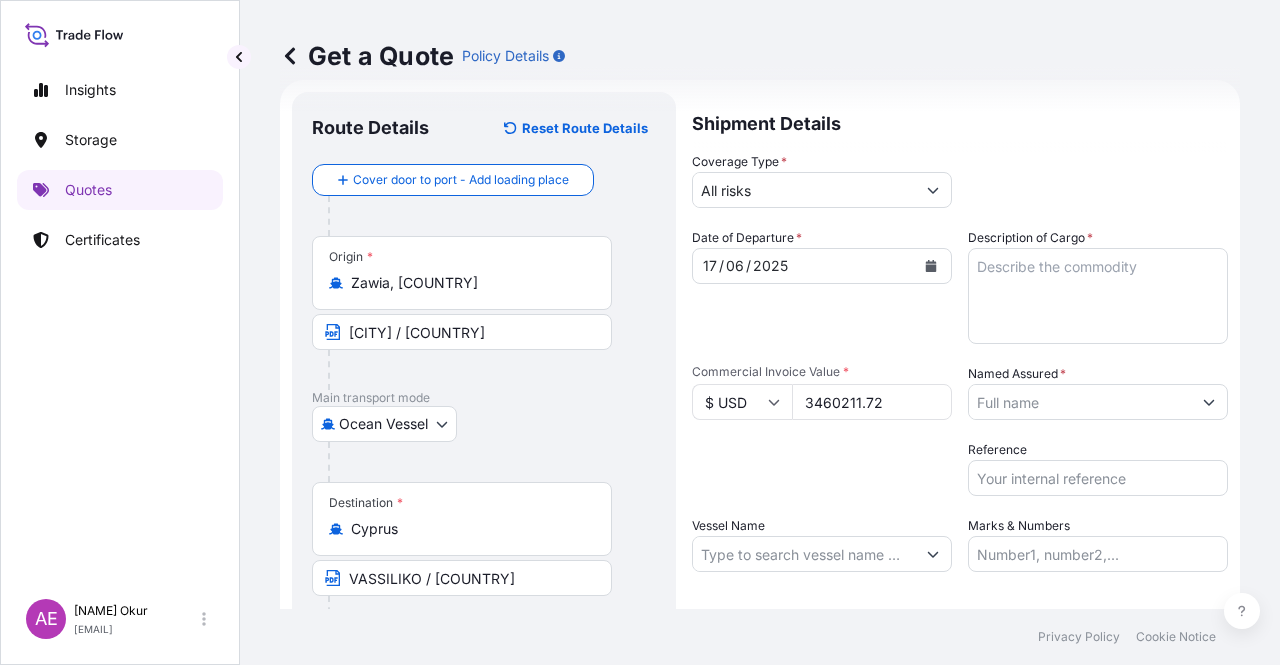 type on "3460211.72" 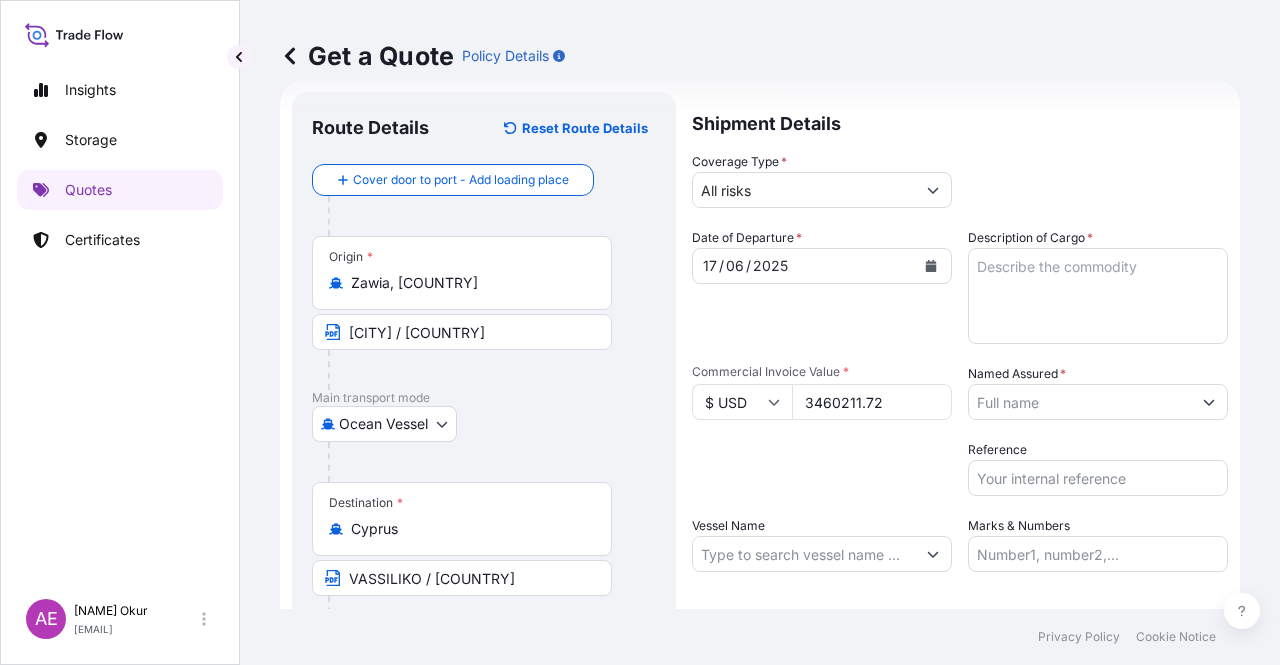 click on "Description of Cargo *" at bounding box center (1098, 296) 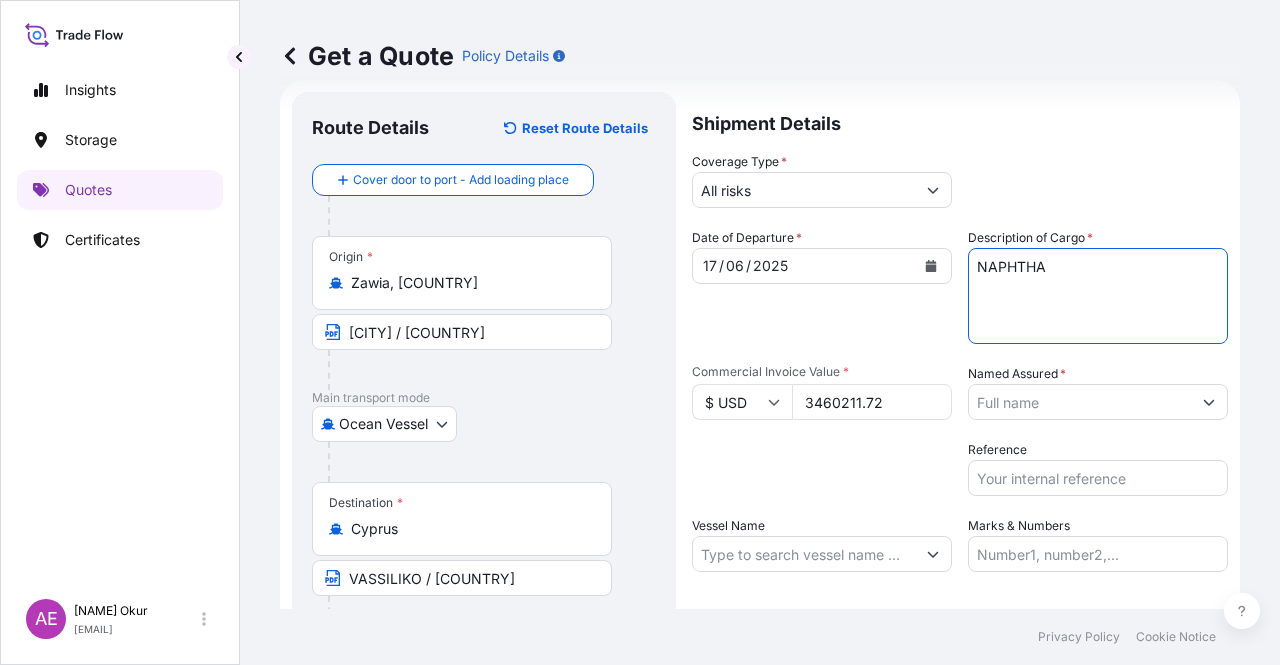 type on "NAPHTHA" 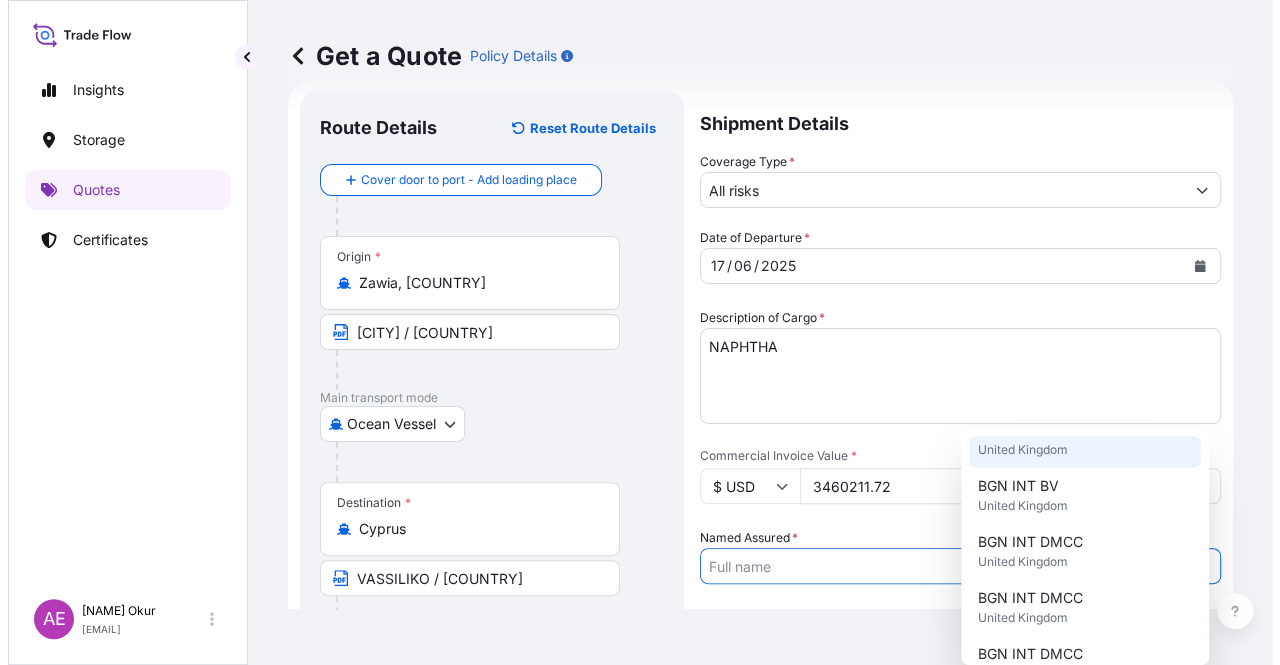 scroll, scrollTop: 300, scrollLeft: 0, axis: vertical 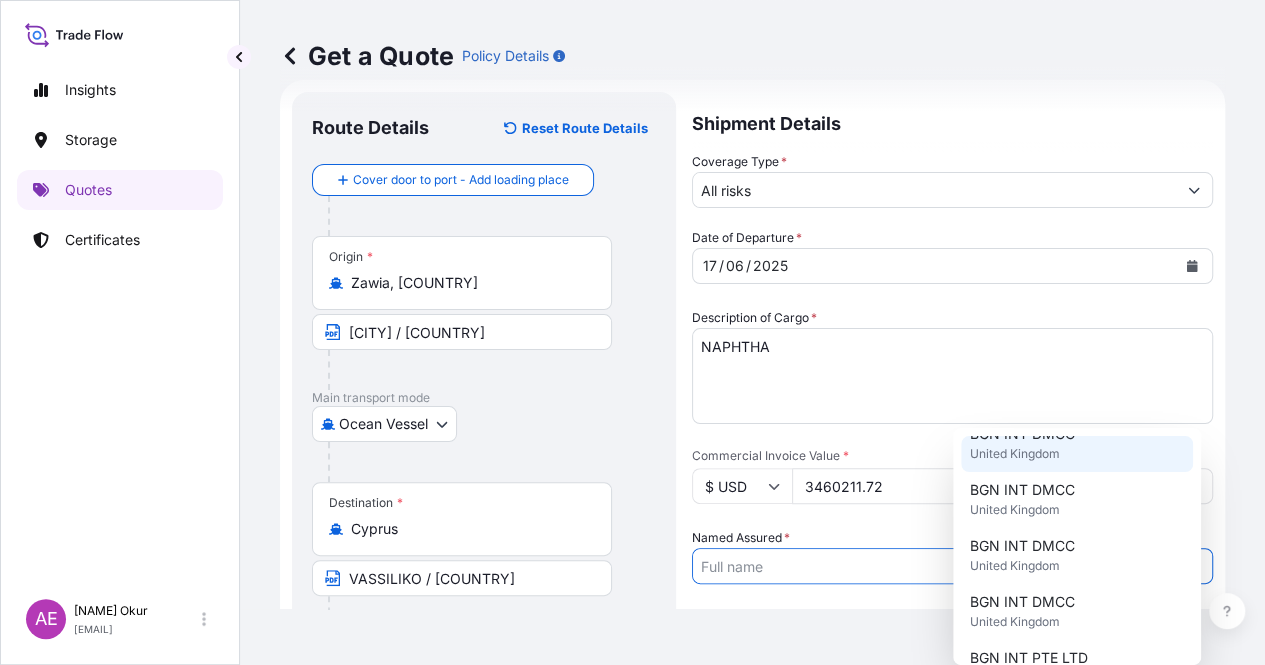 click on "United Kingdom" at bounding box center (1014, 454) 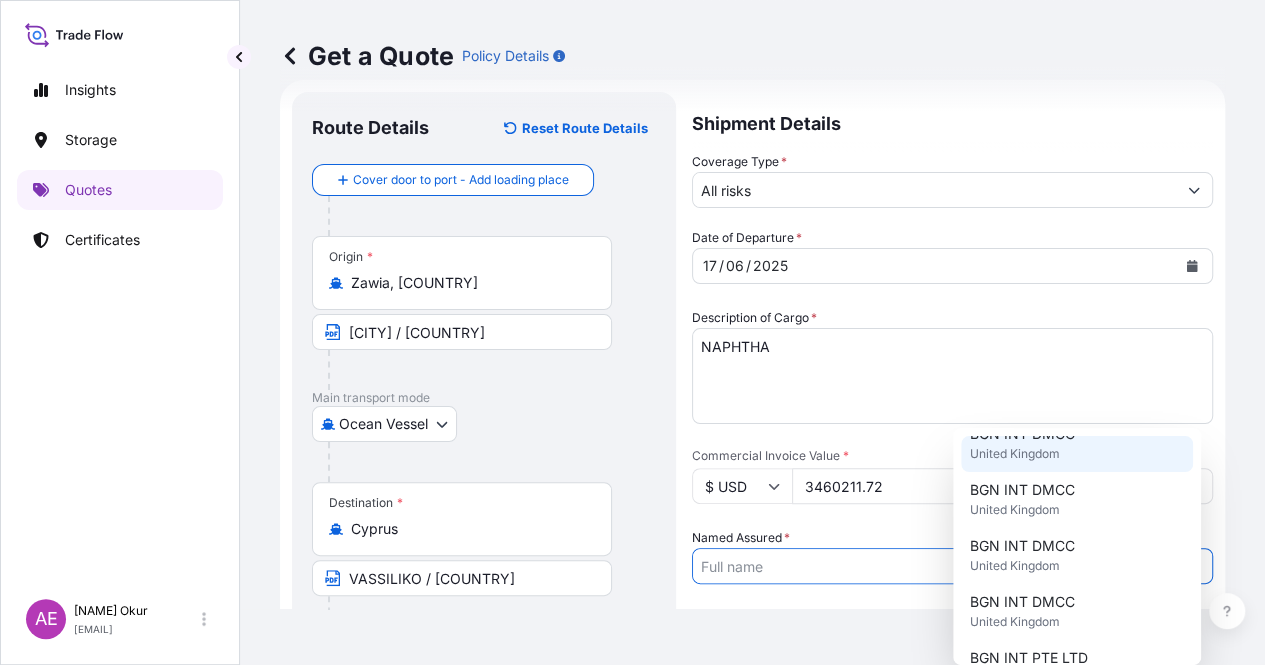 type on "BGN INT DMCC" 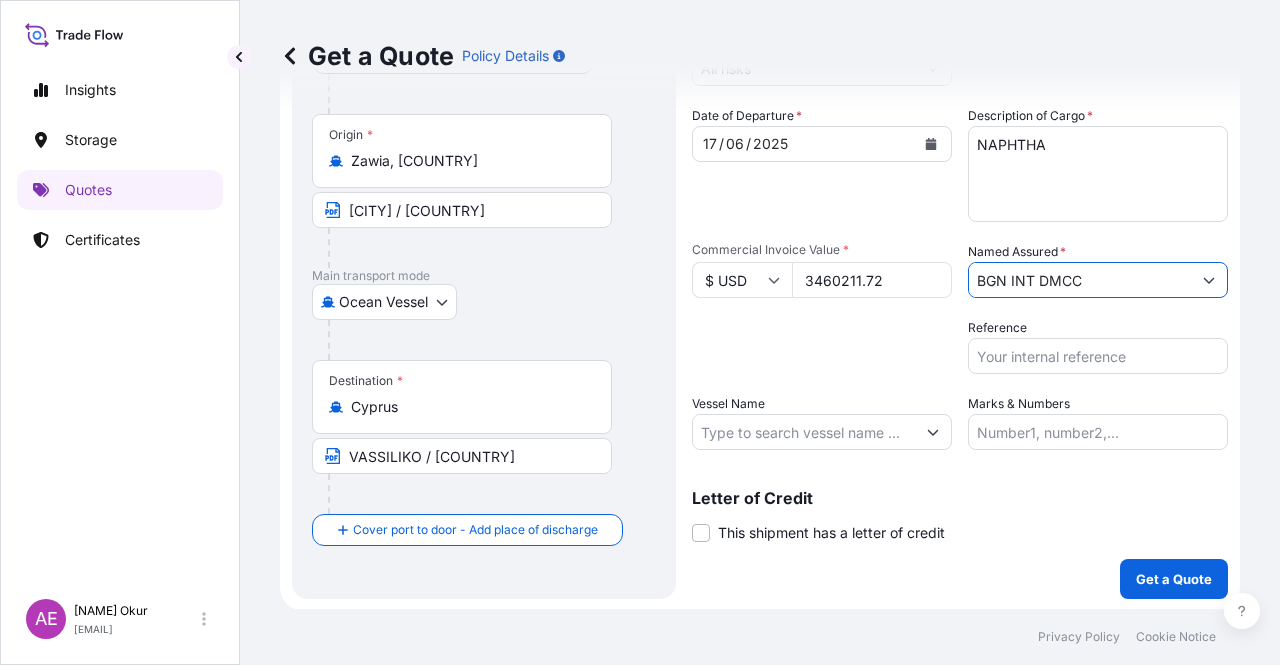 scroll, scrollTop: 155, scrollLeft: 0, axis: vertical 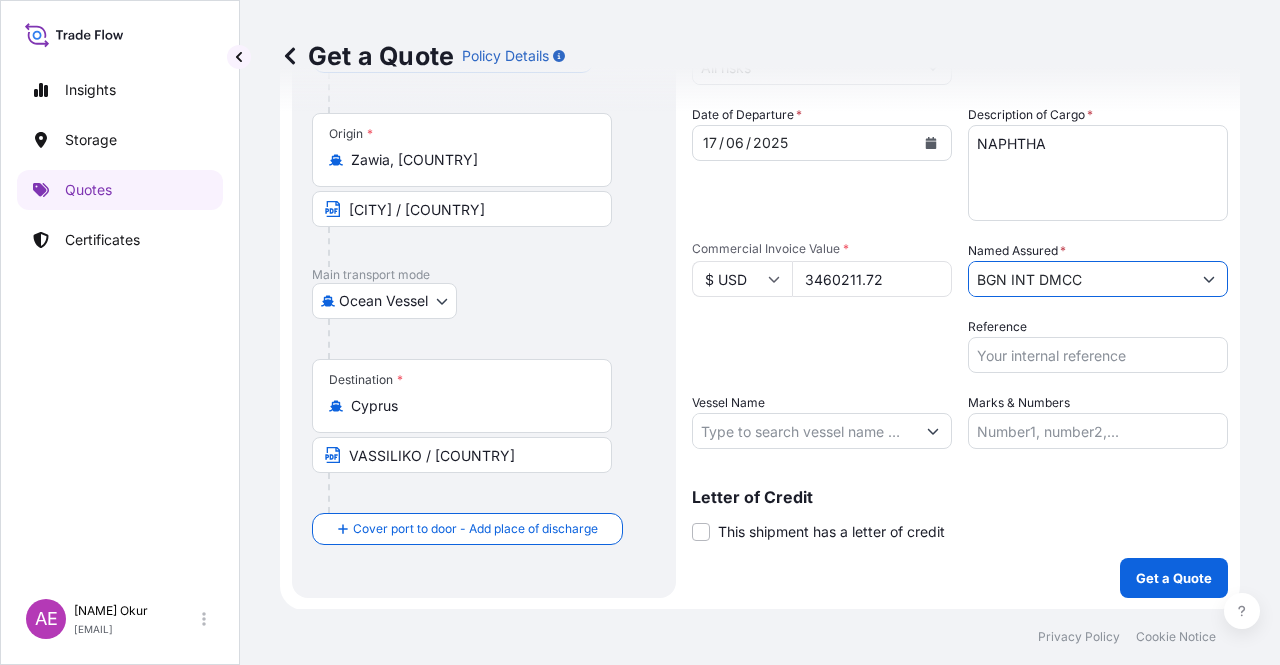 click on "Vessel Name" at bounding box center [804, 431] 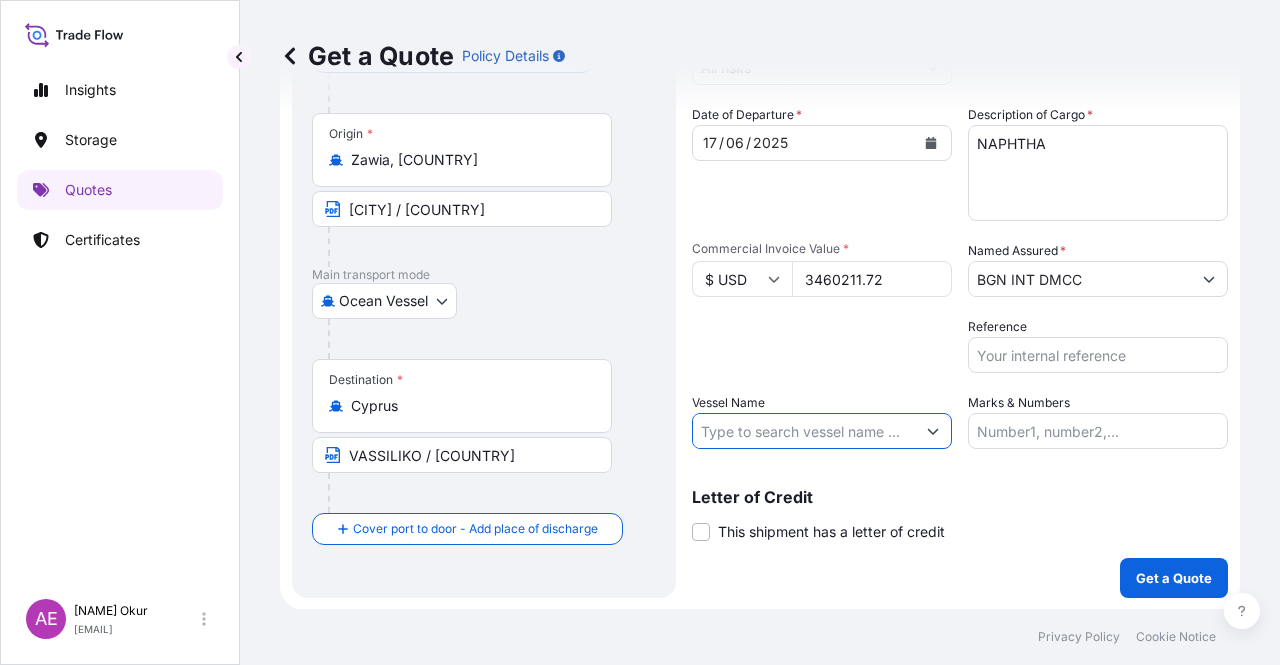 paste on "STI CAMDEN/CLEAROCEAN APOLLON" 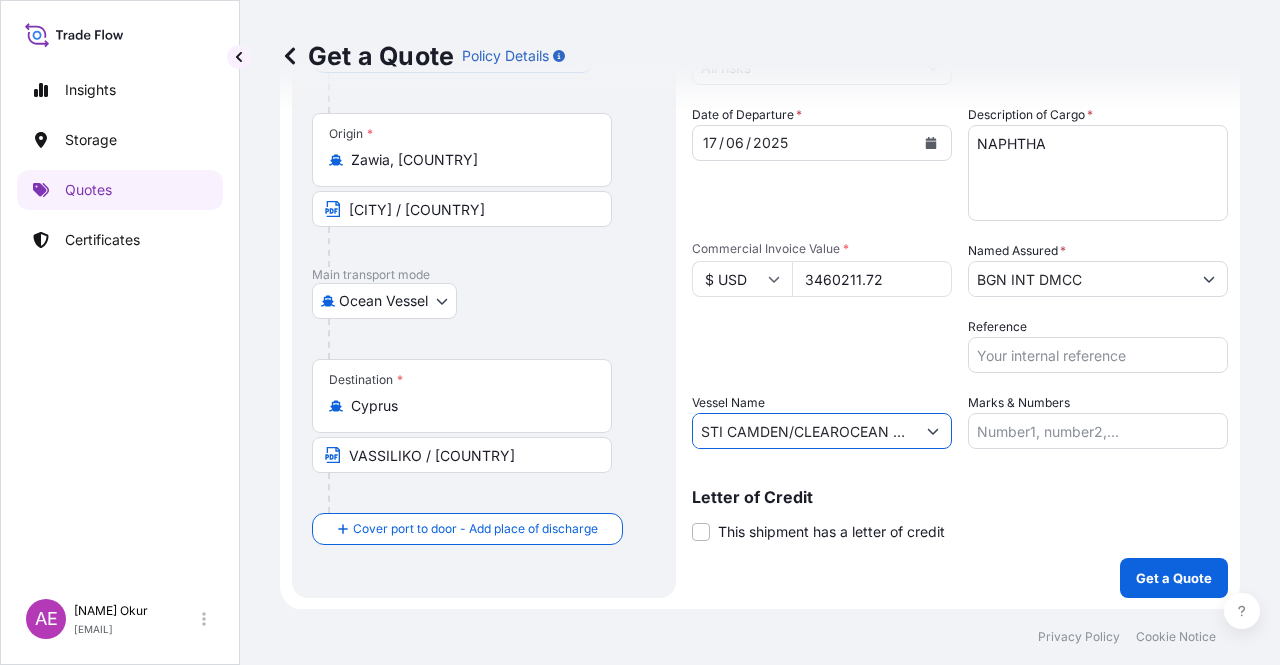scroll, scrollTop: 0, scrollLeft: 57, axis: horizontal 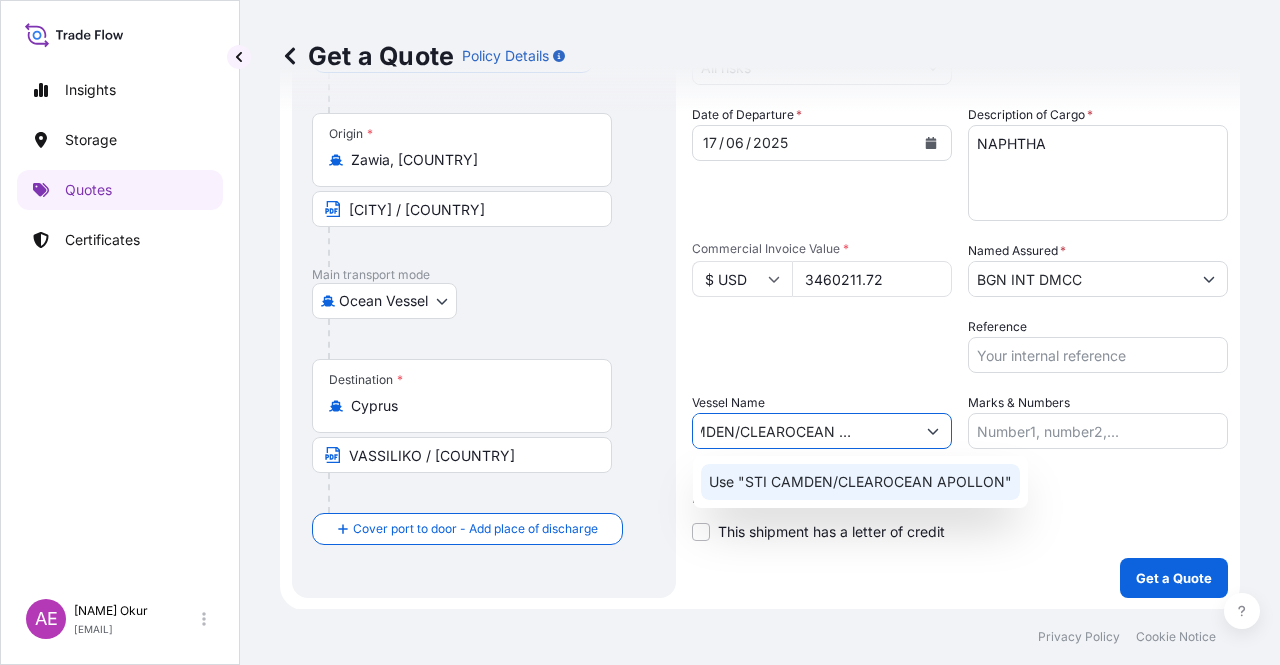 click on "Use "STI CAMDEN/CLEAROCEAN APOLLON"" 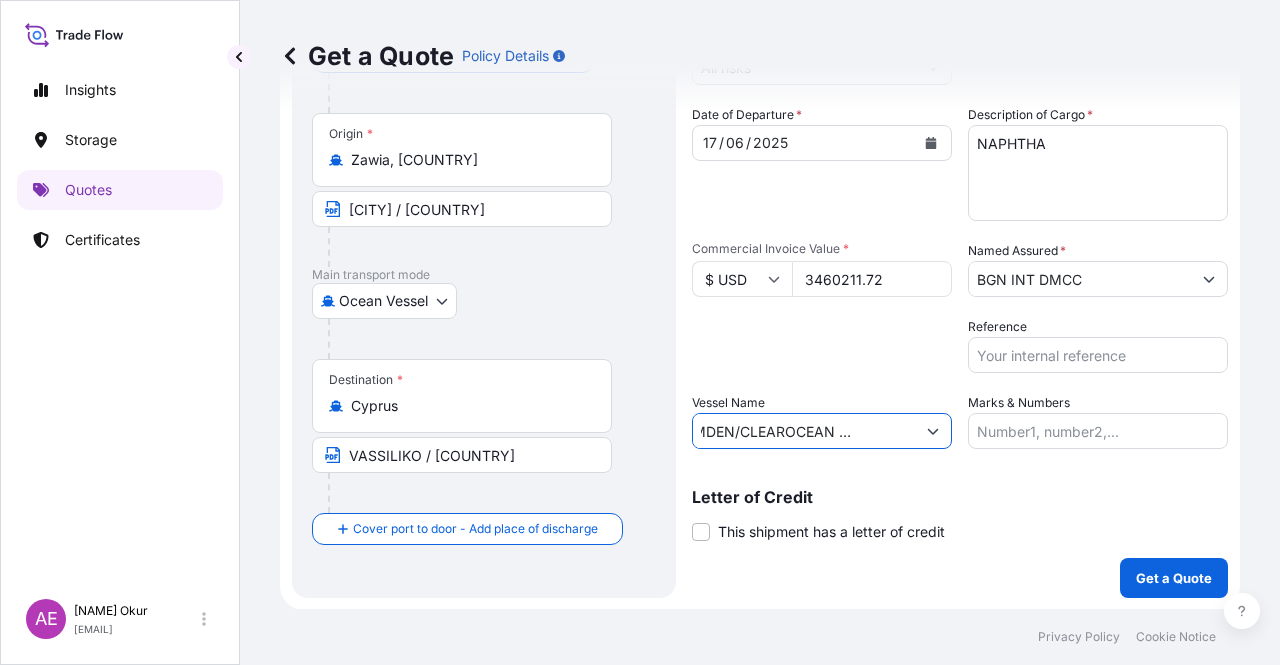 type on "STI CAMDEN/CLEAROCEAN APOLLON" 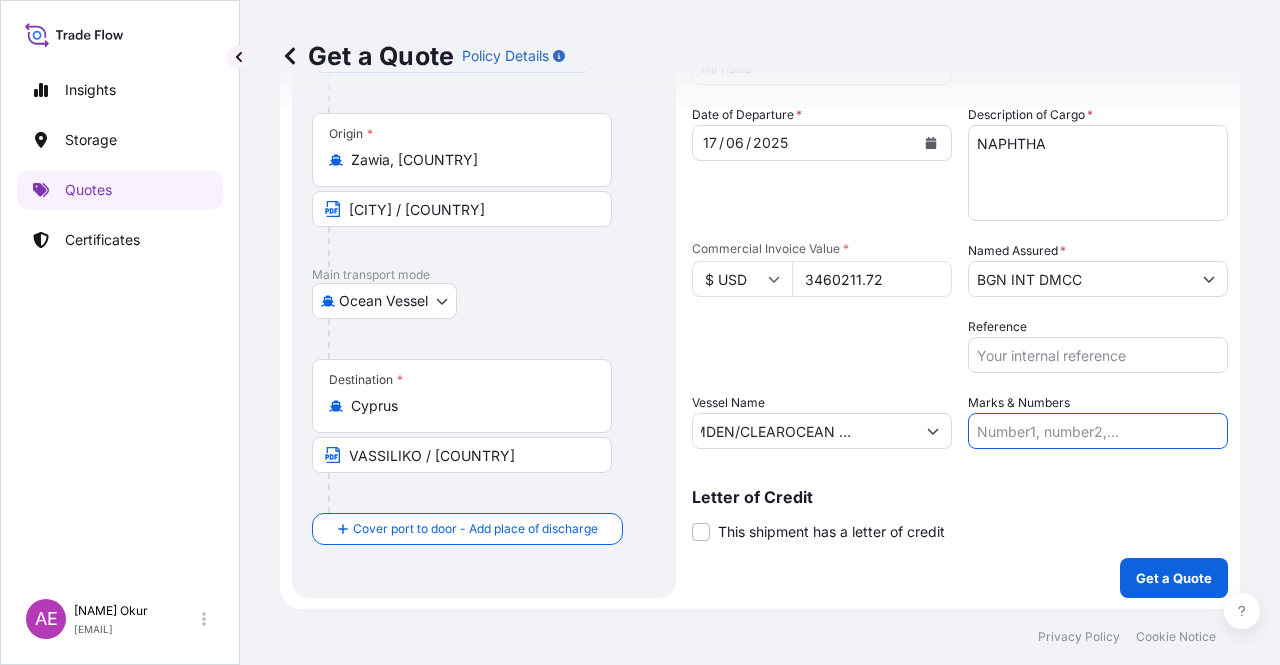 click on "Marks & Numbers" at bounding box center [1098, 431] 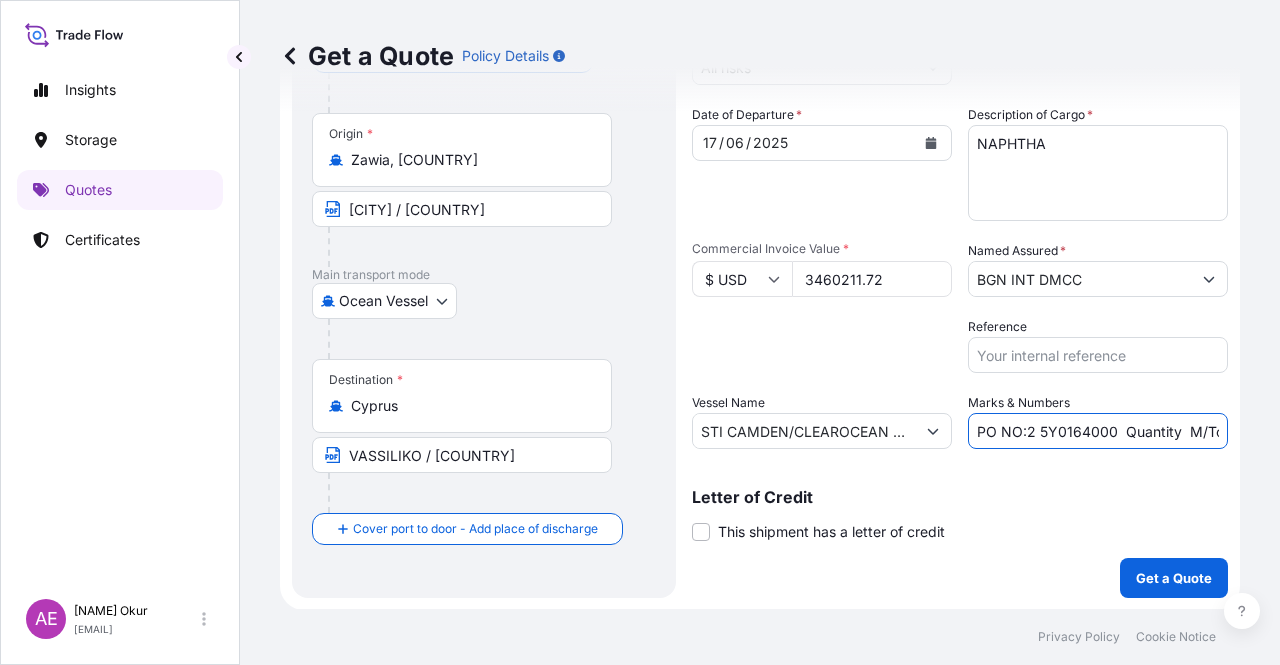 drag, startPoint x: 1032, startPoint y: 430, endPoint x: 1106, endPoint y: 432, distance: 74.02702 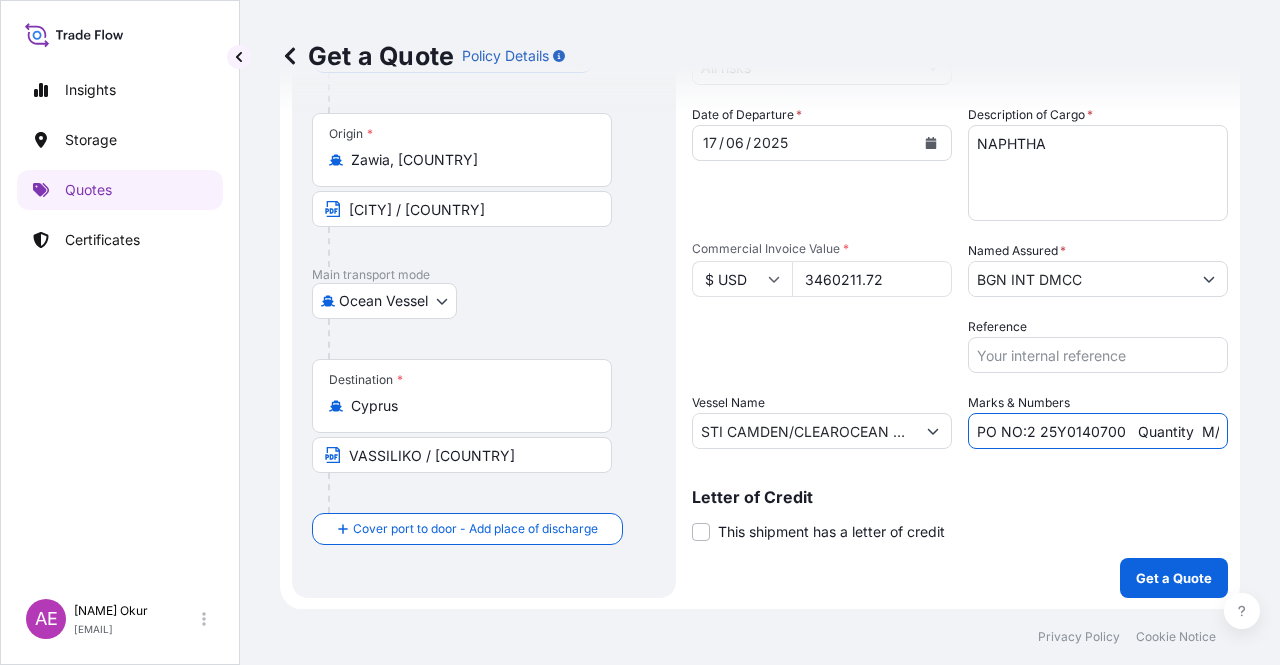 drag, startPoint x: 1031, startPoint y: 429, endPoint x: 1019, endPoint y: 431, distance: 12.165525 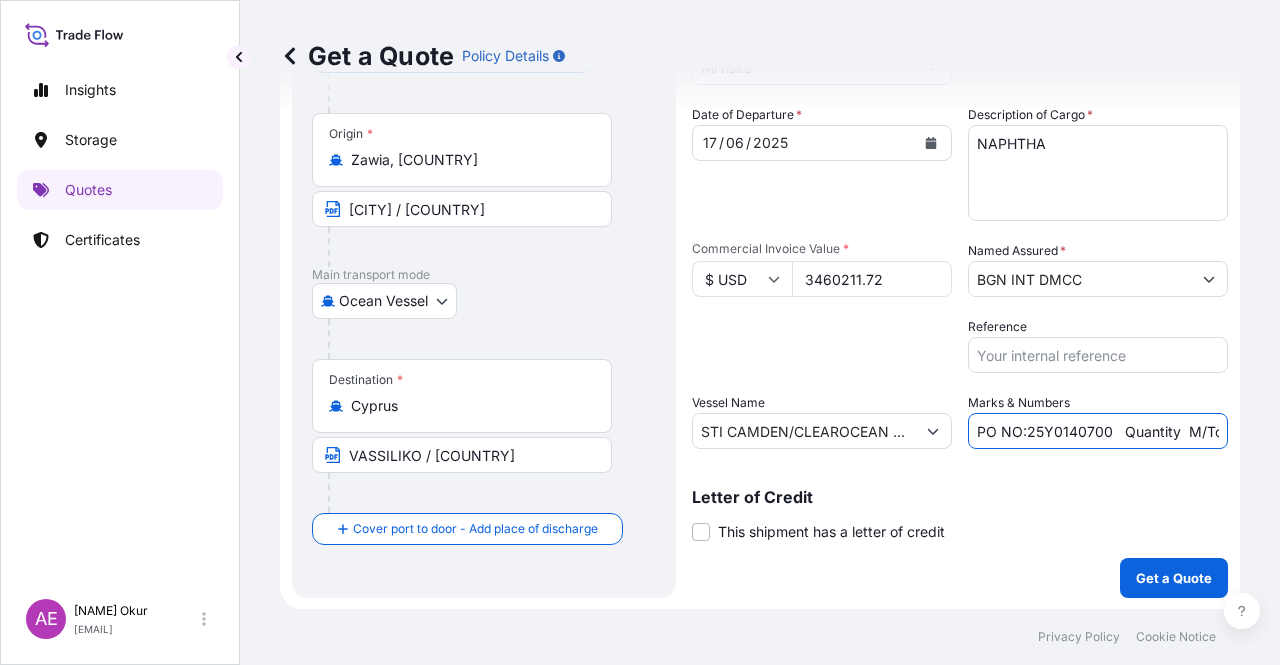 scroll, scrollTop: 0, scrollLeft: 225, axis: horizontal 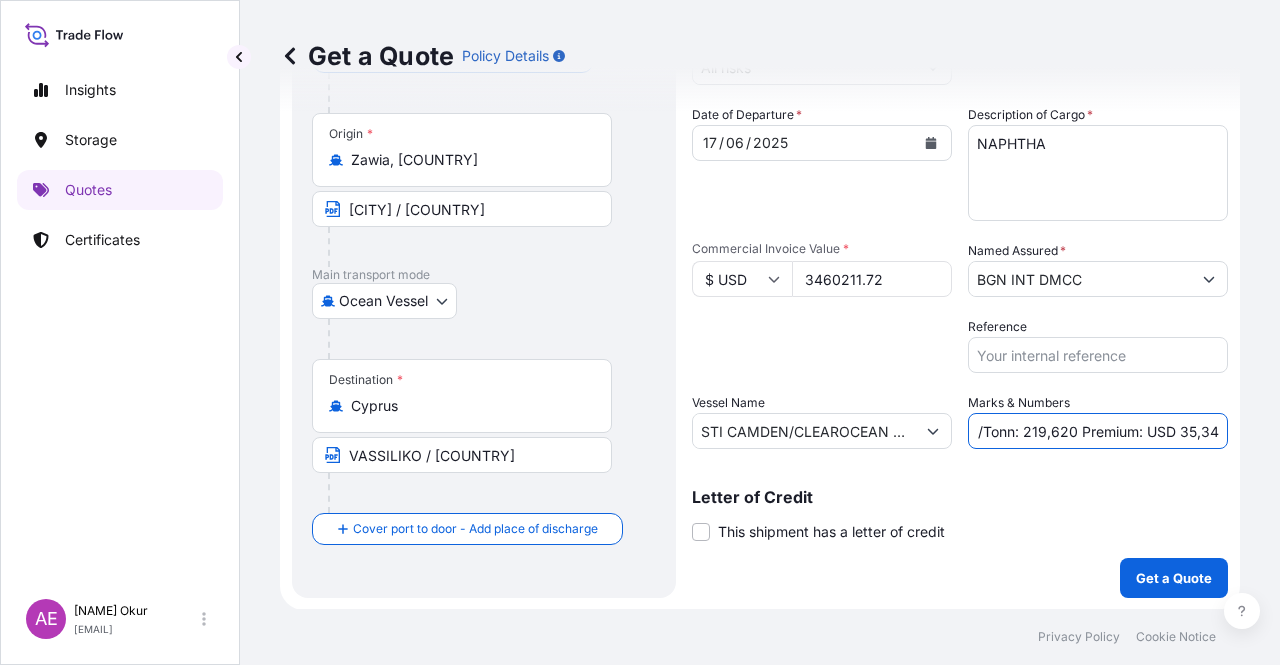 drag, startPoint x: 1168, startPoint y: 433, endPoint x: 1279, endPoint y: 425, distance: 111.28792 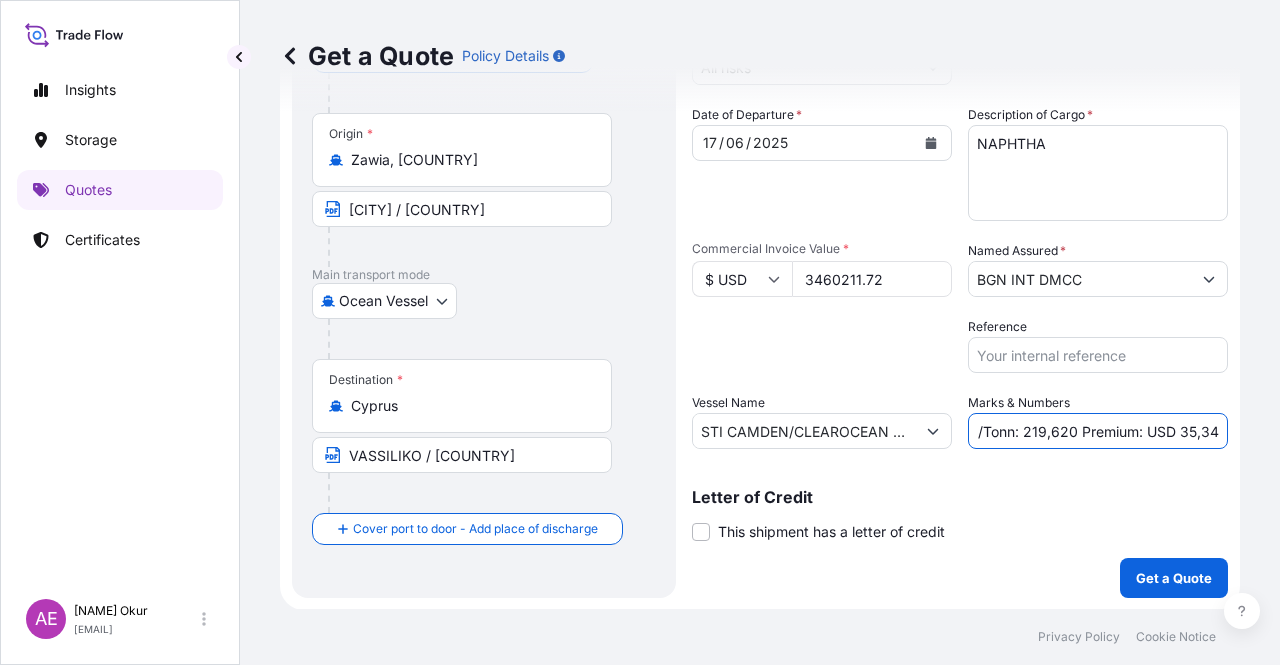 paste on "6.692,866" 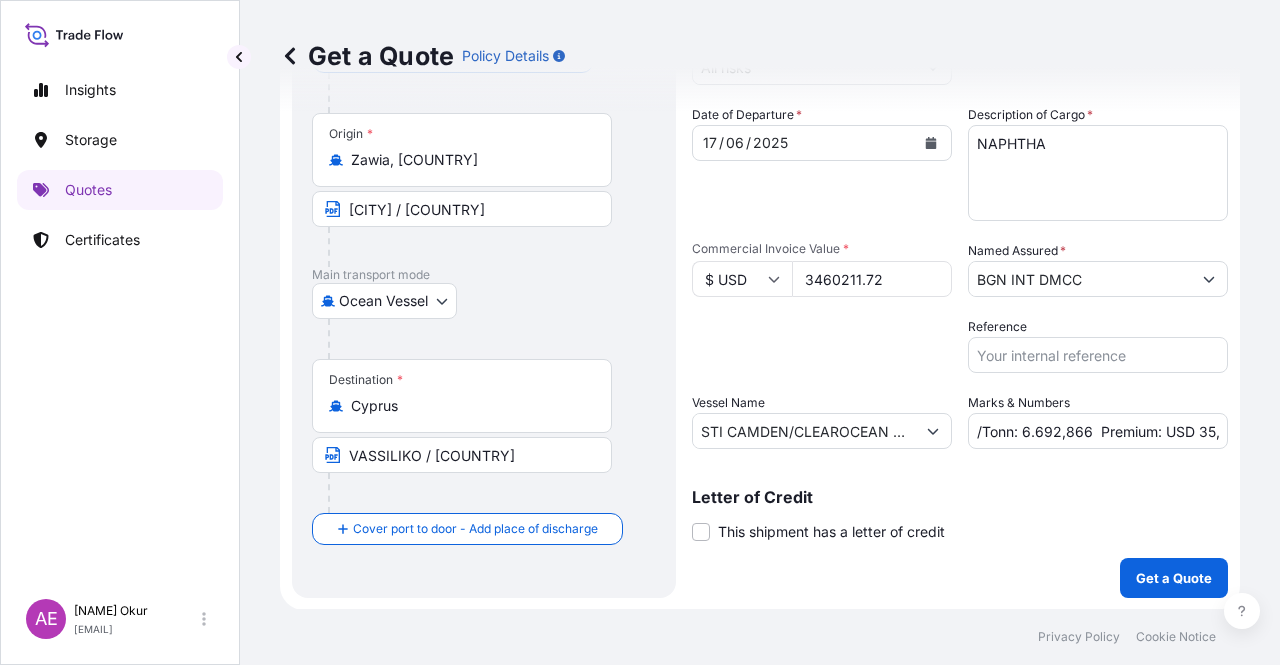 scroll, scrollTop: 0, scrollLeft: 0, axis: both 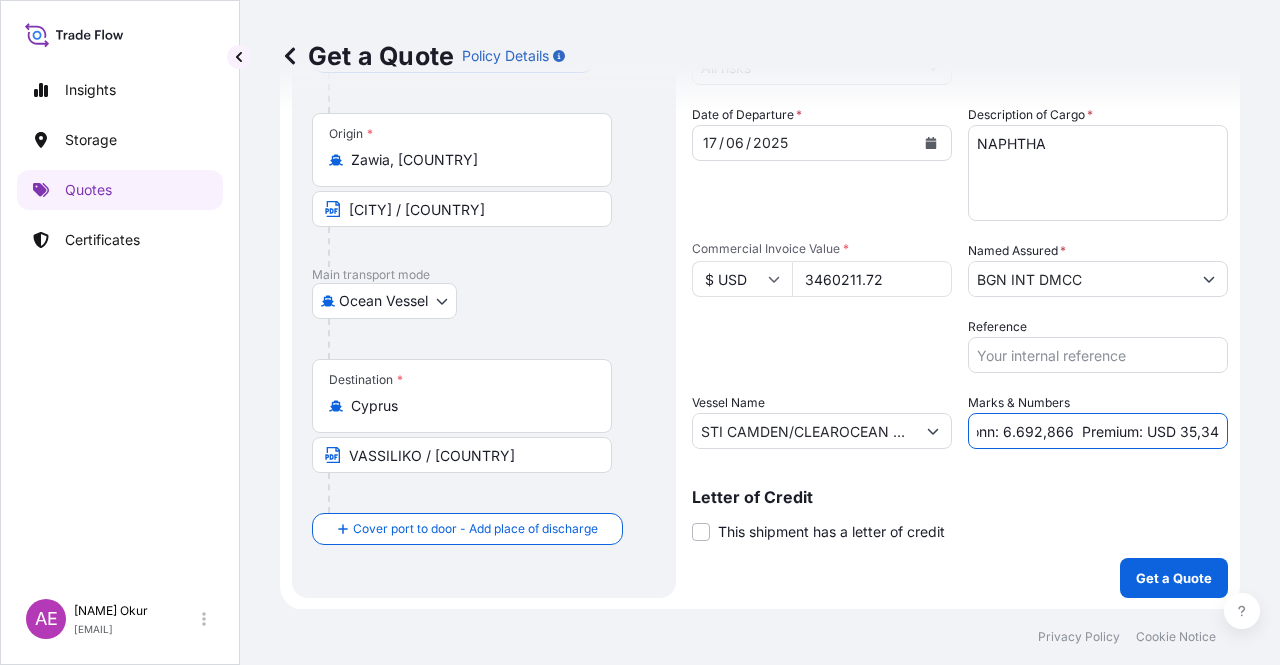 drag, startPoint x: 1060, startPoint y: 425, endPoint x: 1198, endPoint y: 424, distance: 138.00362 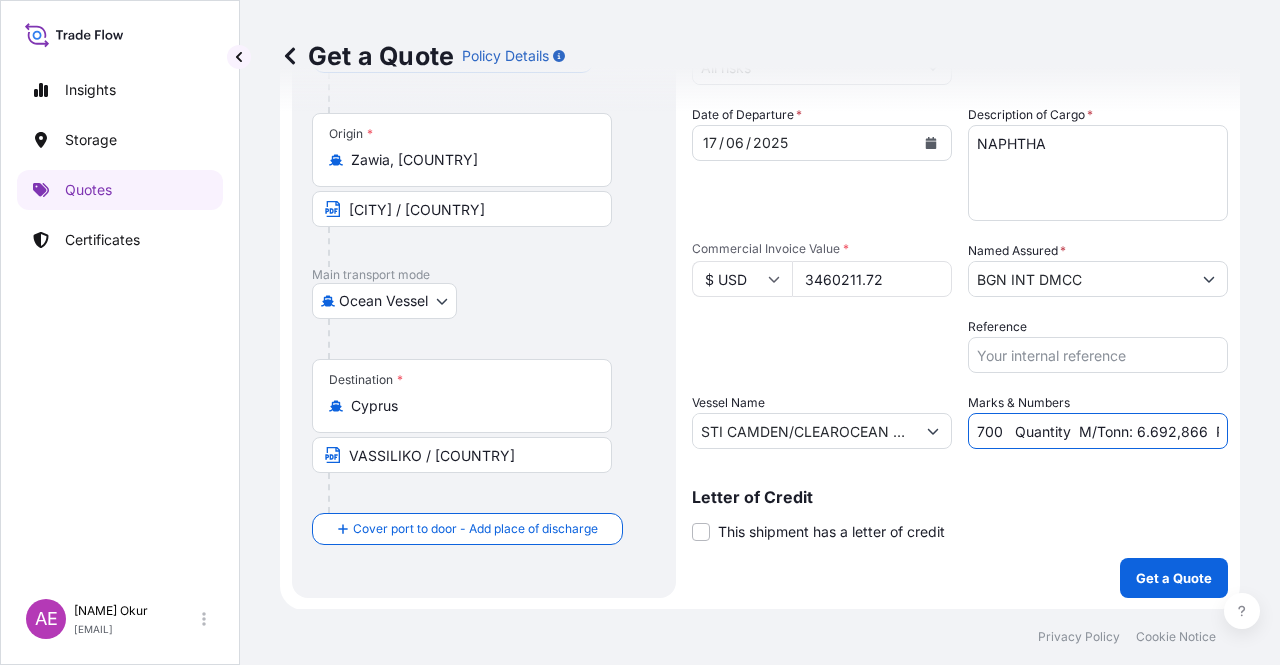 scroll, scrollTop: 0, scrollLeft: 0, axis: both 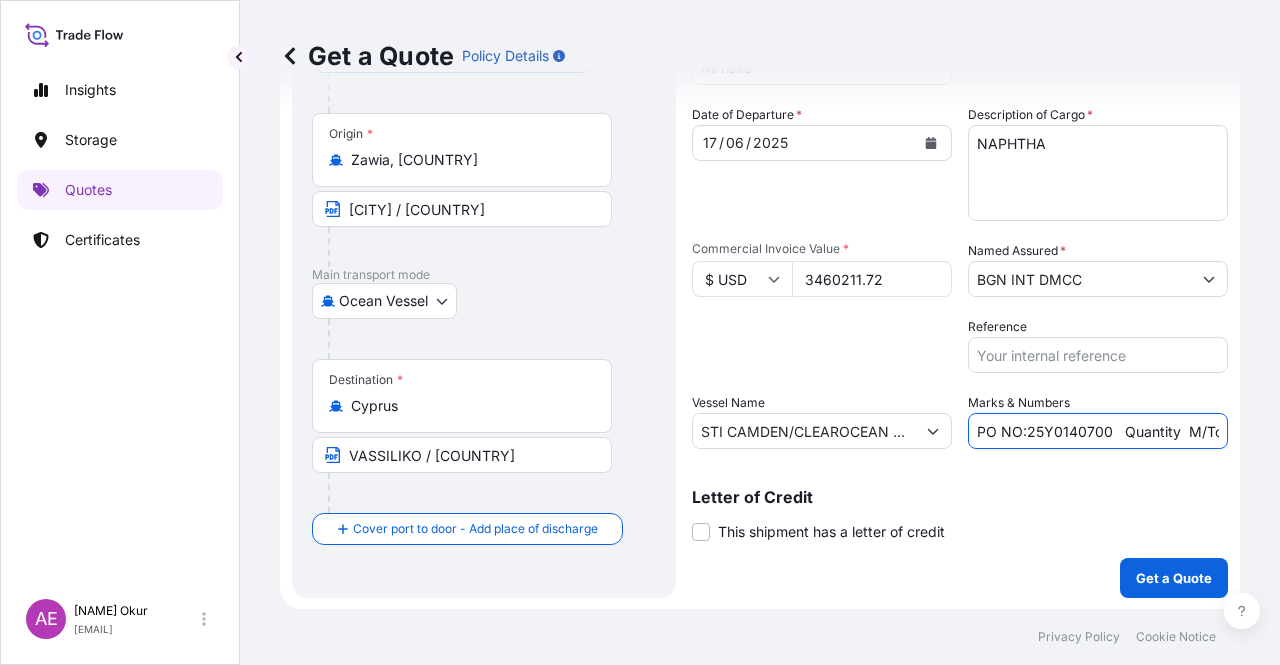 drag, startPoint x: 1036, startPoint y: 433, endPoint x: 1024, endPoint y: 429, distance: 12.649111 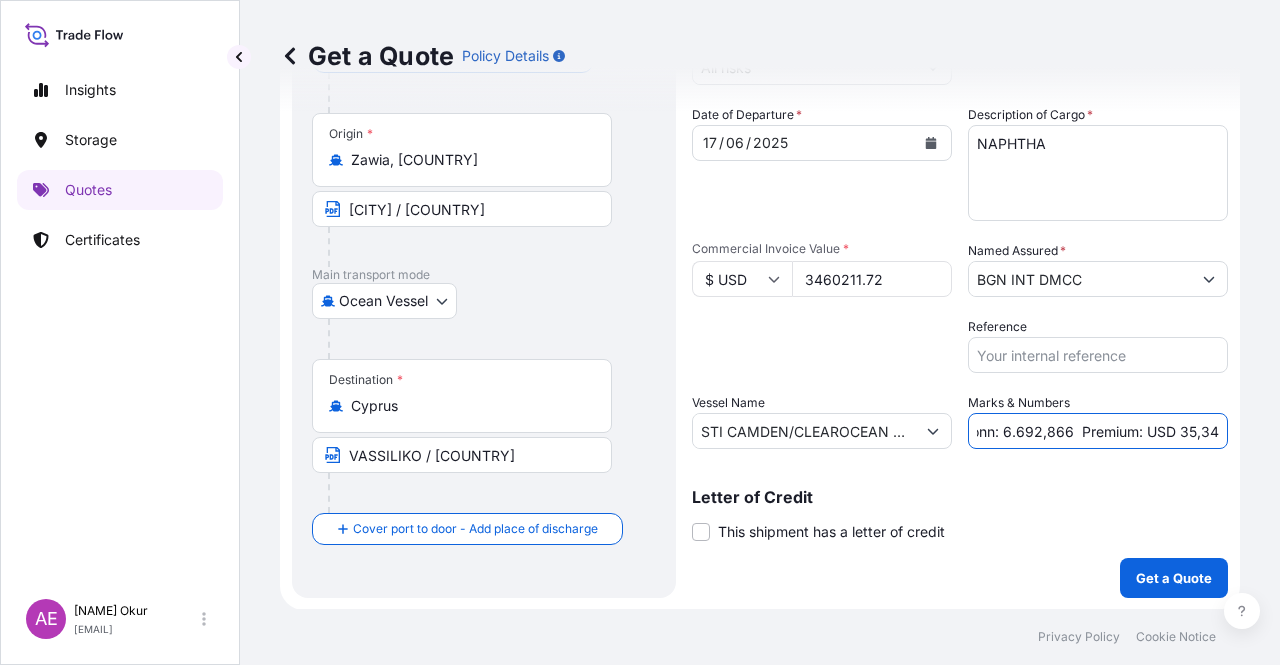 scroll, scrollTop: 0, scrollLeft: 0, axis: both 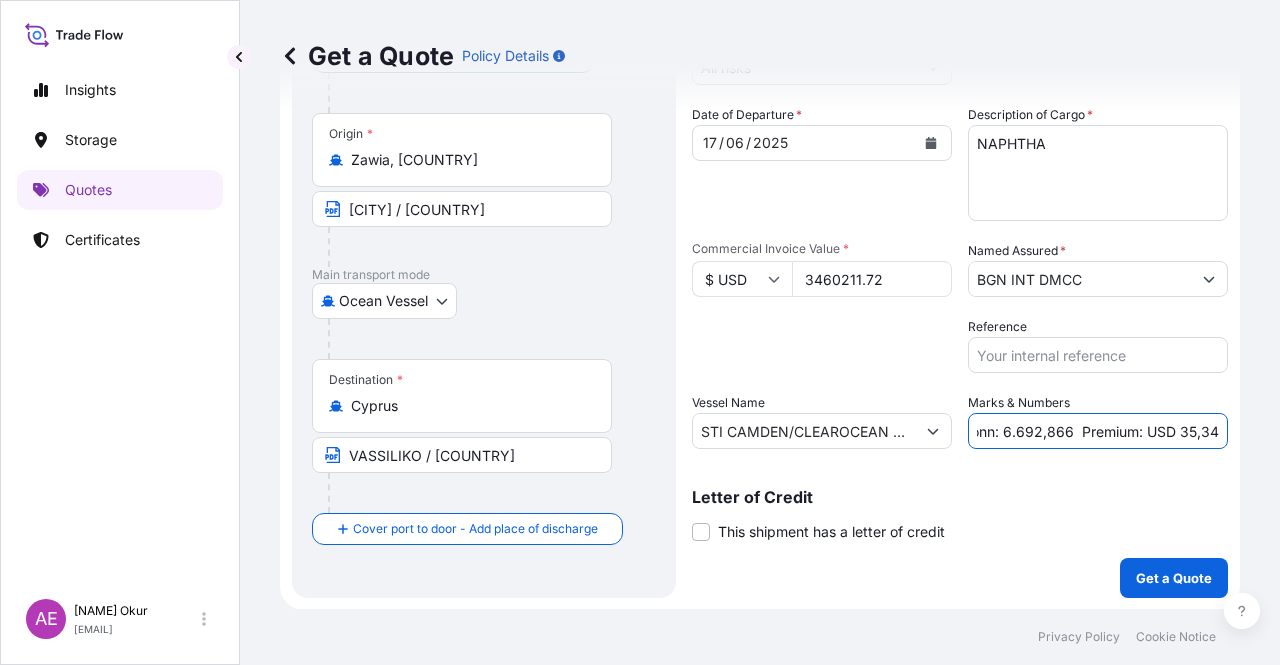 drag, startPoint x: 1187, startPoint y: 436, endPoint x: 1279, endPoint y: 439, distance: 92.0489 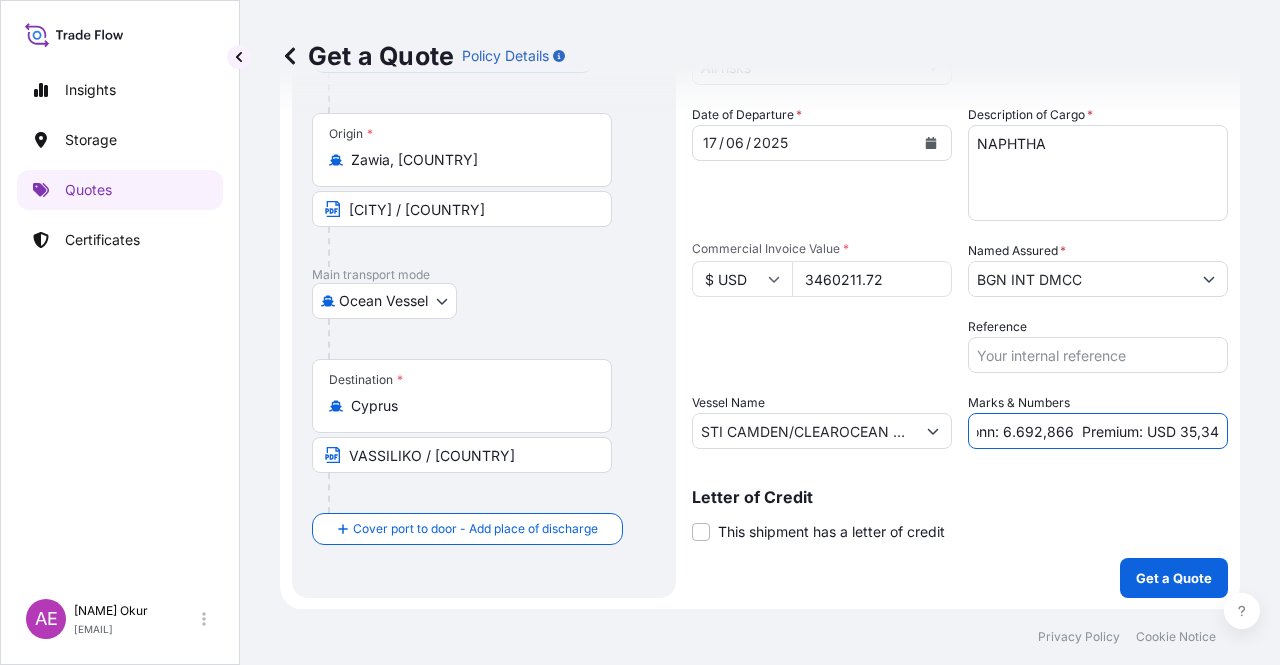 click on "Get a Quote Policy Details Route Details Reset Route Details   Cover door to port - Add loading place Place of loading Road / Inland Road / Inland Origin * [CITY], [COUNTRY] [CITY] / [COUNTRY] Main transport mode Ocean Vessel Ocean Vessel Air Land Destination * [COUNTRY] [CITY] / [COUNTRY] Cover port to door - Add place of discharge Road / Inland Road / Inland Place of Discharge Shipment Details Coverage Type * All risks Date of Departure * 17 / 06 / 2025 Cargo Category * LPG, Crude Oil, Utility Fuel, Mid Distillates and Specialities, Fertilisers Description of Cargo * NAPHTHA Commercial Invoice Value   * $ USD 3460211.72 Named Assured * BGN INT DMCC Packing Category Type to search a container mode Please select a primary mode of transportation first. Reference Vessel Name STI CAMDEN/CLEAROCEAN APOLLON Marks & Numbers PO NO:25Y0140700   Quantity  M/Tonn: 6.692,866  Premium: USD 35,34 Letter of Credit This shipment has a letter of credit Letter of credit * Letter of credit may not exceed 12000 characters Get a Quote" at bounding box center (760, 304) 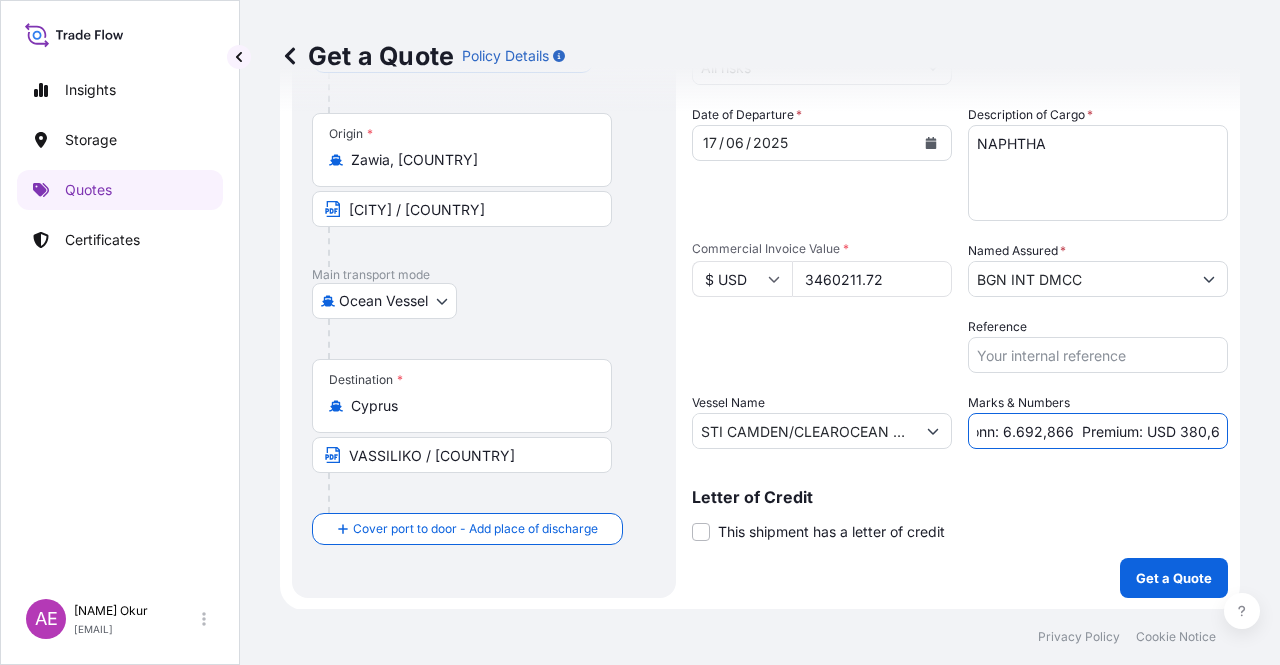 scroll, scrollTop: 0, scrollLeft: 253, axis: horizontal 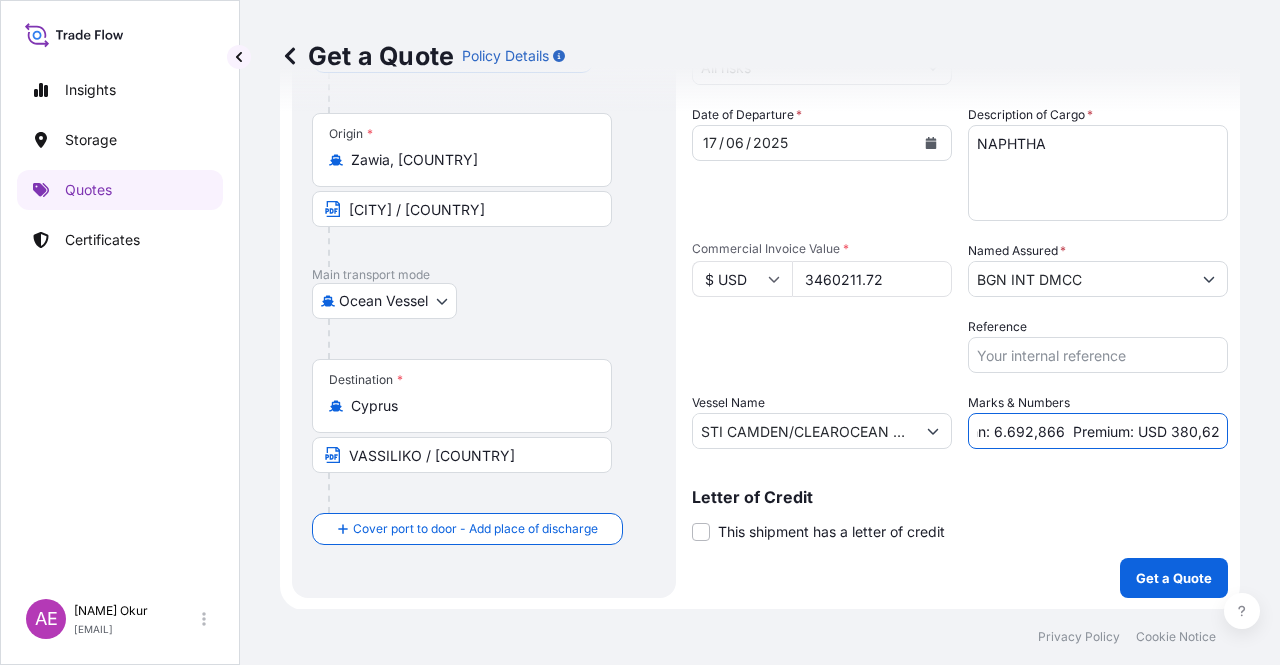 type on "PO NO:25Y0140700   Quantity  M/Tonn: 6.692,866  Premium: USD 380,62" 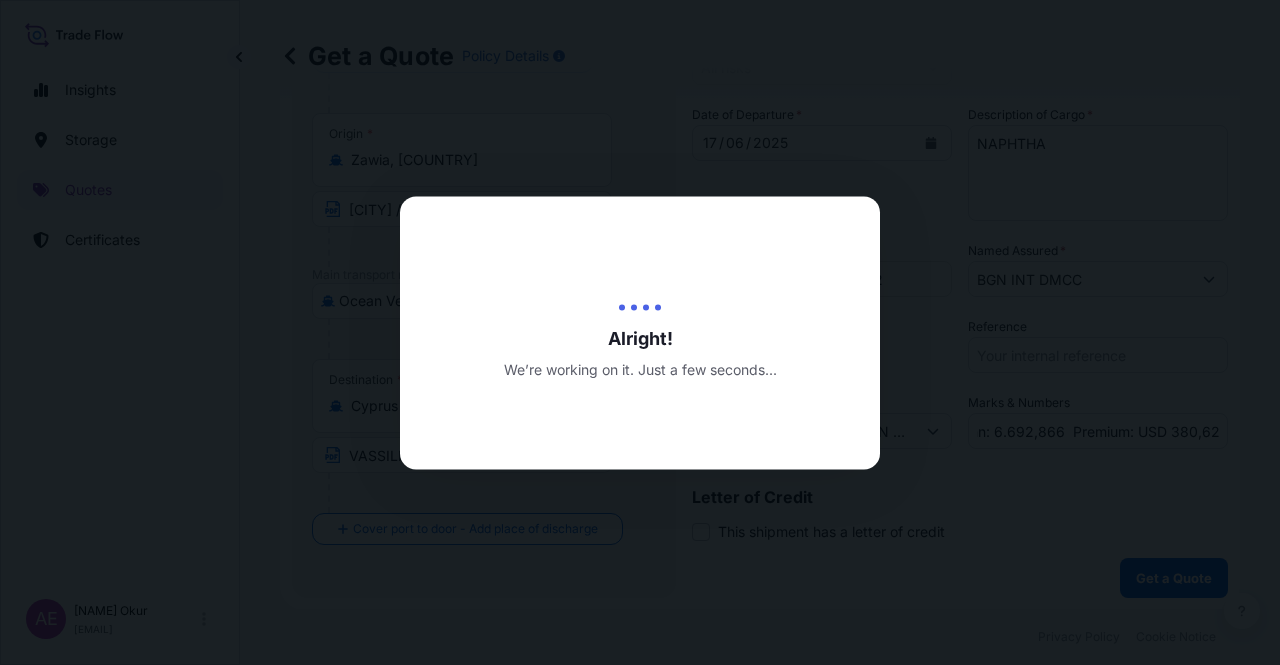scroll, scrollTop: 0, scrollLeft: 0, axis: both 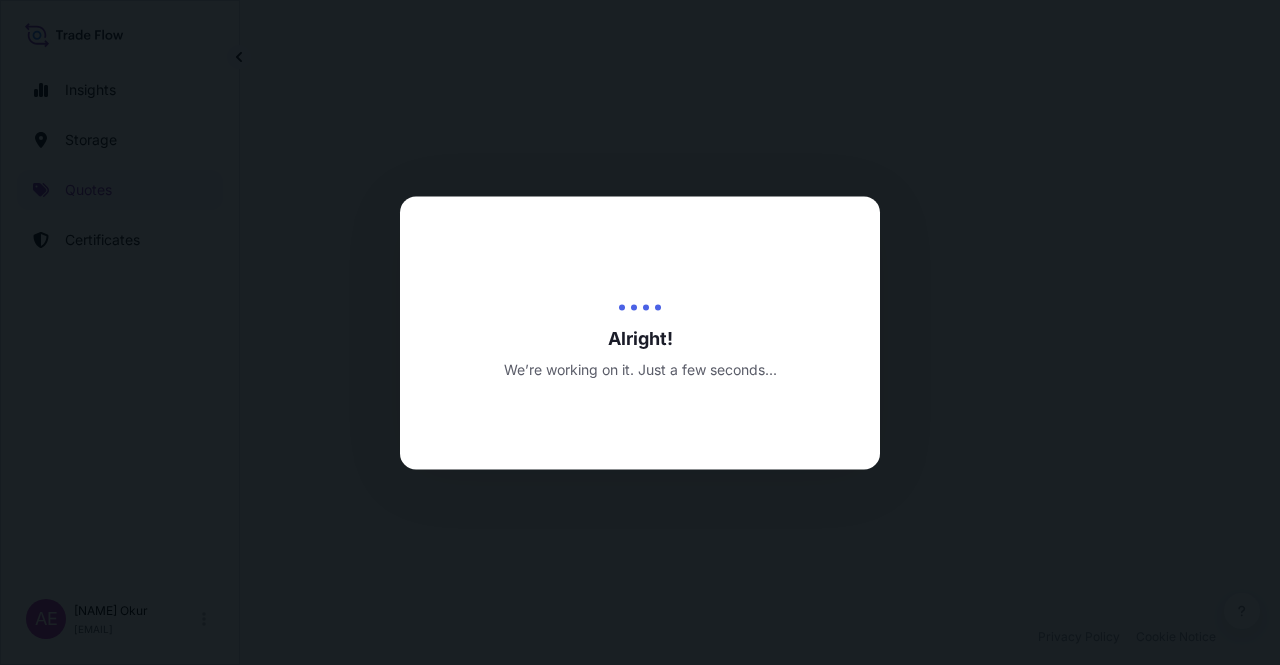 select on "Ocean Vessel" 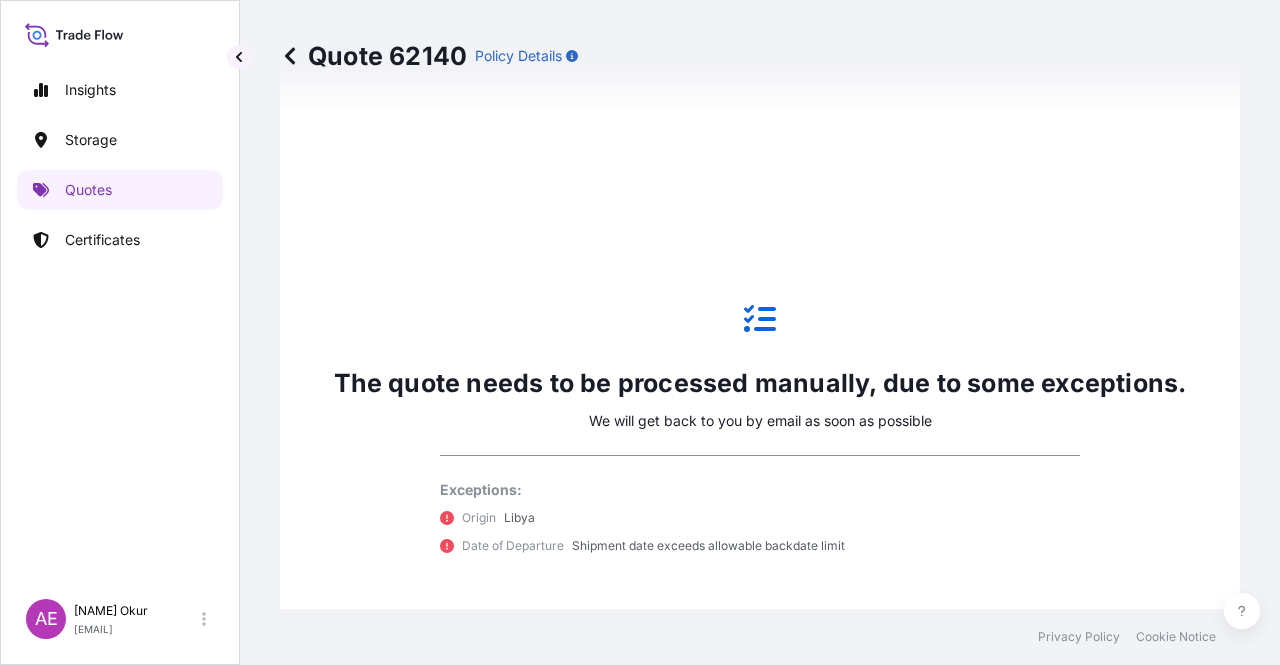 scroll, scrollTop: 1084, scrollLeft: 0, axis: vertical 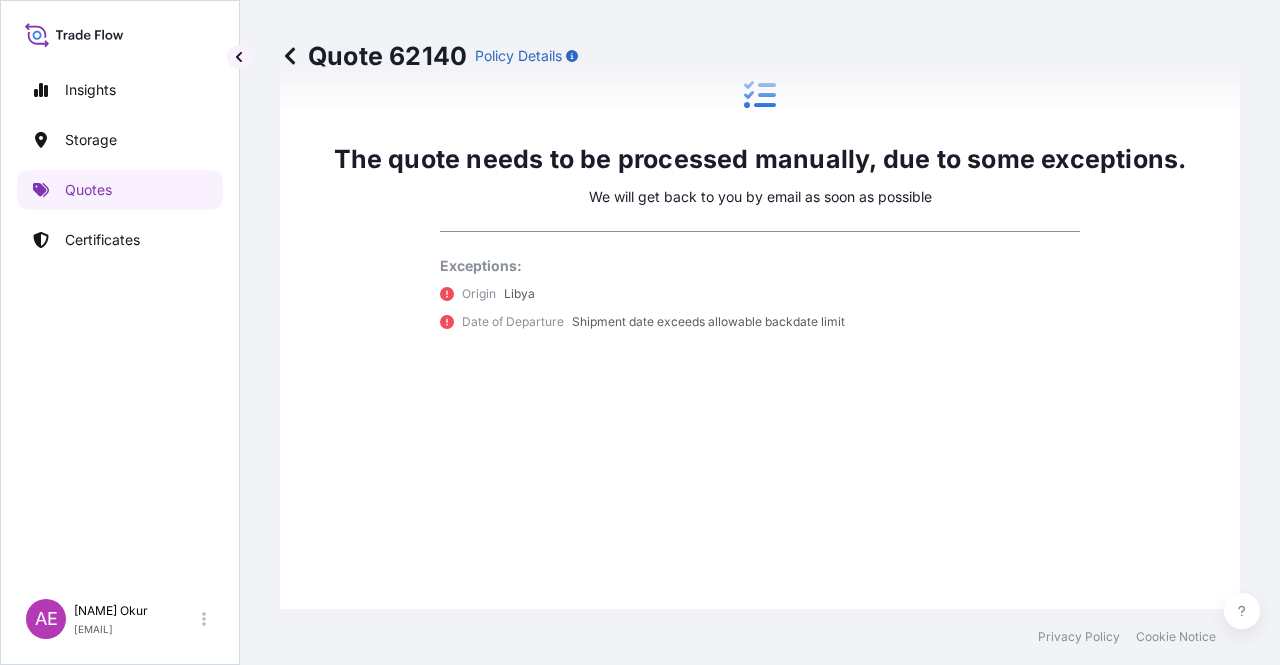 click on "Quotes" at bounding box center [120, 190] 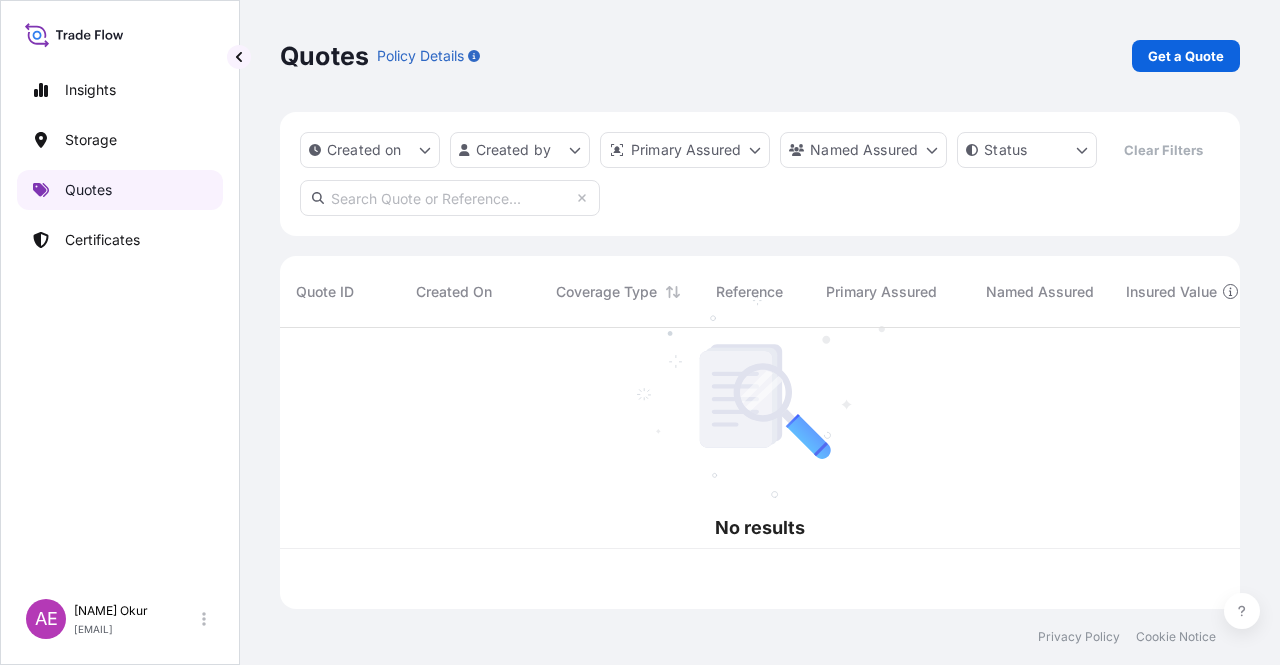 scroll, scrollTop: 0, scrollLeft: 0, axis: both 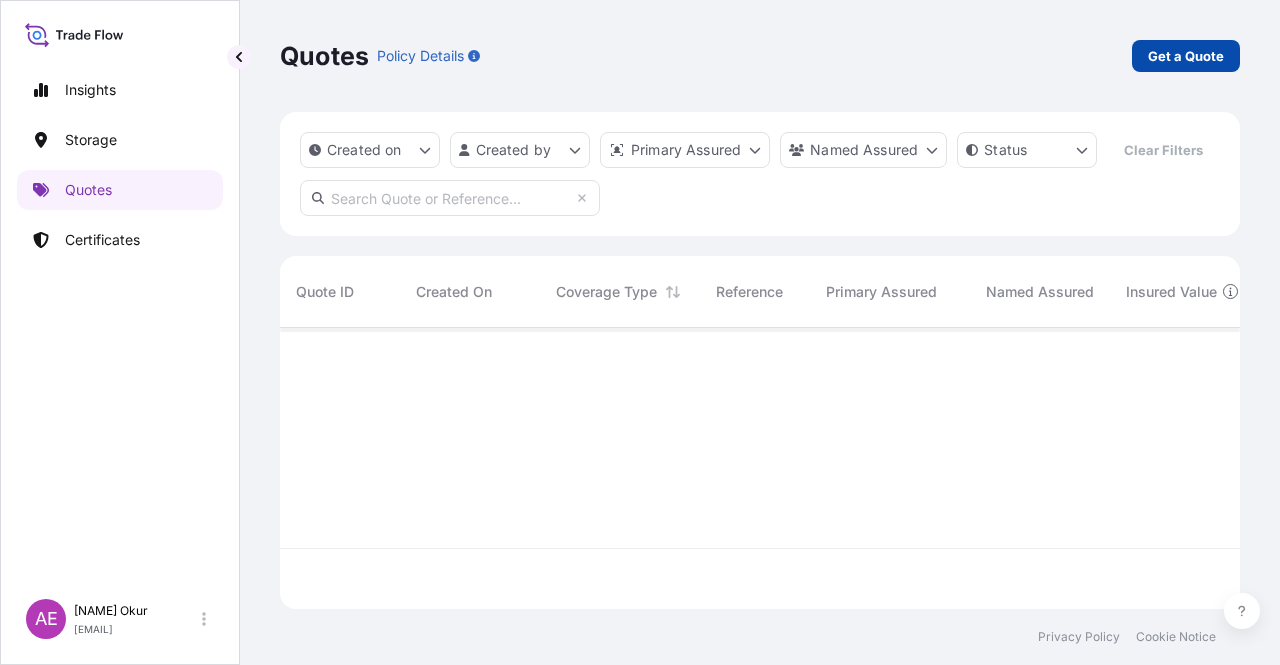 click on "Get a Quote" at bounding box center [1186, 56] 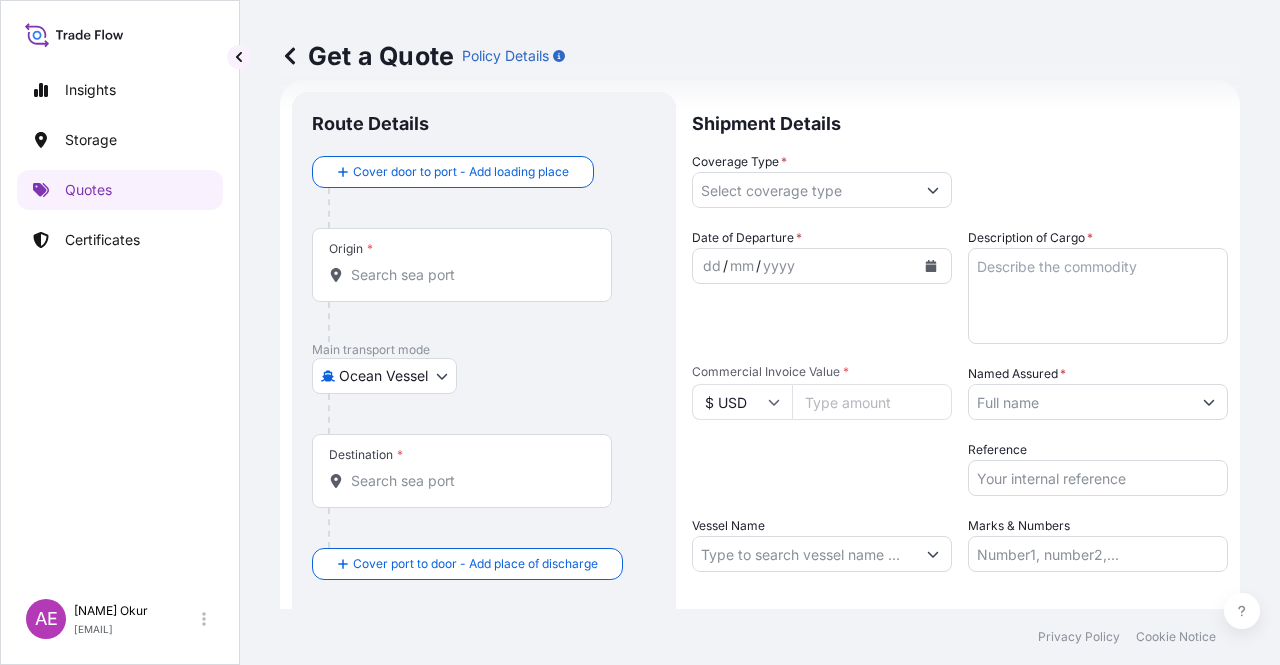 click on "Origin *" at bounding box center [462, 265] 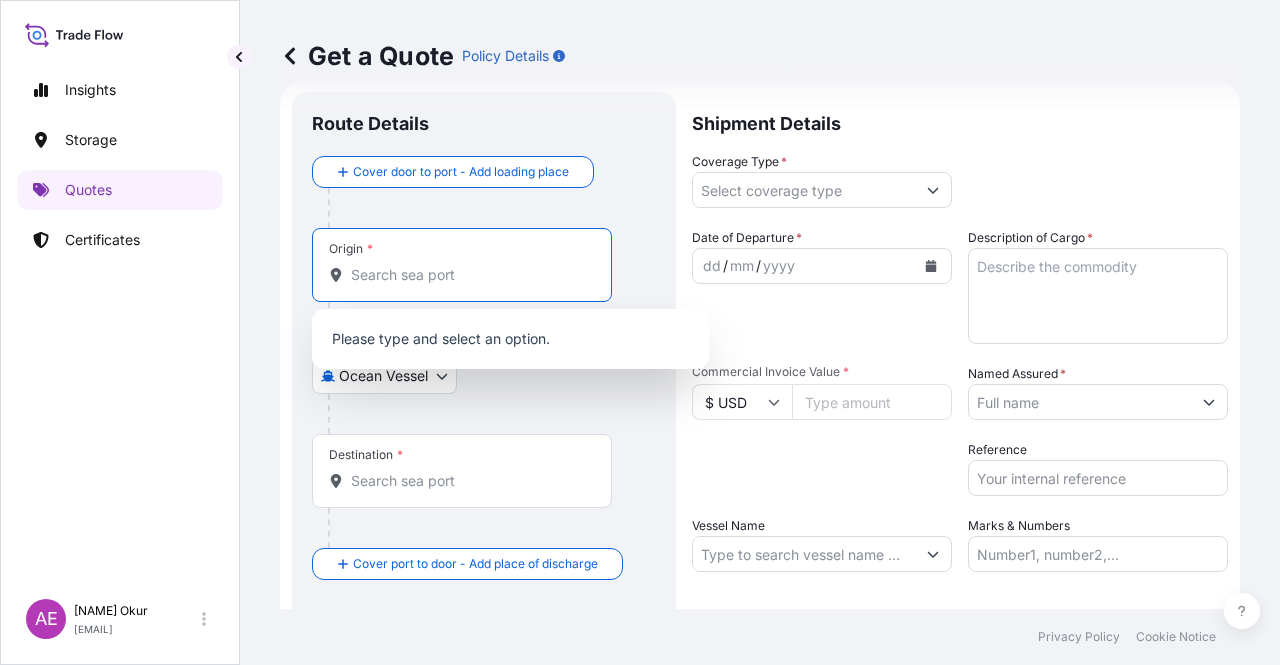 paste on "[CITY], [STATE]" 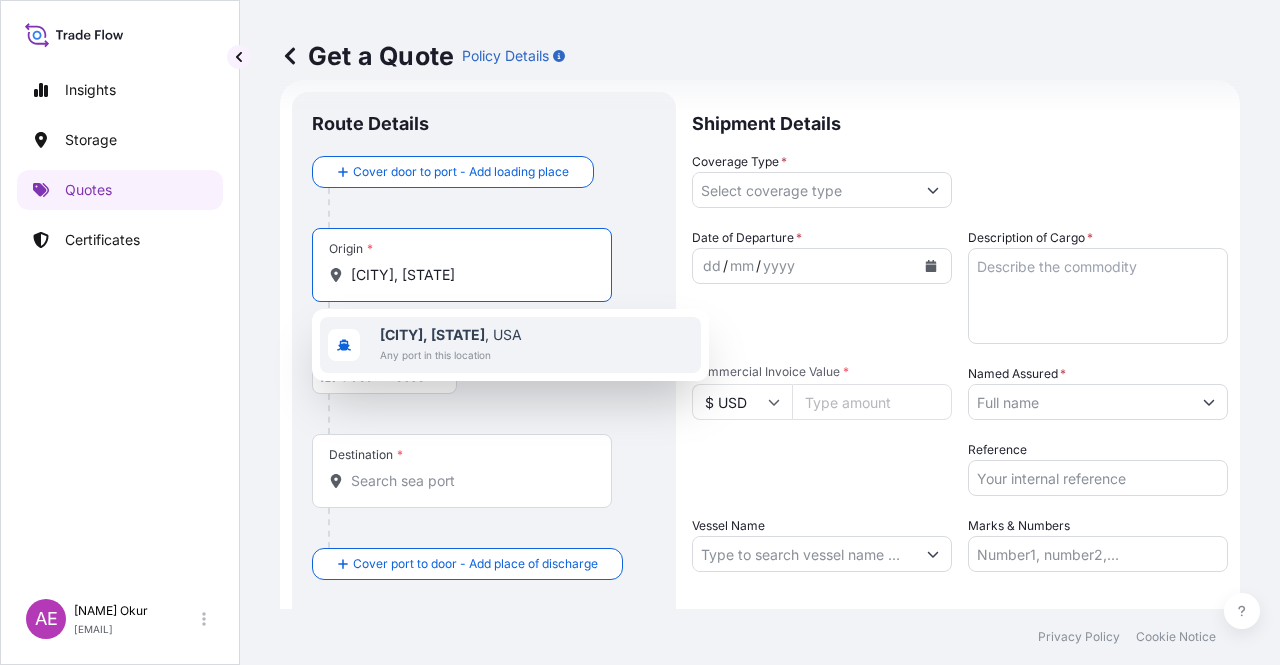 click on "[CITY], [STATE]" at bounding box center [432, 334] 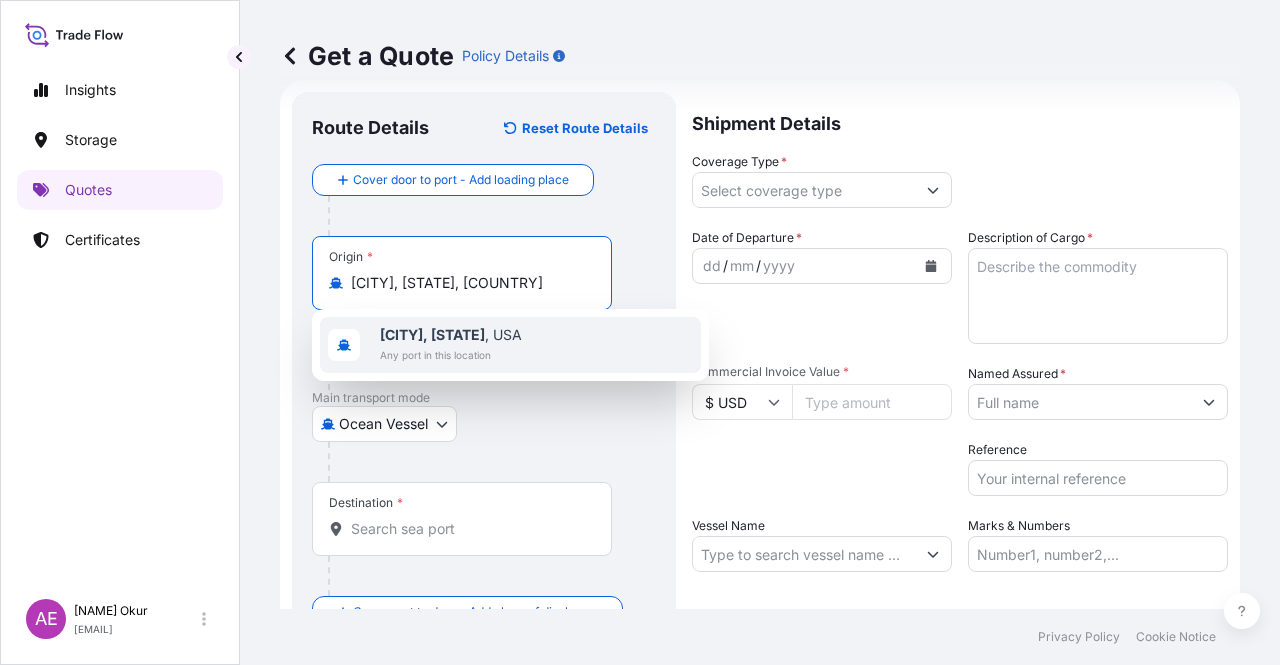 type on "[CITY], [STATE], [COUNTRY]" 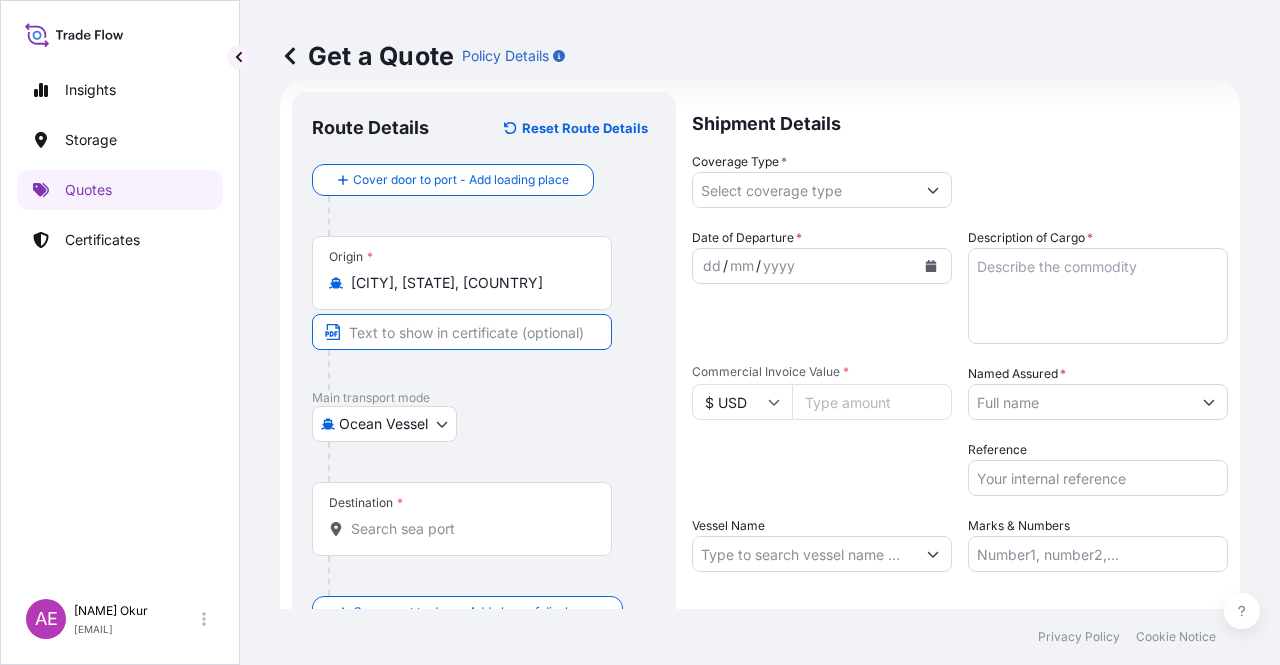 click at bounding box center [462, 332] 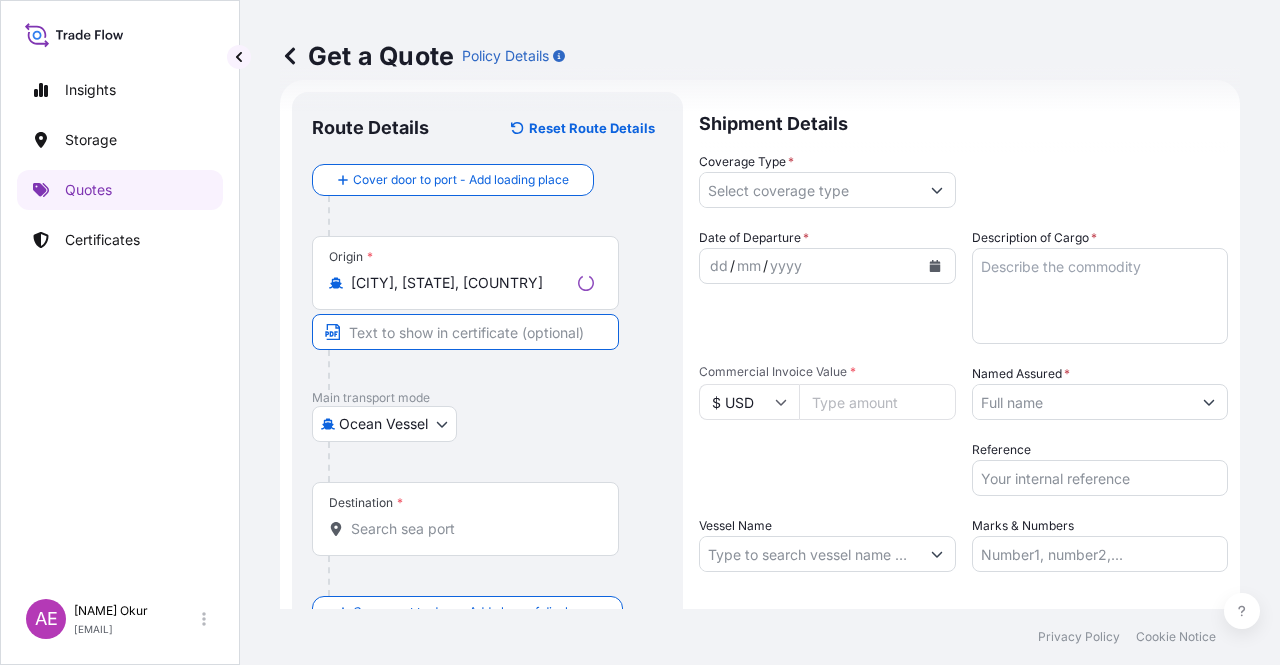 paste on "[CITY], [STATE]" 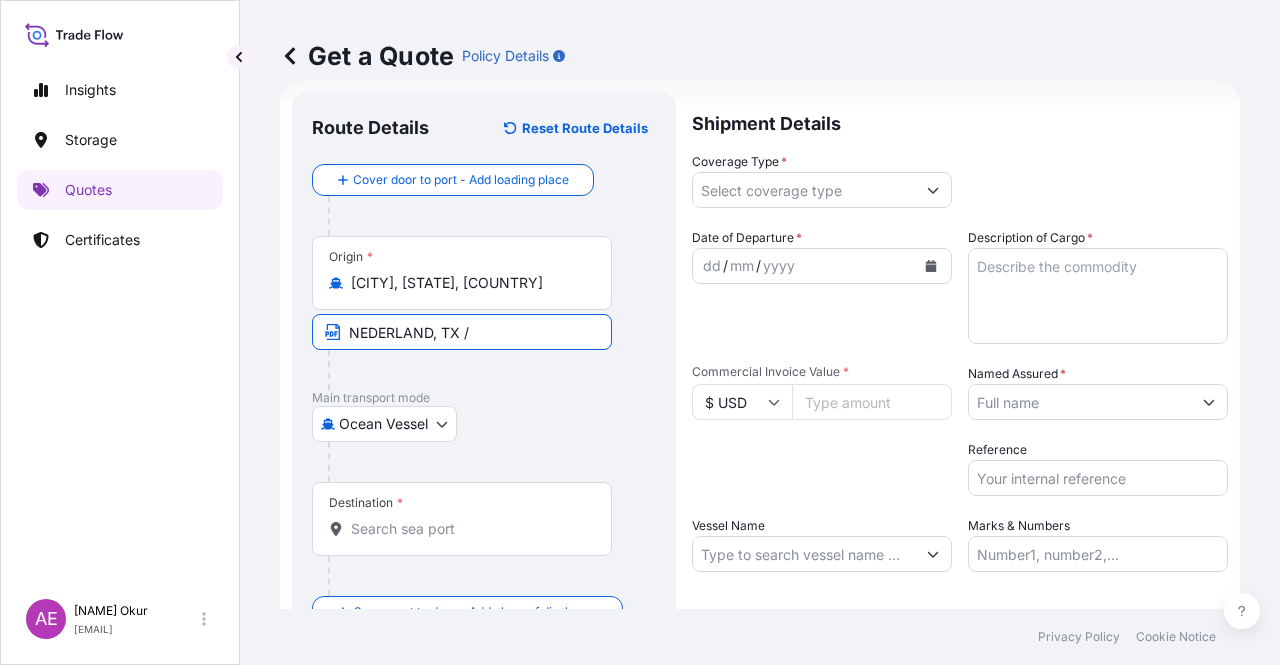 paste on "USA" 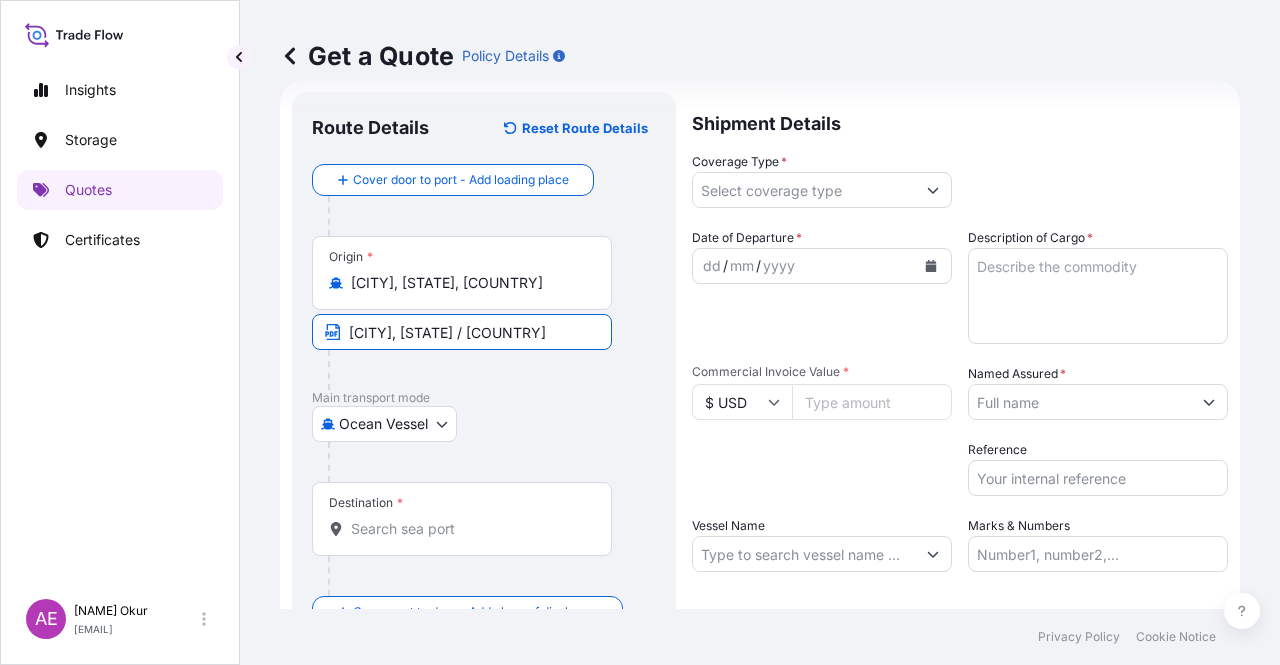 type on "[CITY], [STATE] / [COUNTRY]" 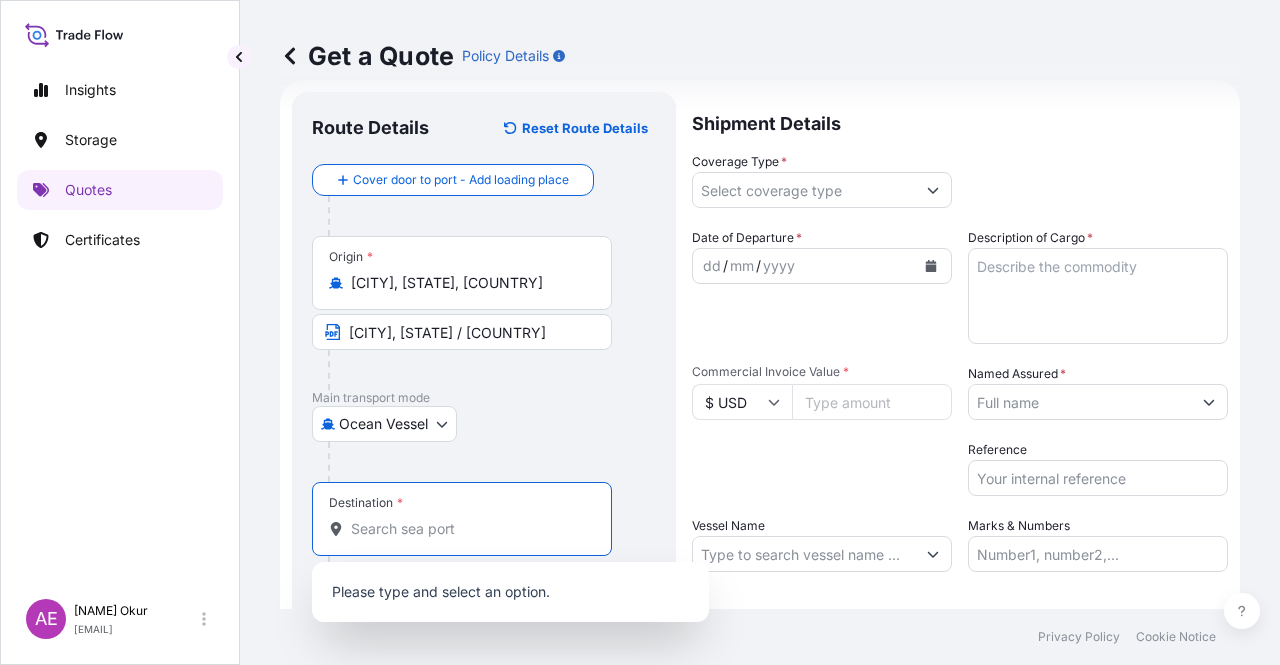 click on "Destination *" at bounding box center (469, 529) 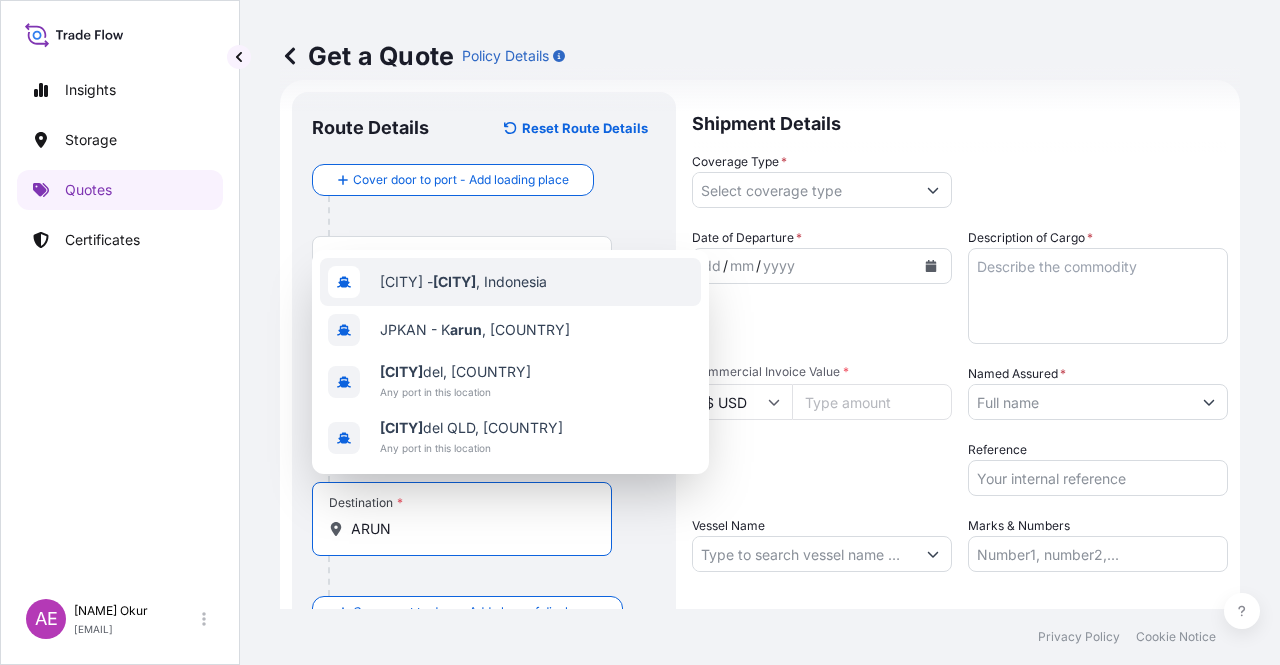 click on "IDAUN -  Arun , [COUNTRY]" at bounding box center (463, 282) 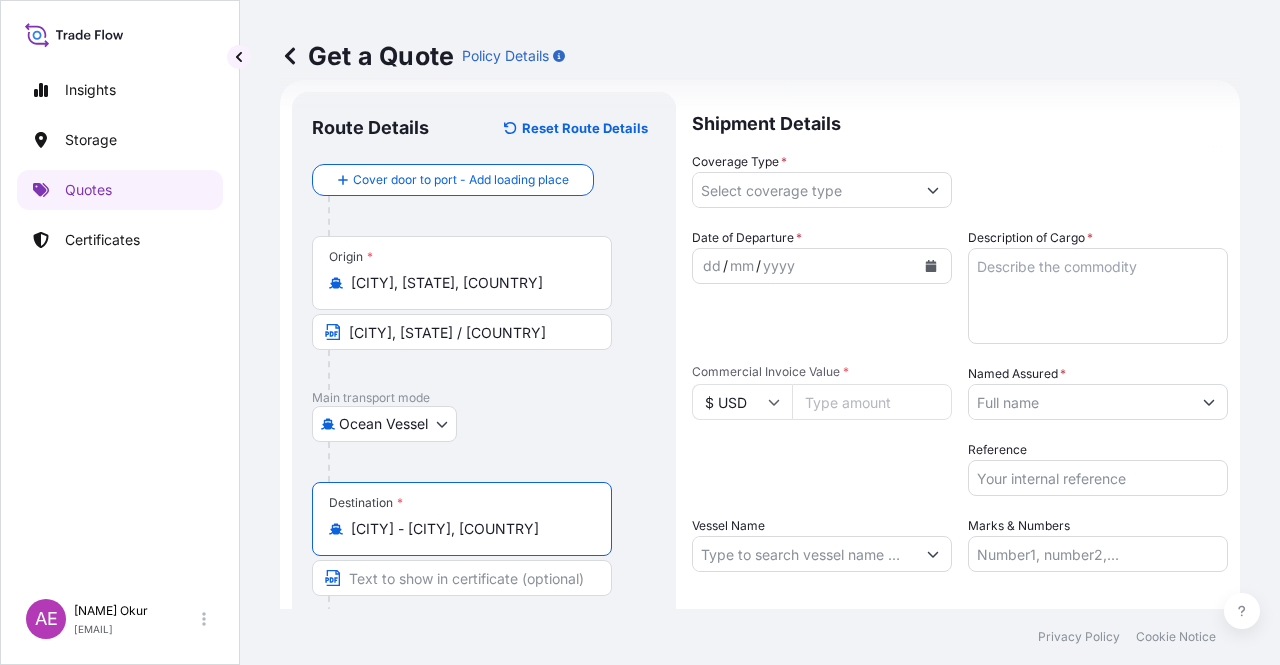 type on "[CITY] - [CITY], [COUNTRY]" 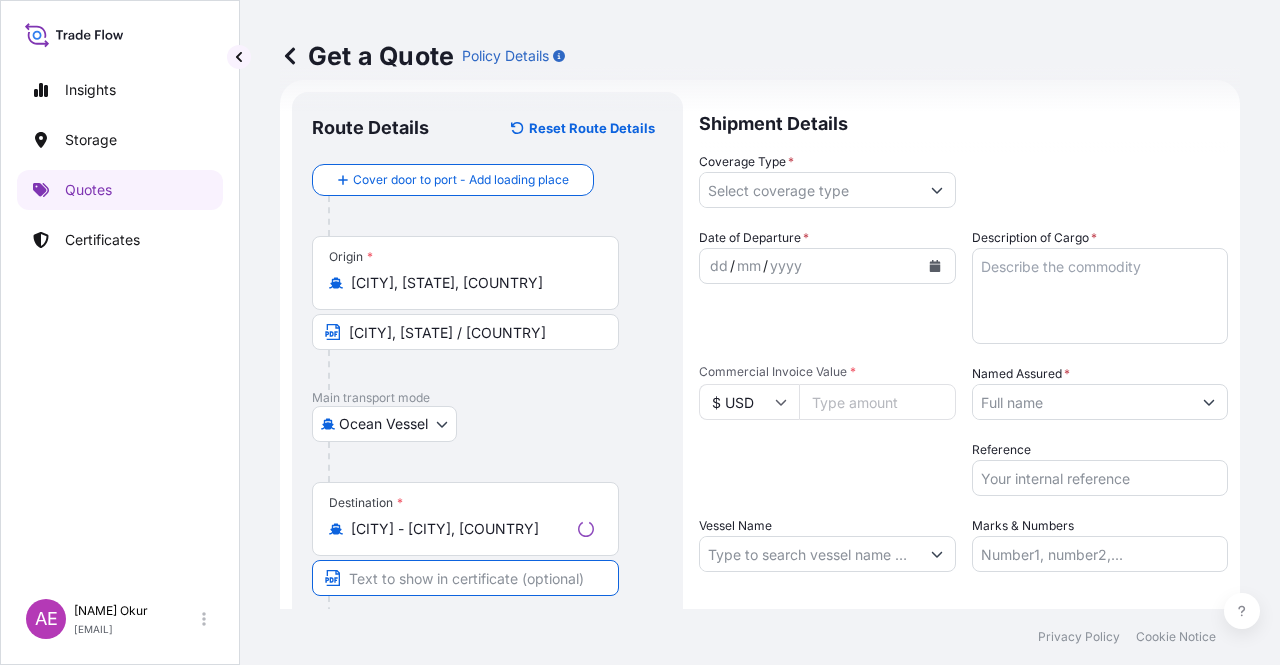 paste on "ARUN" 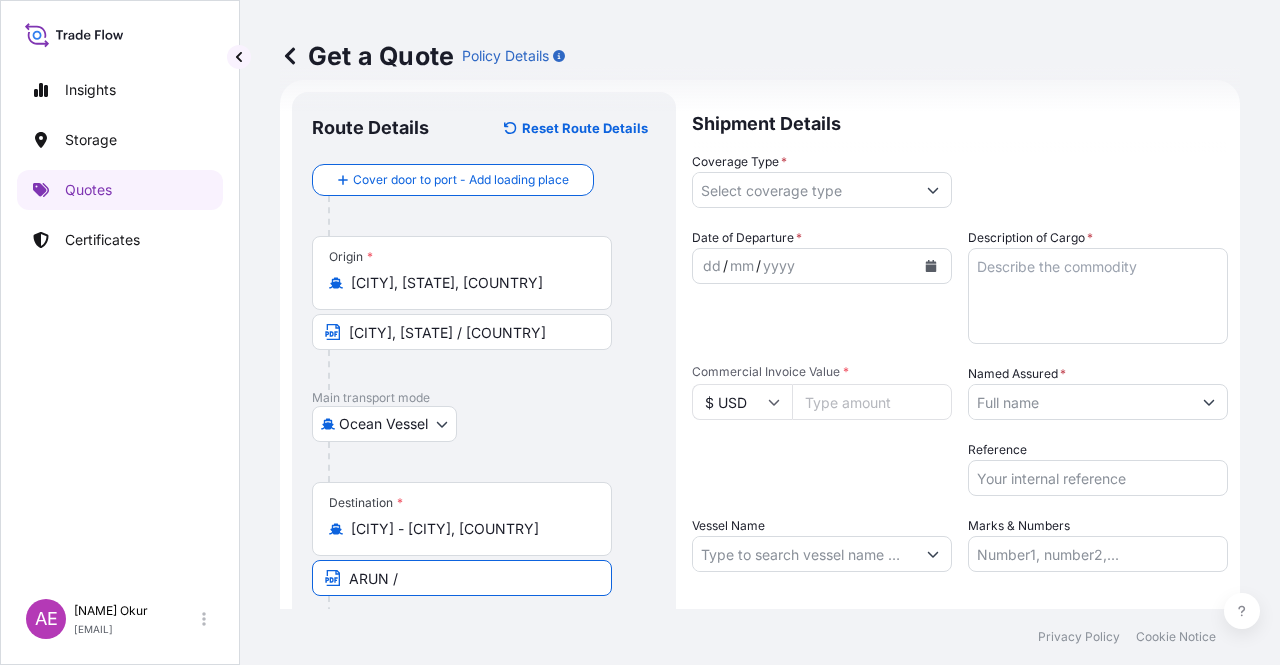 paste on "[COUNTRY]" 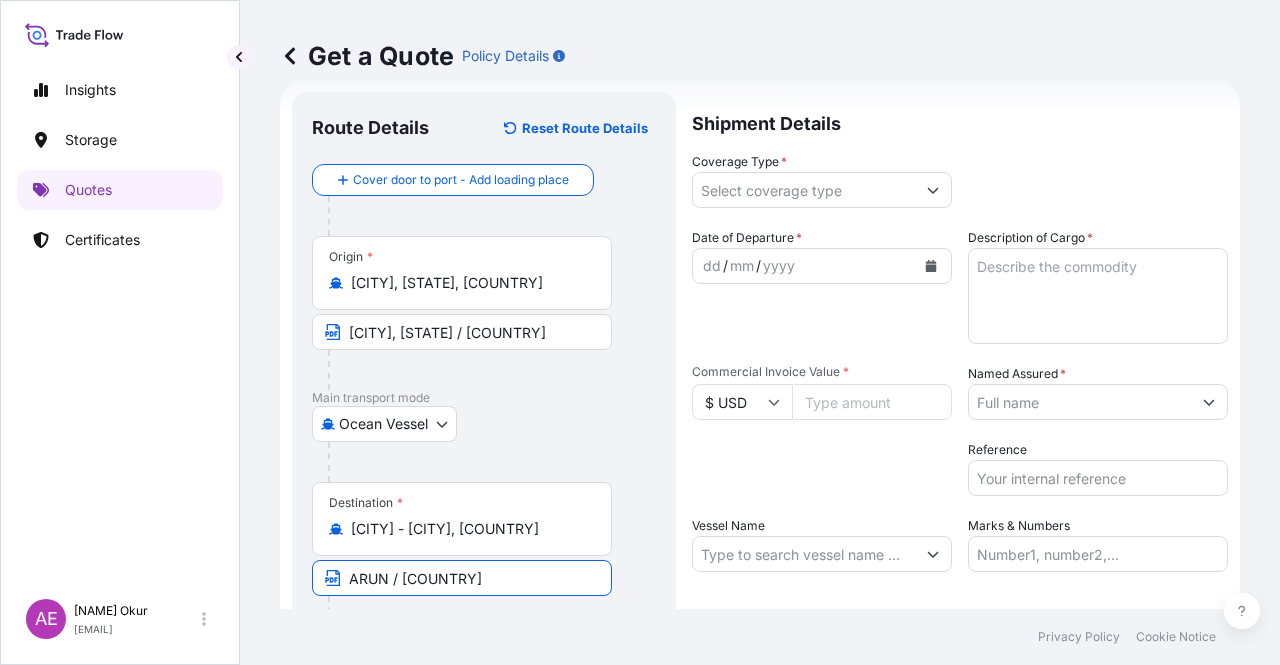 type on "ARUN / [COUNTRY]" 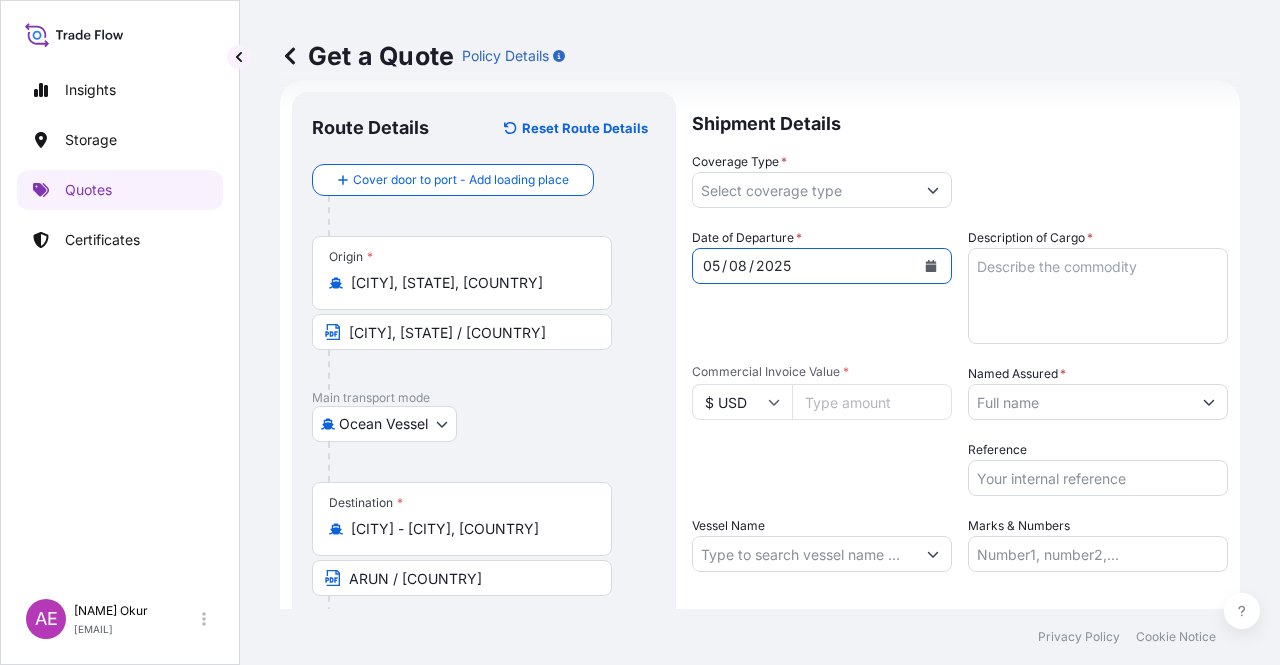 click on "Coverage Type *" at bounding box center (804, 190) 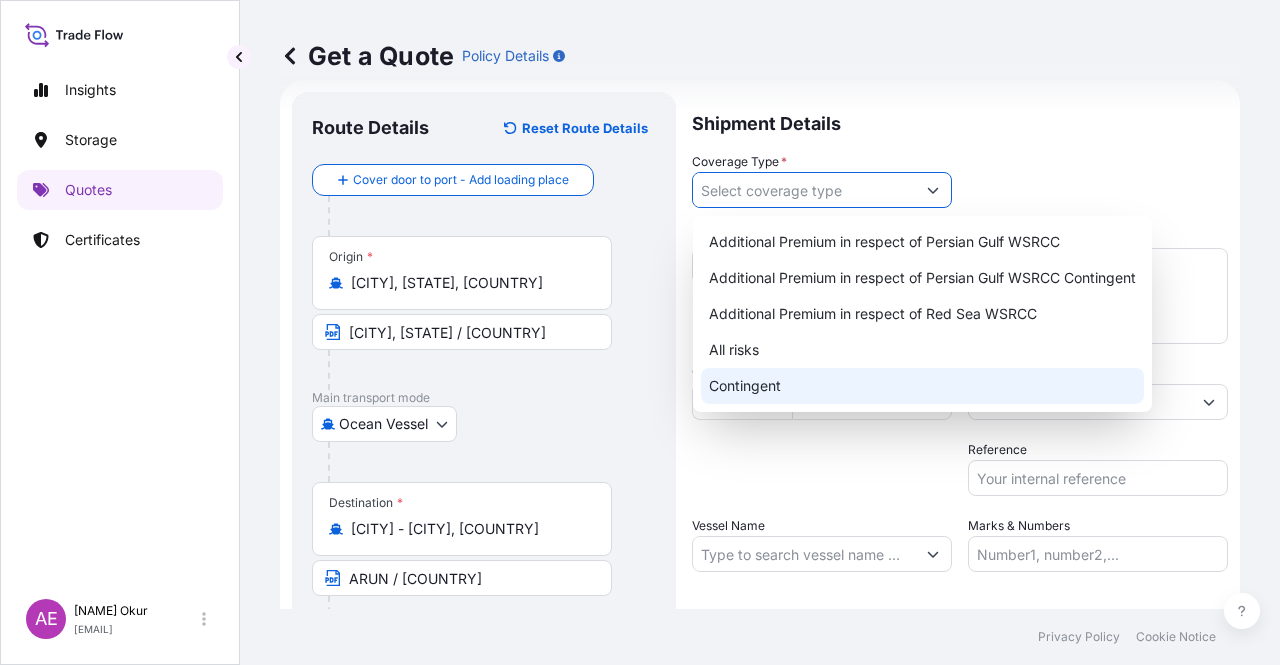 click on "Contingent" at bounding box center [922, 386] 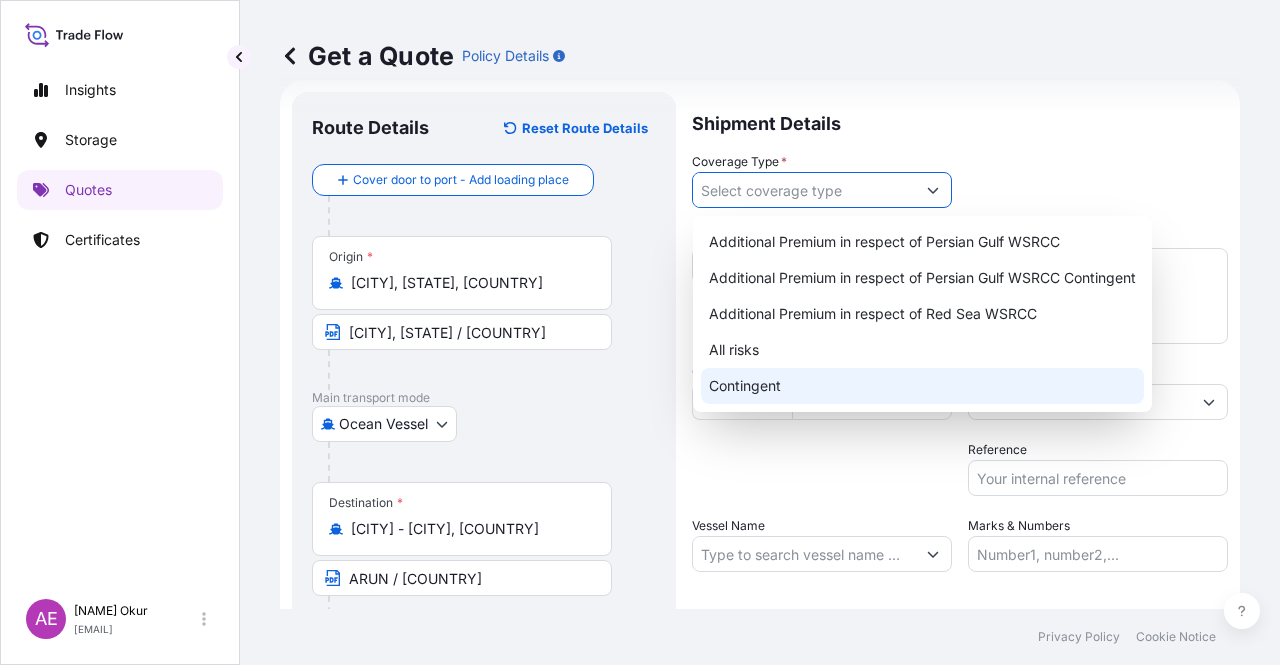 type on "Contingent" 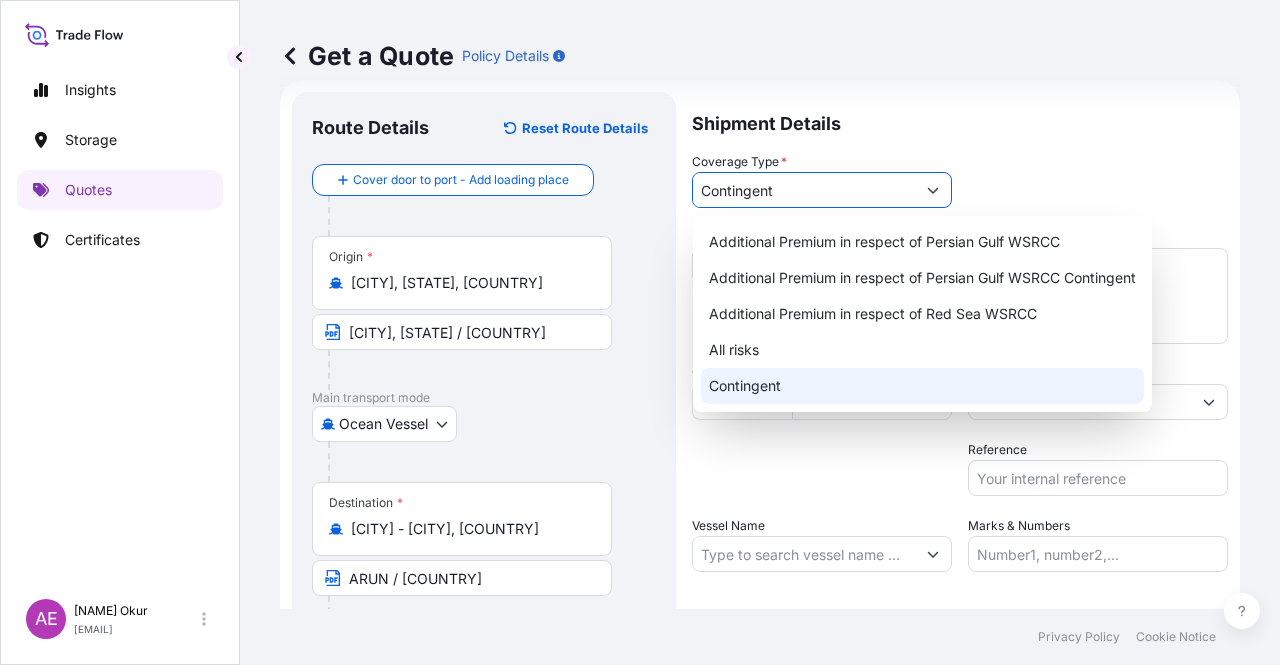click on "Contingent" at bounding box center (922, 386) 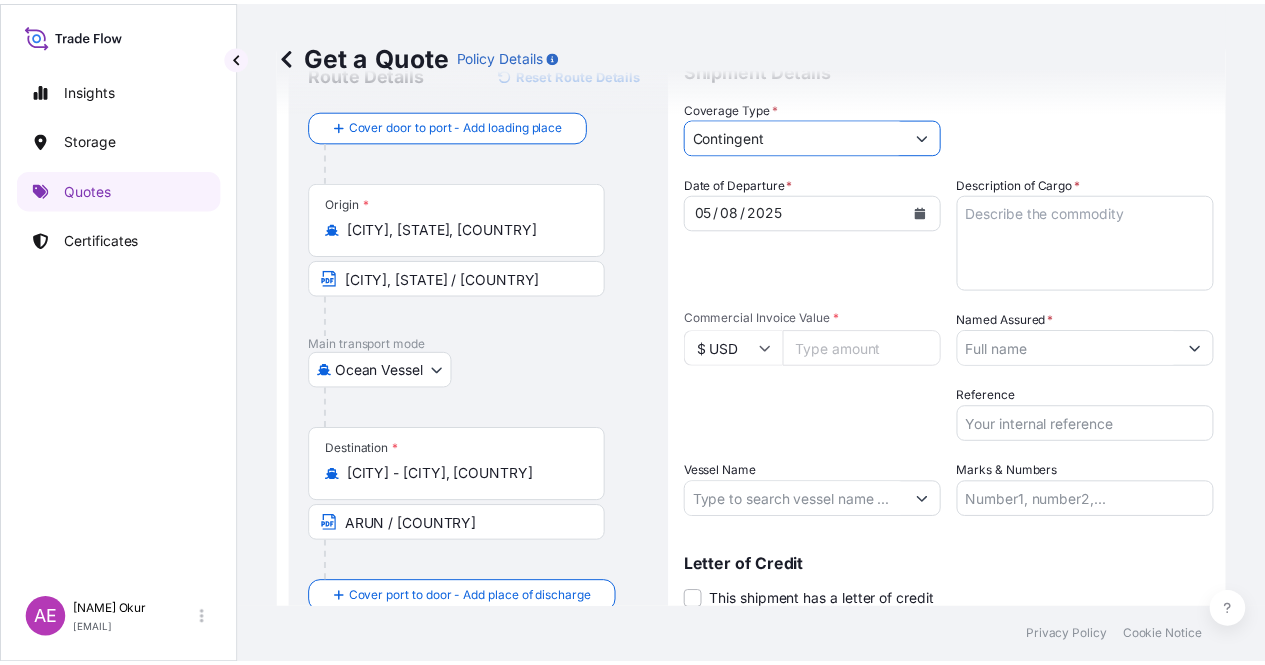 scroll, scrollTop: 132, scrollLeft: 0, axis: vertical 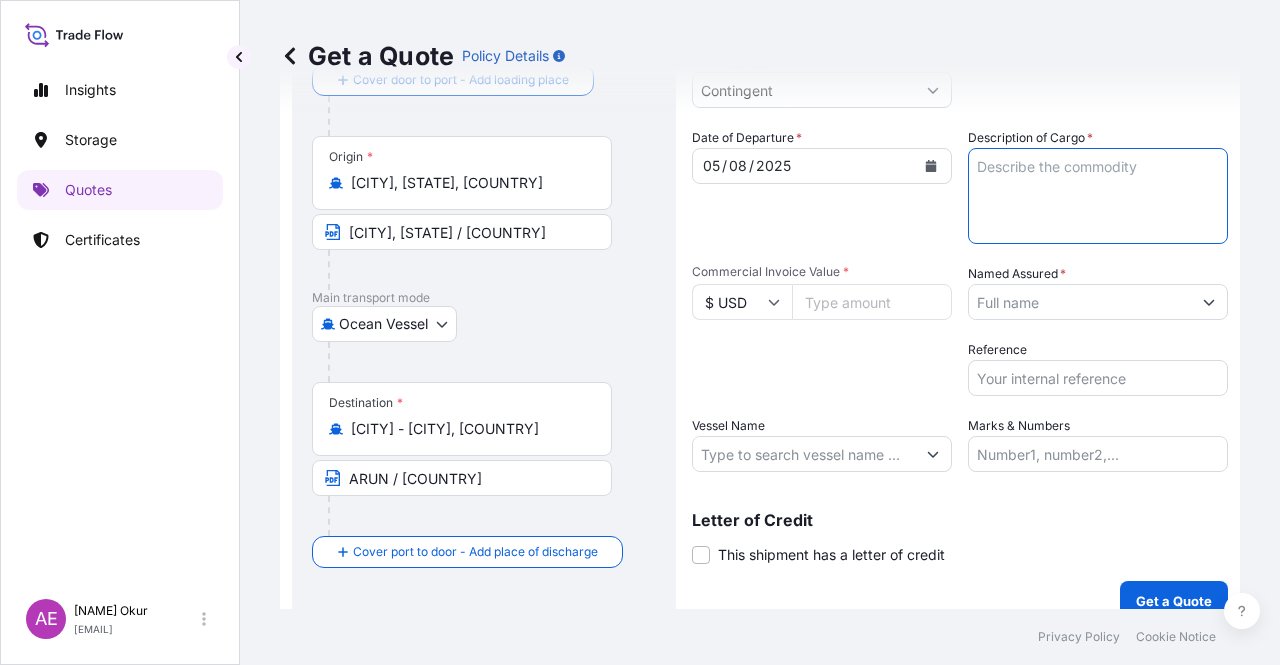 click on "Description of Cargo *" at bounding box center (1098, 196) 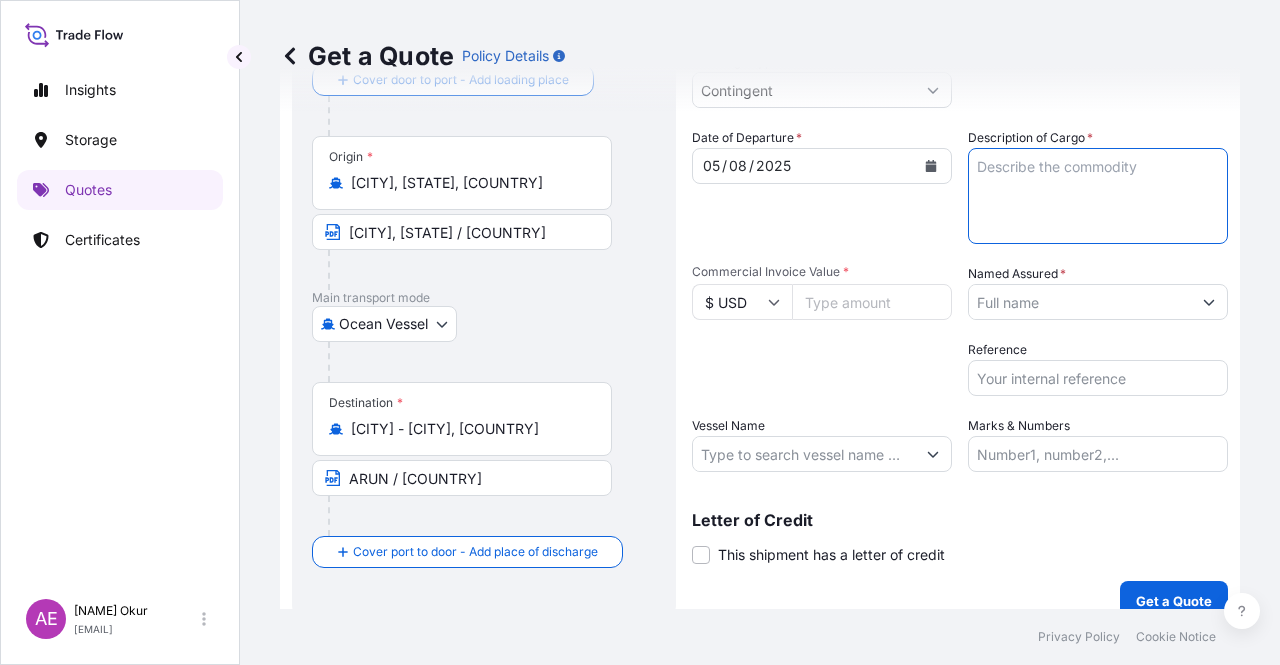 click on "Commercial Invoice Value   *" at bounding box center [872, 302] 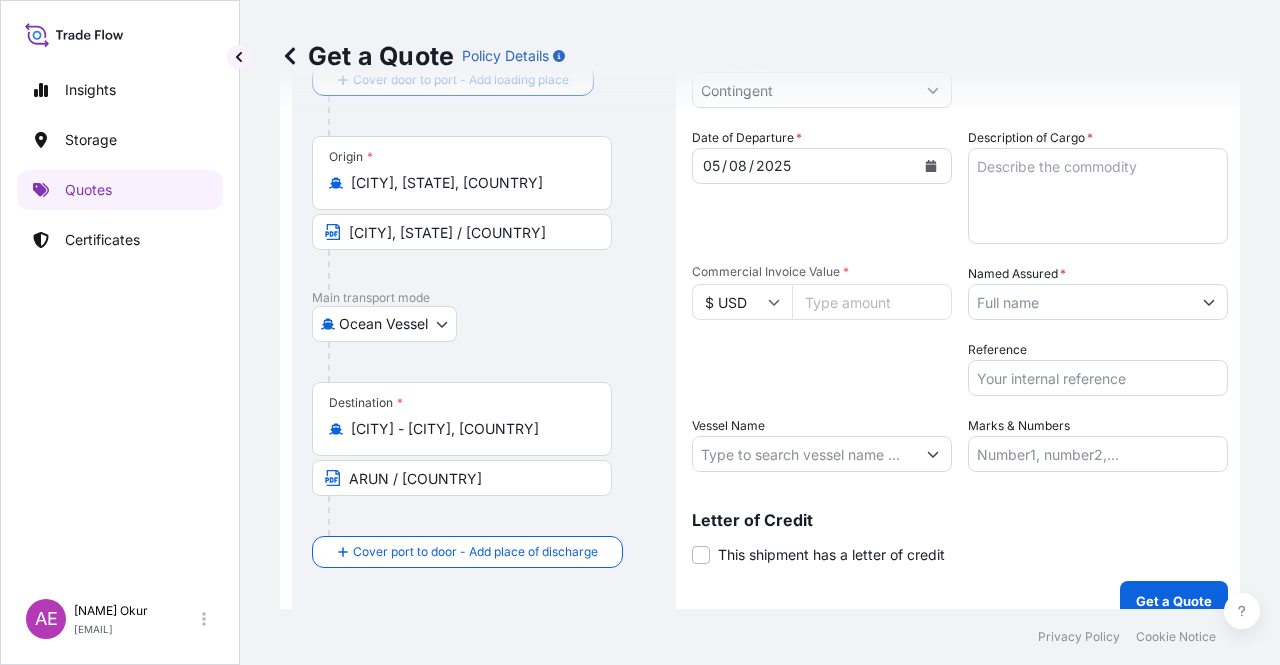 paste on "14197800.82" 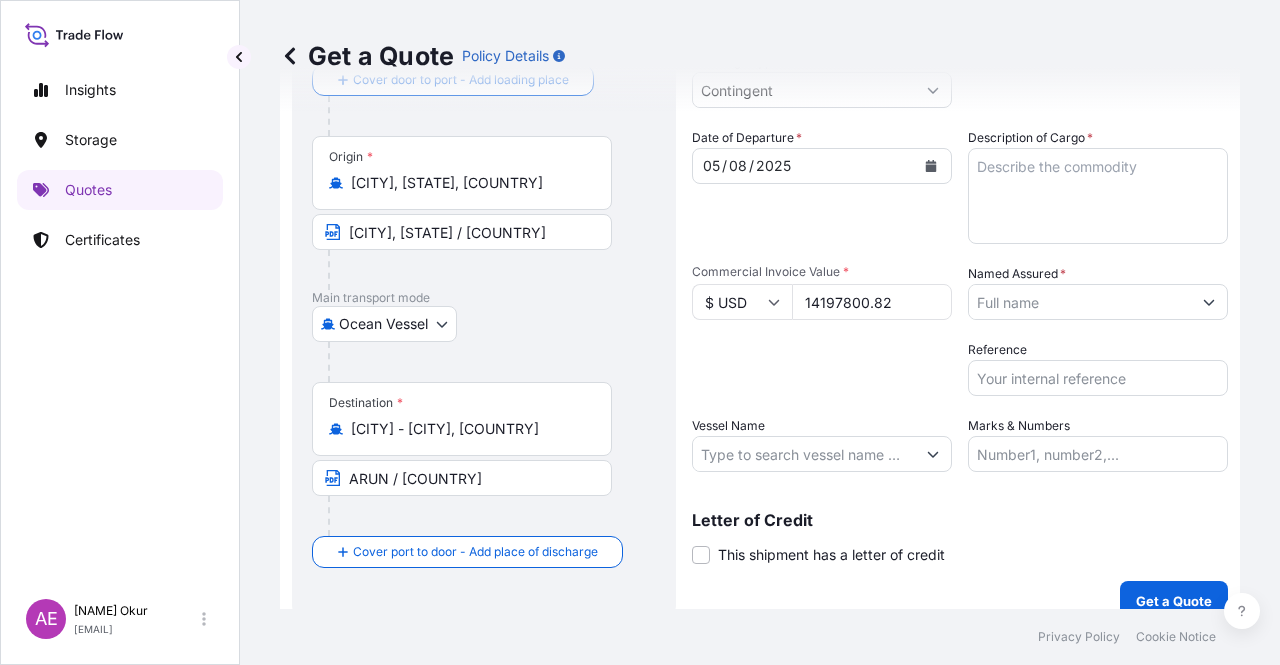 type on "14197800.82" 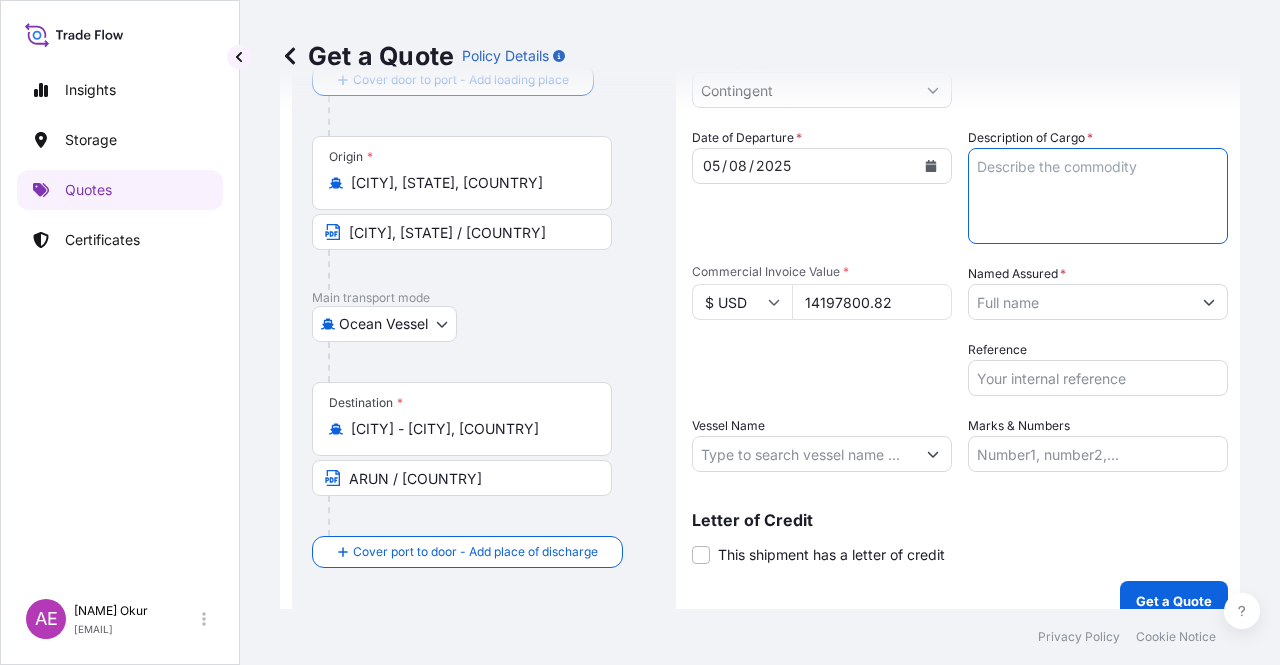 paste on "PROPANE" 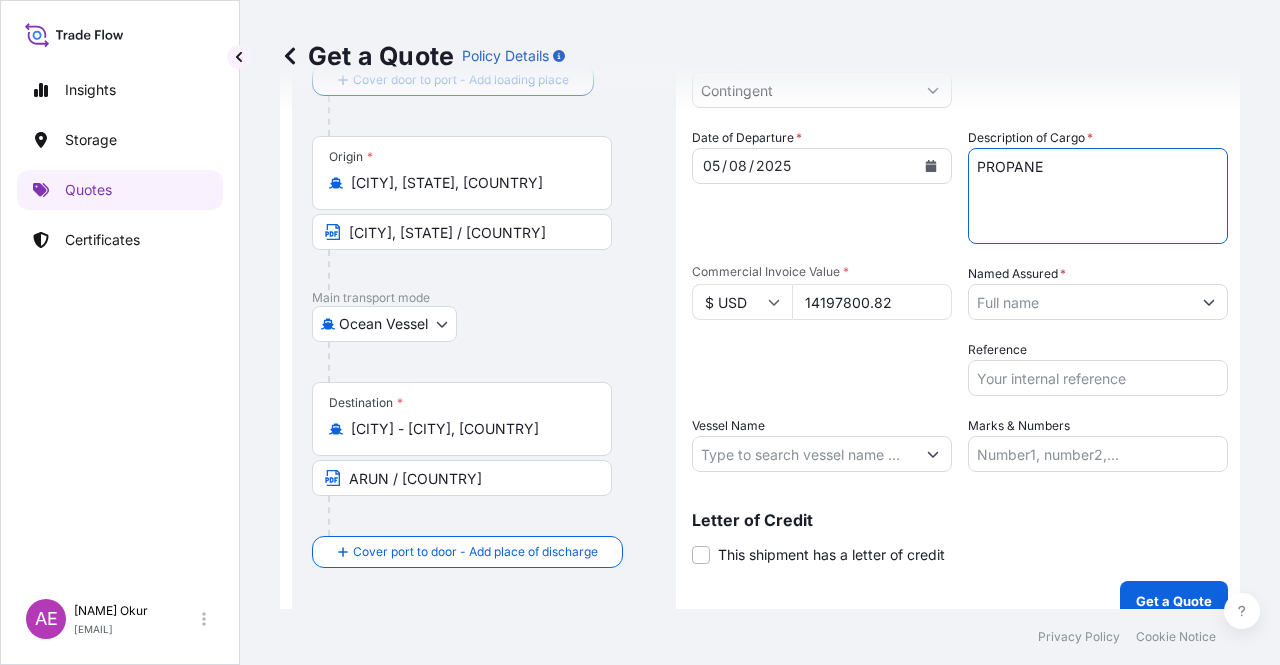 type on "PROPANE" 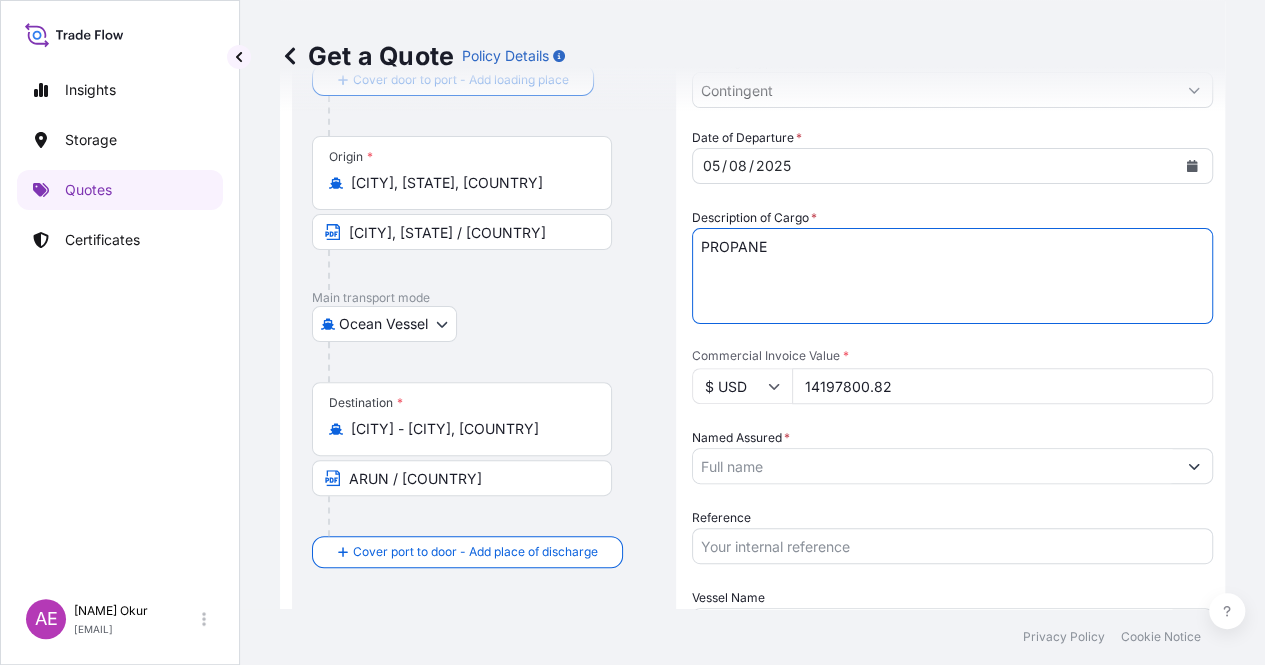 click on "Named Assured *" at bounding box center (934, 466) 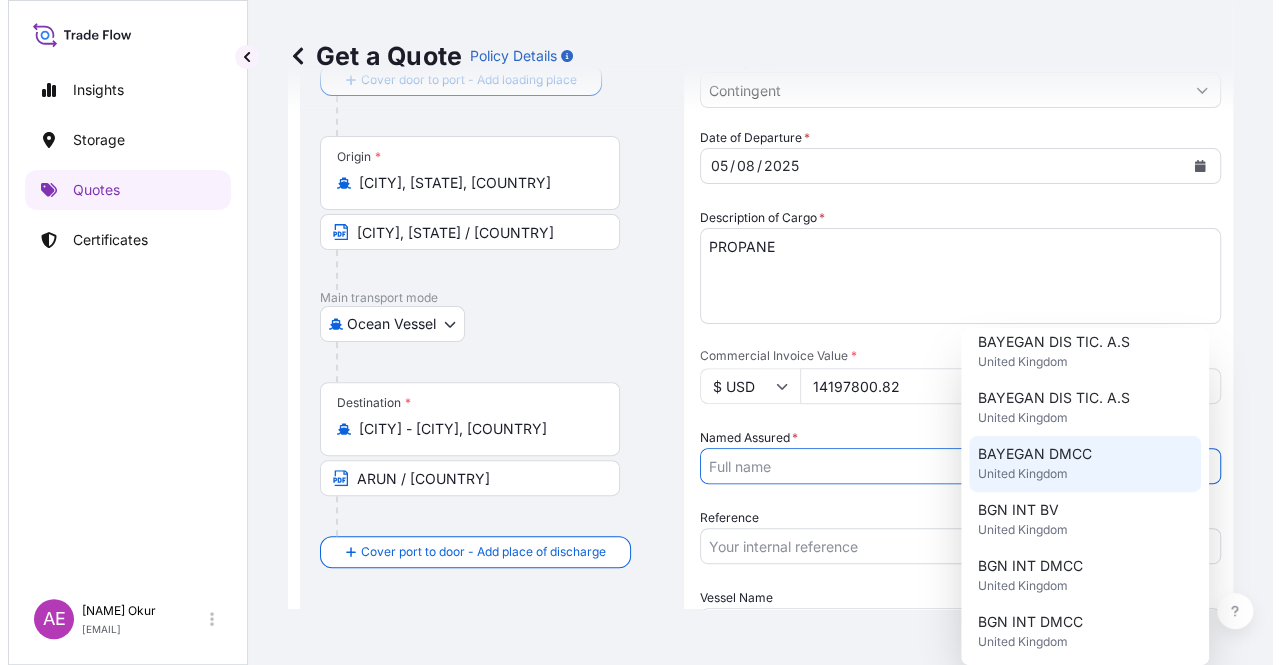 scroll, scrollTop: 100, scrollLeft: 0, axis: vertical 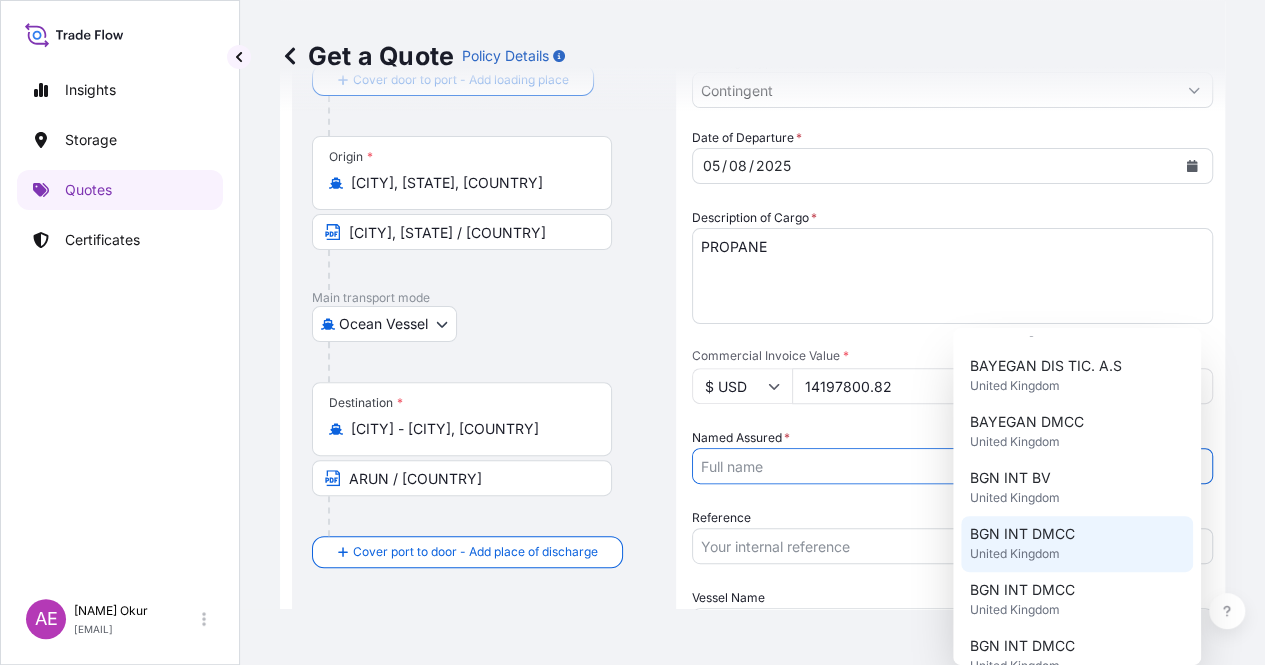 click on "United Kingdom" at bounding box center [1014, 554] 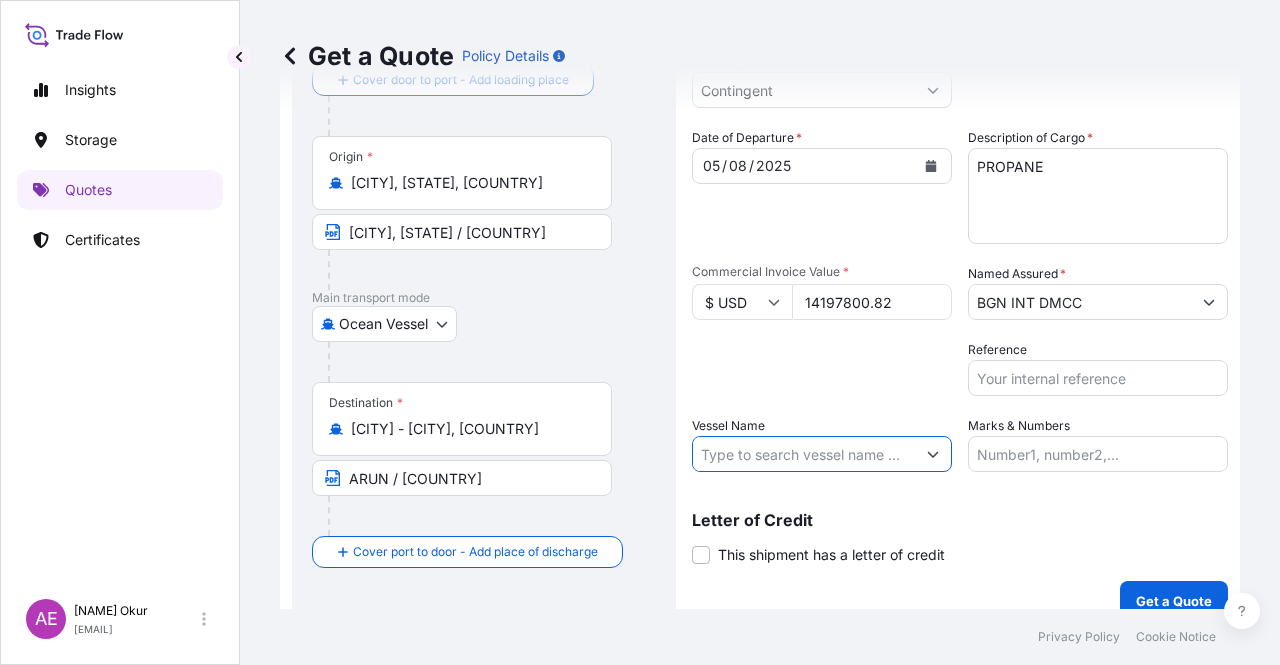 click on "Vessel Name" at bounding box center [804, 454] 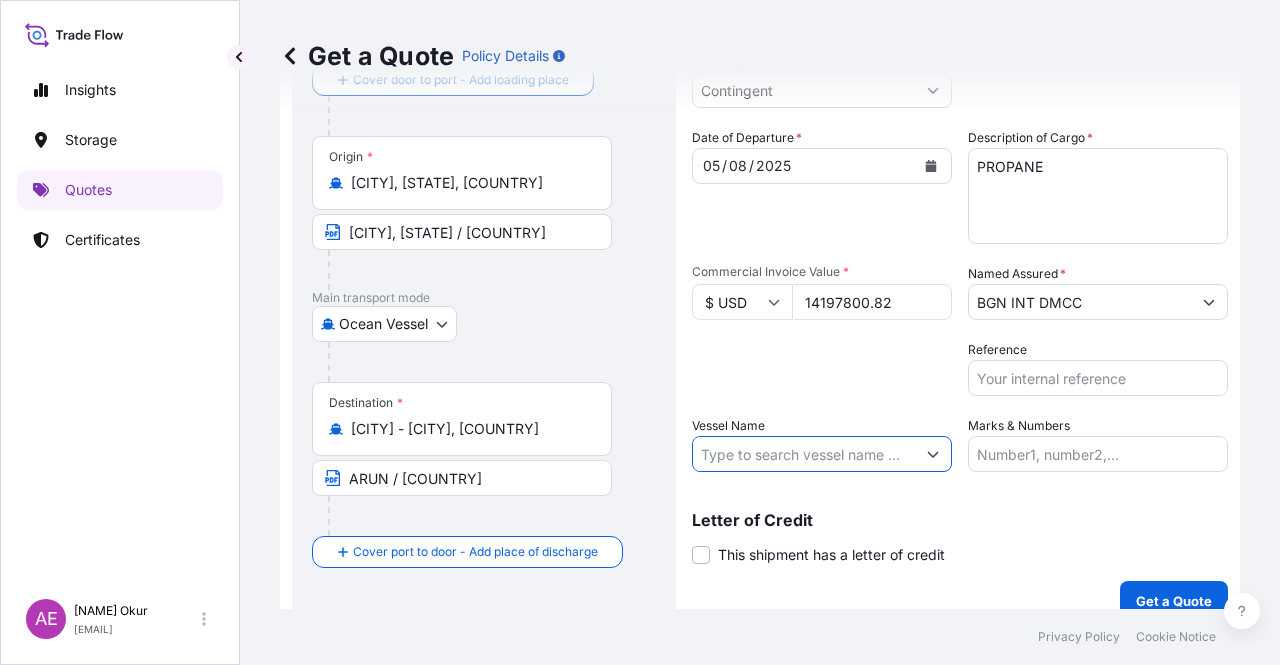click on "Vessel Name" at bounding box center (804, 454) 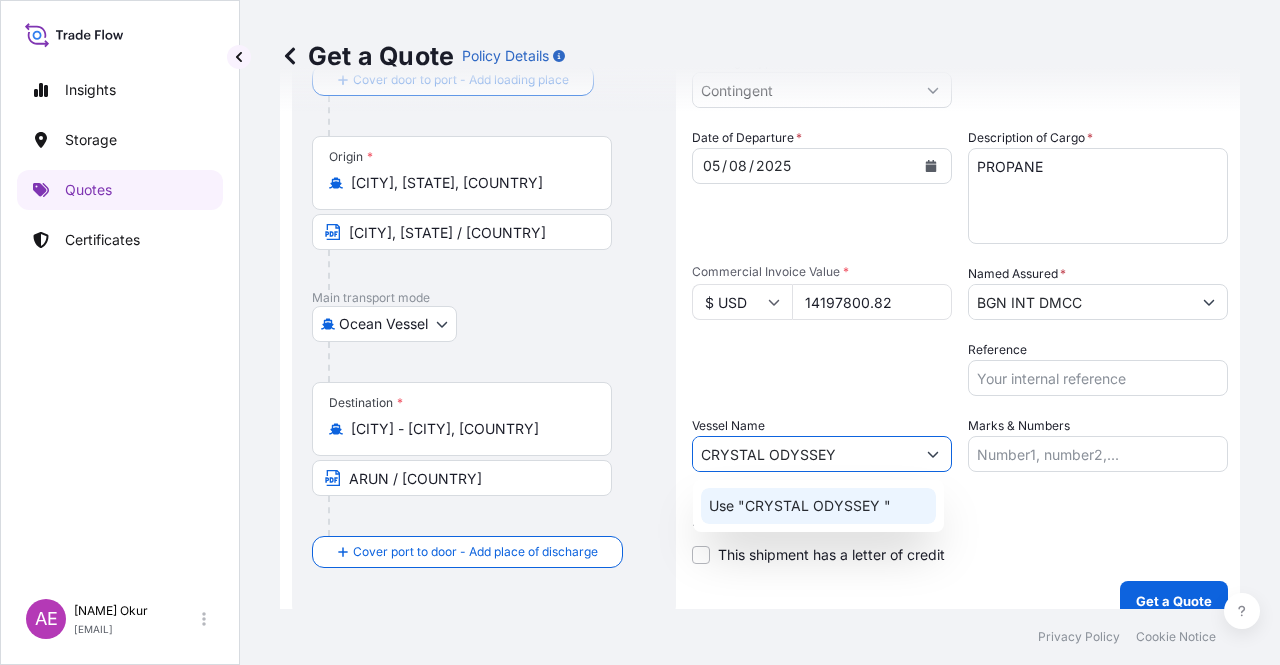 click on "Use "CRYSTAL ODYSSEY "" 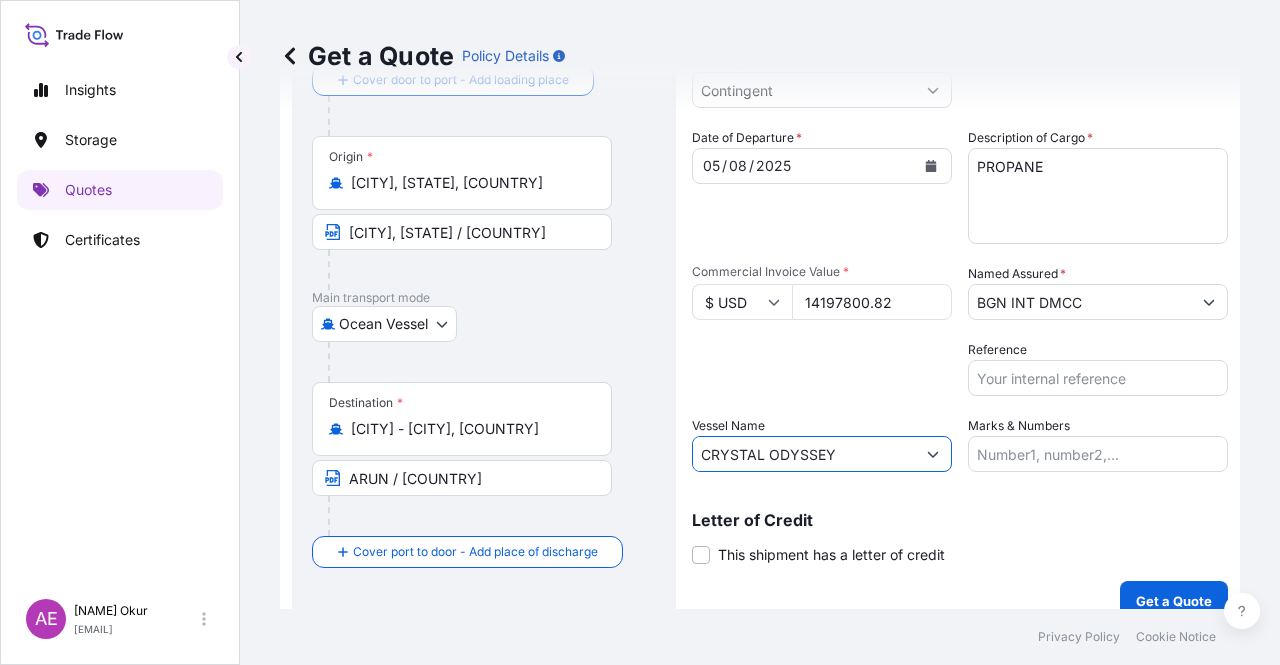 type on "CRYSTAL ODYSSEY" 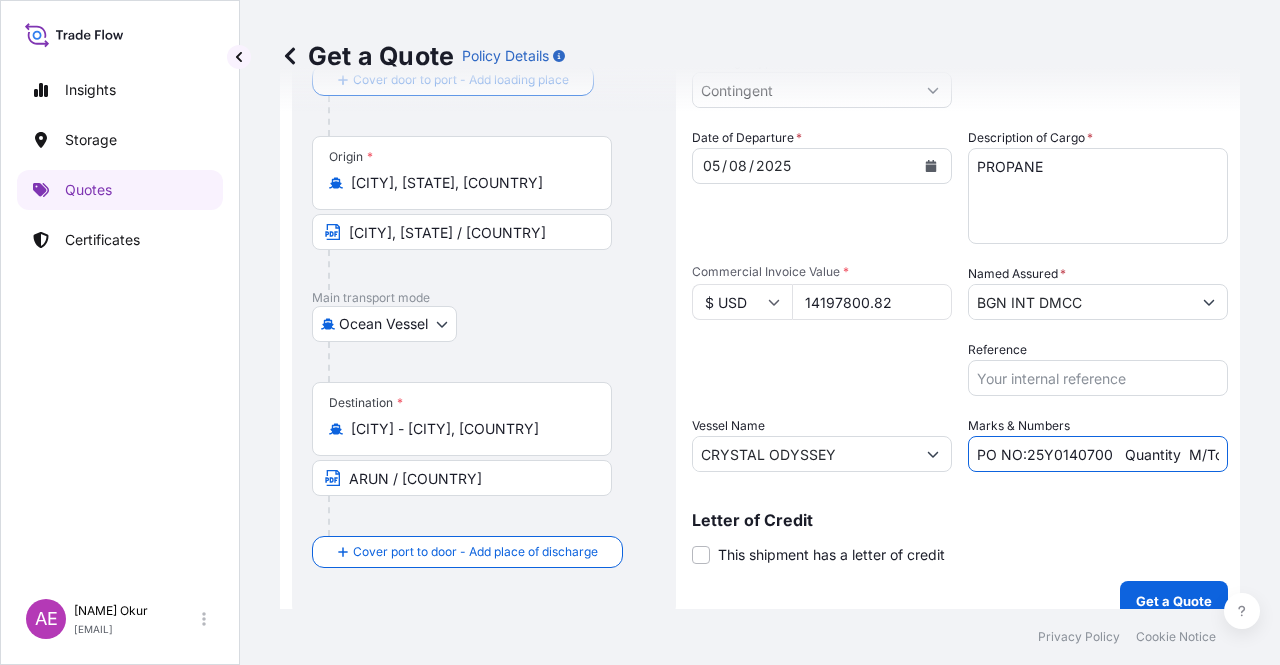 drag, startPoint x: 1057, startPoint y: 458, endPoint x: 1100, endPoint y: 460, distance: 43.046486 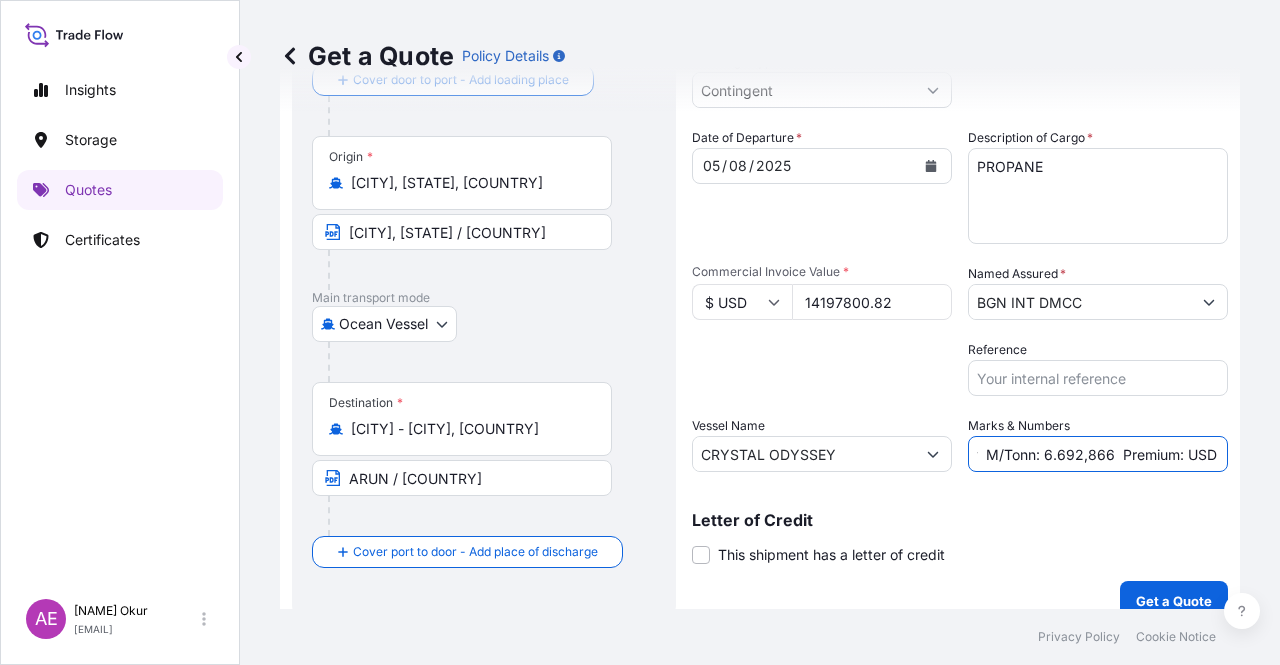 scroll, scrollTop: 0, scrollLeft: 258, axis: horizontal 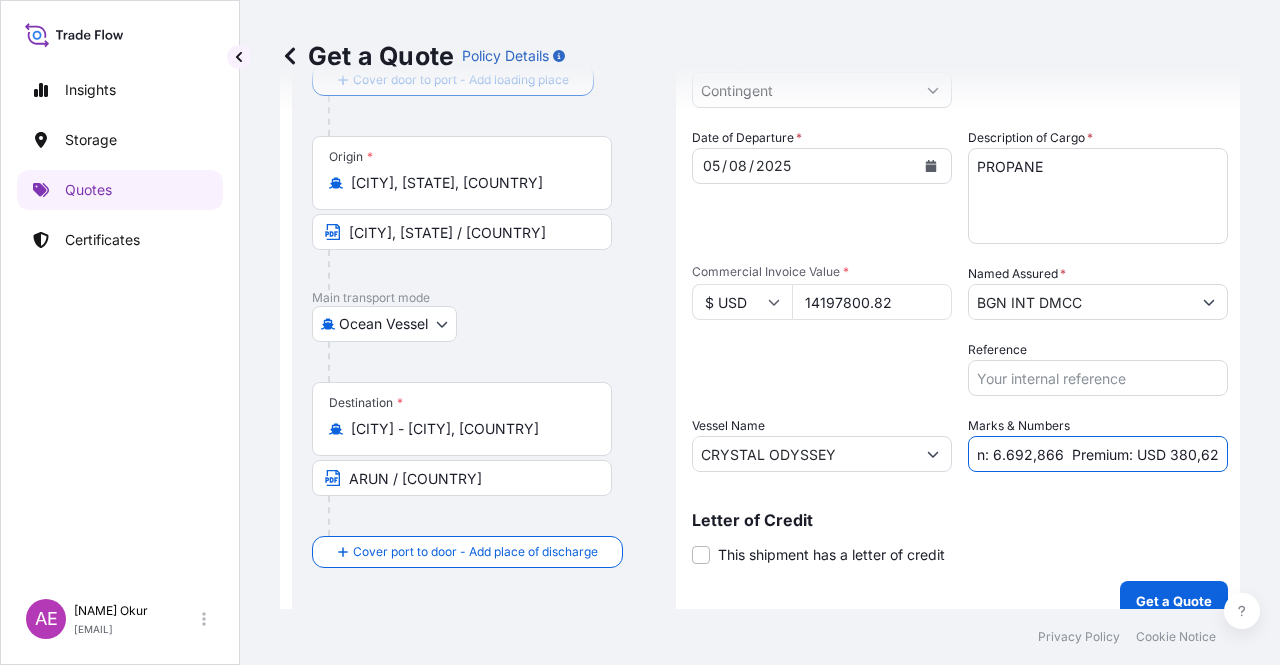 drag, startPoint x: 1166, startPoint y: 447, endPoint x: 1273, endPoint y: 451, distance: 107.07474 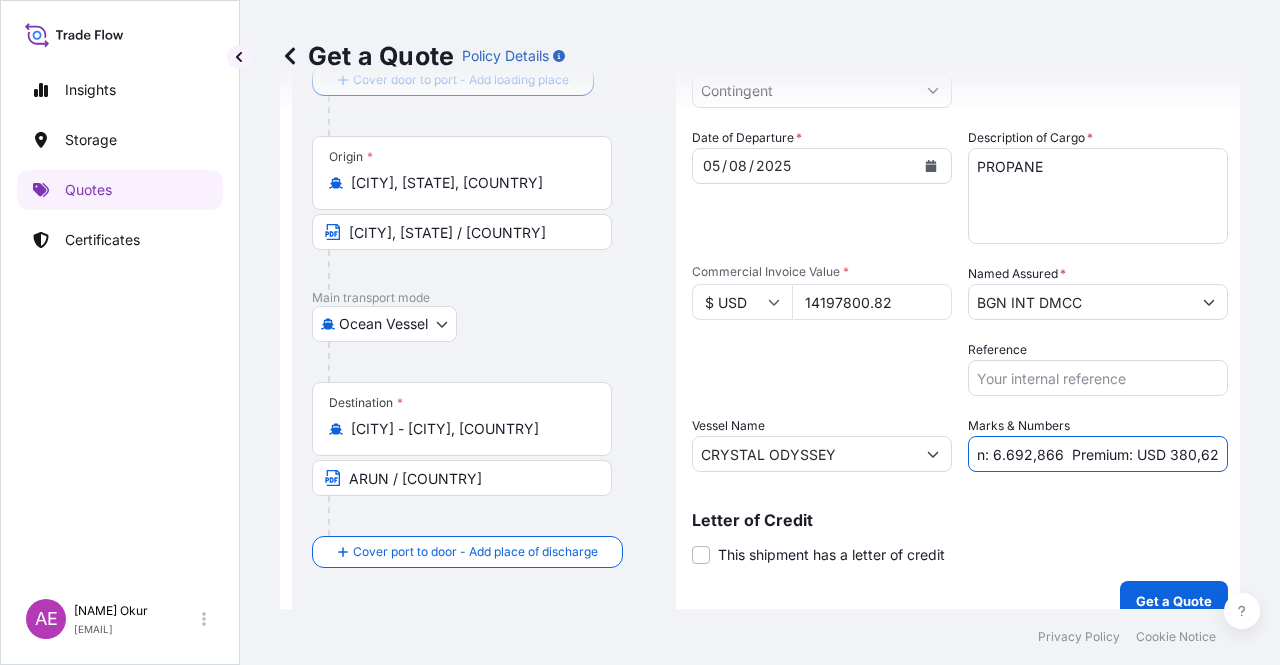 click on "Origin * [CITY], [STATE], [COUNTRY] [CITY], [STATE] / [COUNTRY] Destination * [CITY] - Arun, [COUNTRY] ARUN / [COUNTRY]" at bounding box center (760, 304) 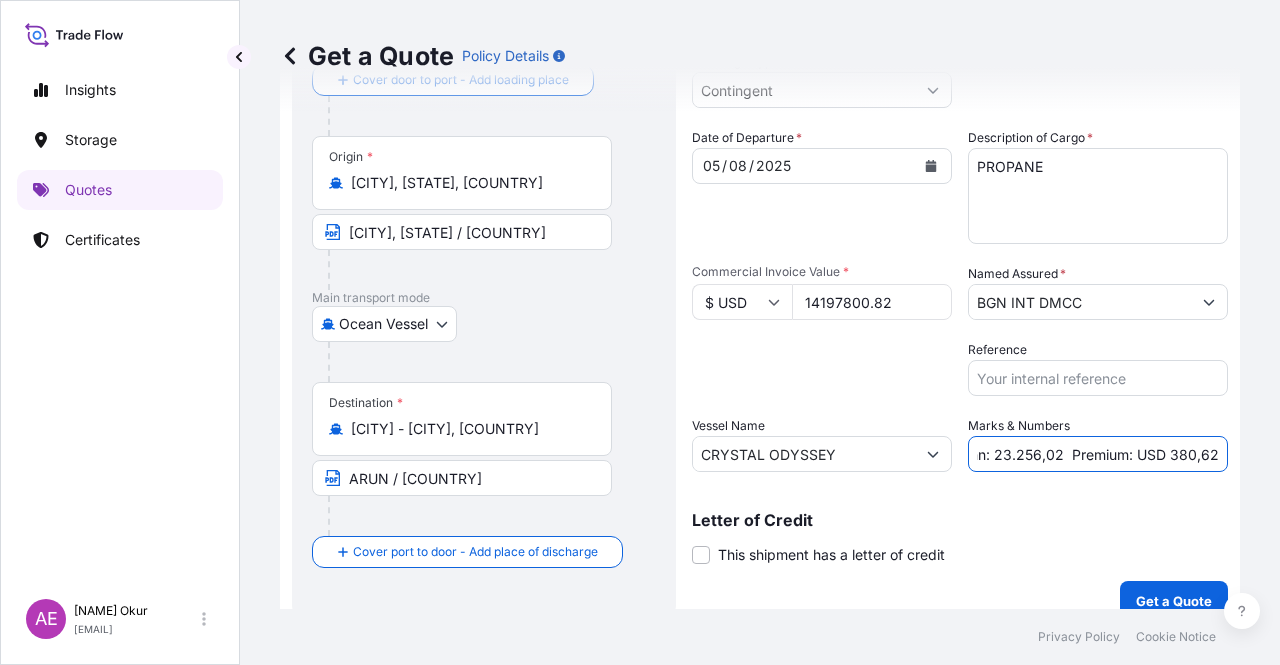 scroll, scrollTop: 0, scrollLeft: 257, axis: horizontal 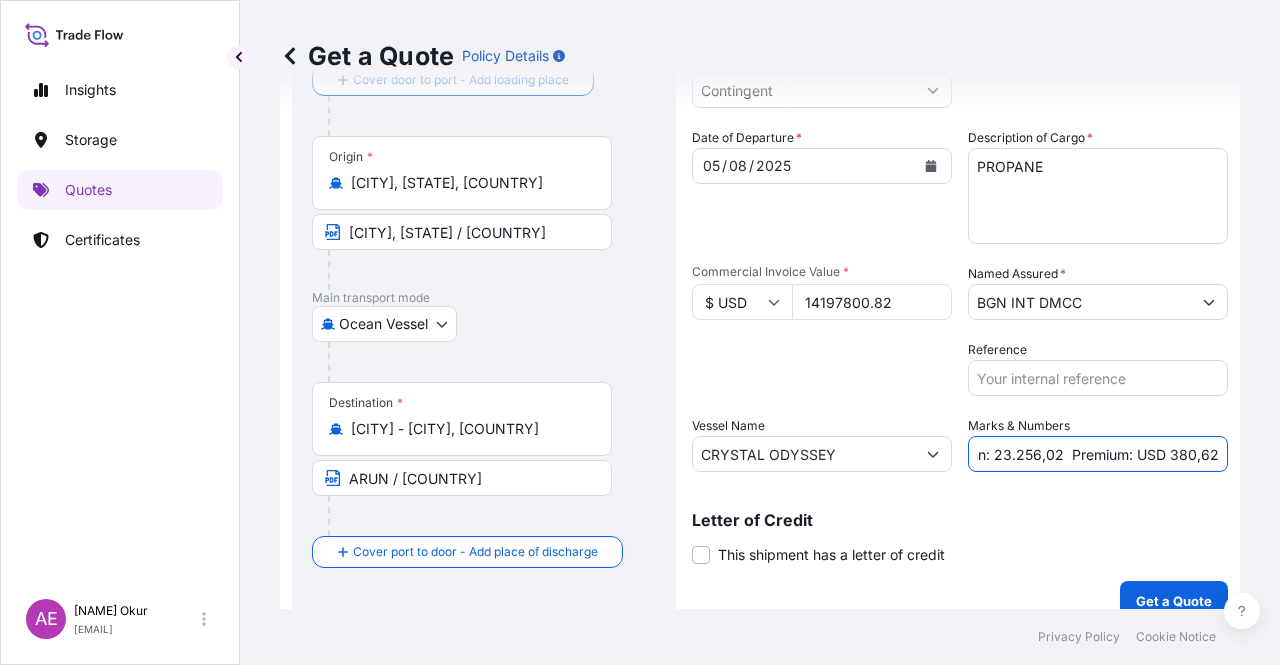 drag, startPoint x: 1182, startPoint y: 457, endPoint x: 1279, endPoint y: 457, distance: 97 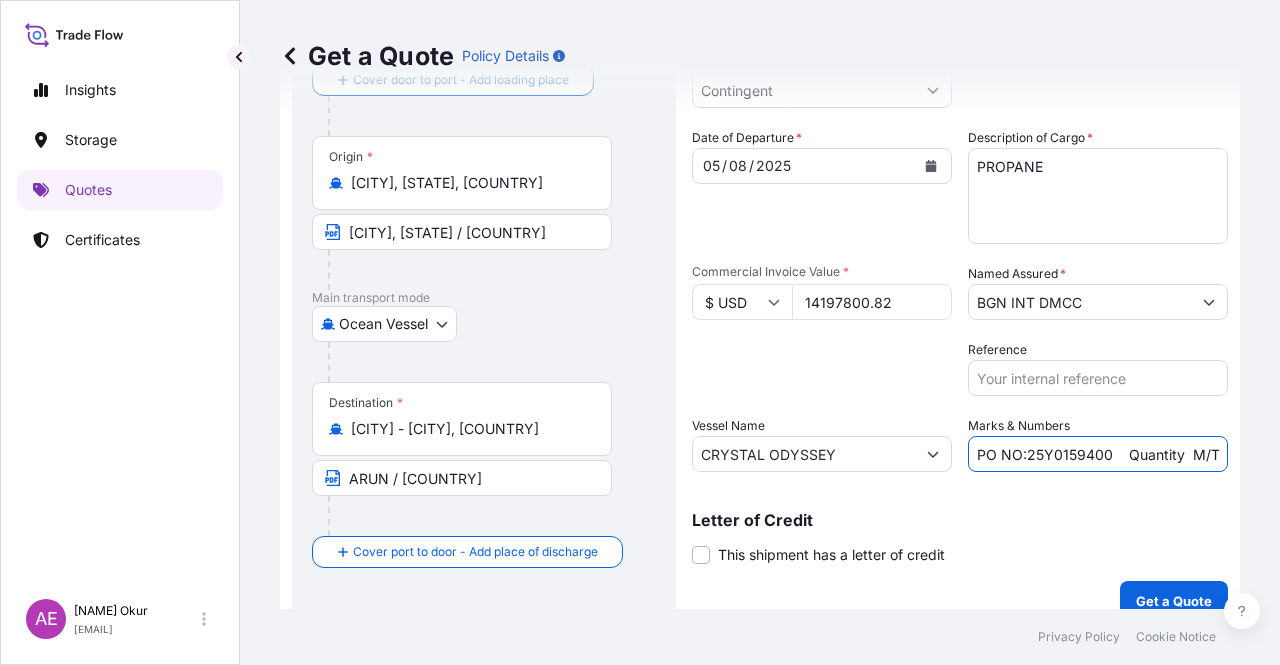 scroll, scrollTop: 0, scrollLeft: 257, axis: horizontal 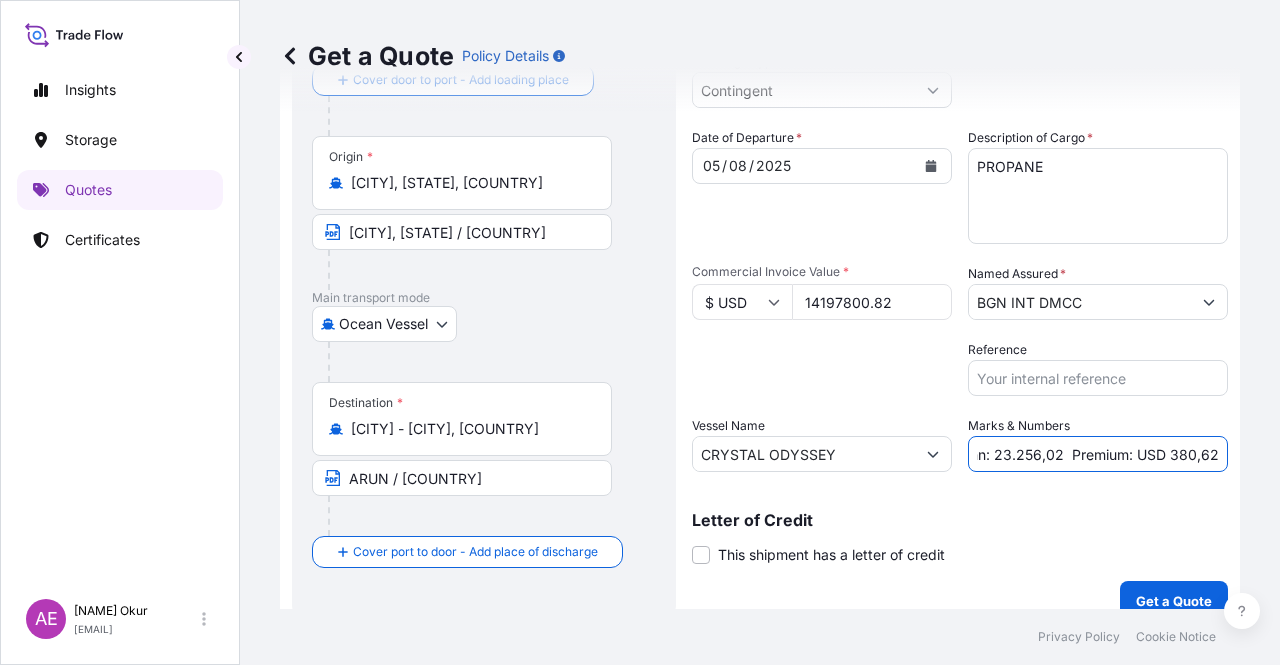 drag, startPoint x: 1195, startPoint y: 452, endPoint x: 1279, endPoint y: 450, distance: 84.0238 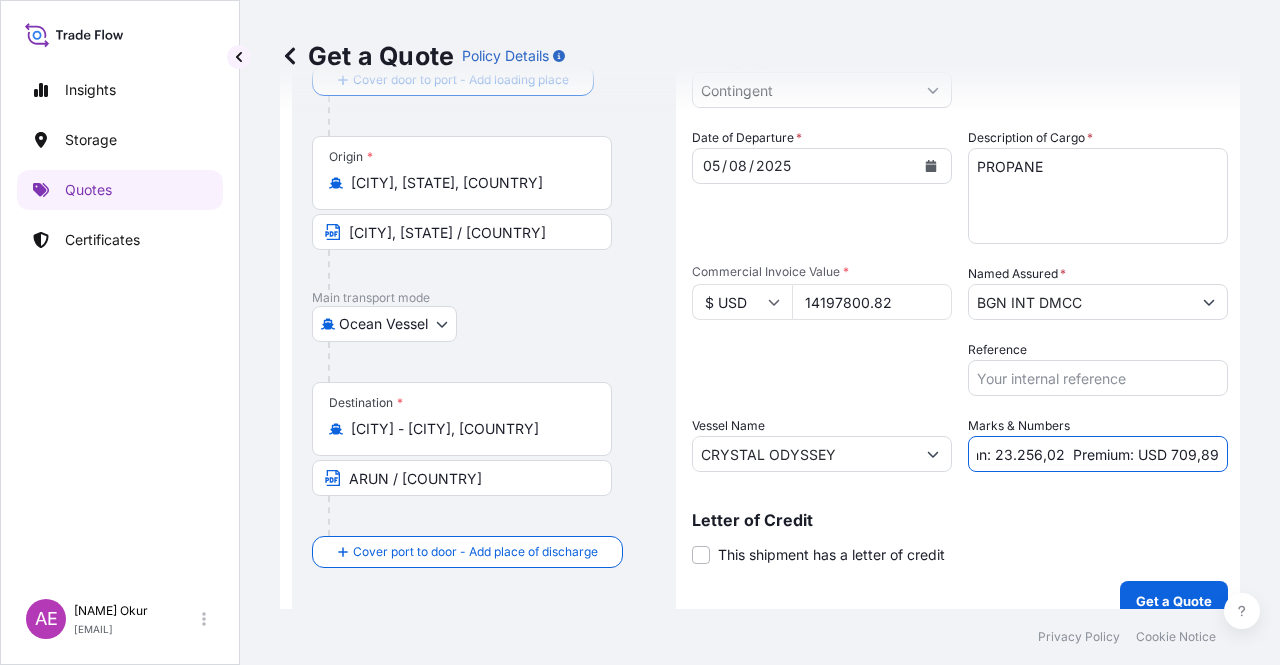 scroll, scrollTop: 0, scrollLeft: 256, axis: horizontal 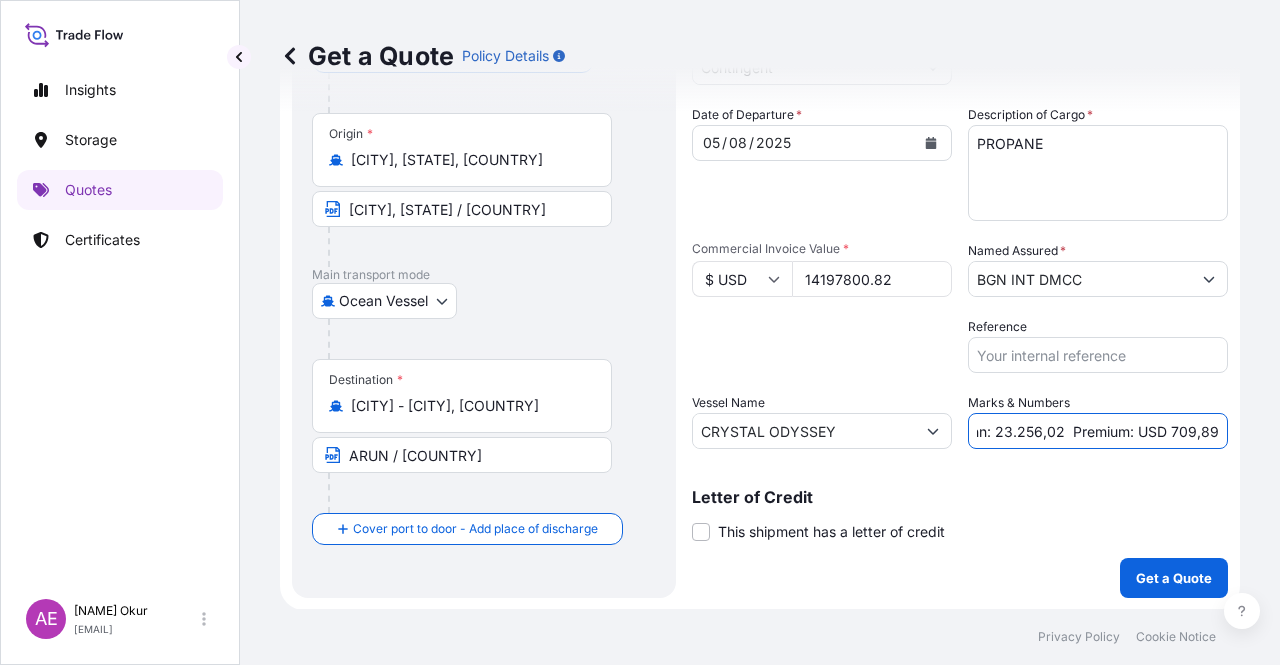 type on "PO NO:25Y0159400    Quantity  M/Tonn: 23.256,02  Premium: USD 709,89" 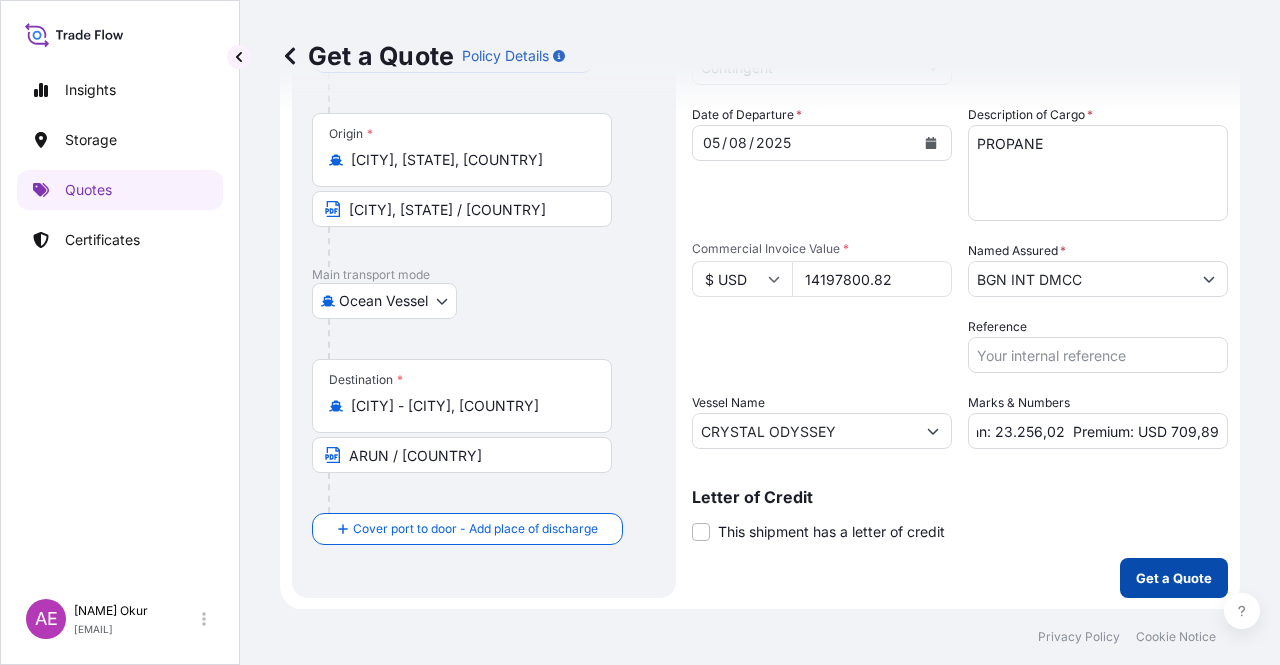 click on "Get a Quote" at bounding box center [1174, 578] 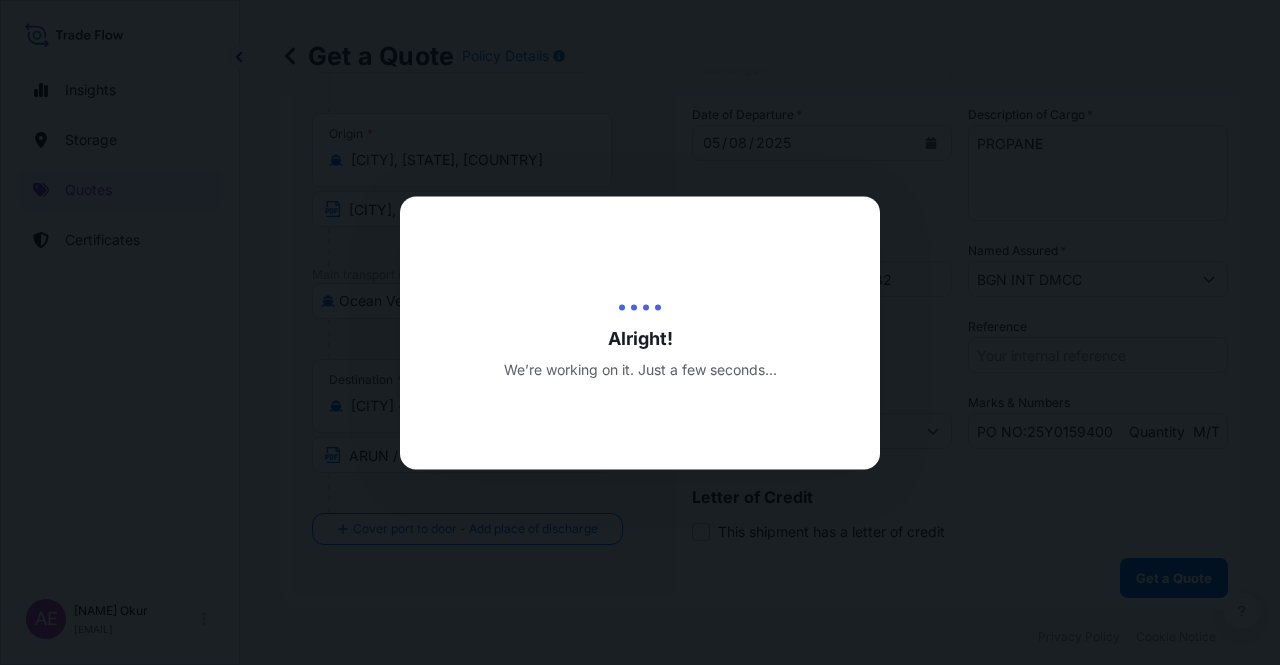scroll, scrollTop: 0, scrollLeft: 0, axis: both 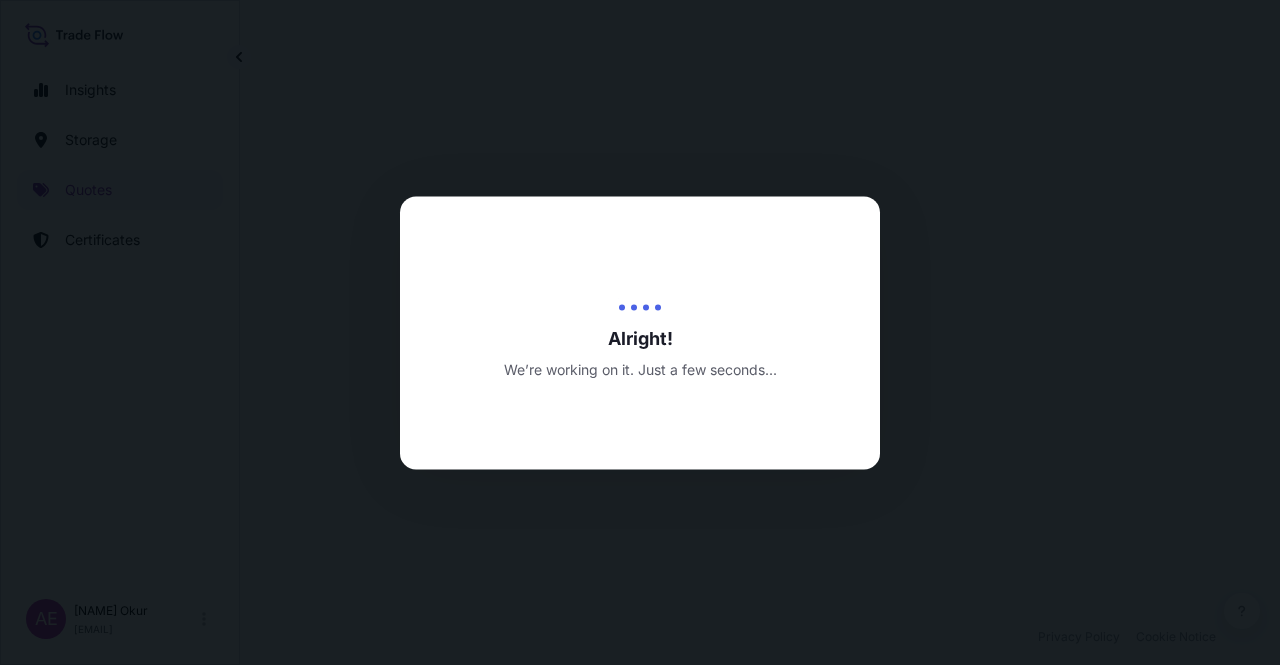 select on "Ocean Vessel" 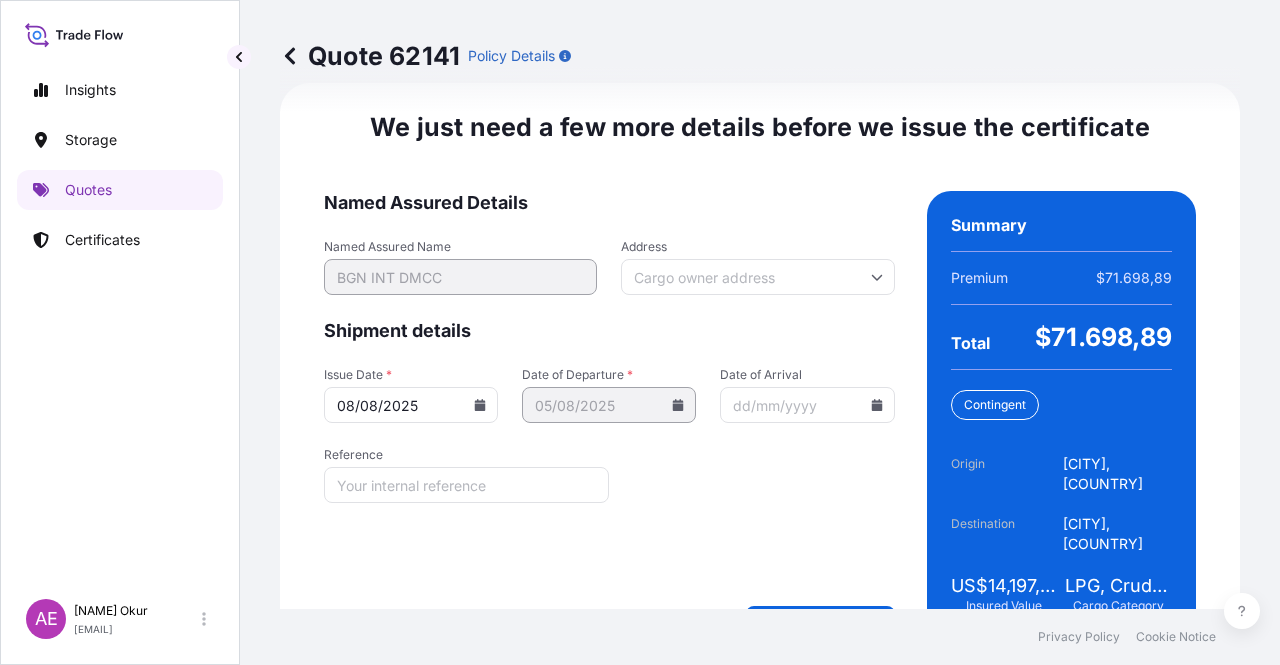 scroll, scrollTop: 2556, scrollLeft: 0, axis: vertical 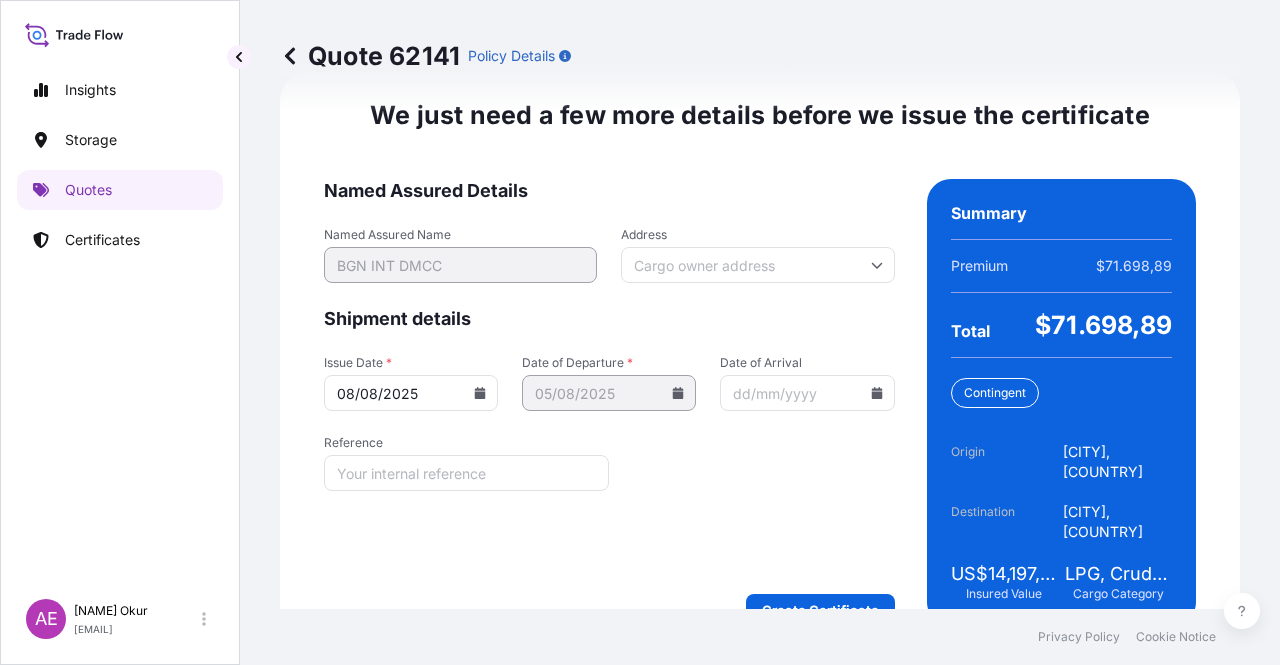 click on "Named Assured Details Named Assured Name   BGN INT DMCC Address   Shipment details Issue Date   * 08/08/2025 Date of Departure   * 05/08/2025 Date of Arrival   Reference   Create Certificate" at bounding box center [609, 402] 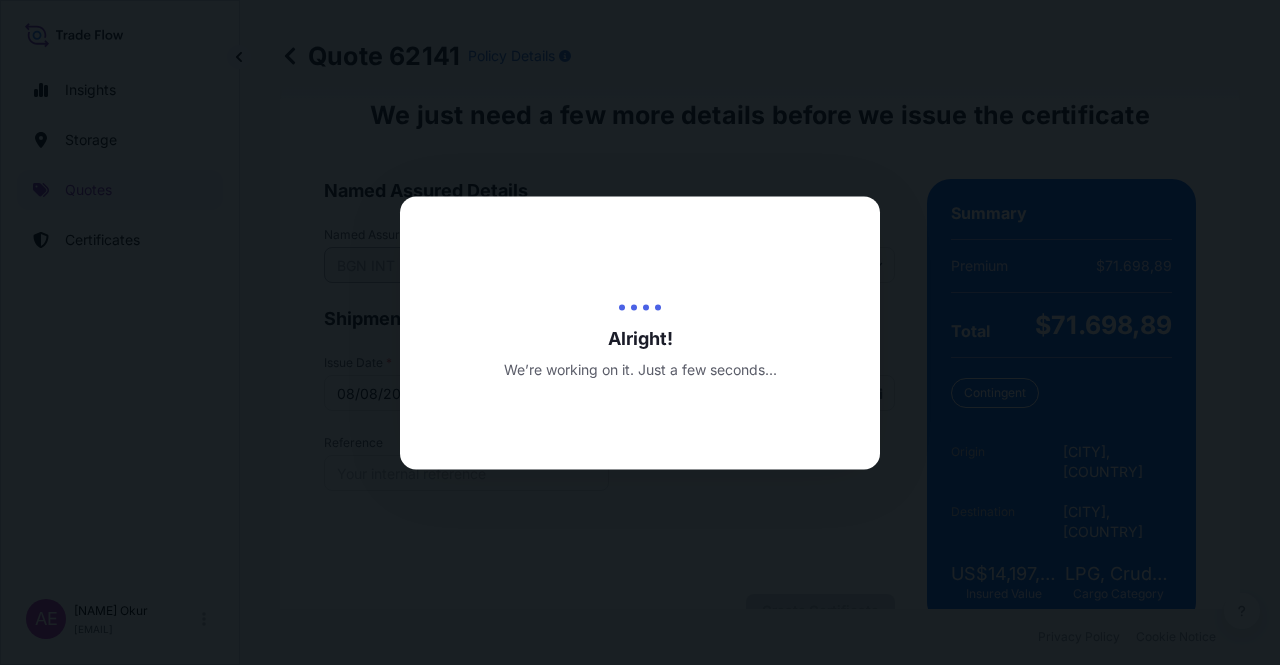 scroll, scrollTop: 0, scrollLeft: 0, axis: both 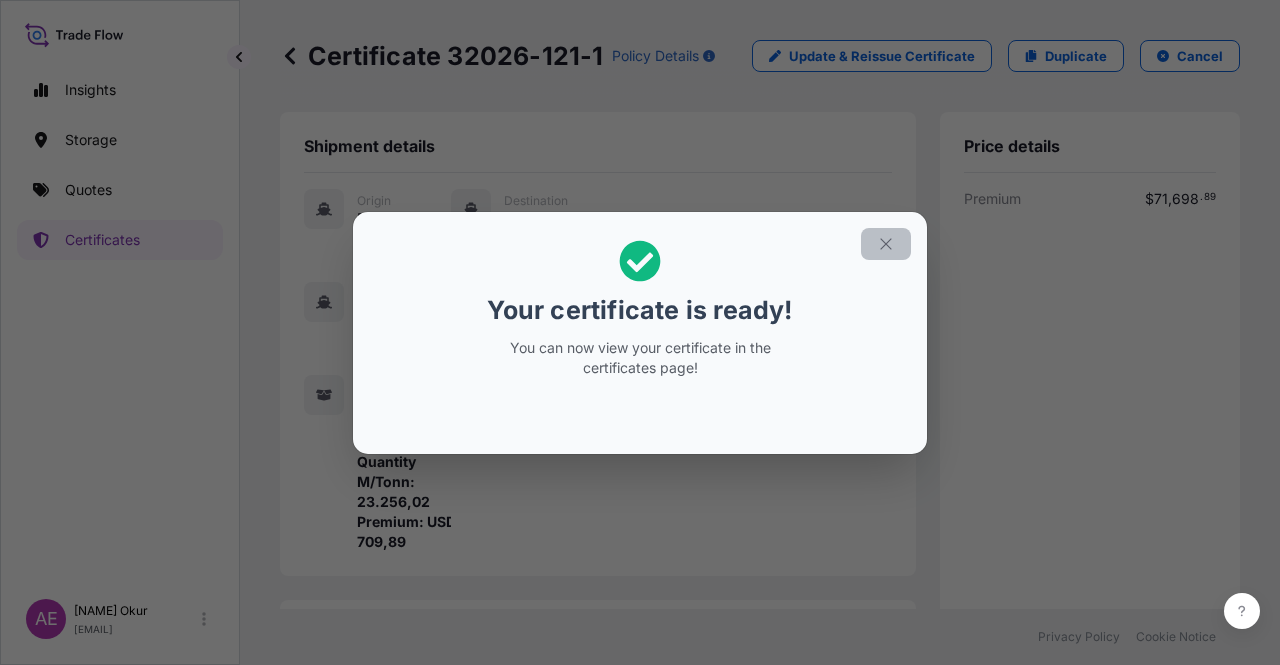 click at bounding box center (886, 244) 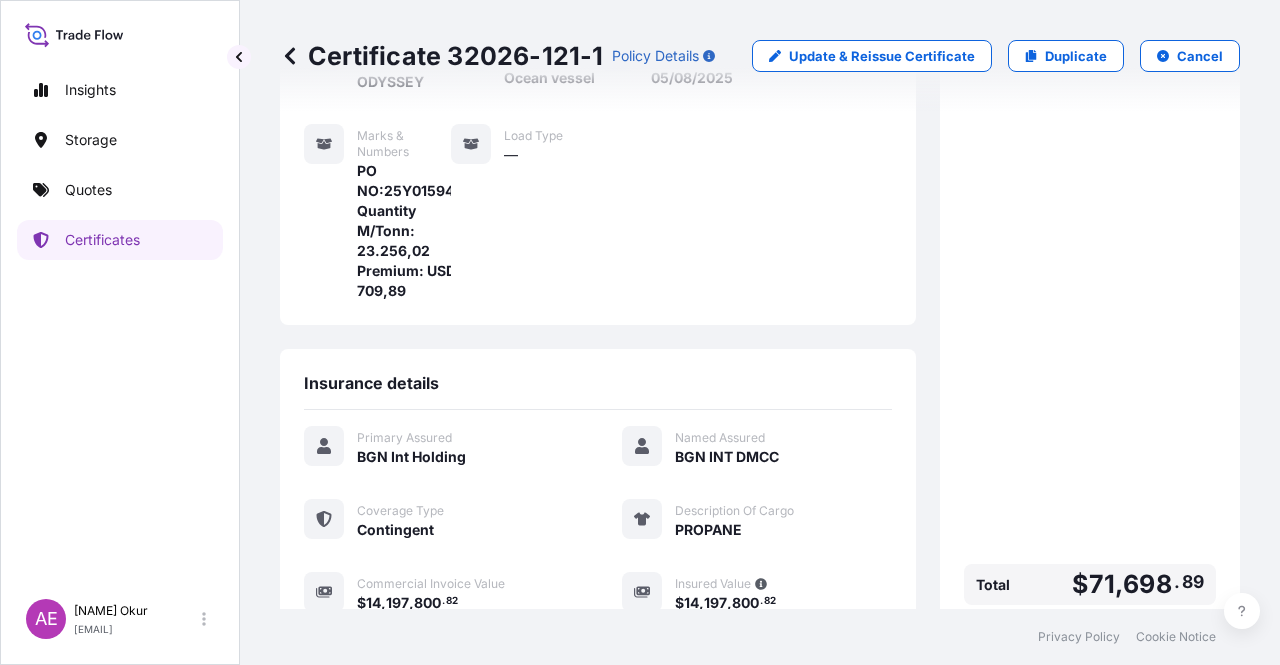 scroll, scrollTop: 520, scrollLeft: 0, axis: vertical 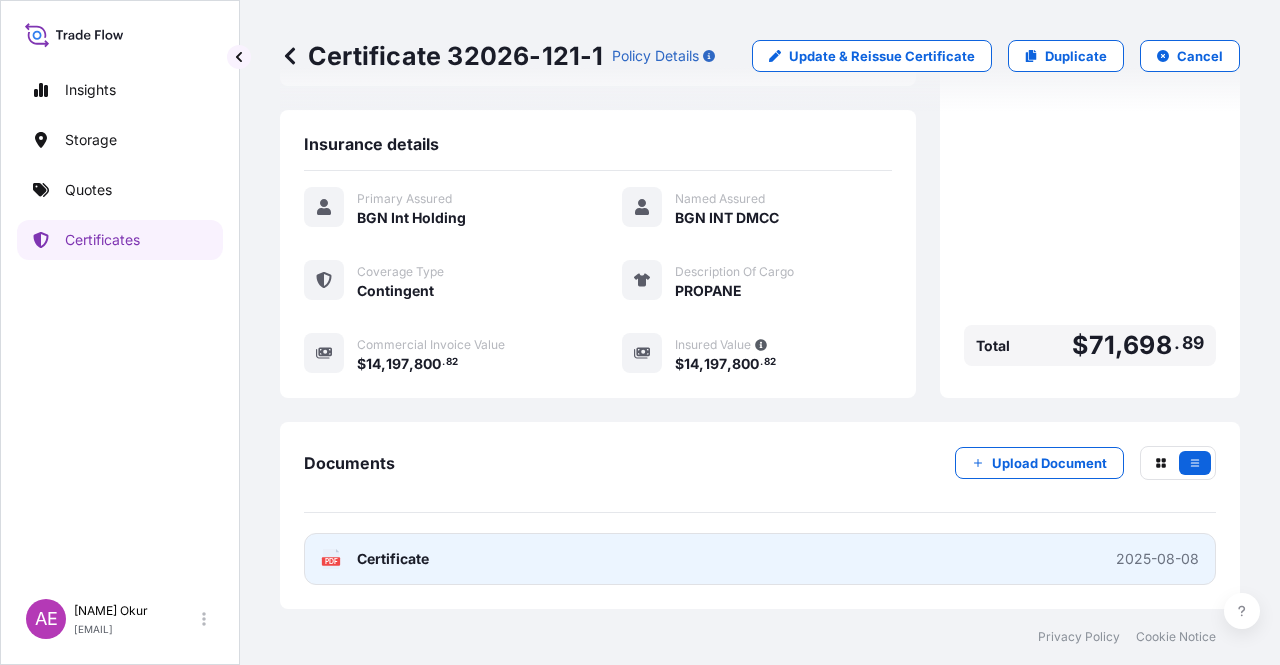 click on "Certificate" at bounding box center (393, 559) 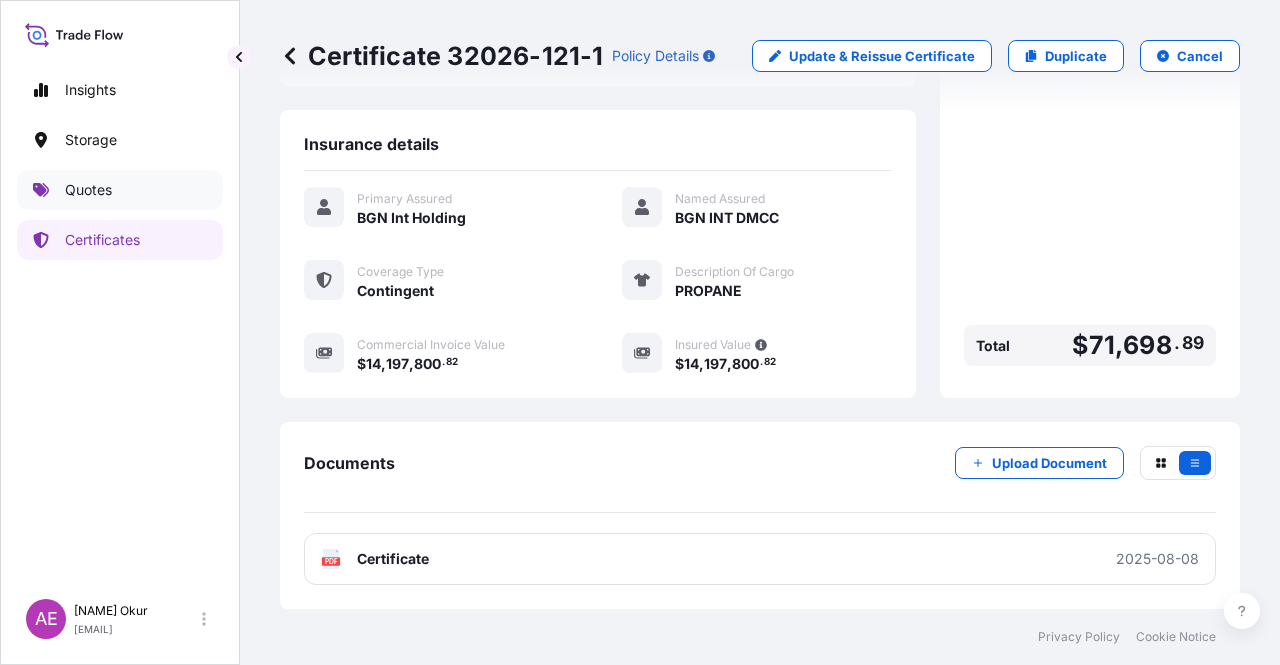 click on "Quotes" at bounding box center [120, 190] 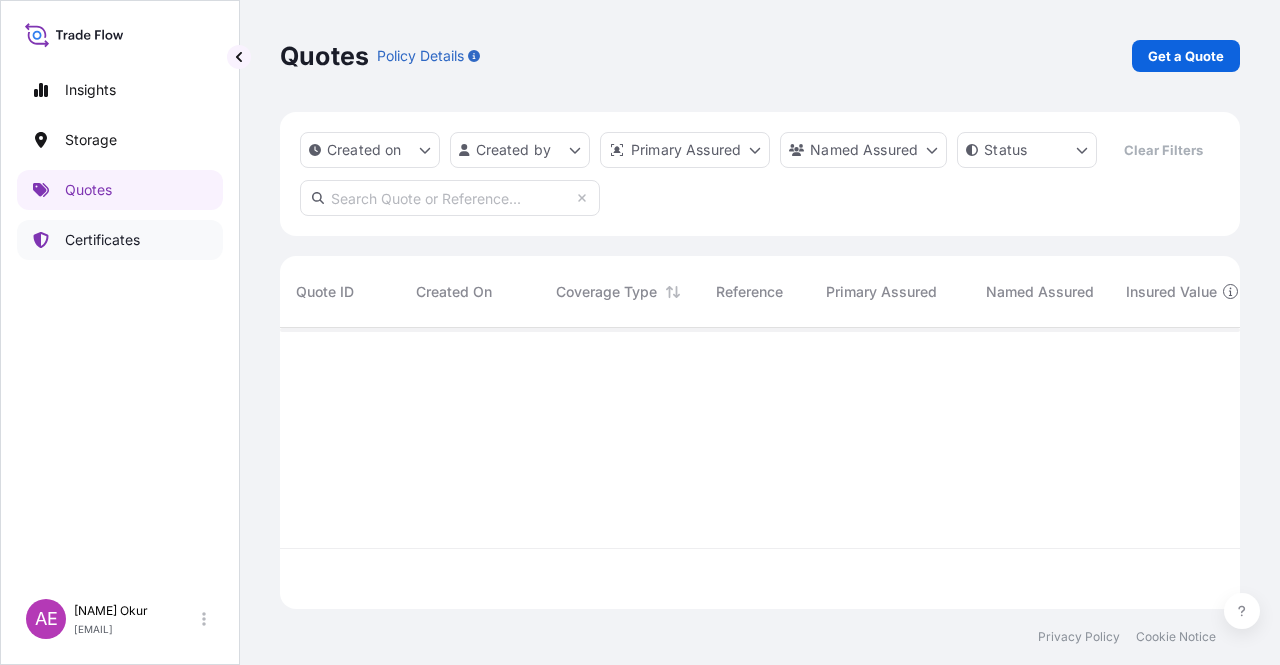 scroll, scrollTop: 16, scrollLeft: 16, axis: both 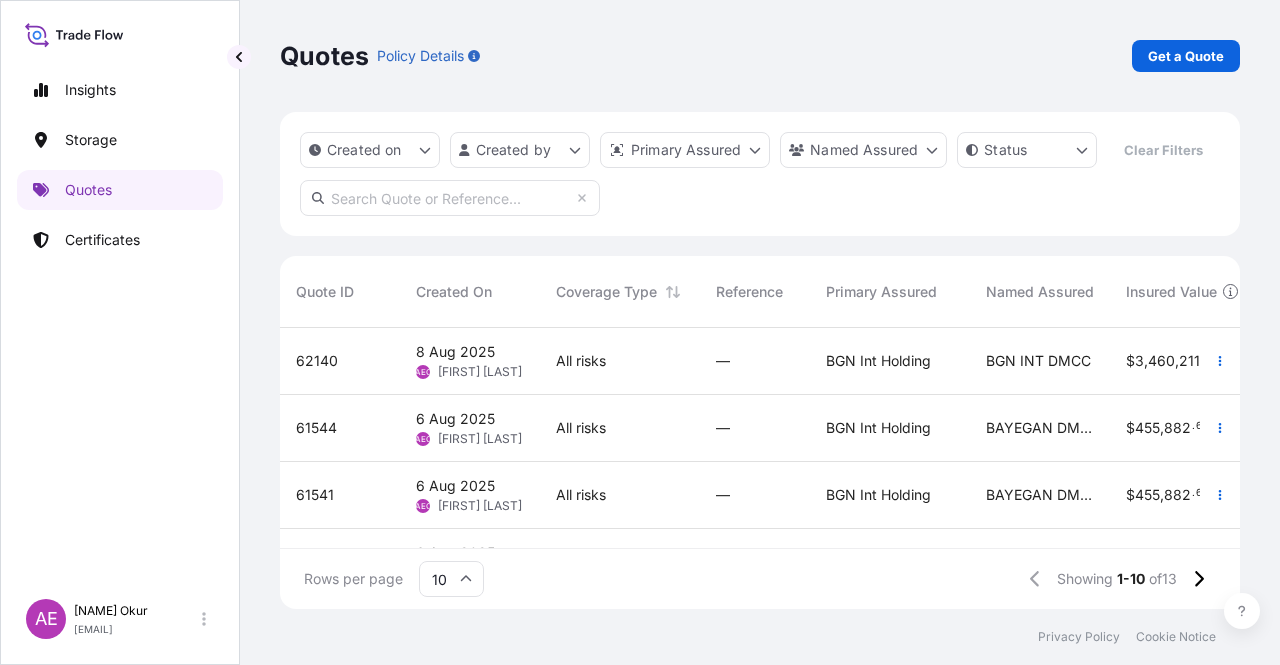 click on "All risks" at bounding box center [620, 361] 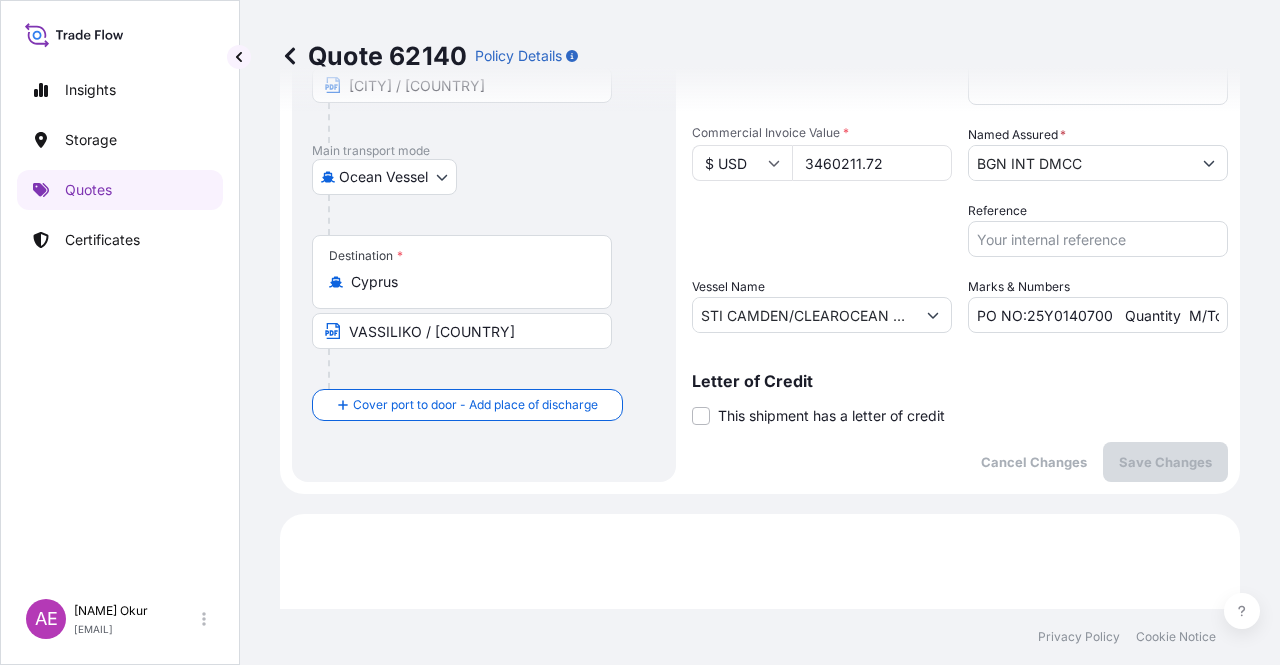 scroll, scrollTop: 300, scrollLeft: 0, axis: vertical 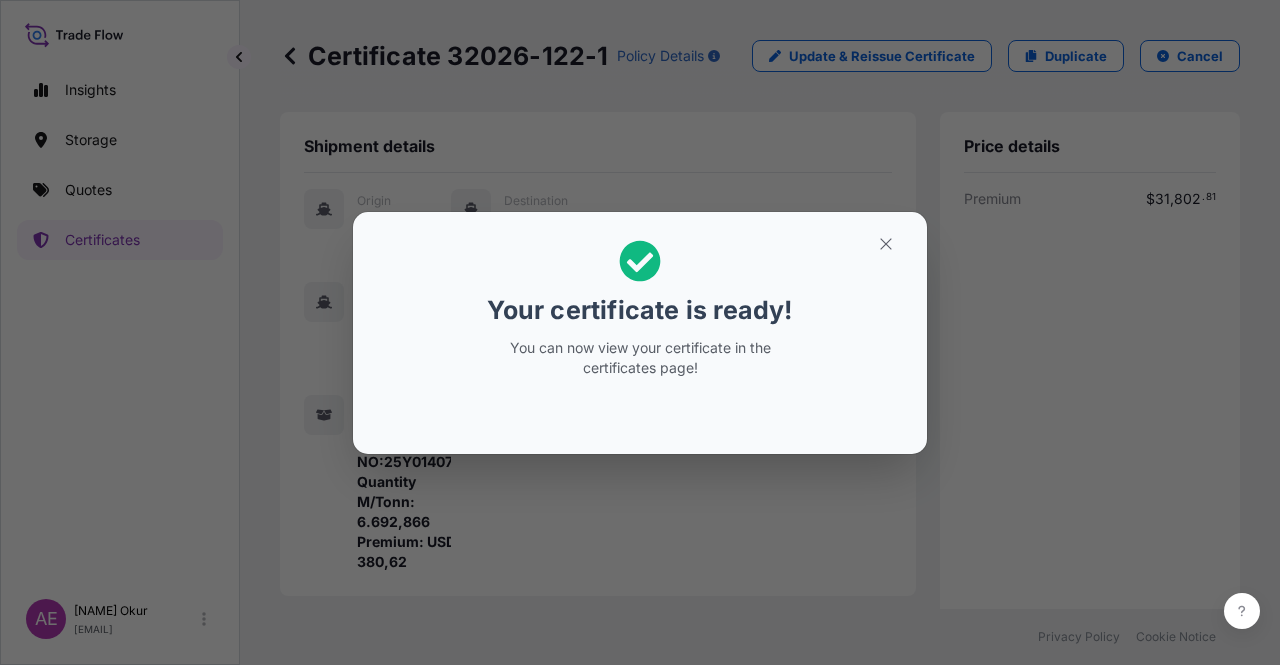 click at bounding box center (886, 244) 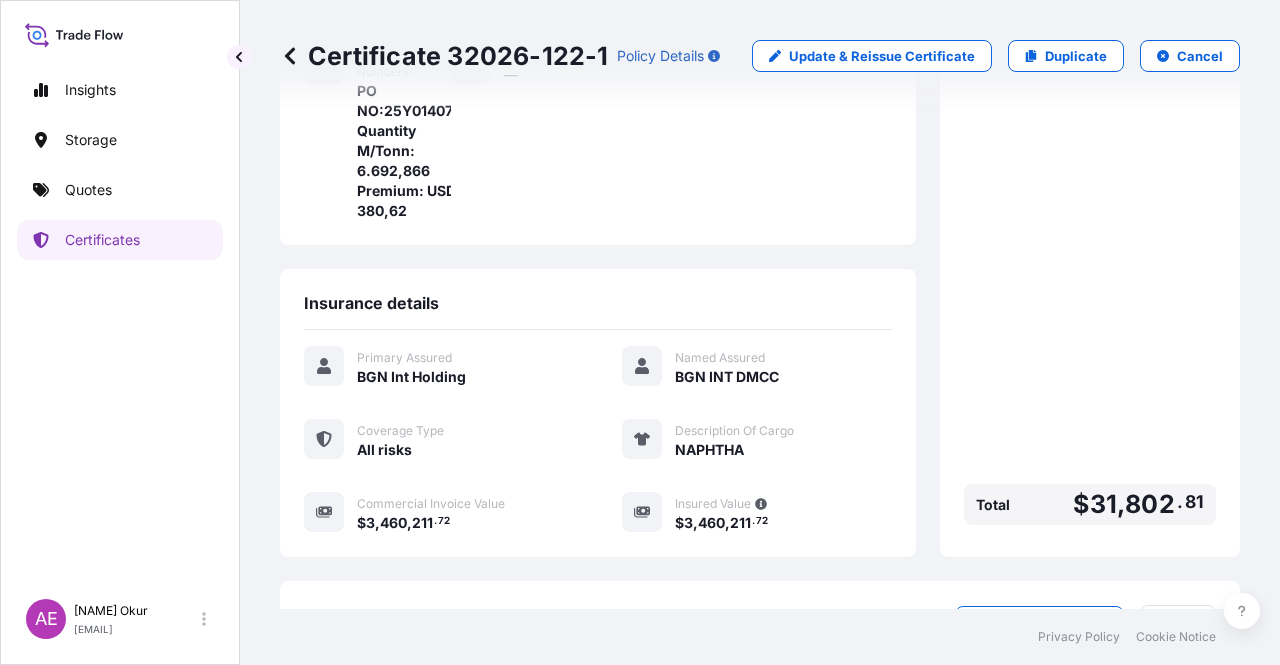 scroll, scrollTop: 505, scrollLeft: 0, axis: vertical 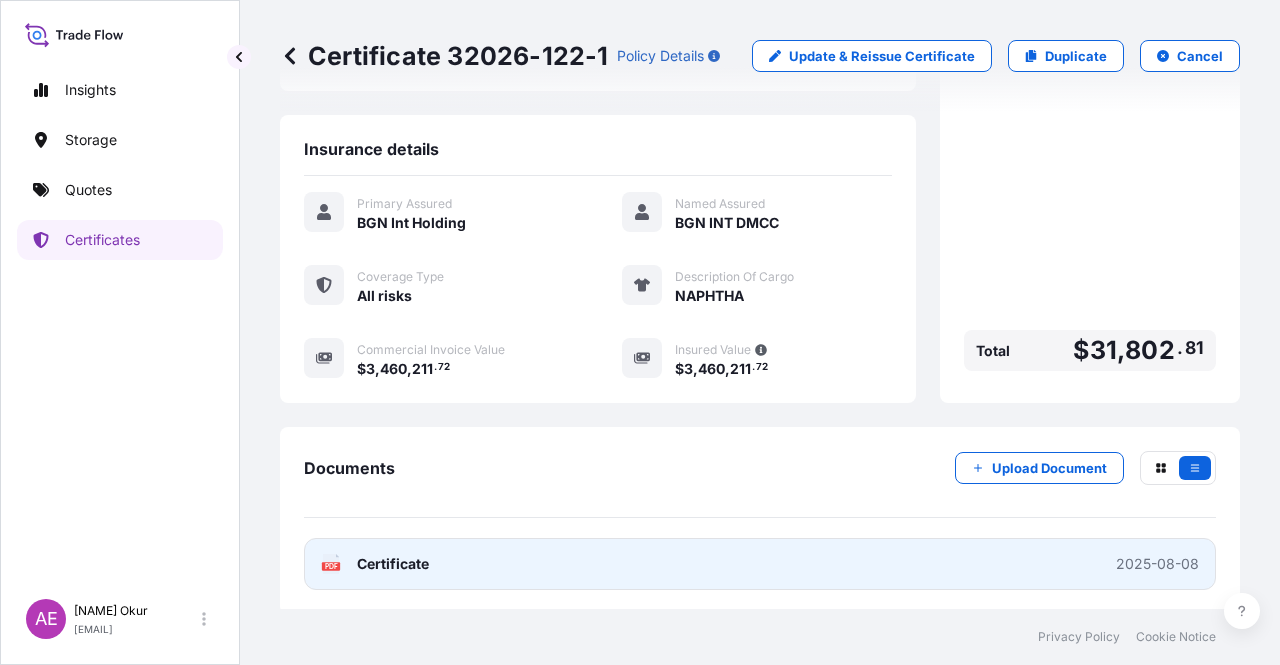 click on "Certificate" at bounding box center [393, 564] 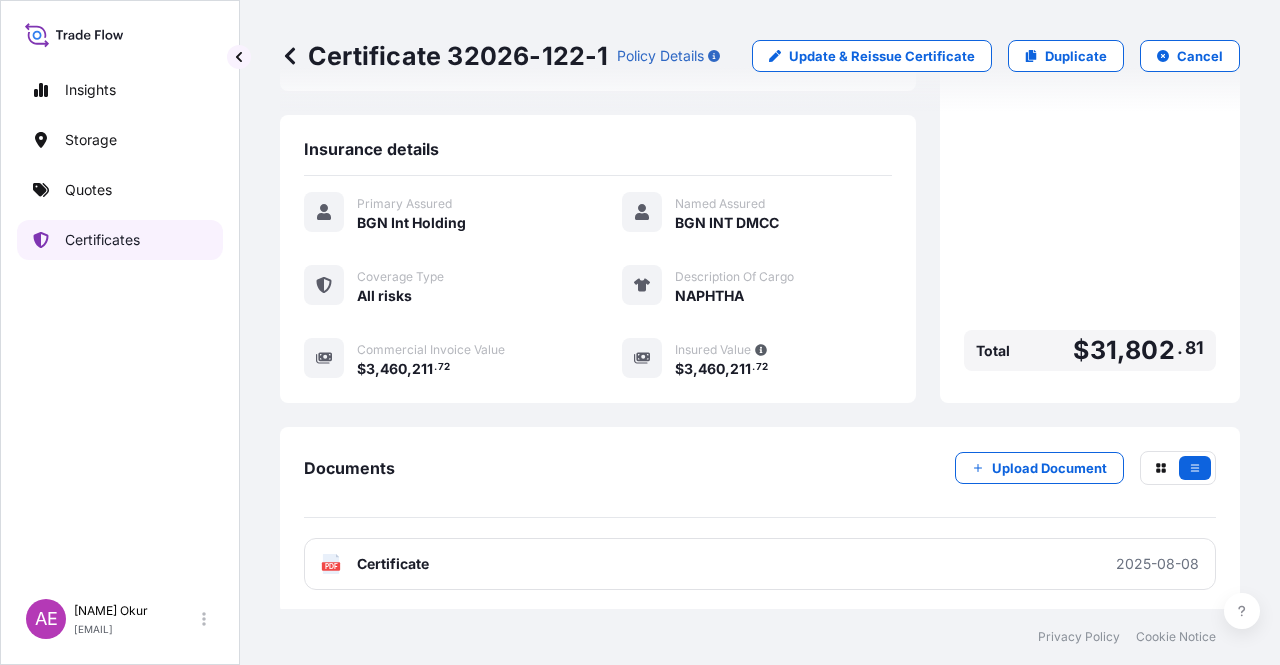 click on "Quotes" at bounding box center [120, 190] 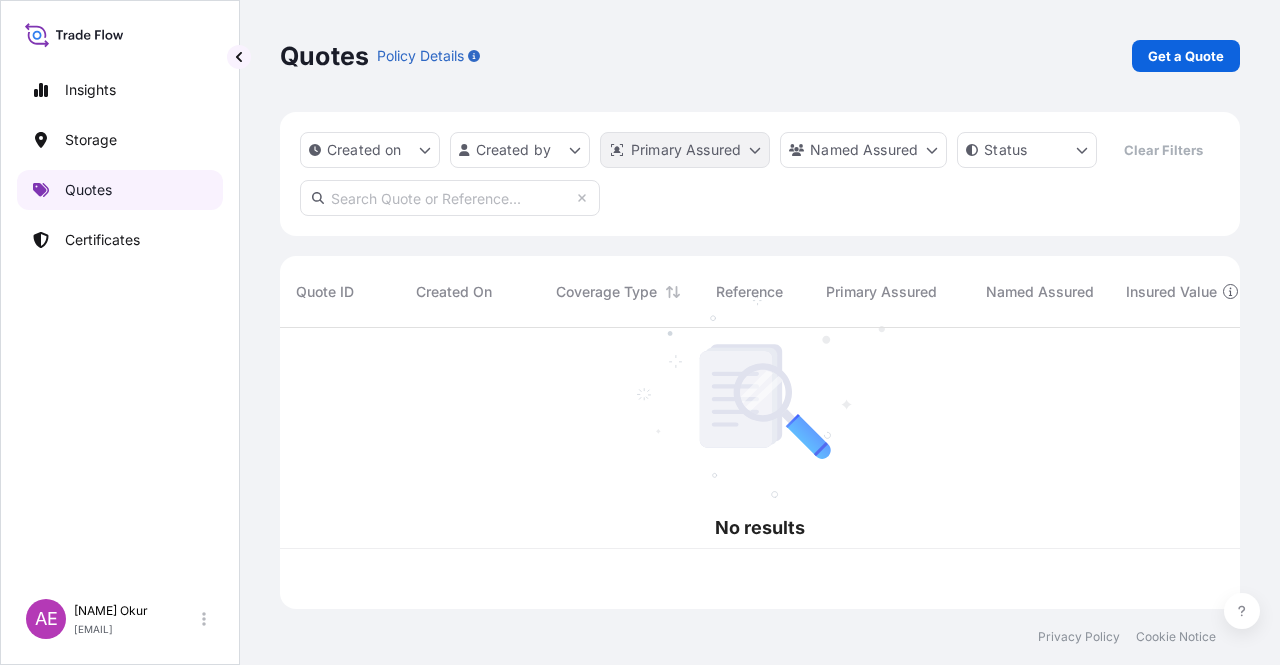 scroll, scrollTop: 0, scrollLeft: 0, axis: both 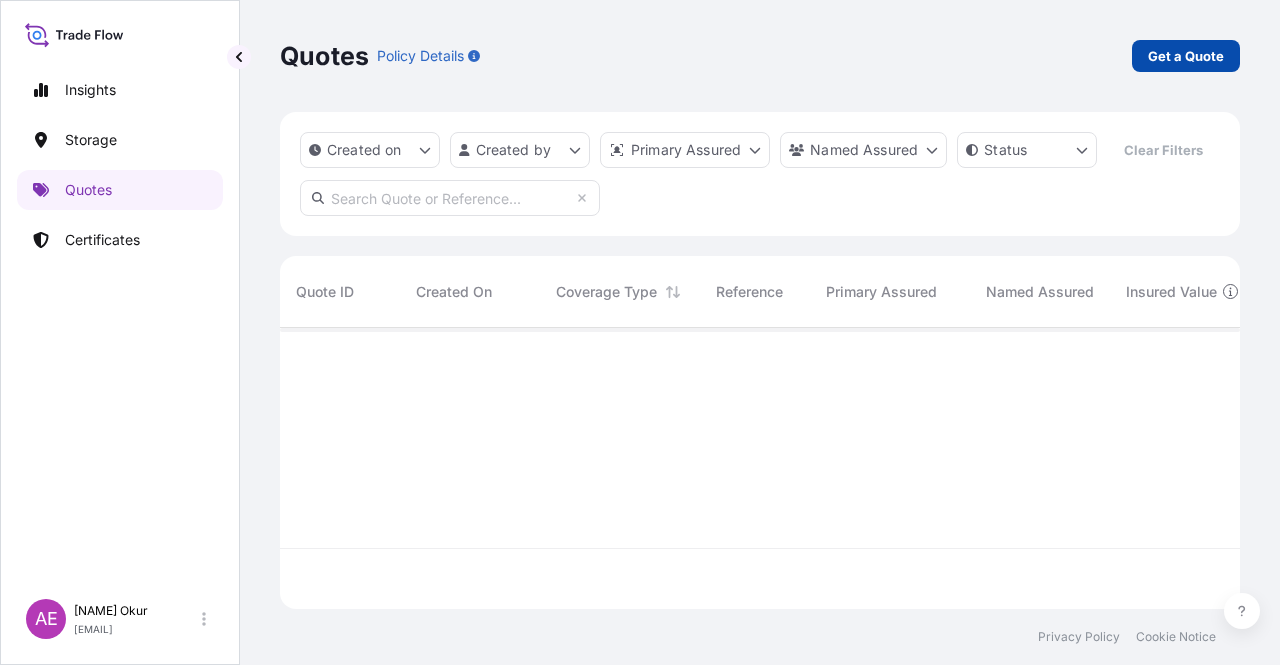 click on "Get a Quote" at bounding box center (1186, 56) 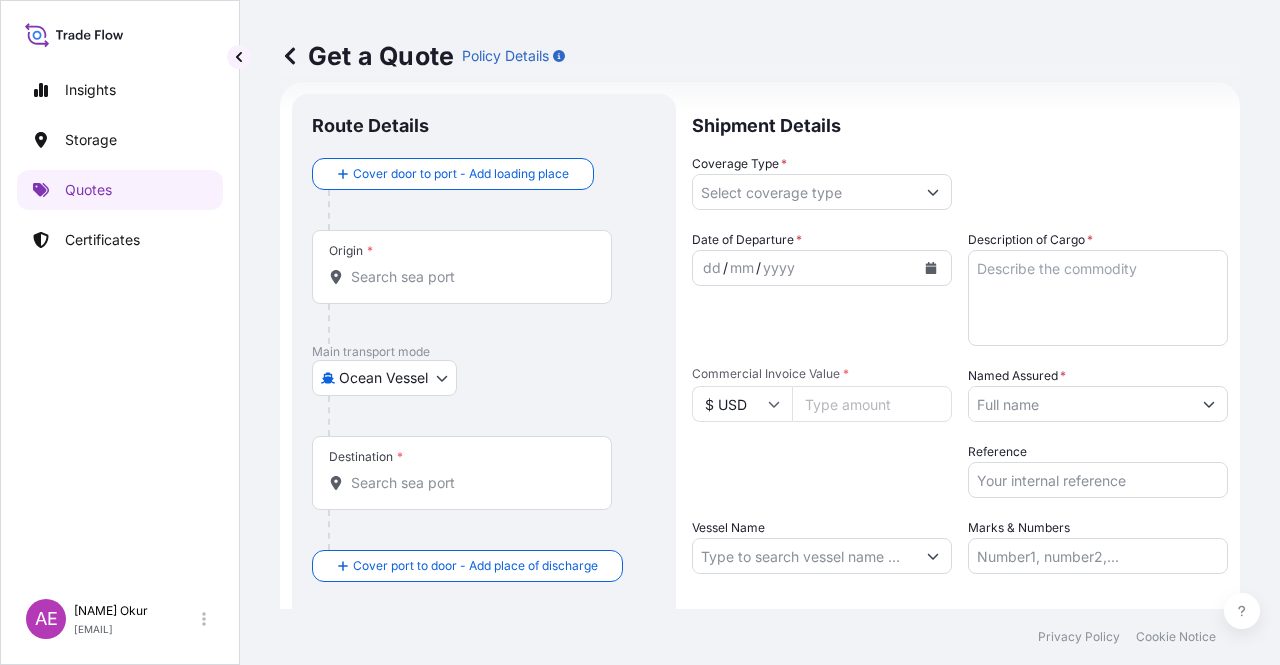 scroll, scrollTop: 32, scrollLeft: 0, axis: vertical 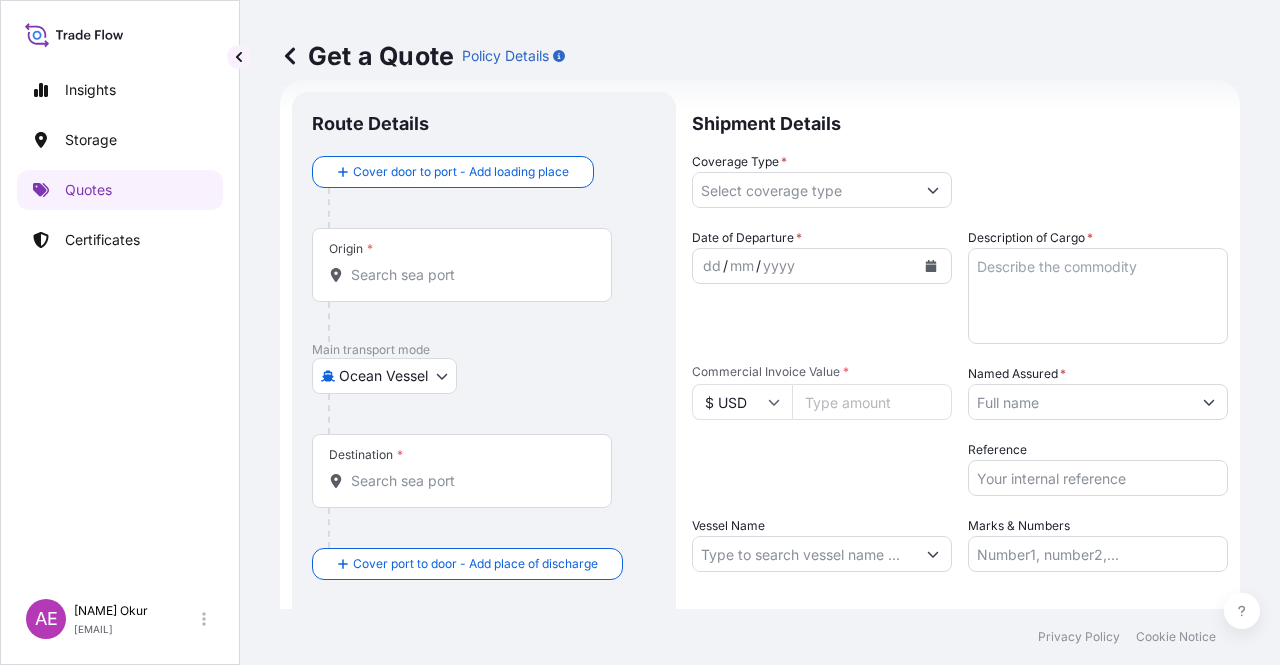 click on "Origin *" at bounding box center (462, 265) 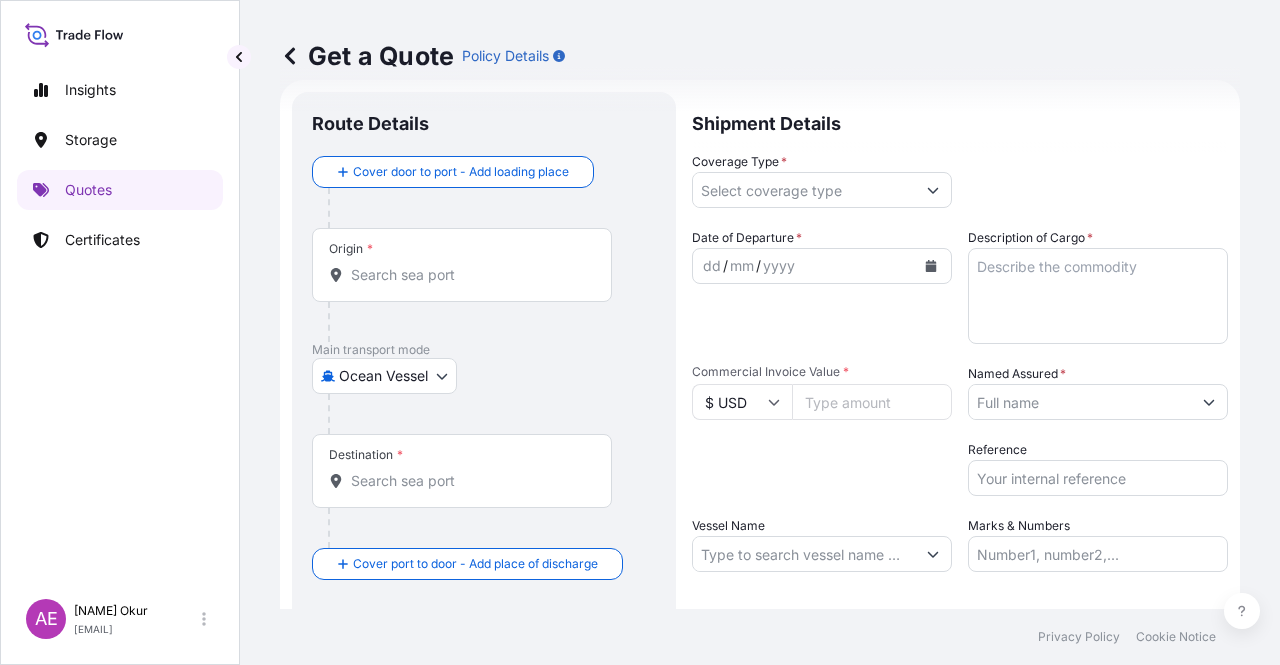 click on "Origin *" at bounding box center [469, 275] 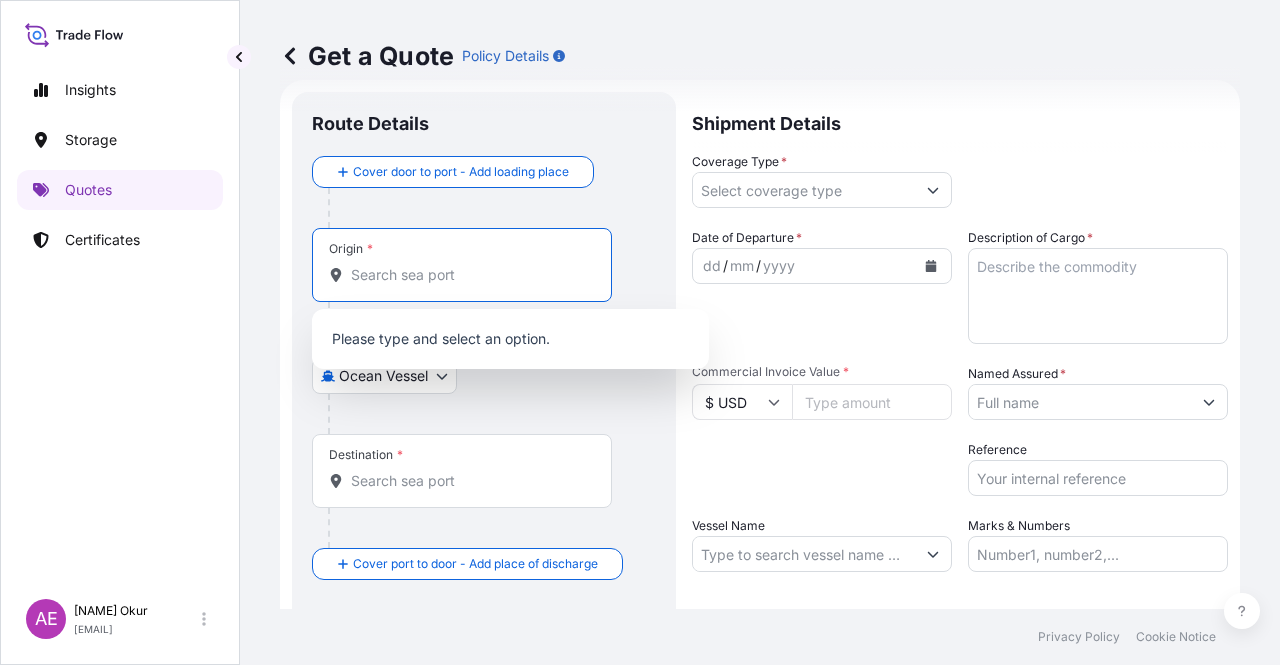 paste on "[CITY], [STATE]" 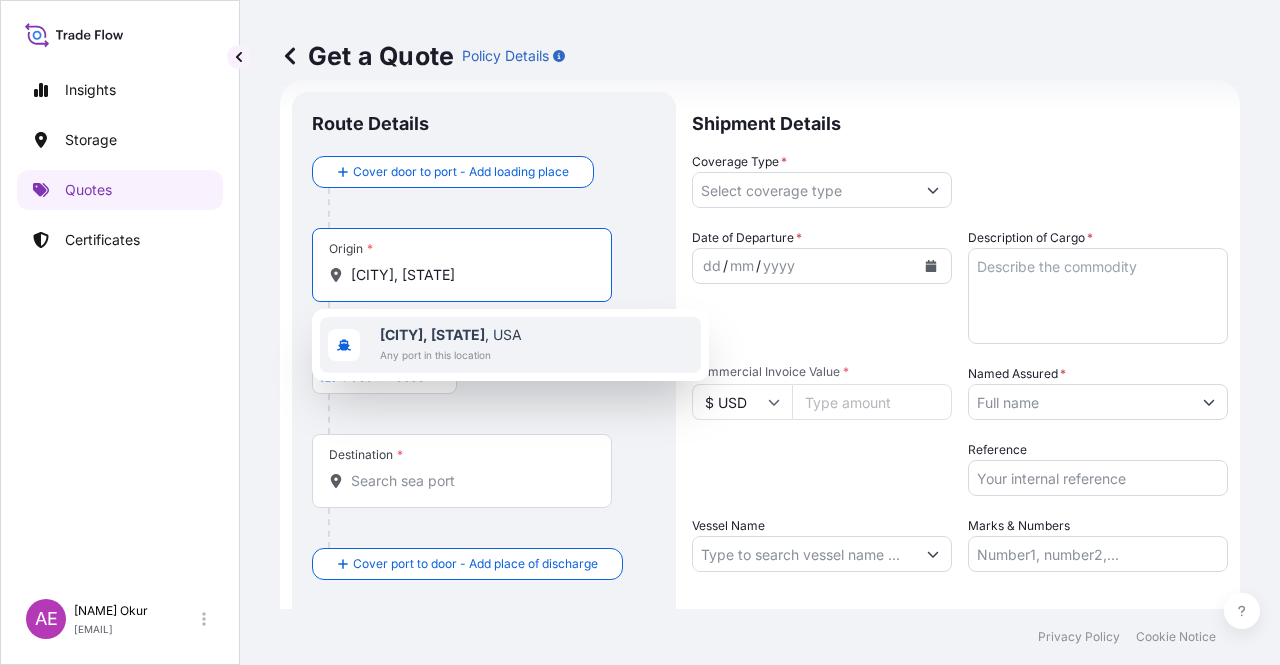 click on "[CITY], [STATE] , [COUNTRY]" at bounding box center (451, 335) 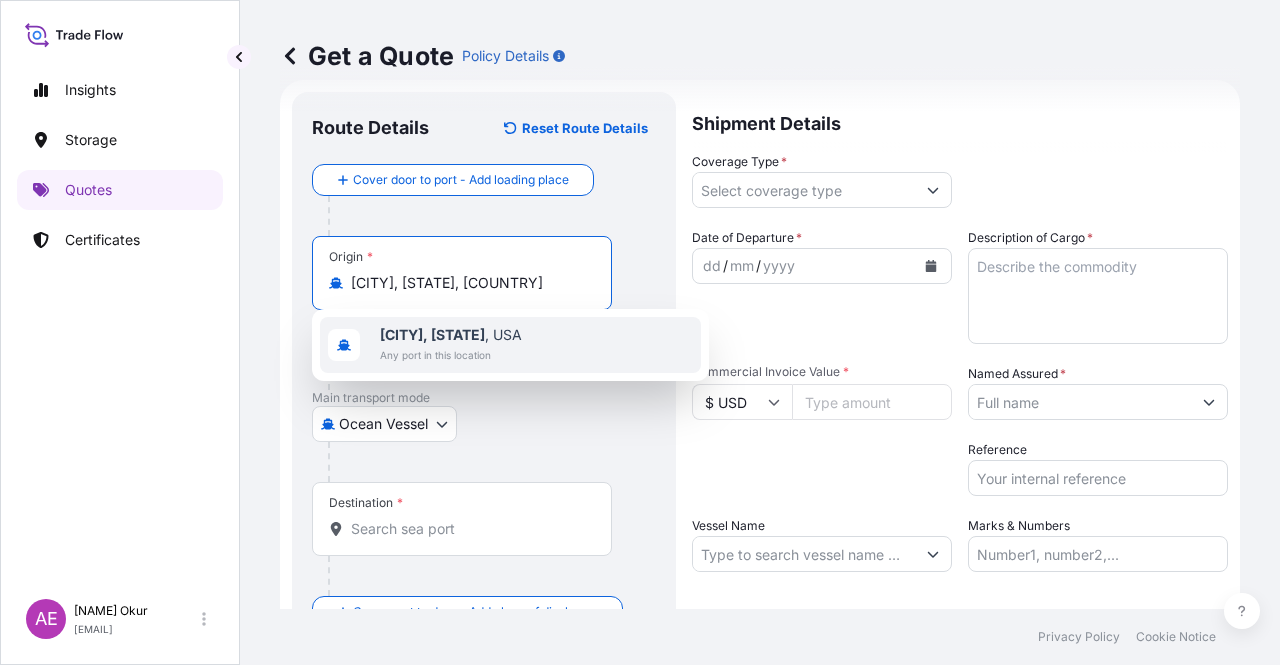 type on "[CITY], [STATE], [COUNTRY]" 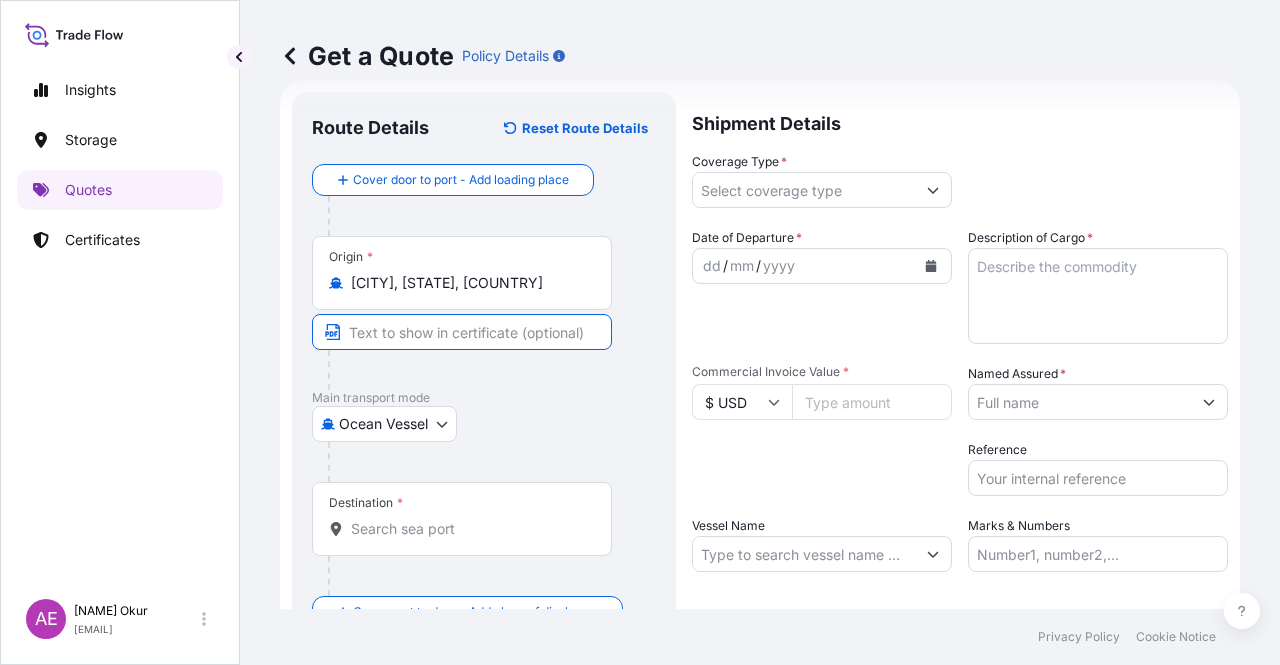 type on "[CITY] / [COUNTRY]" 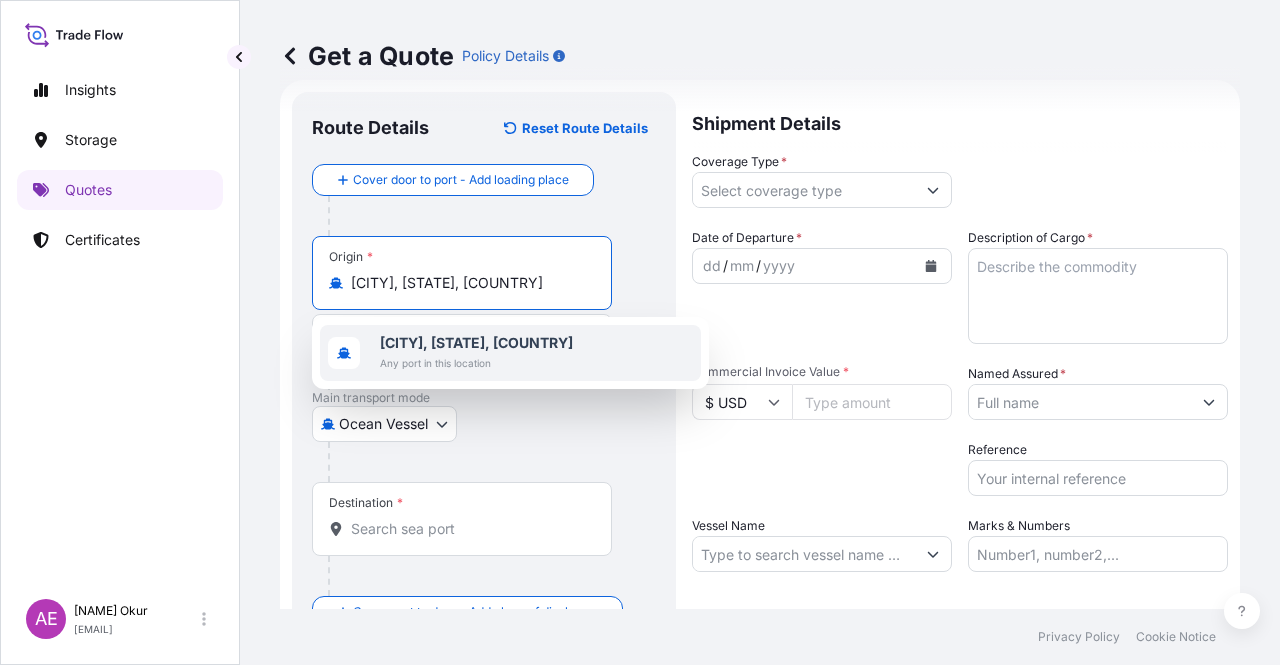 click on "[CITY], [STATE], [COUNTRY]" at bounding box center (476, 342) 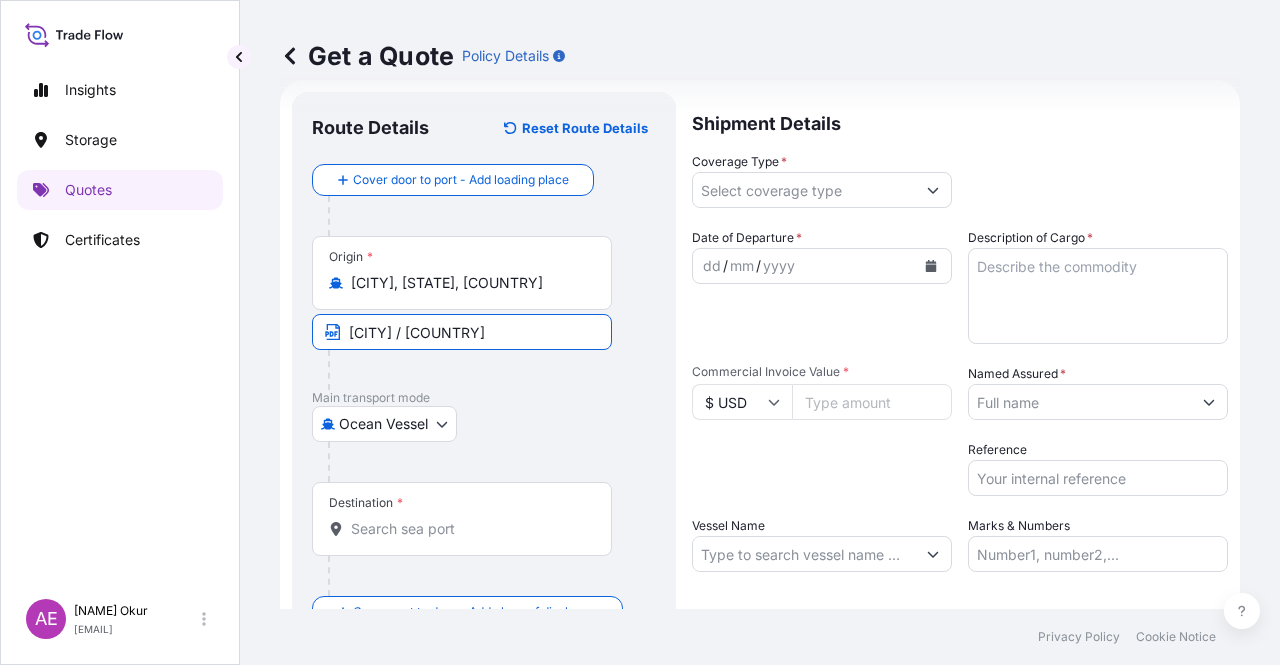 click on "[CITY] / [COUNTRY]" at bounding box center [462, 332] 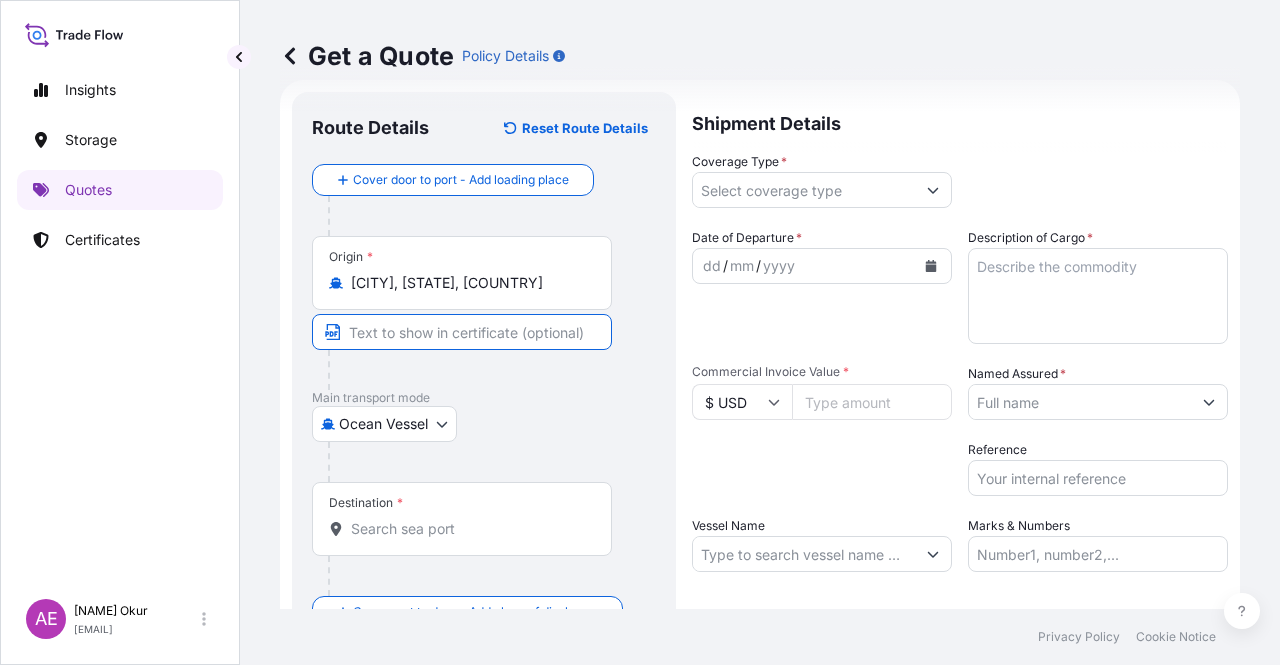 paste on "[CITY], [STATE]" 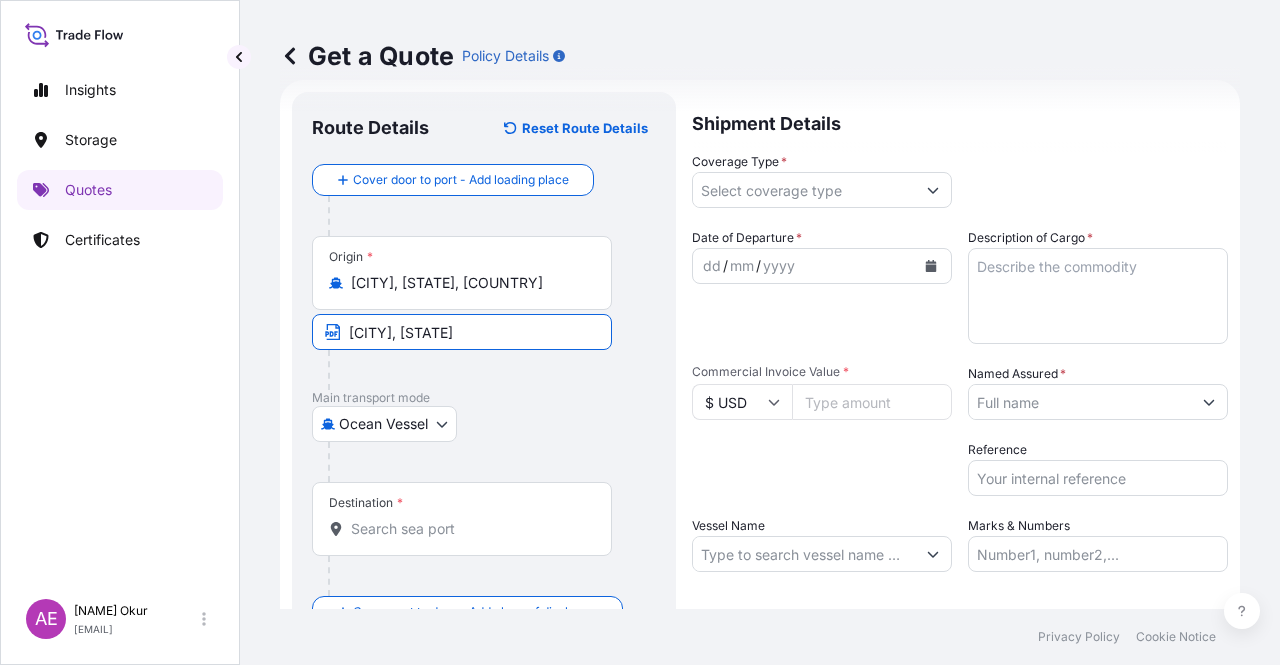 type on "[CITY], [STATE] / [COUNTRY]" 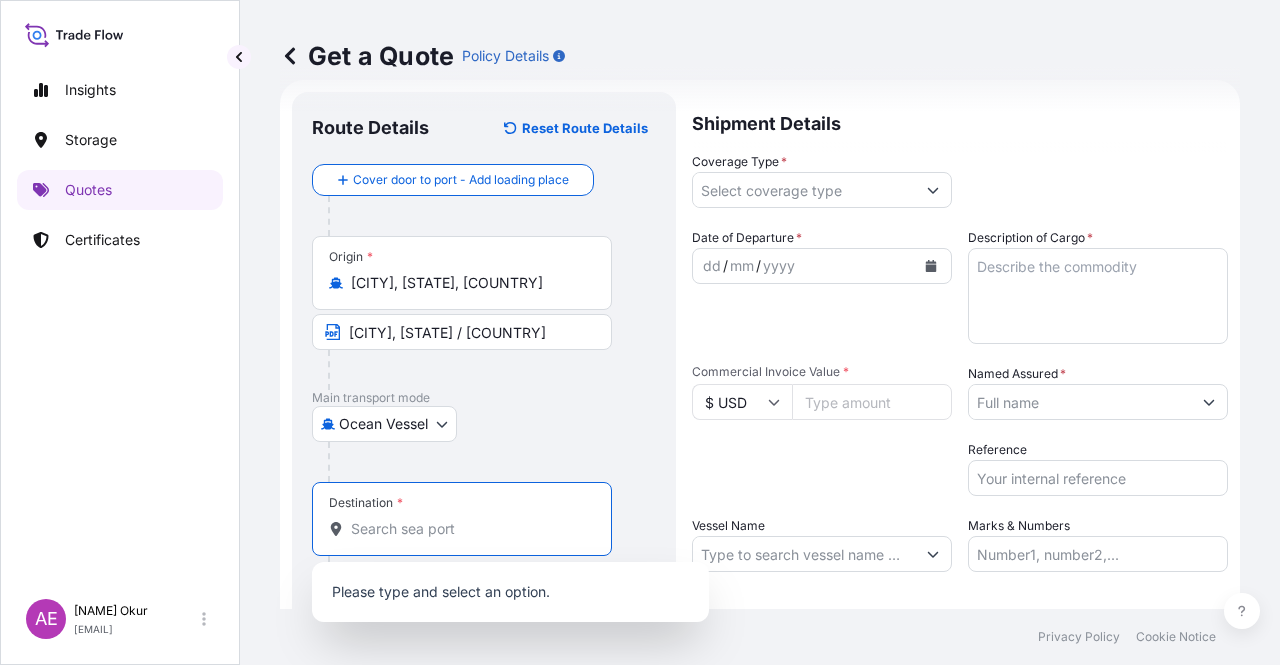 click on "Destination *" at bounding box center [469, 529] 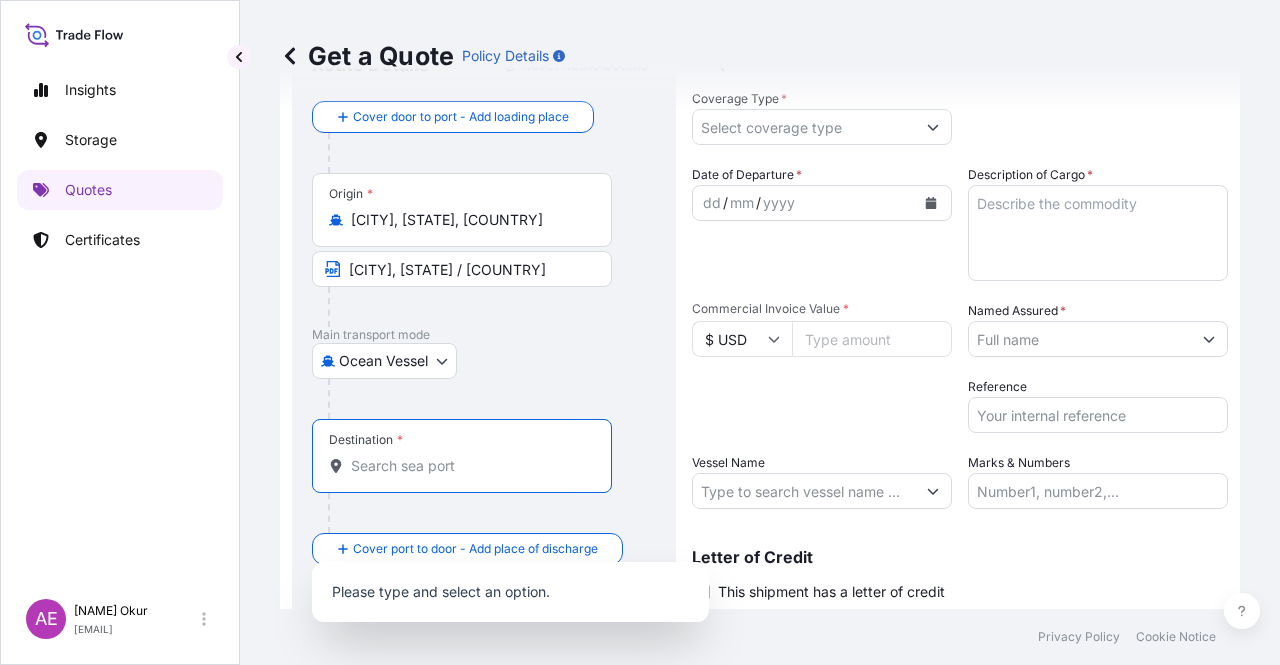 scroll, scrollTop: 155, scrollLeft: 0, axis: vertical 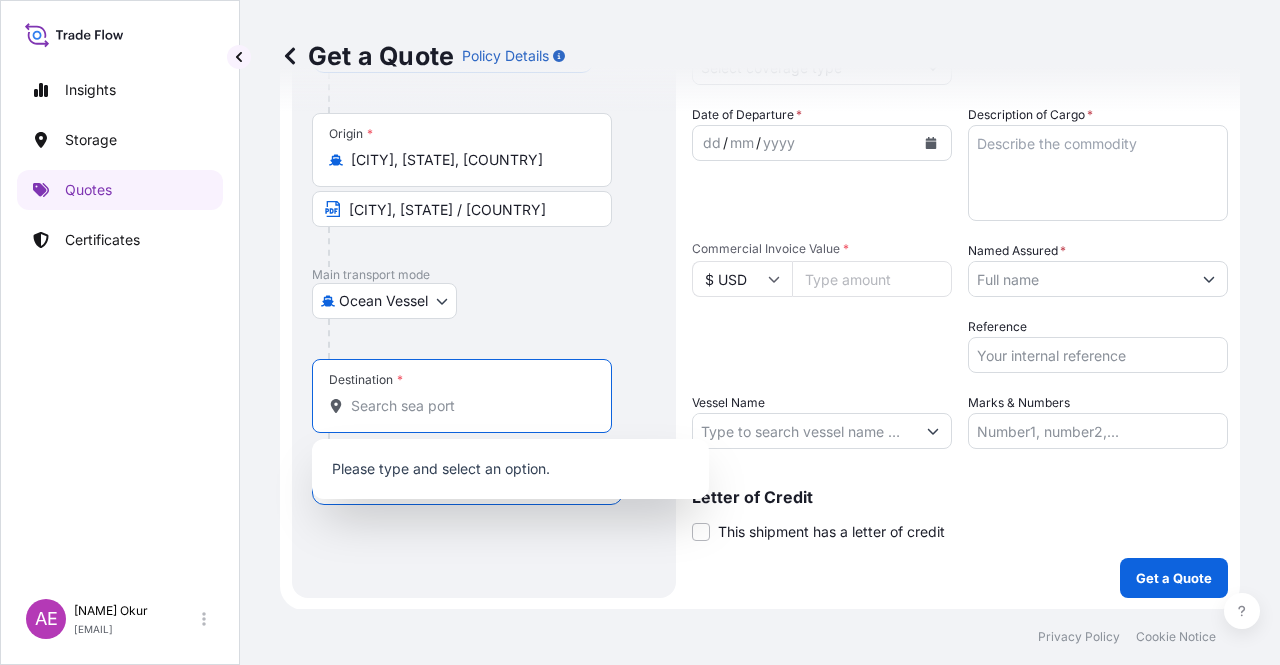 paste on "ARUN" 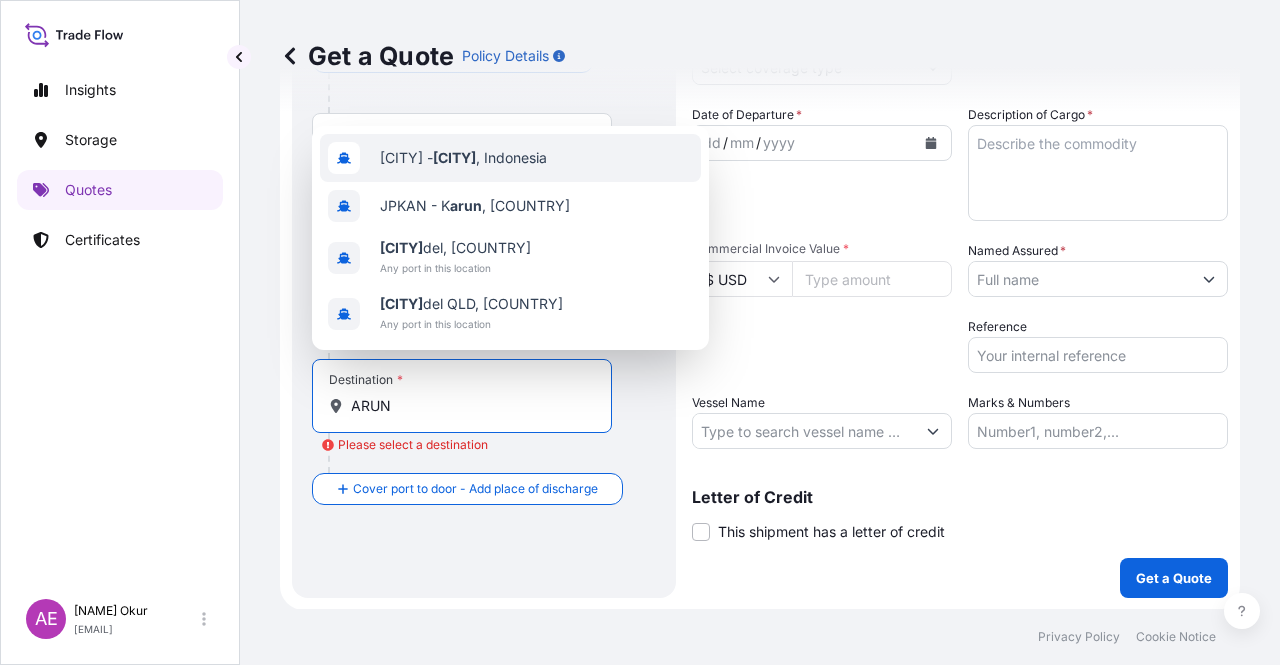 click on "IDAUN -  Arun , [COUNTRY]" at bounding box center (510, 158) 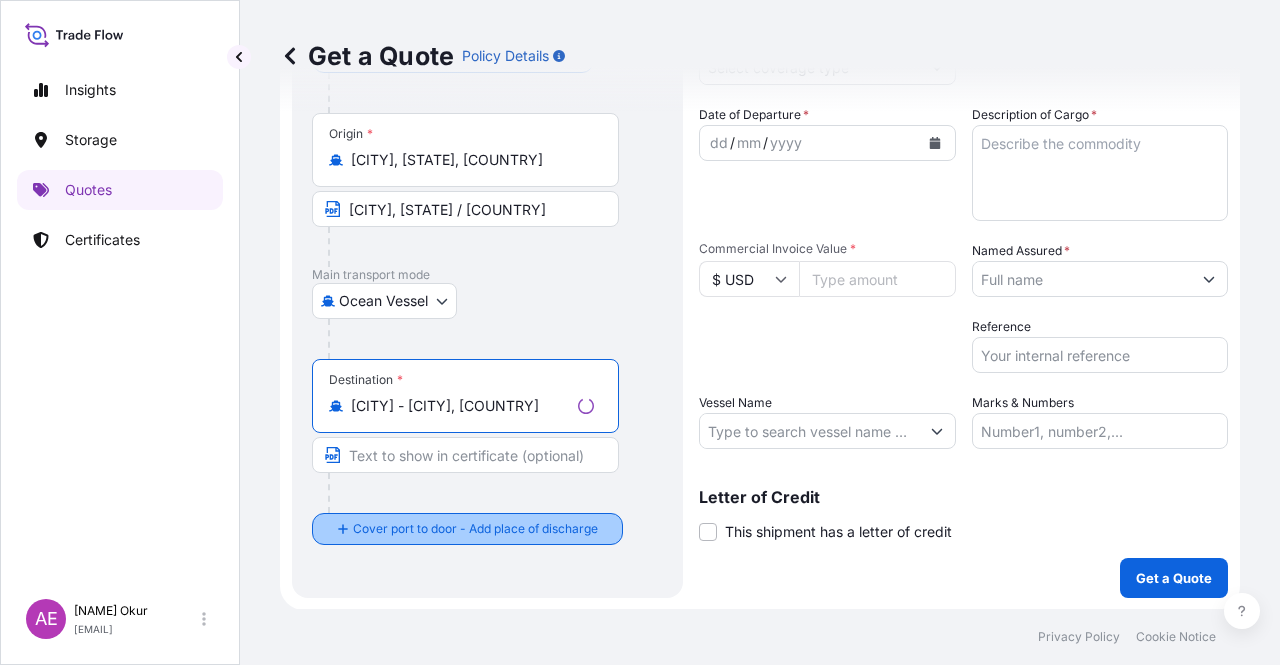 type on "[CITY] - [CITY], [COUNTRY]" 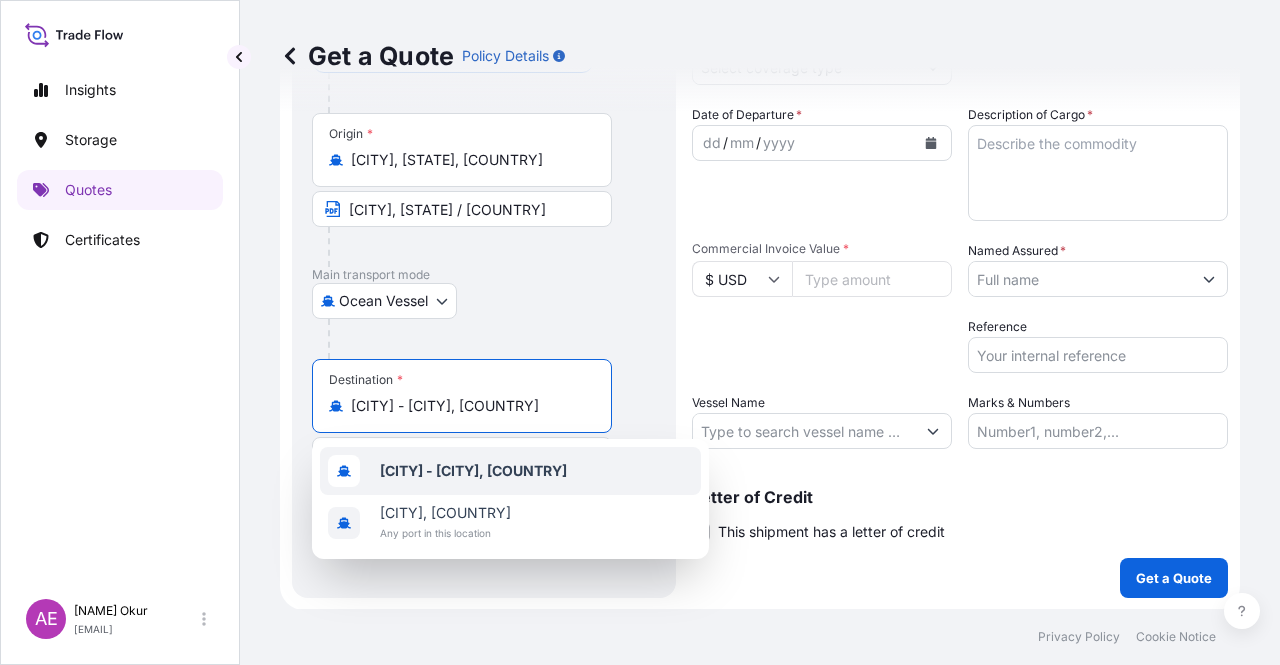 click on "[CITY] - [CITY], [COUNTRY]" at bounding box center (510, 471) 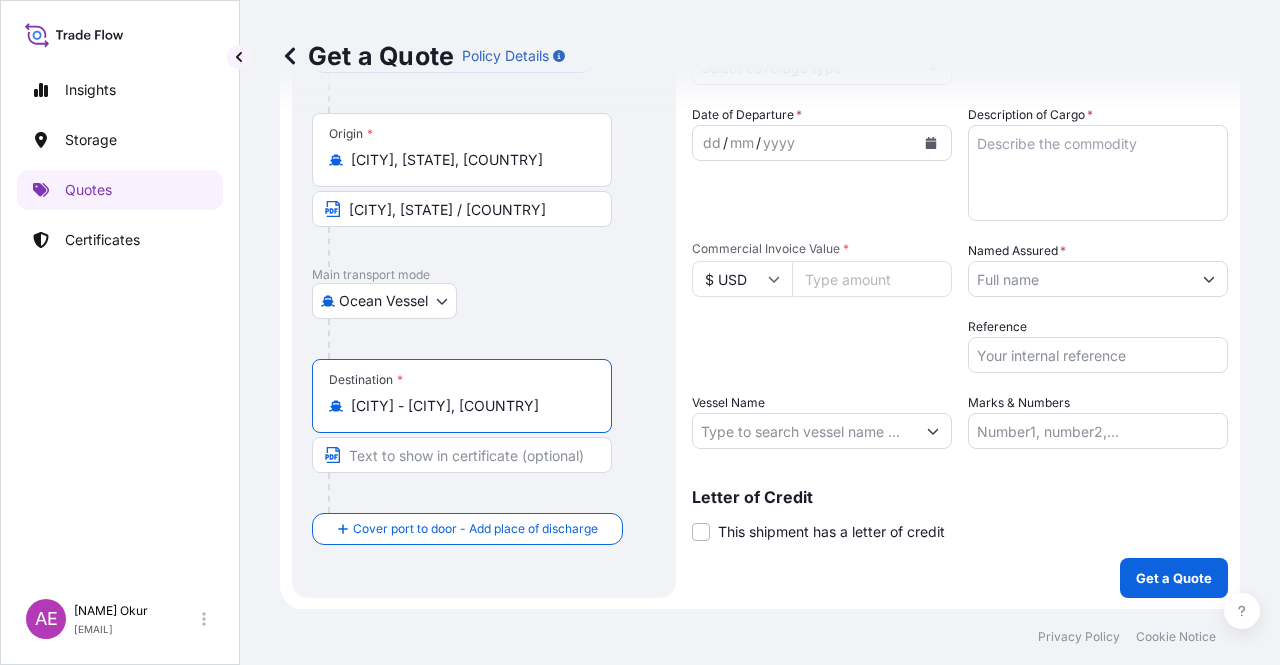 click at bounding box center (462, 455) 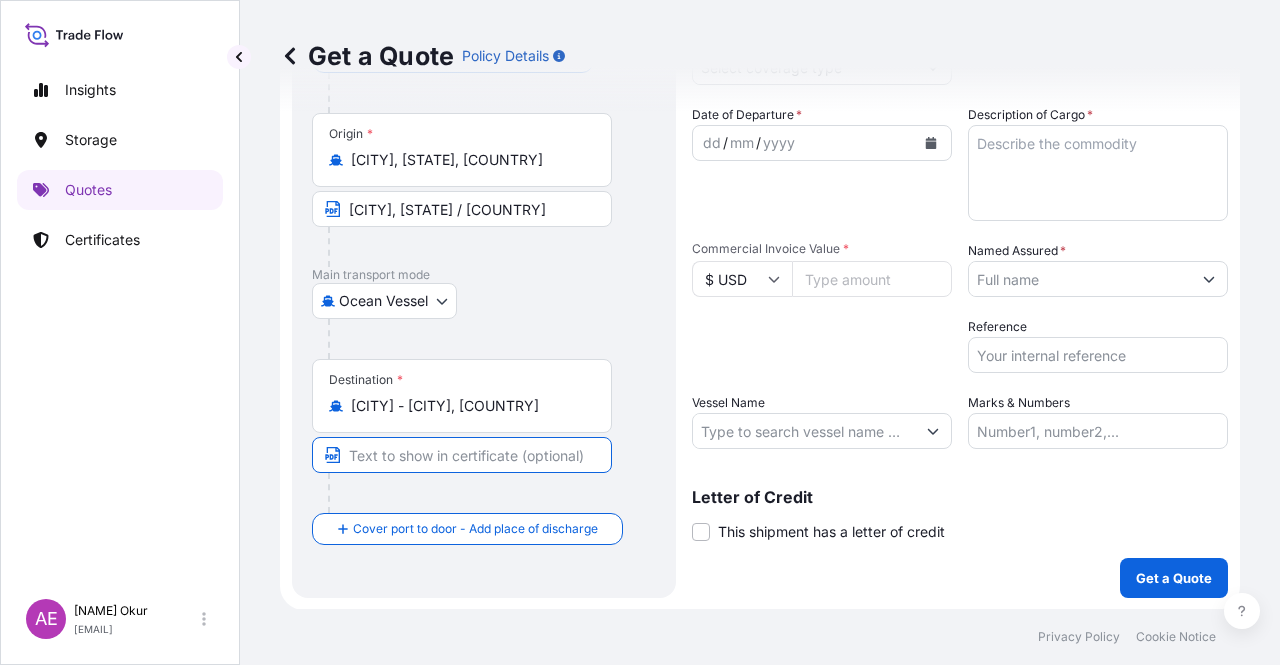 type on "ARUN / [COUNTRY]" 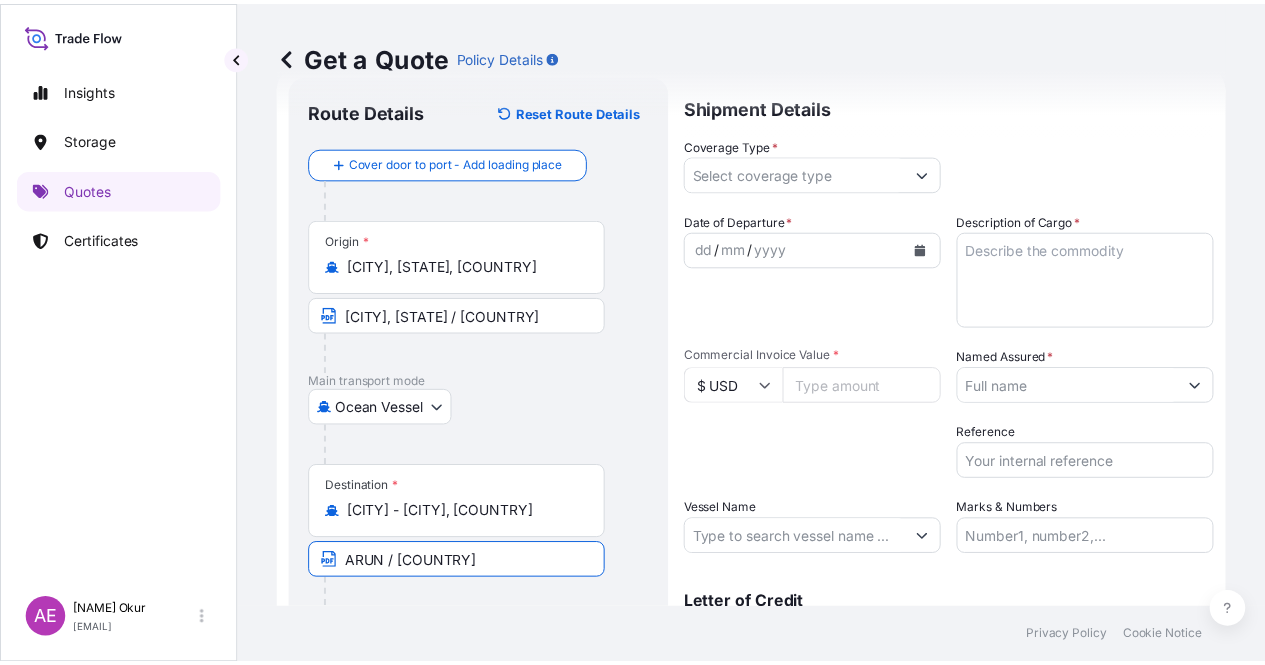 scroll, scrollTop: 0, scrollLeft: 0, axis: both 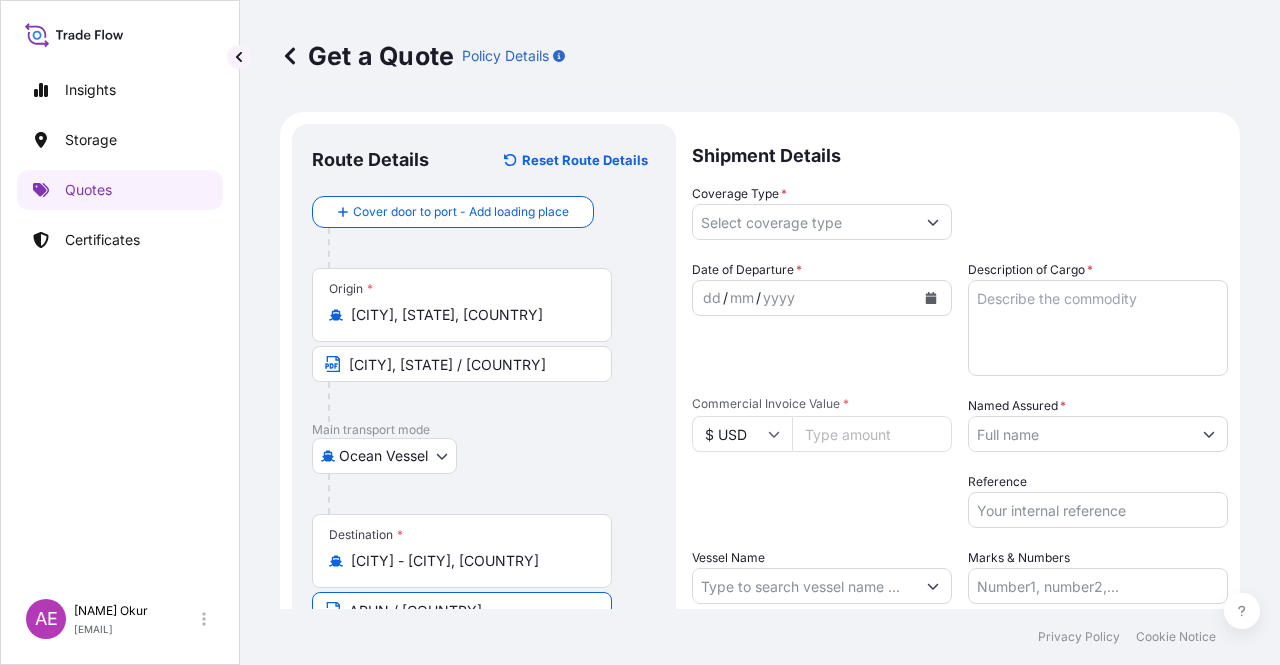 click on "Coverage Type *" at bounding box center (804, 222) 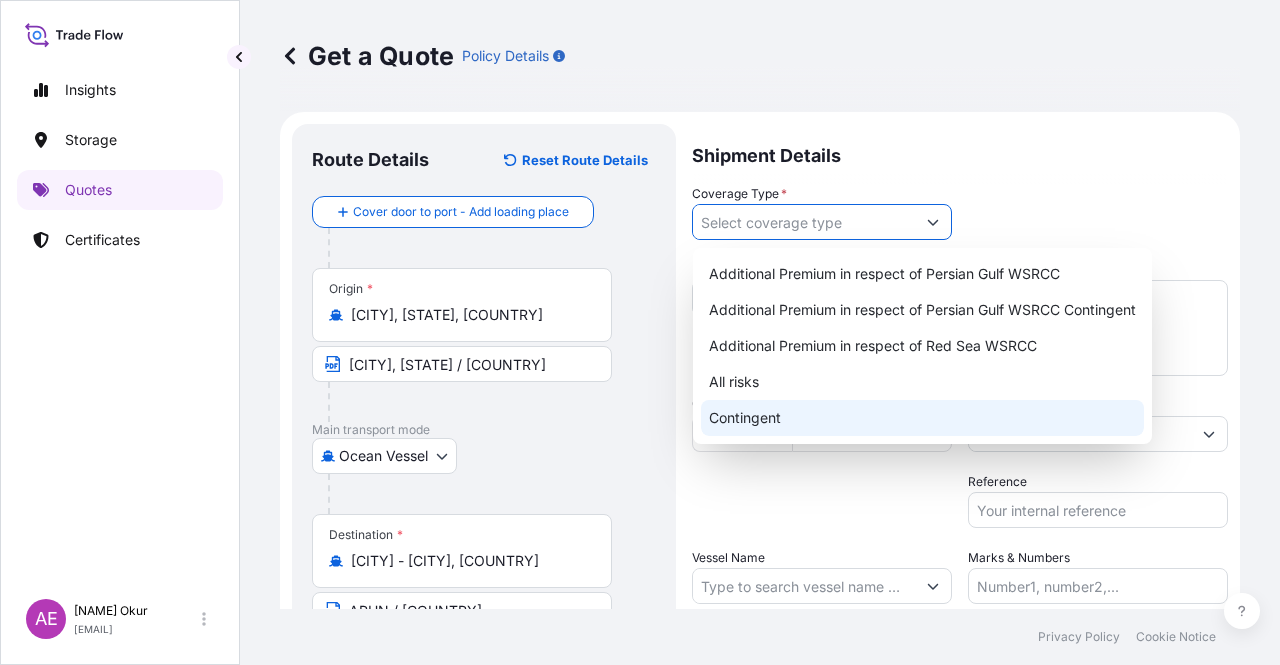 click on "Contingent" at bounding box center [922, 418] 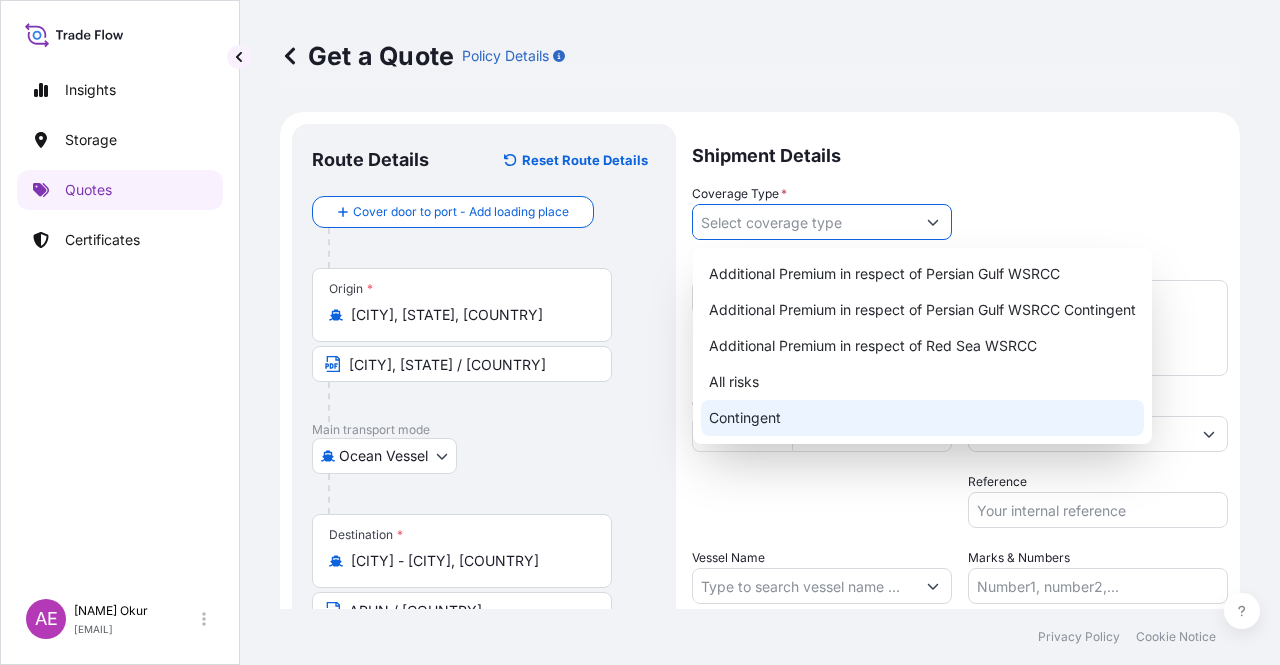 type on "Contingent" 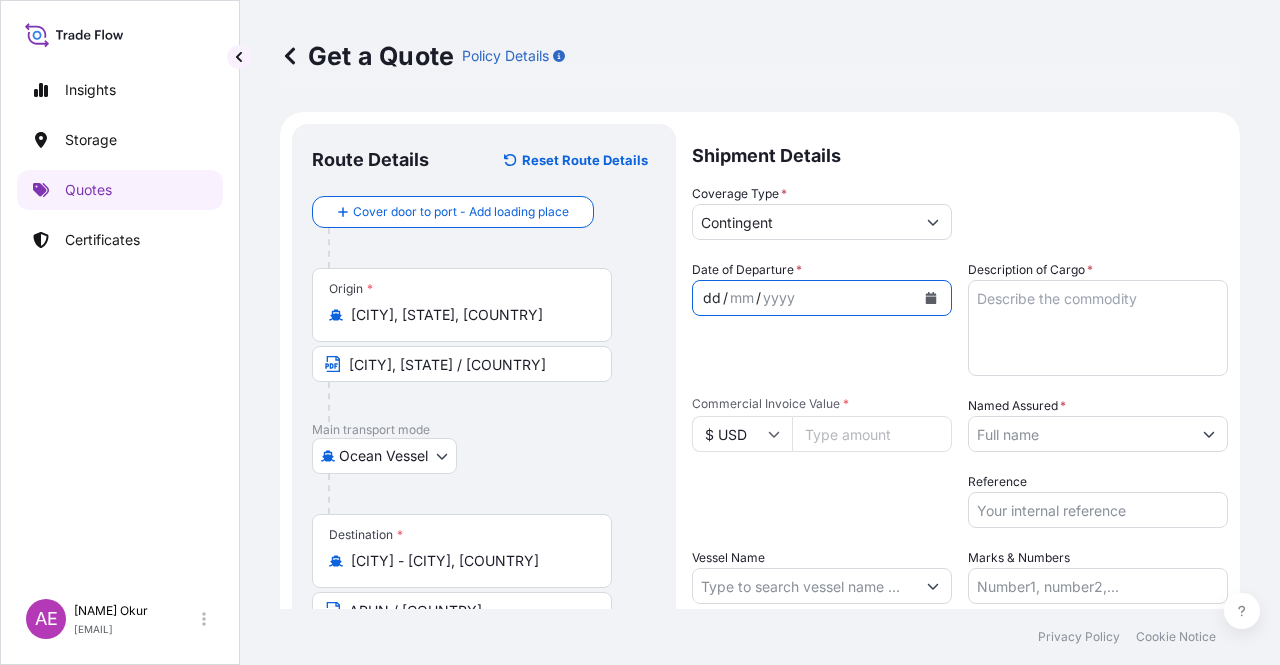 click on "dd" at bounding box center [712, 298] 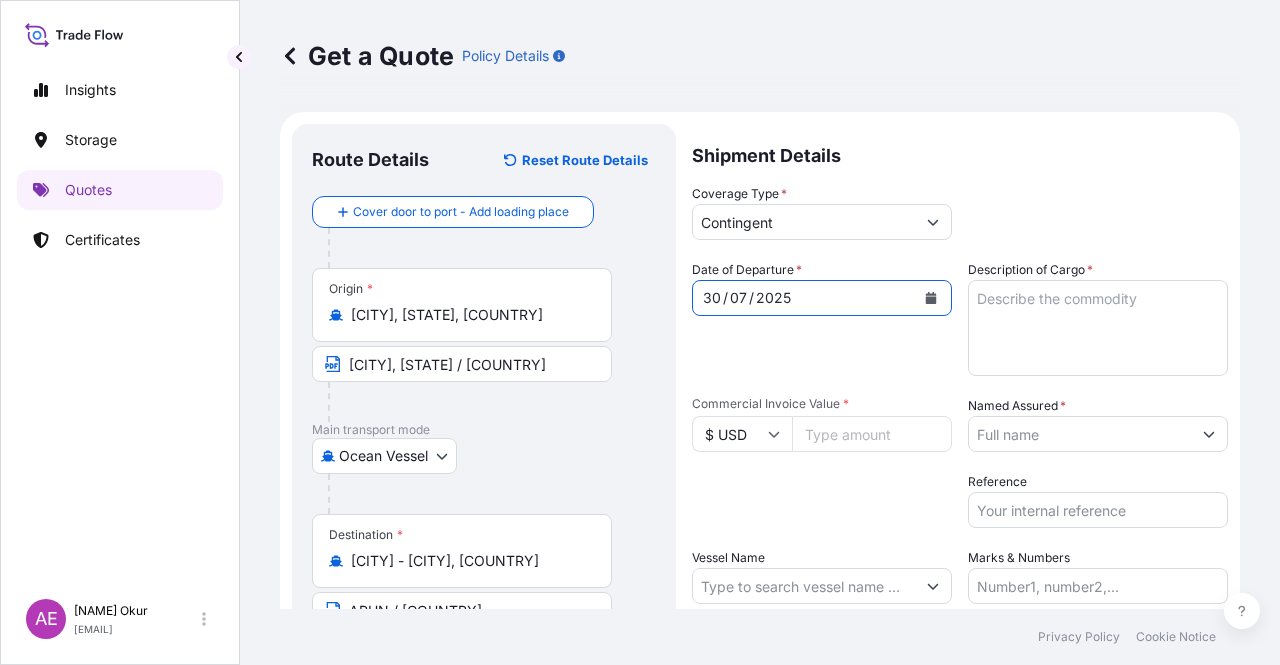 click on "Commercial Invoice Value   *" at bounding box center (872, 434) 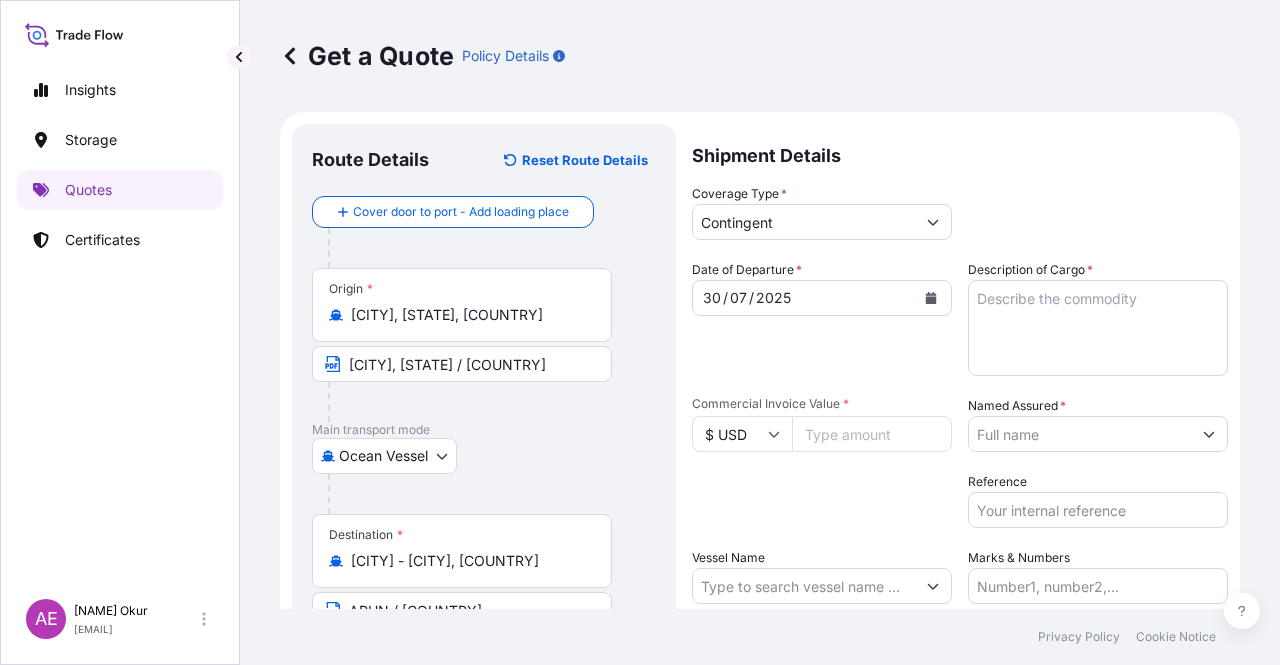 paste on "14400010.22" 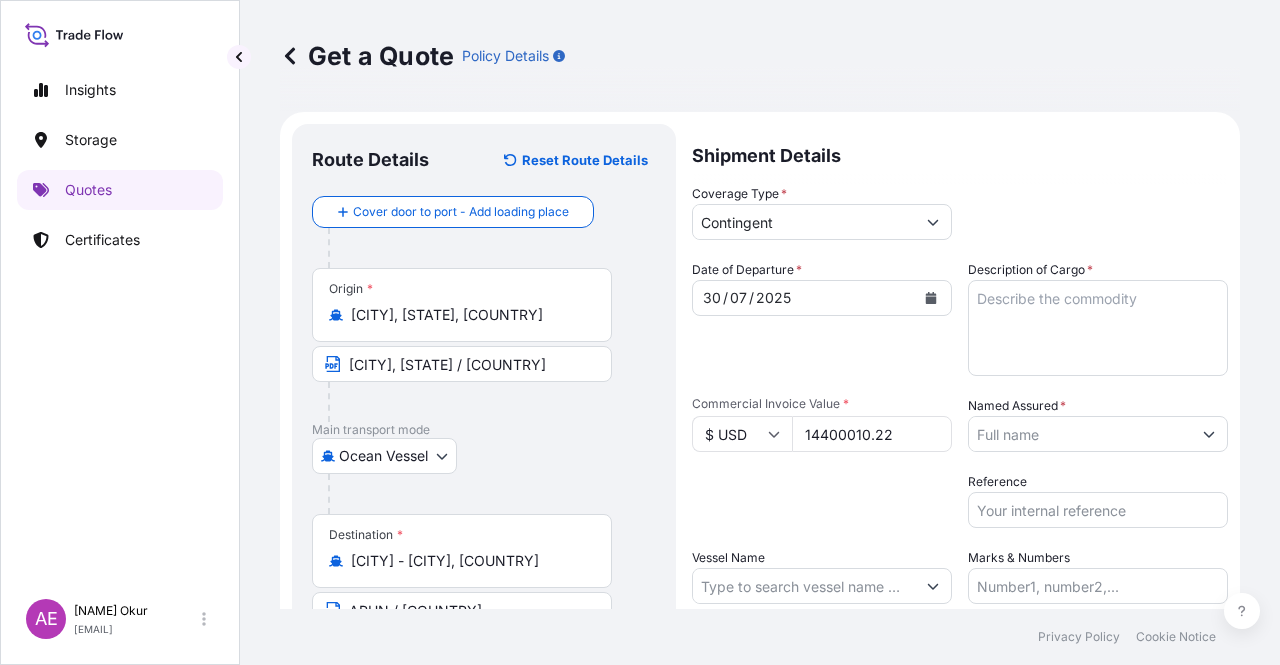 type on "14400010.22" 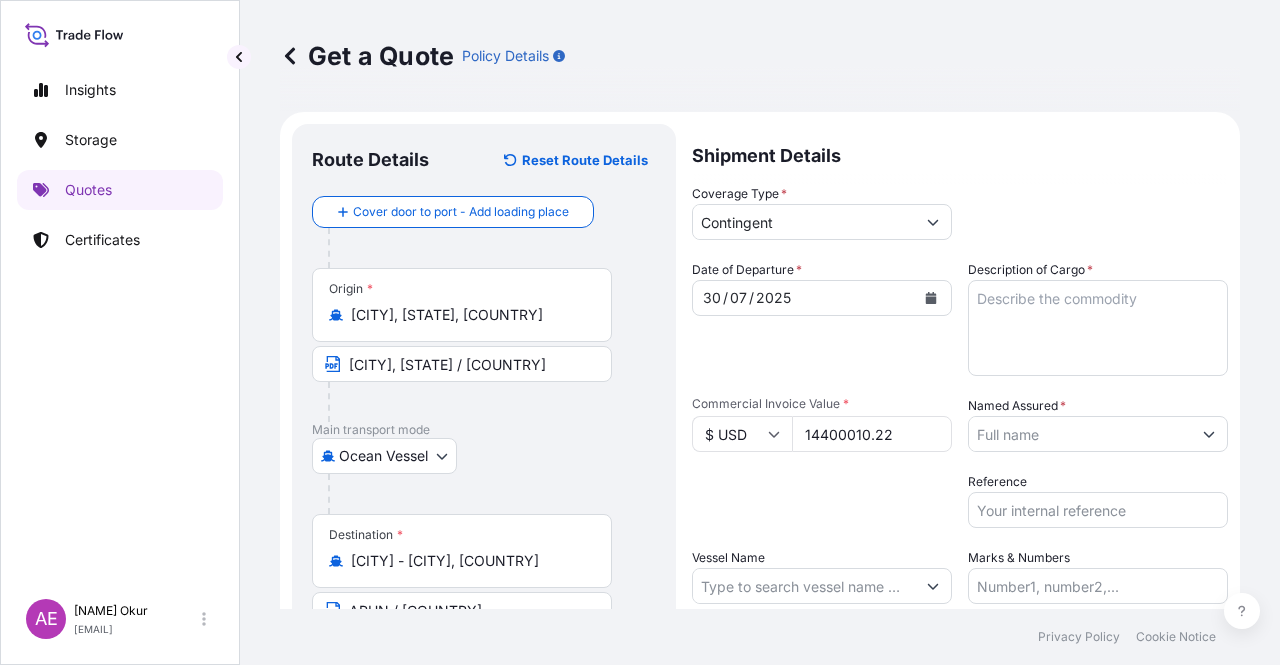 click on "Description of Cargo *" at bounding box center (1098, 328) 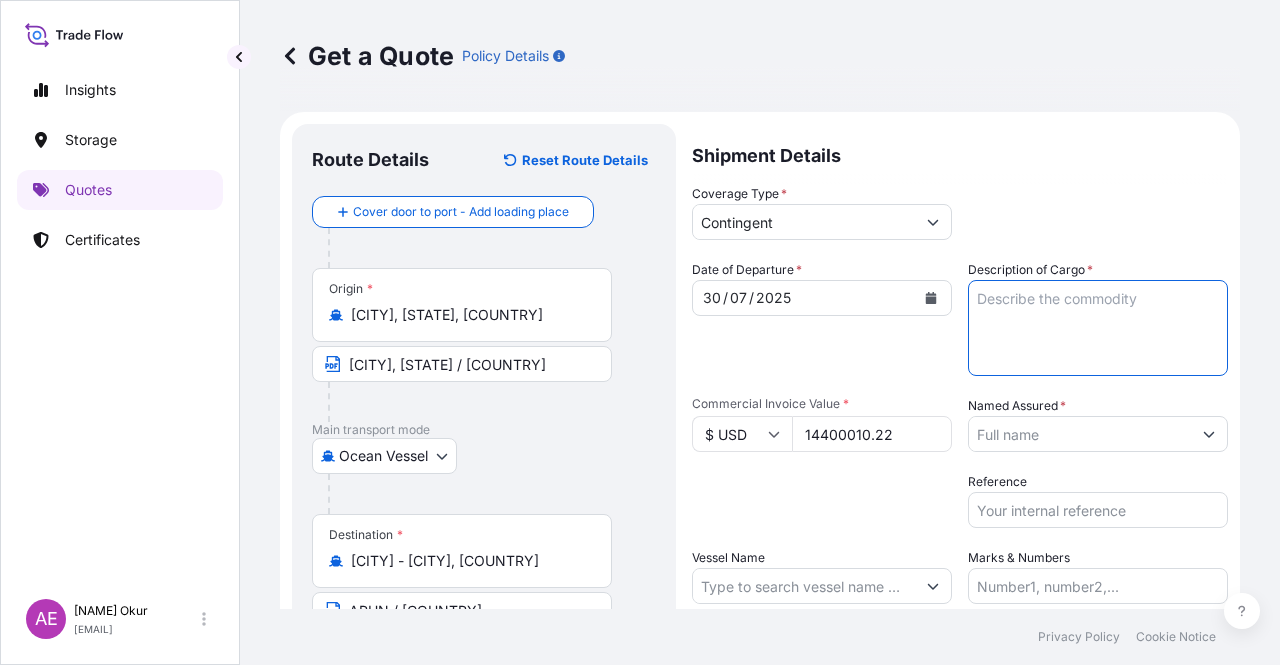 paste on "BUTANE" 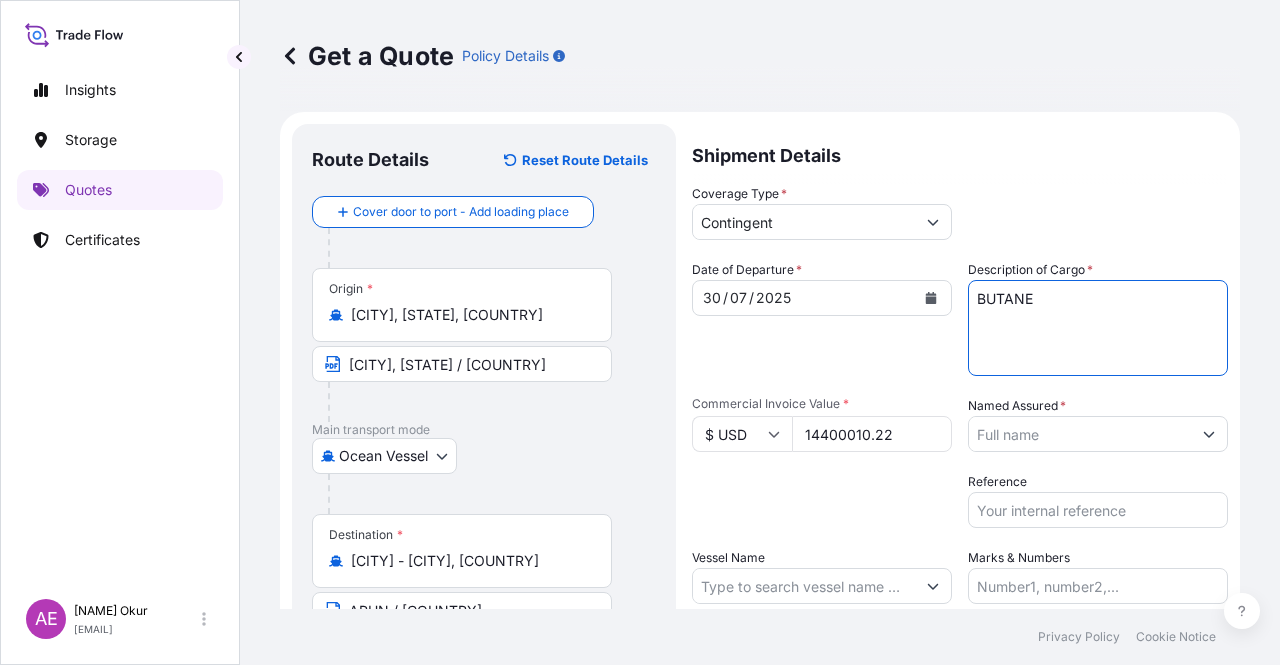 type on "BUTANE" 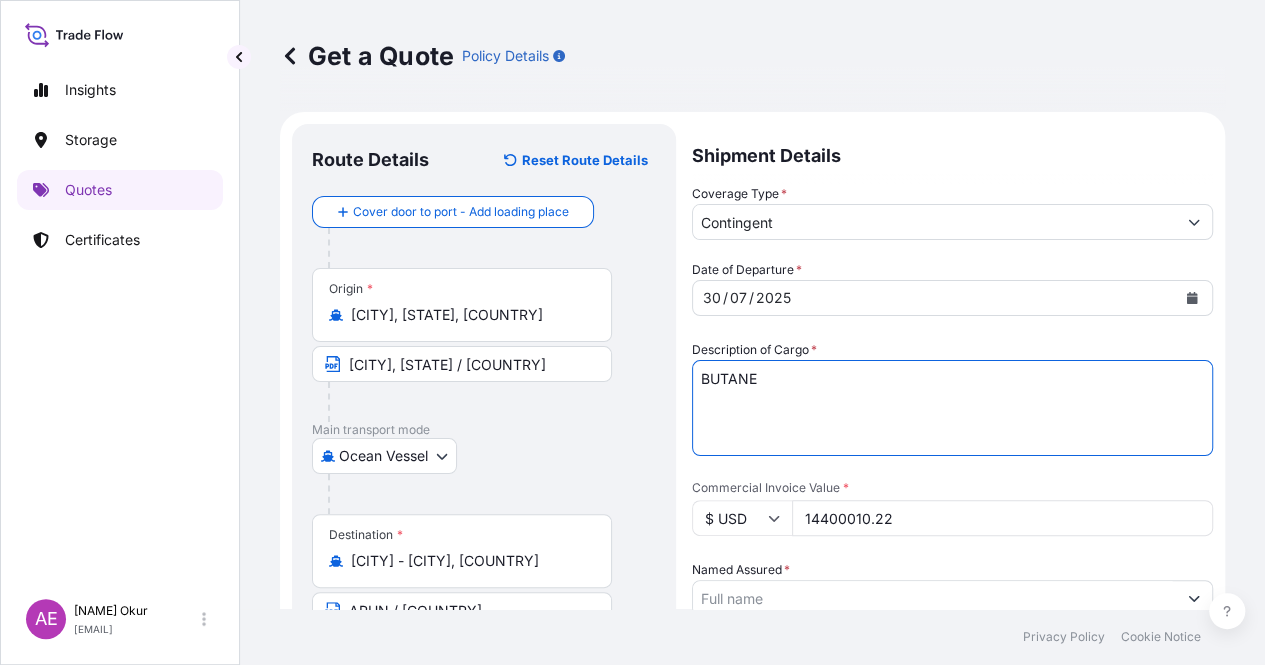click on "Named Assured *" at bounding box center [934, 598] 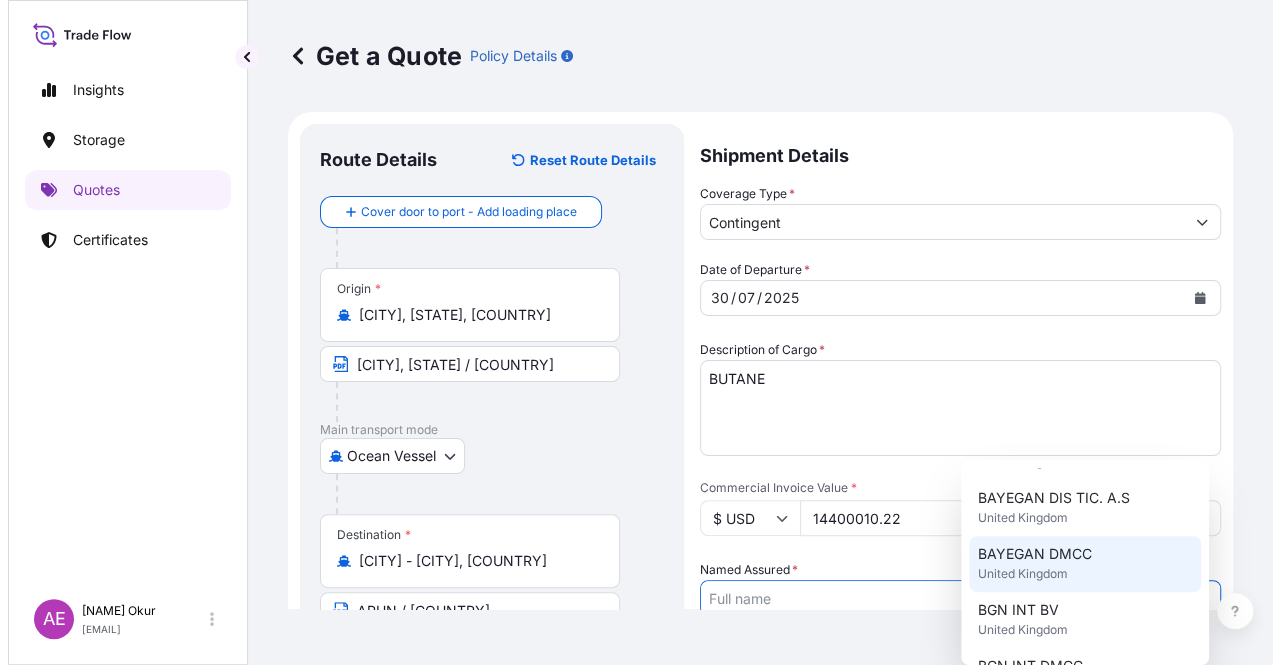 scroll, scrollTop: 200, scrollLeft: 0, axis: vertical 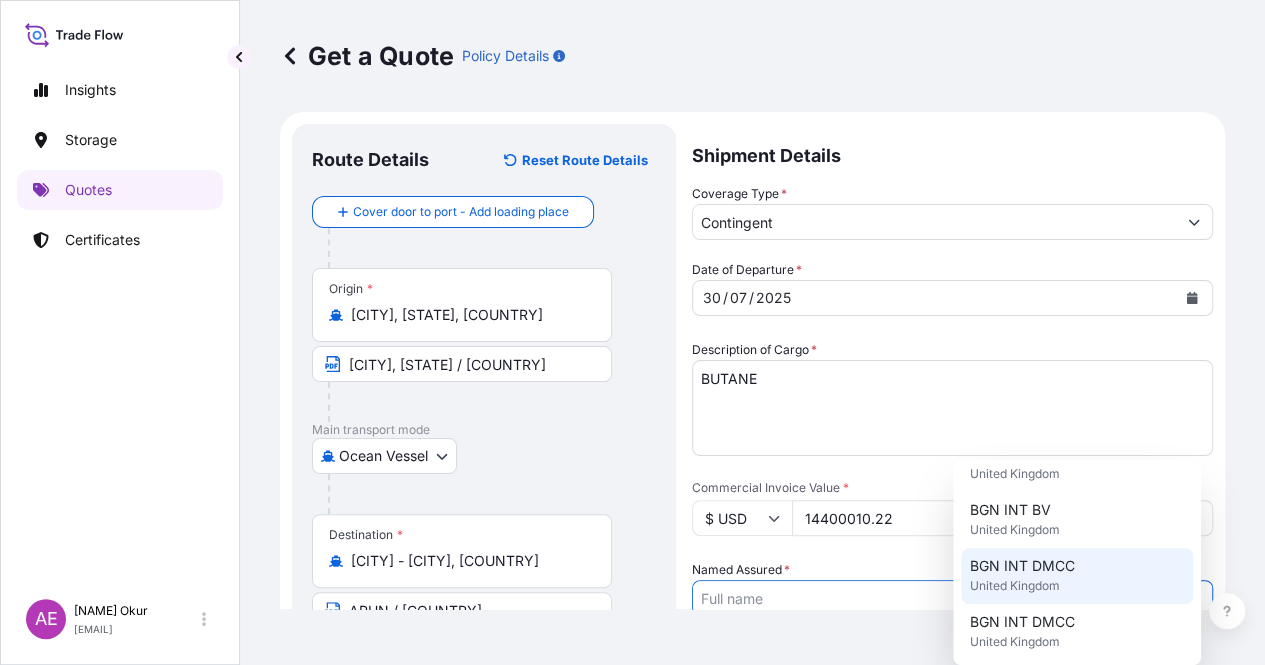 click on "United Kingdom" at bounding box center [1014, 586] 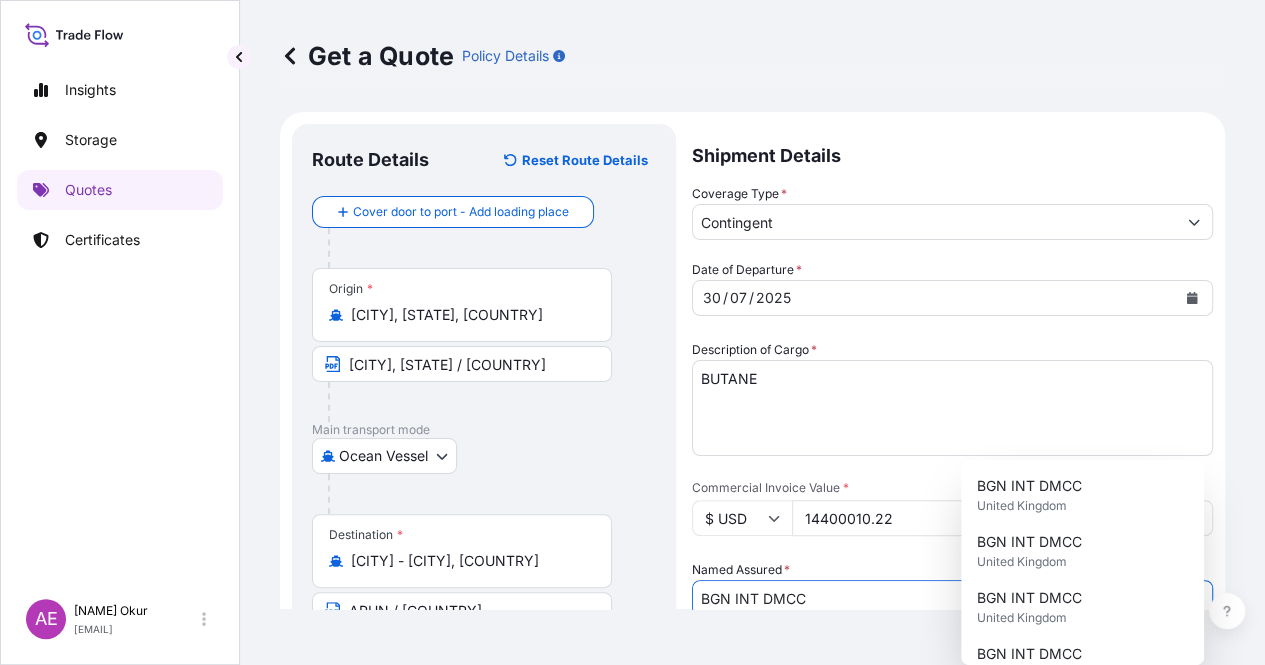 click on "Packing Category Type to search a container mode Please select a primary mode of transportation first." at bounding box center (952, 640) 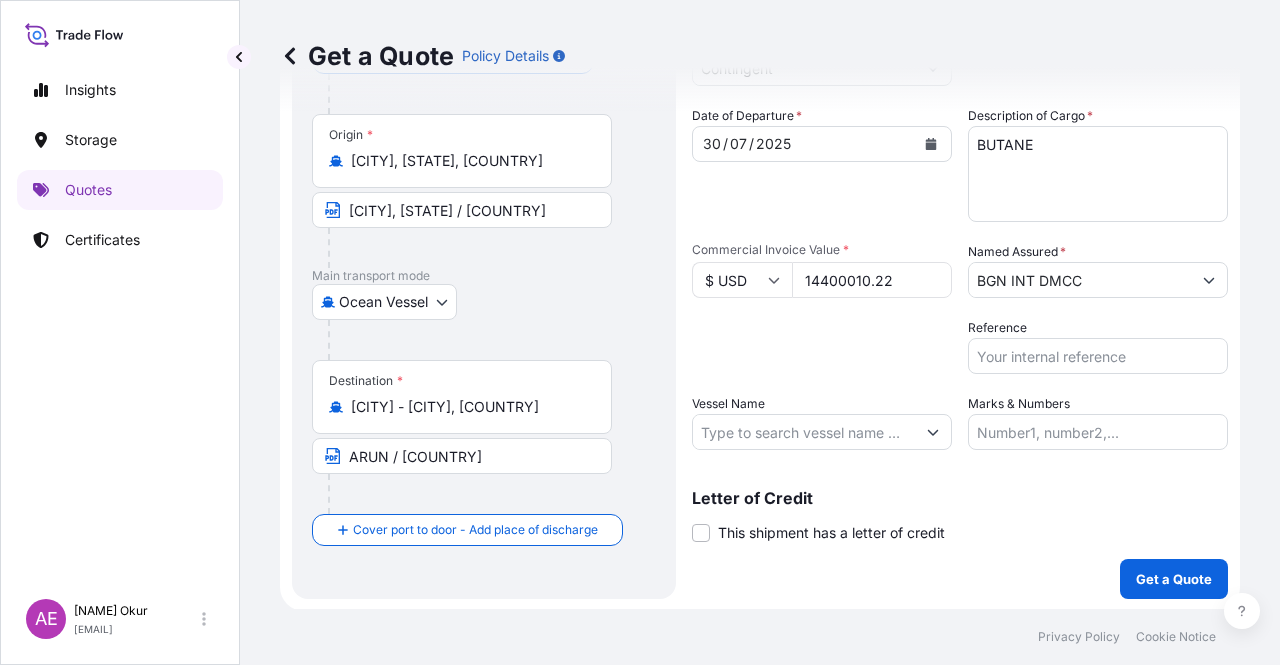 scroll, scrollTop: 155, scrollLeft: 0, axis: vertical 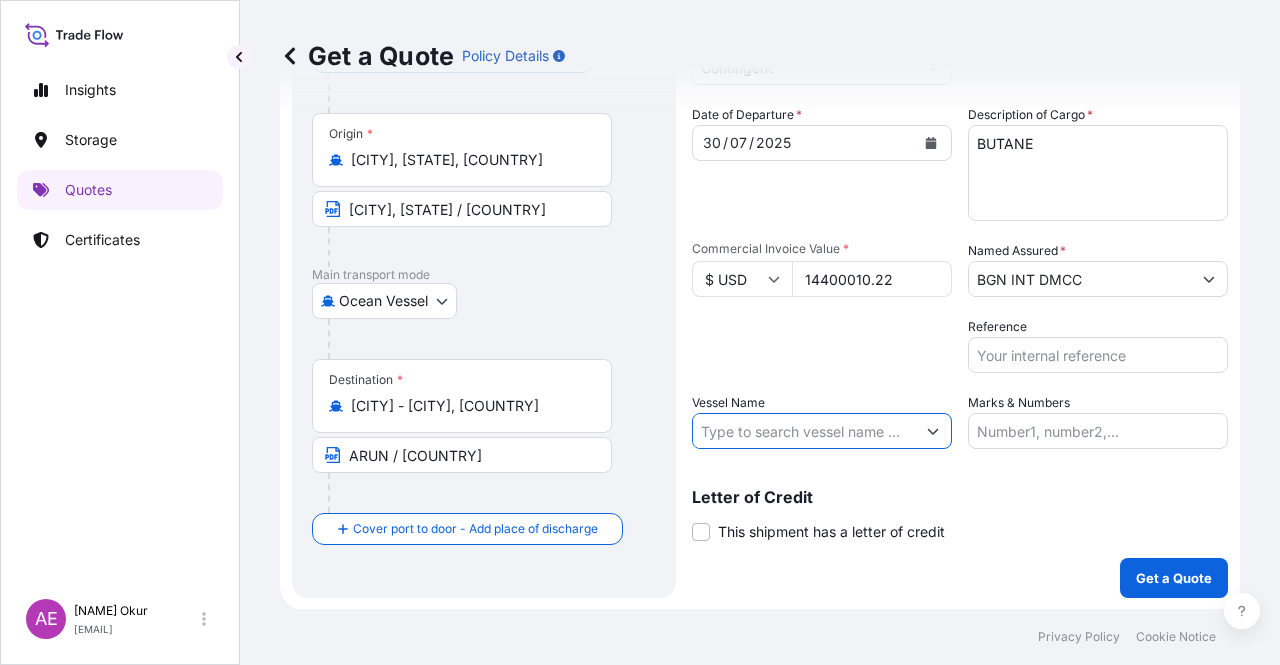 click on "Vessel Name" at bounding box center [804, 431] 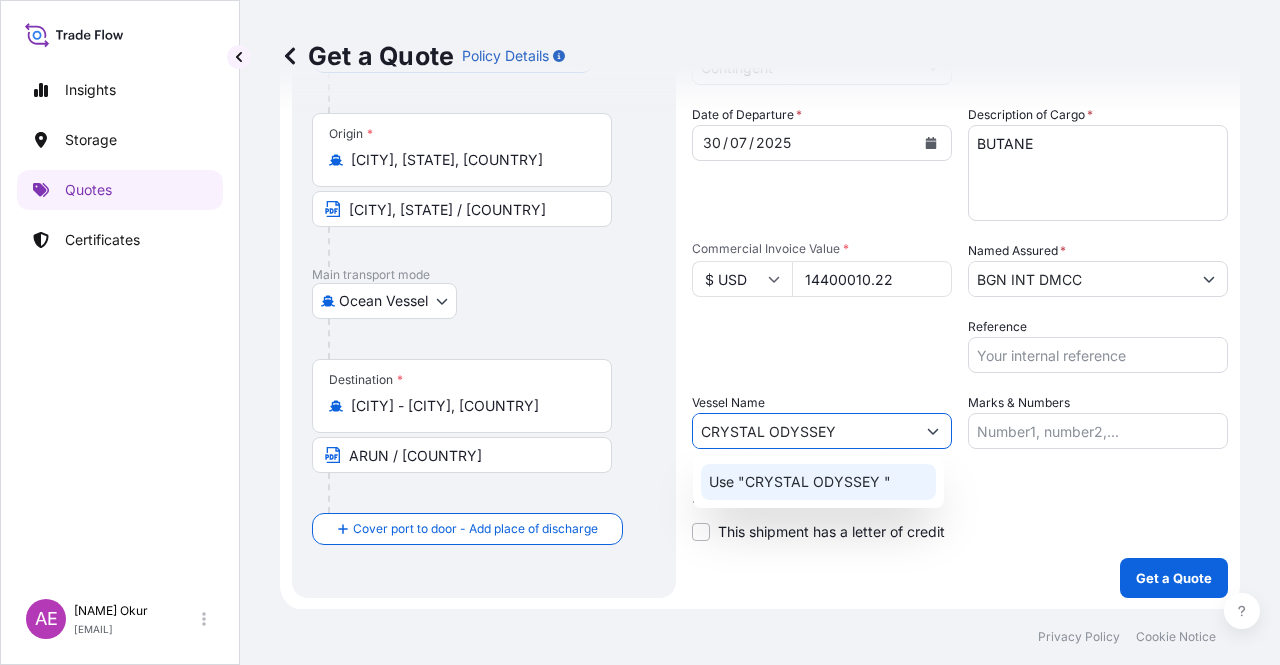 click on "Use "CRYSTAL ODYSSEY "" 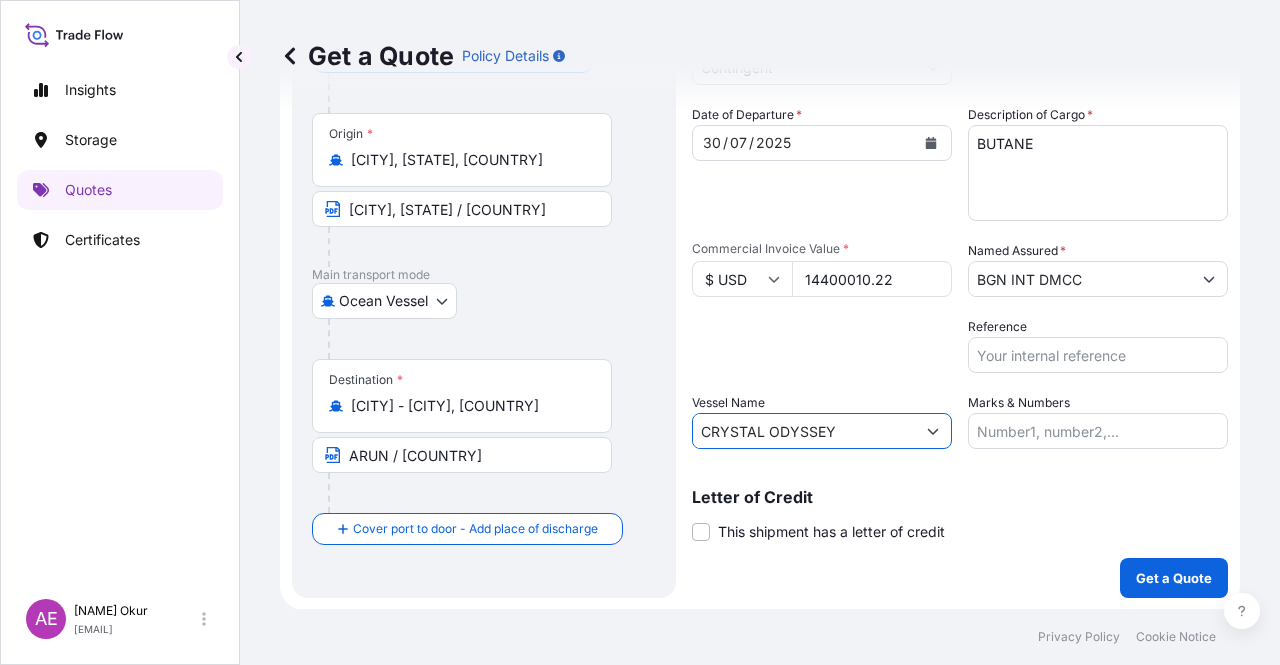 type on "CRYSTAL ODYSSEY" 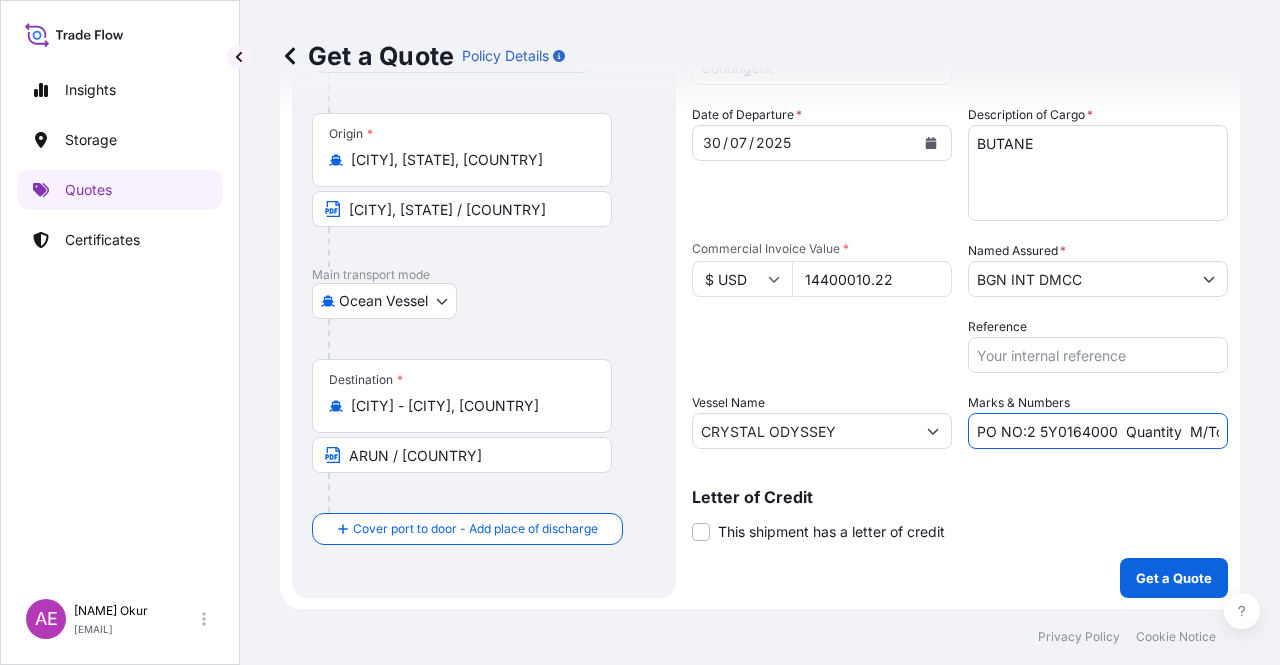 drag, startPoint x: 1020, startPoint y: 429, endPoint x: 1107, endPoint y: 429, distance: 87 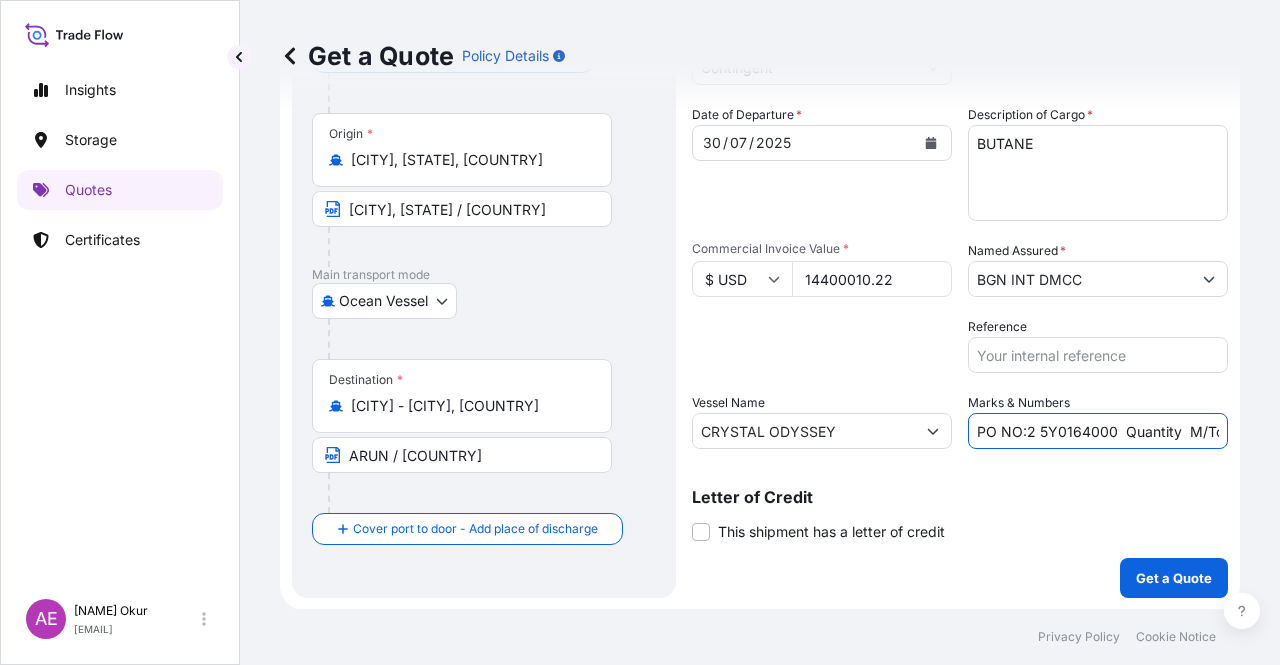 click on "PO NO:2 5Y0164000  Quantity  M/Tonn: 219,620 Premium: USD 35,34" at bounding box center [1098, 431] 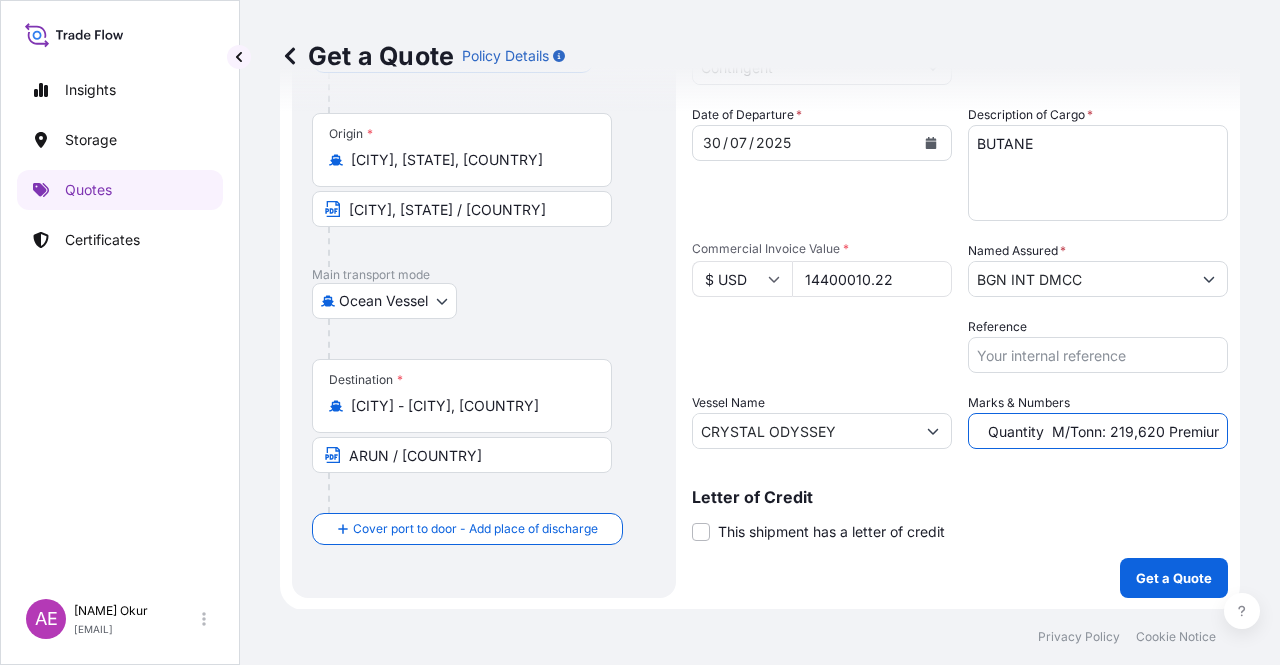 scroll, scrollTop: 0, scrollLeft: 225, axis: horizontal 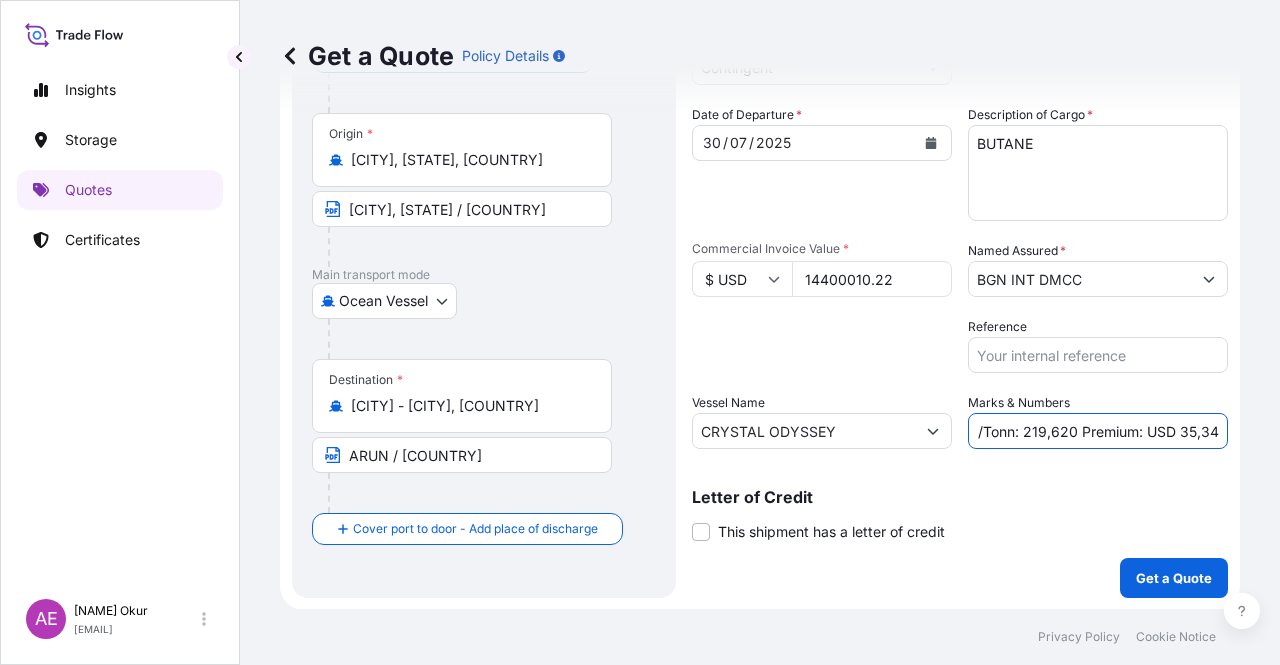 drag, startPoint x: 1150, startPoint y: 439, endPoint x: 1228, endPoint y: 439, distance: 78 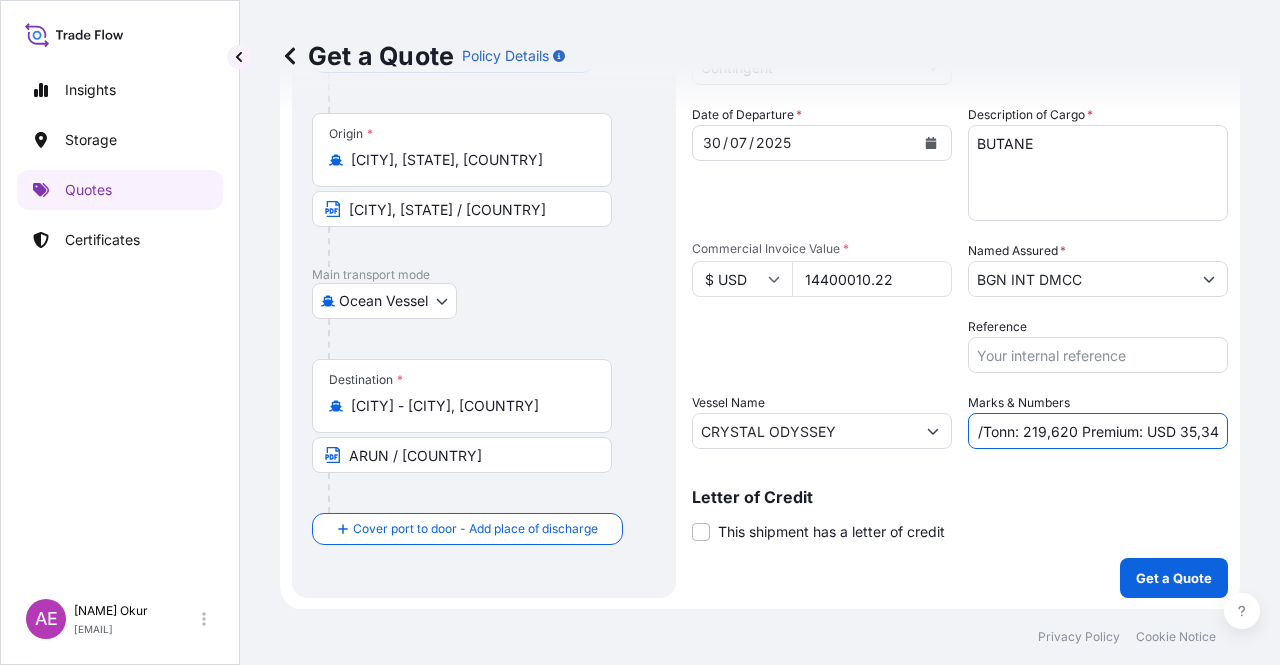 drag, startPoint x: 1010, startPoint y: 429, endPoint x: 1064, endPoint y: 429, distance: 54 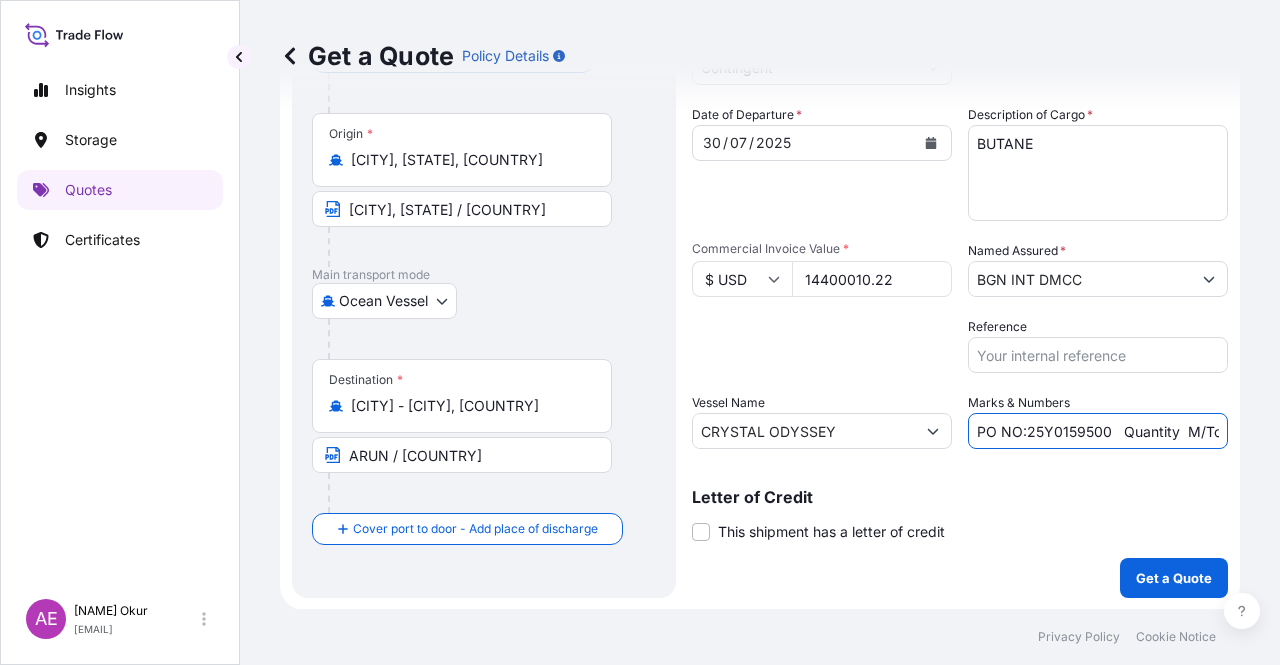 scroll, scrollTop: 0, scrollLeft: 103, axis: horizontal 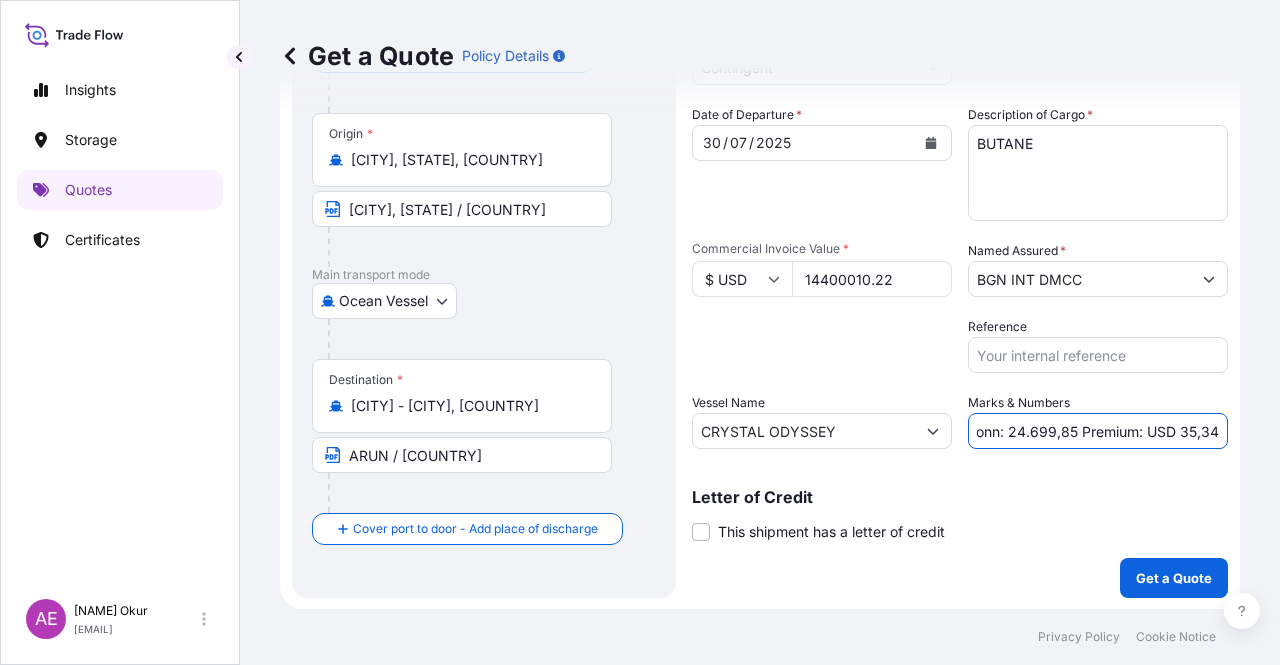 drag, startPoint x: 1169, startPoint y: 435, endPoint x: 1279, endPoint y: 443, distance: 110.29053 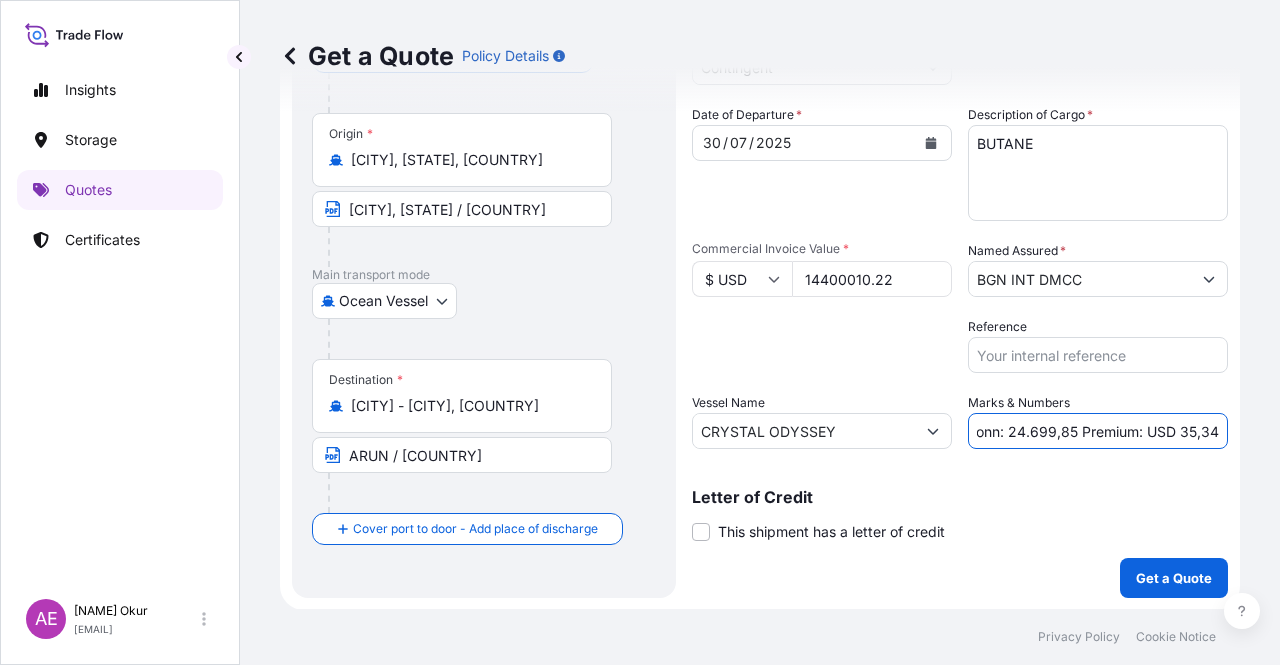 click on "PO NO:25Y0159500   Quantity  M/Tonn: 24.699,85 Premium: USD 35,34" at bounding box center (1098, 431) 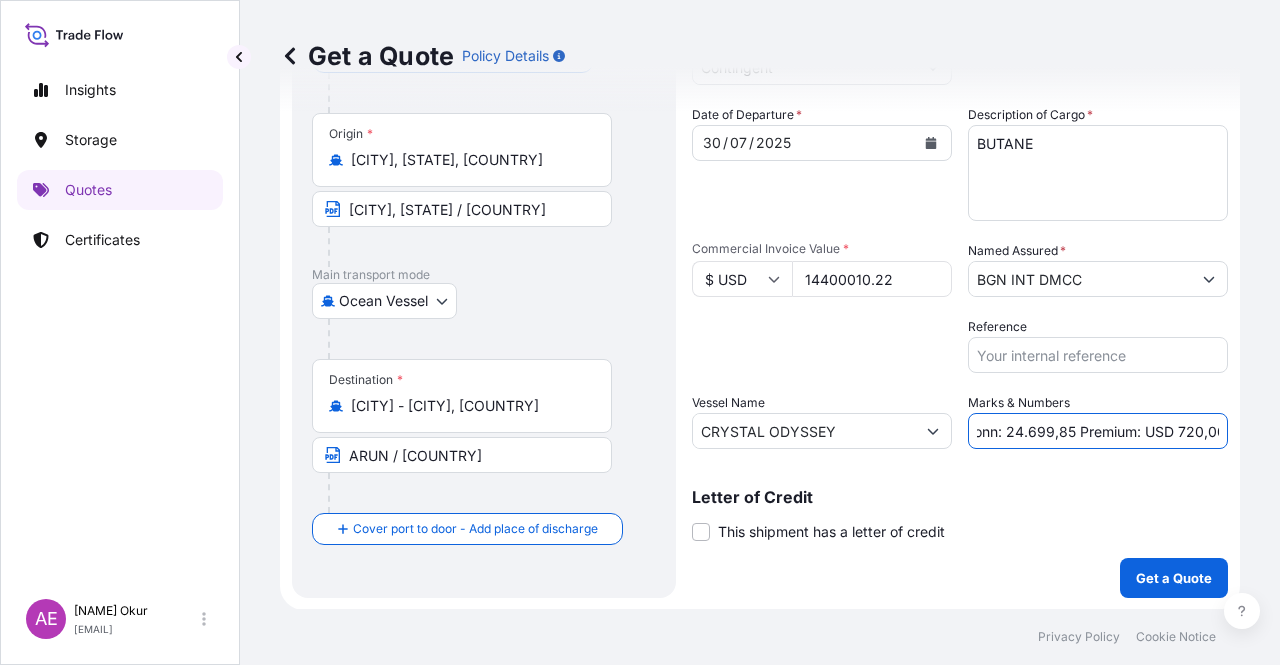 scroll, scrollTop: 0, scrollLeft: 248, axis: horizontal 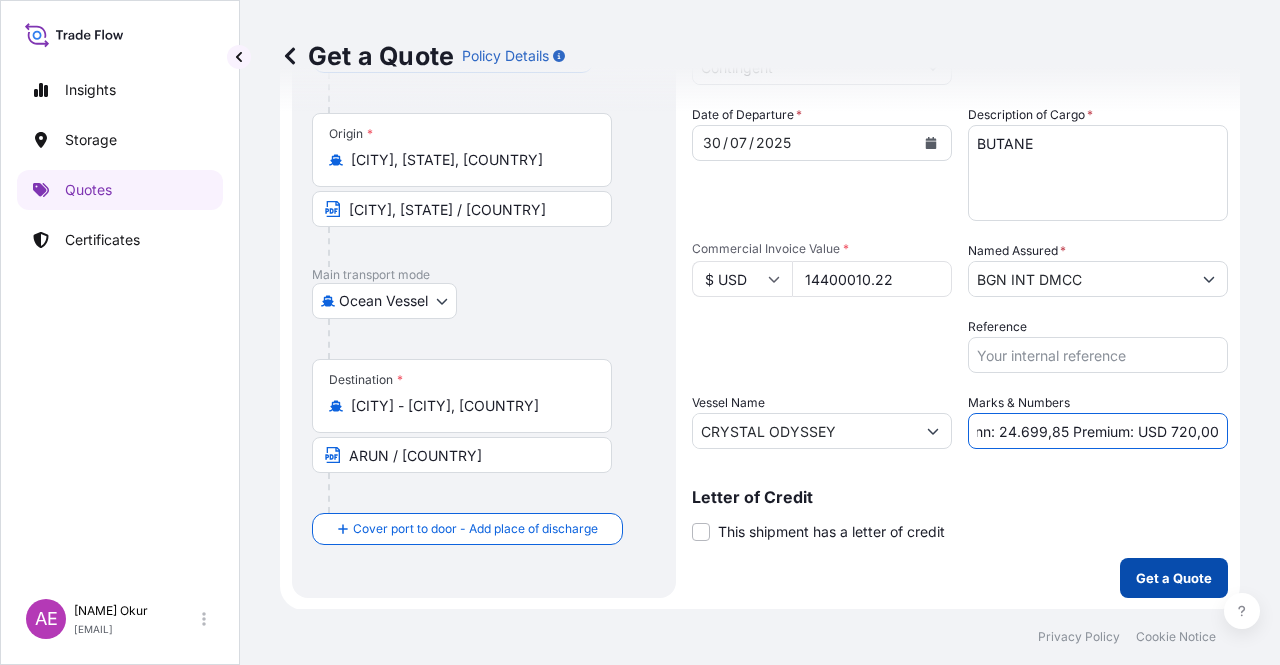 type on "PO NO:25Y0159500   Quantity  M/Tonn: 24.699,85 Premium: USD 720,00" 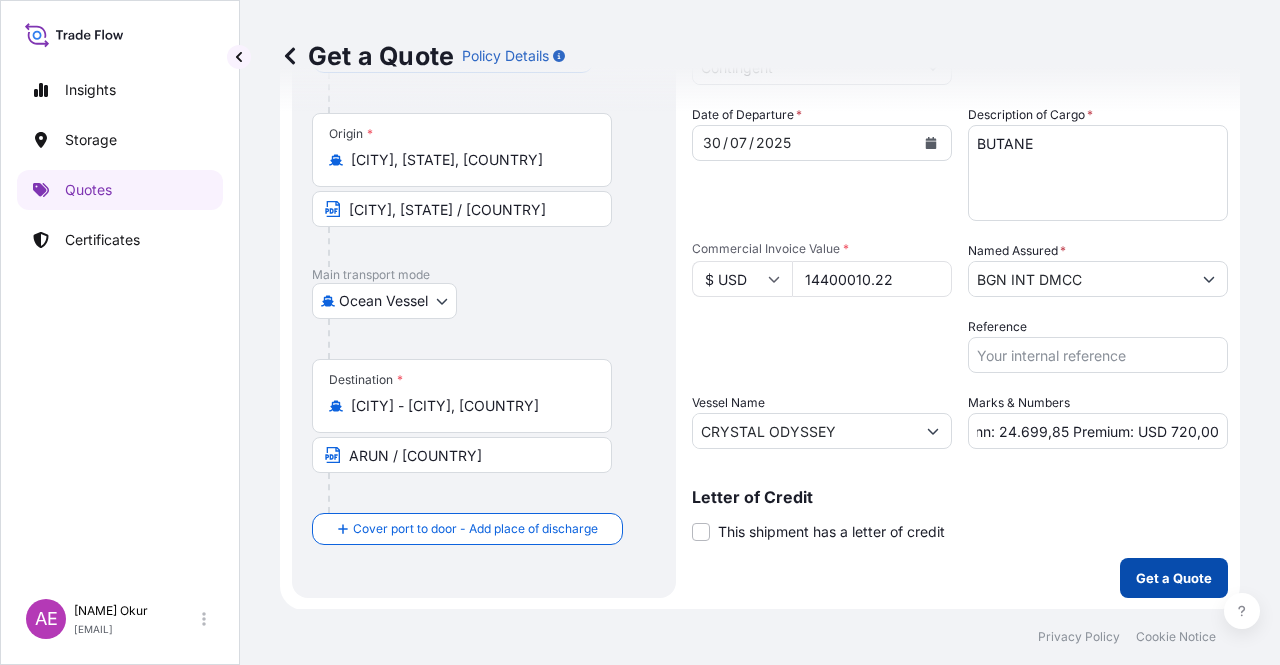 click on "Get a Quote" at bounding box center (1174, 578) 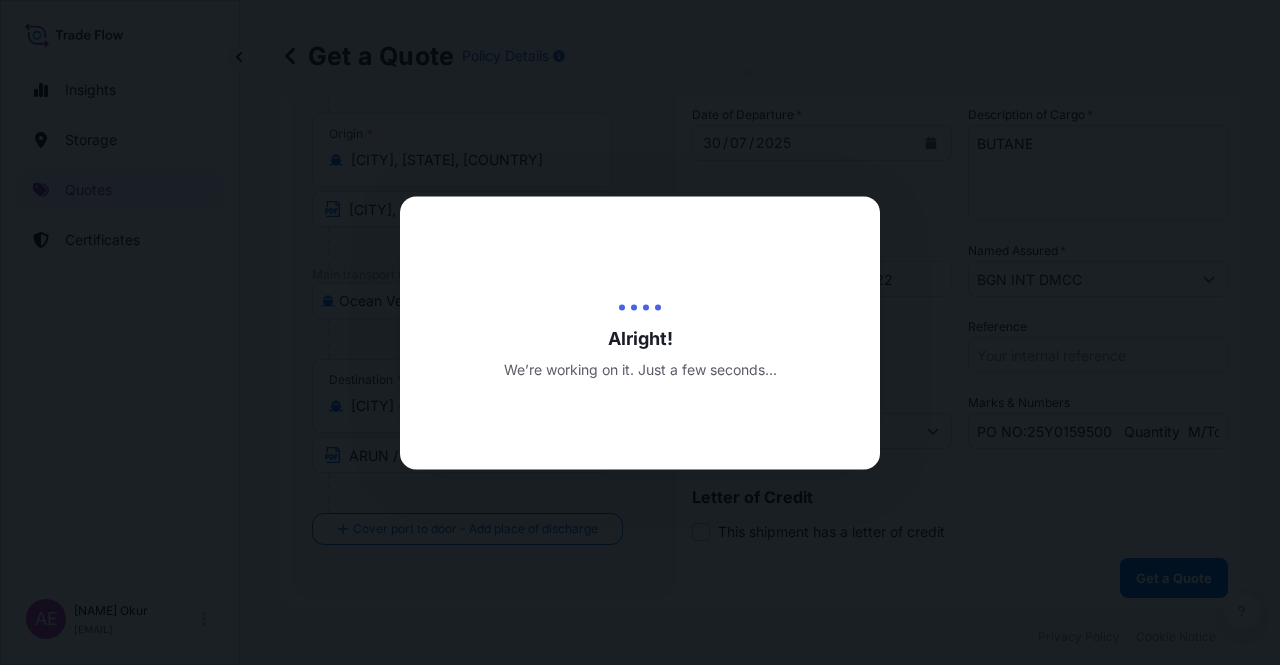 scroll, scrollTop: 0, scrollLeft: 0, axis: both 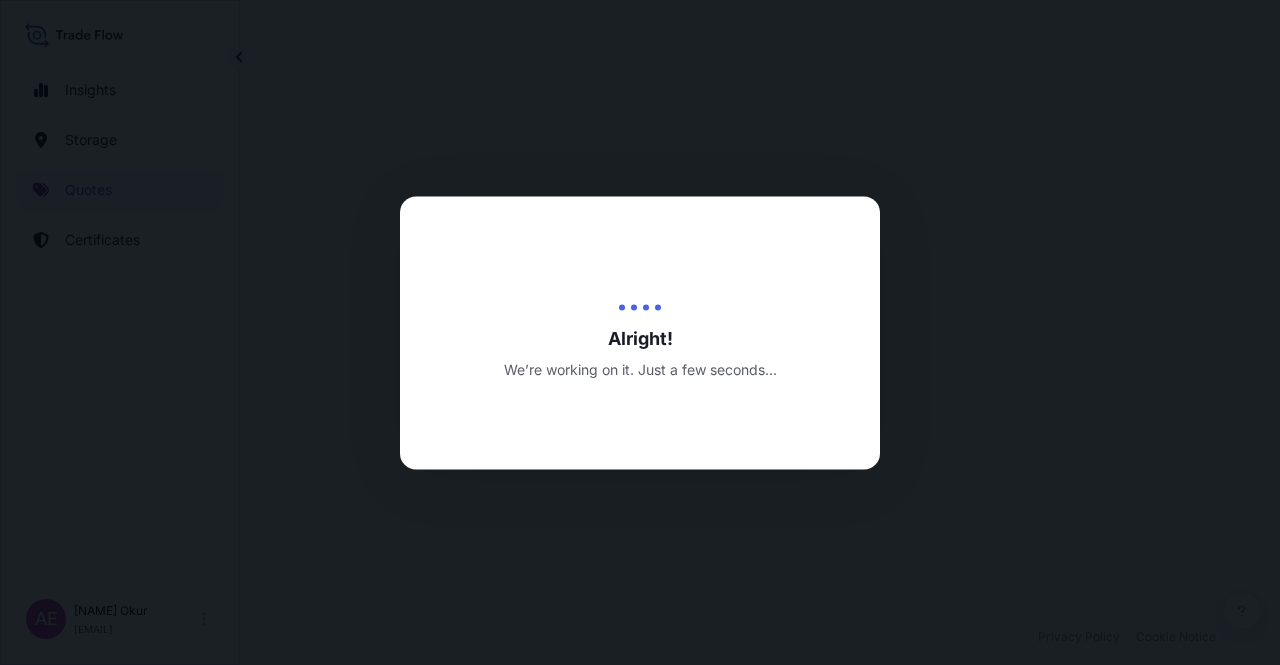select on "Ocean Vessel" 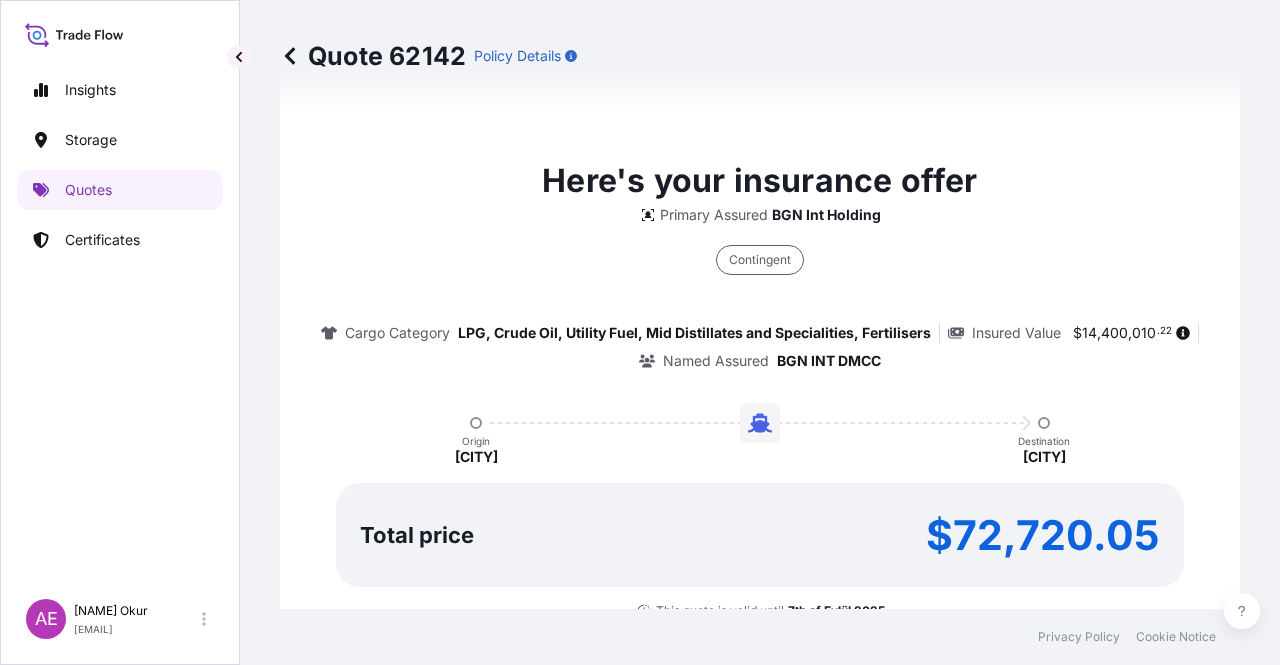 type on "08/08/2025" 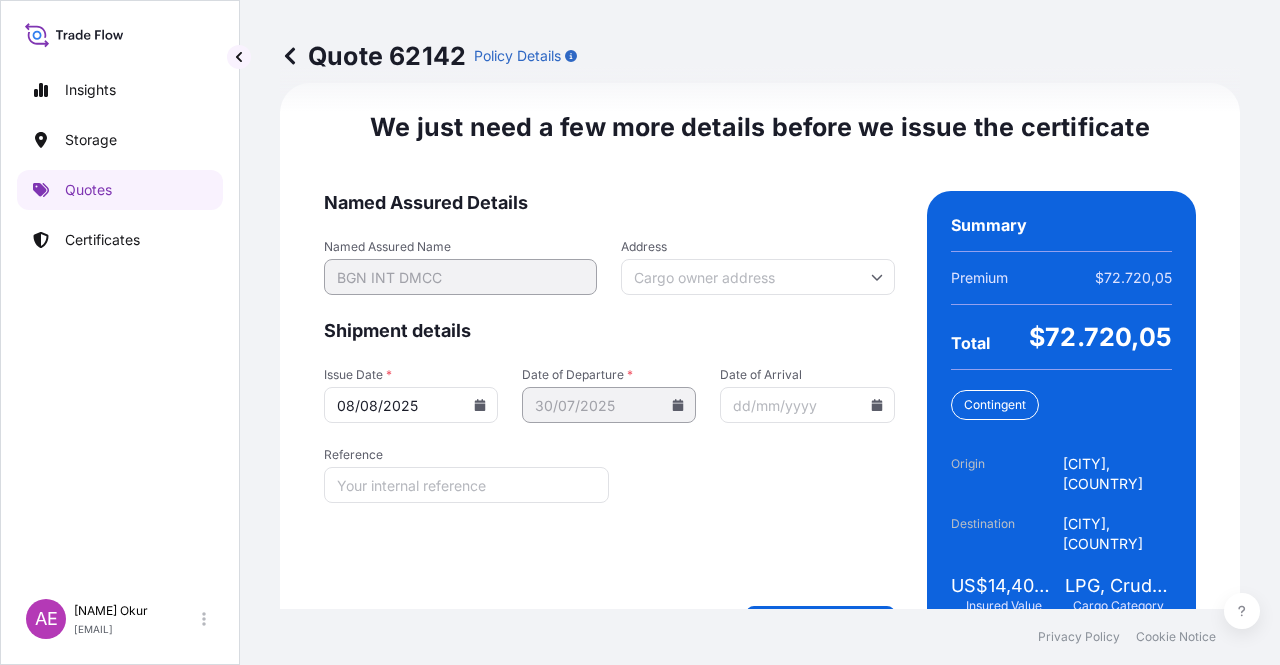scroll, scrollTop: 2556, scrollLeft: 0, axis: vertical 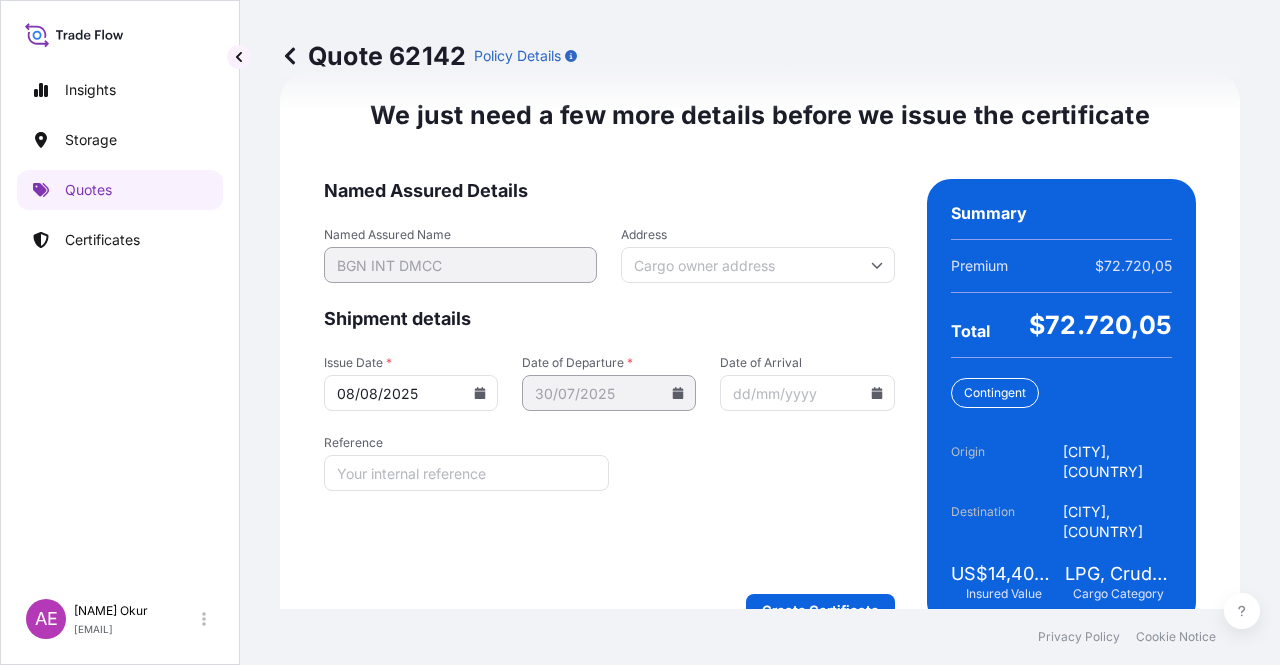 click on "Named Assured Details Named Assured Name   BGN INT DMCC Address   Shipment details Issue Date   * 08/08/2025 Date of Departure   * 30/07/2025 Date of Arrival   Reference   Create Certificate" at bounding box center (609, 402) 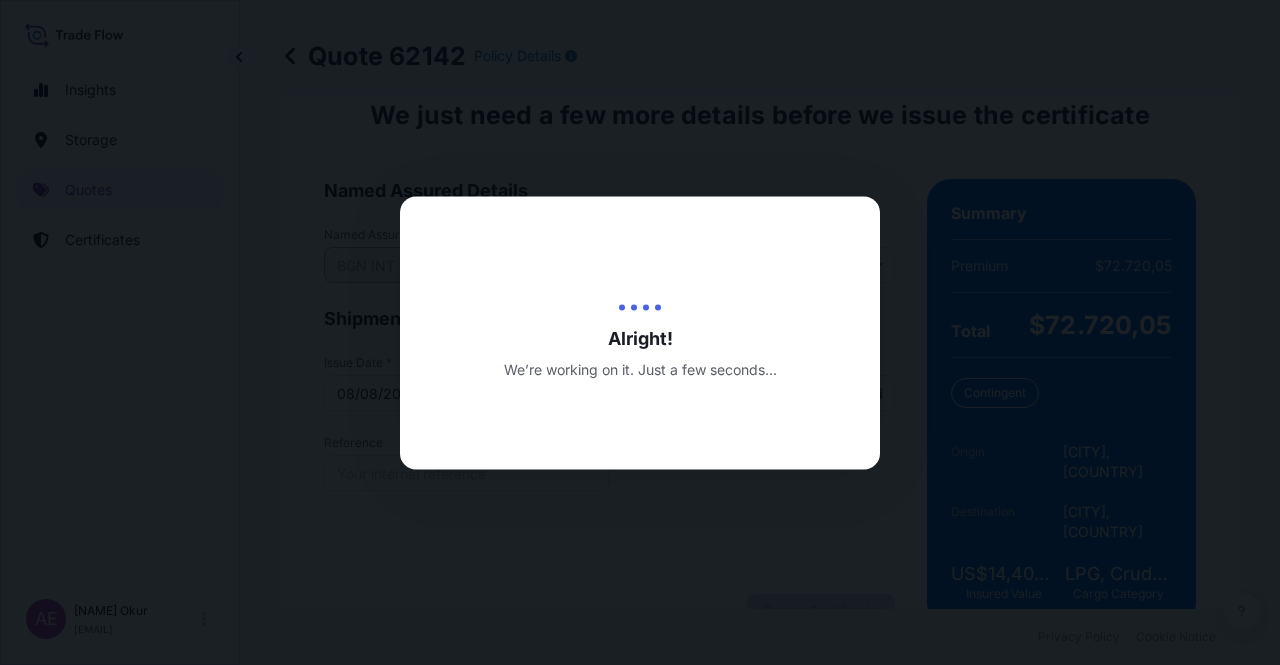 scroll, scrollTop: 0, scrollLeft: 0, axis: both 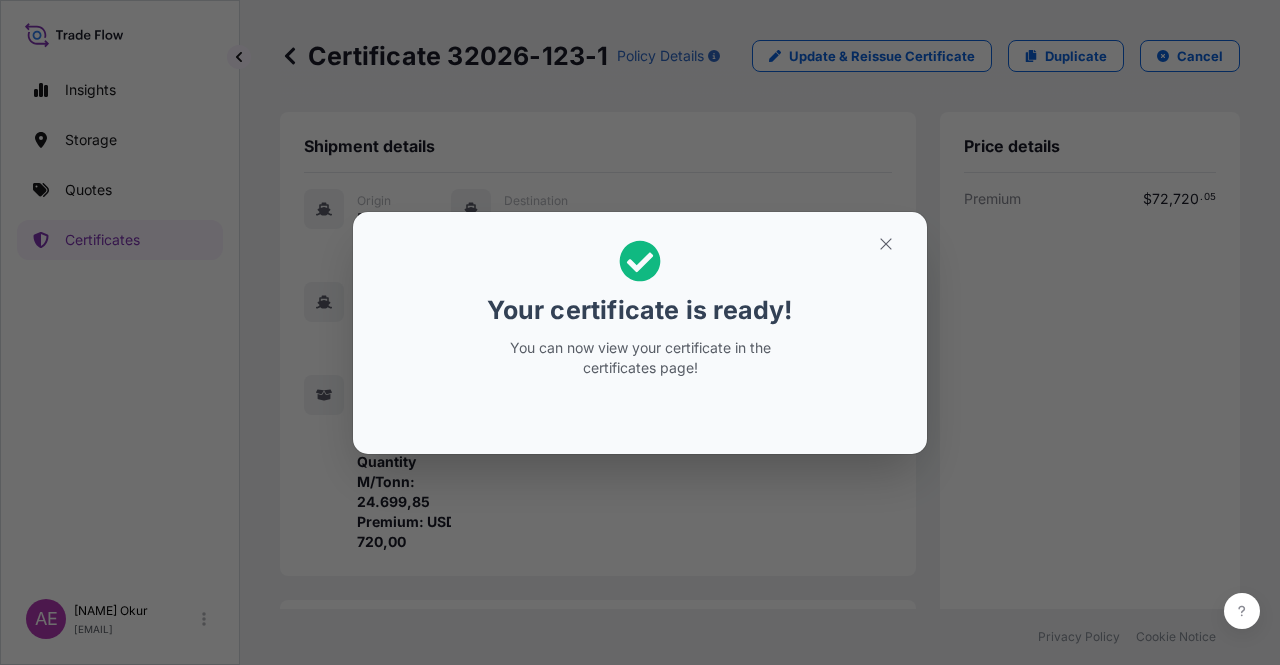 click on "Your certificate is ready! You can now view your certificate in the certificates page!" at bounding box center [640, 332] 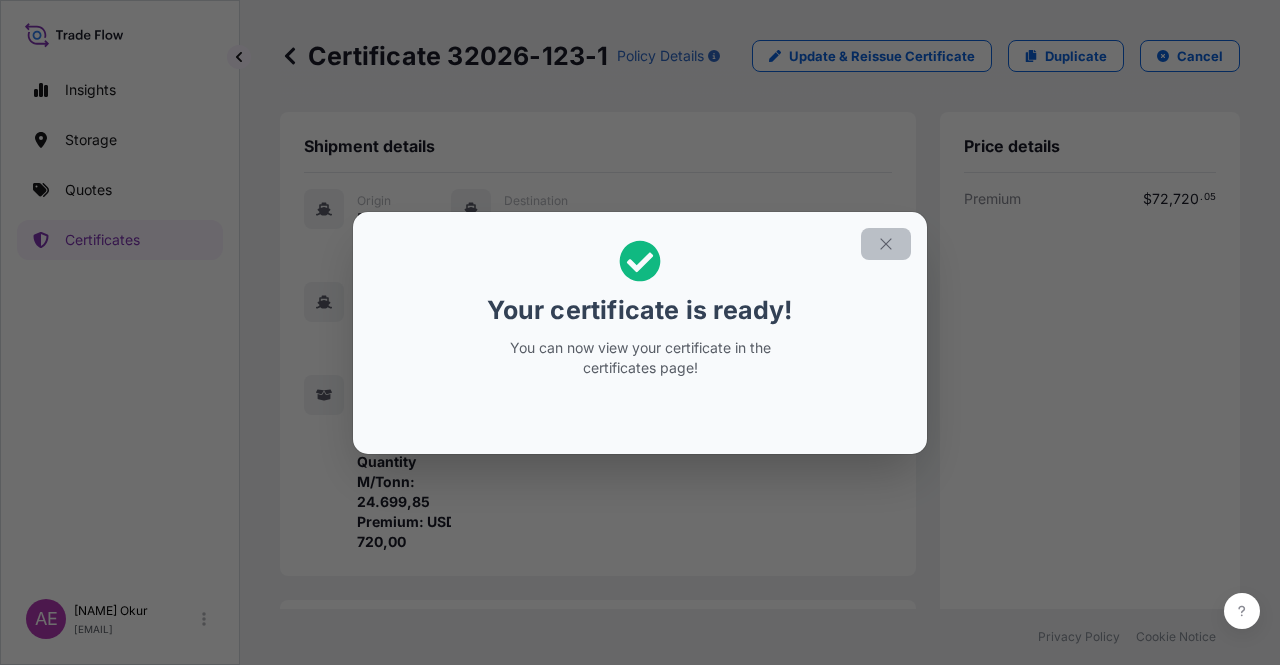 click 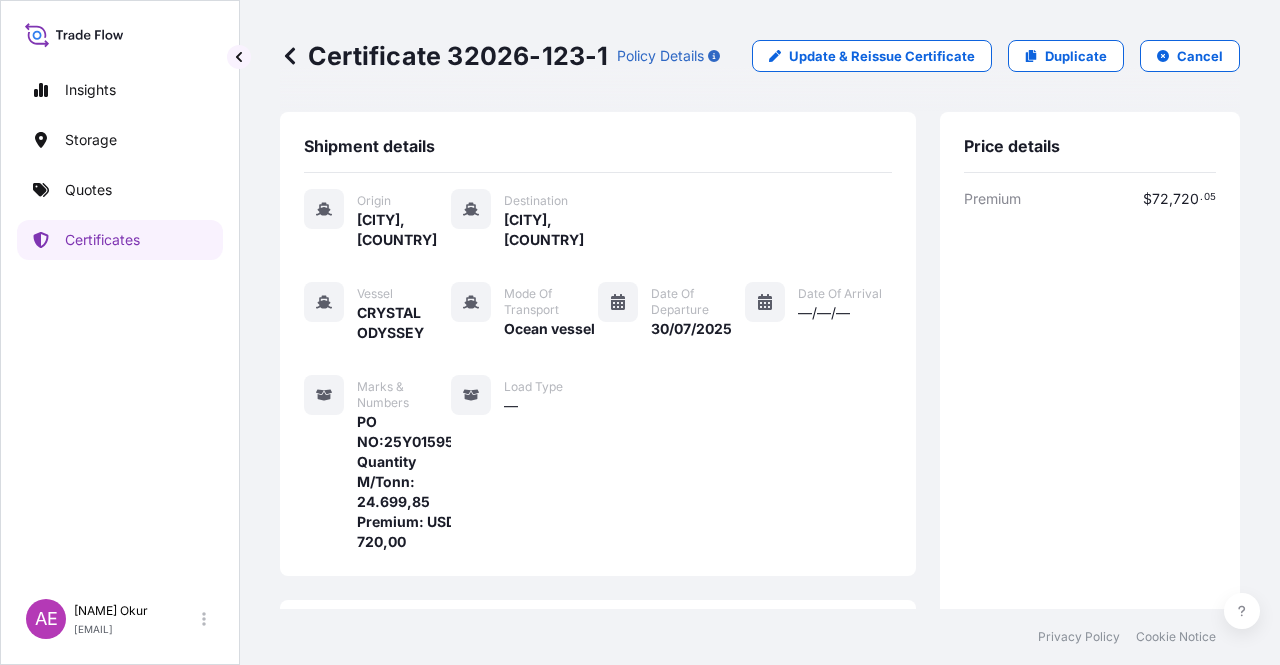 scroll, scrollTop: 520, scrollLeft: 0, axis: vertical 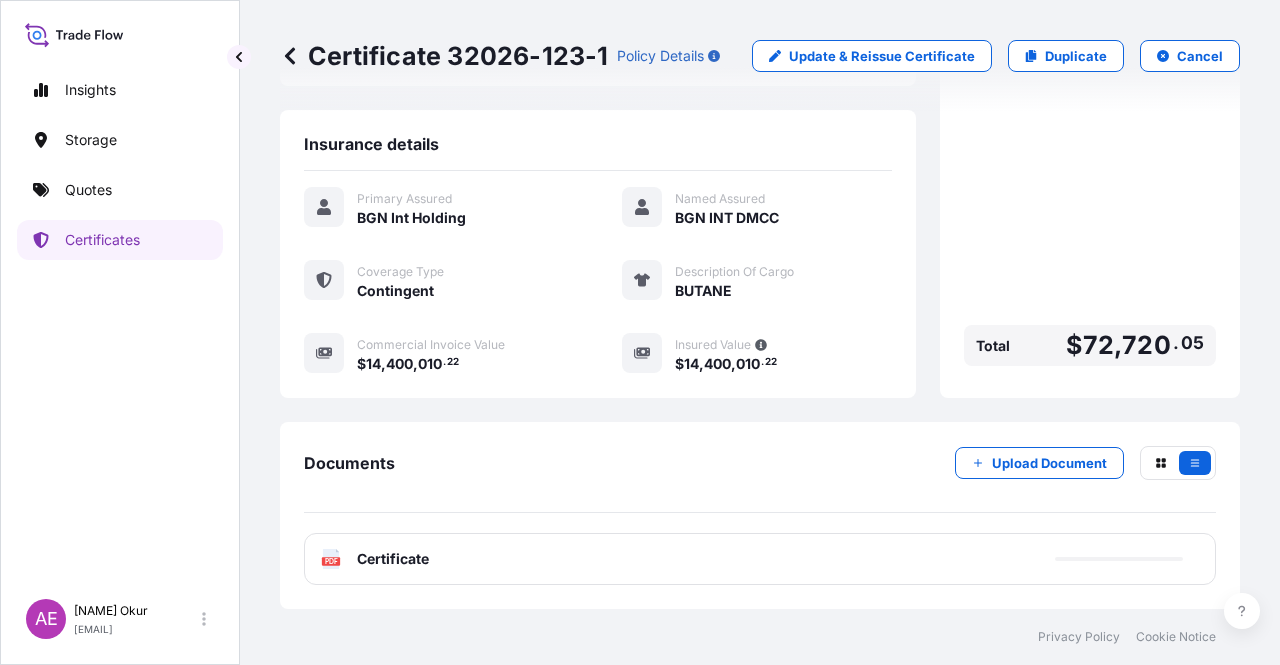 click on "Certificate" at bounding box center (393, 559) 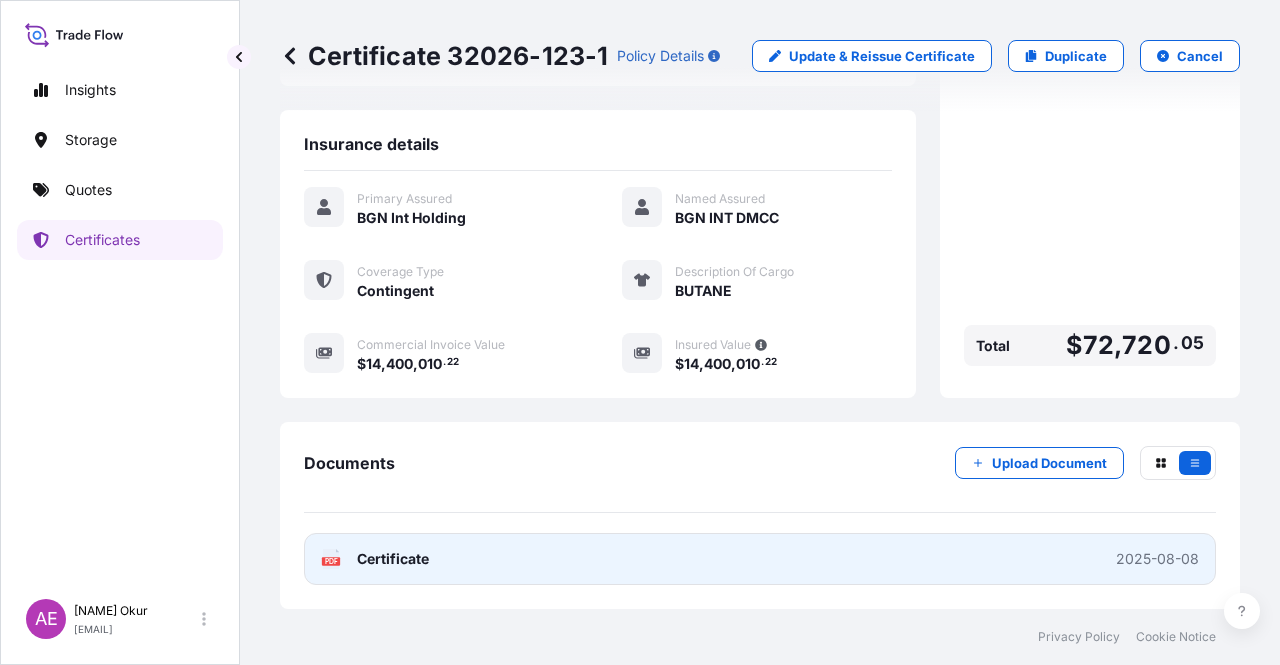 click on "Certificate" at bounding box center (393, 559) 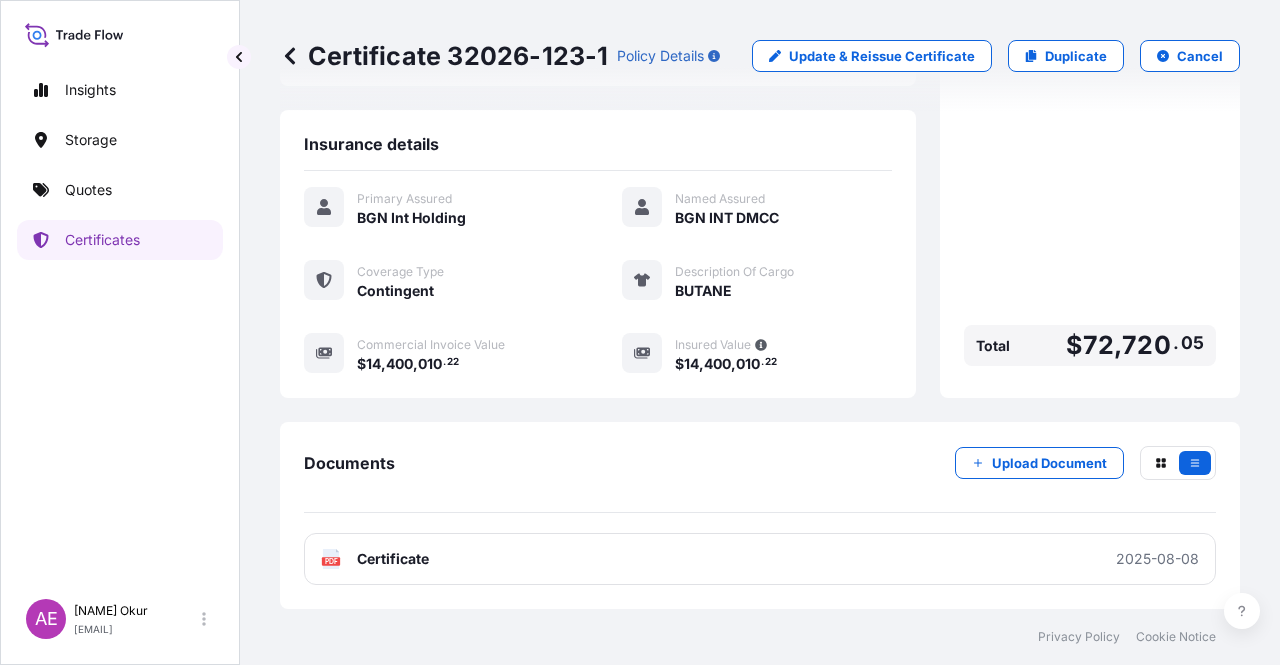 click on "Quotes" at bounding box center [120, 190] 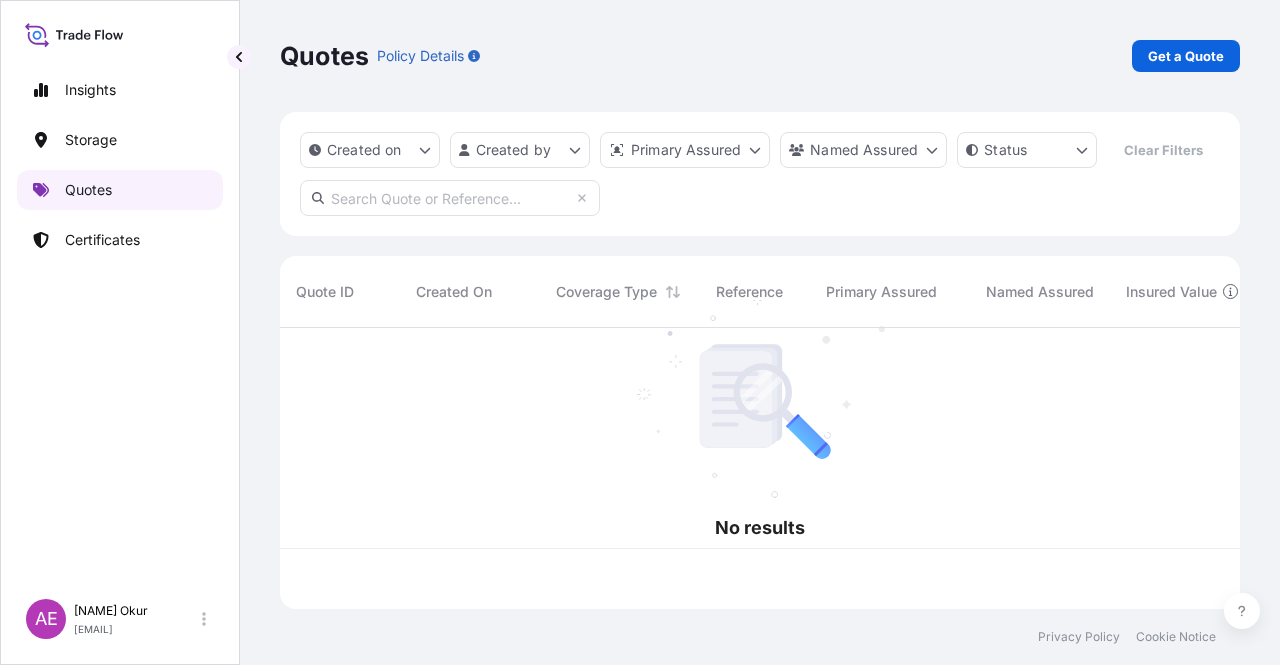 scroll, scrollTop: 0, scrollLeft: 0, axis: both 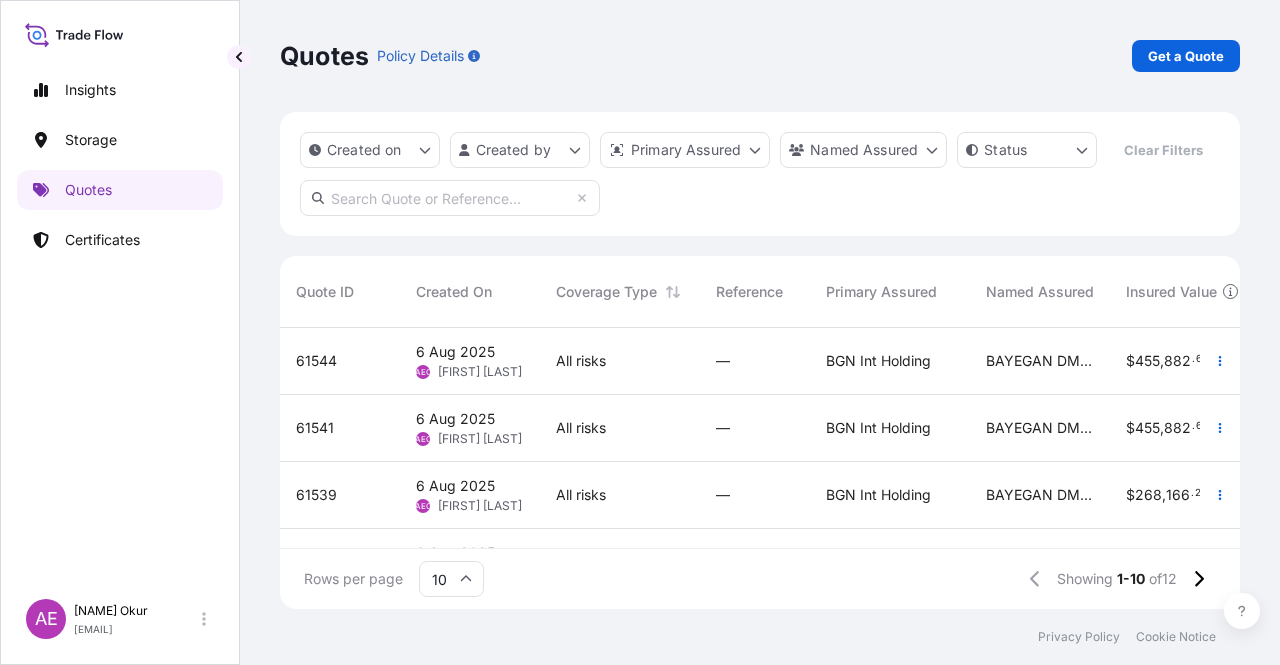 click on "Quotes Policy Details Get a Quote" at bounding box center (760, 56) 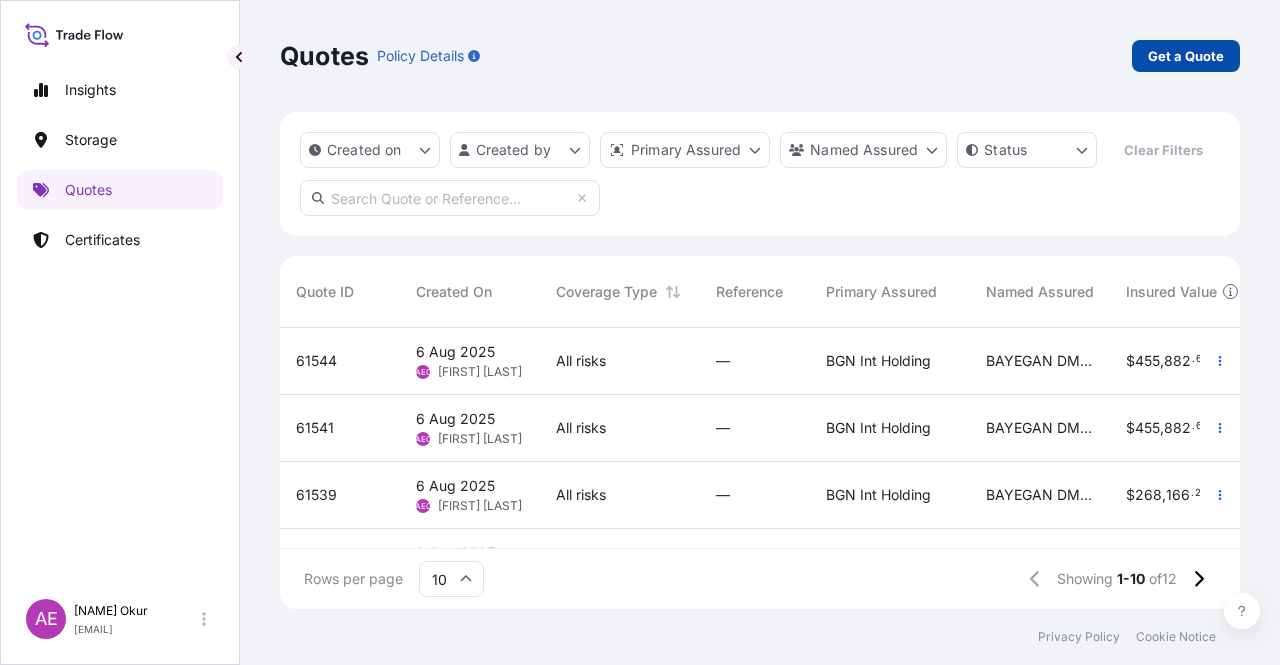 click on "Get a Quote" at bounding box center (1186, 56) 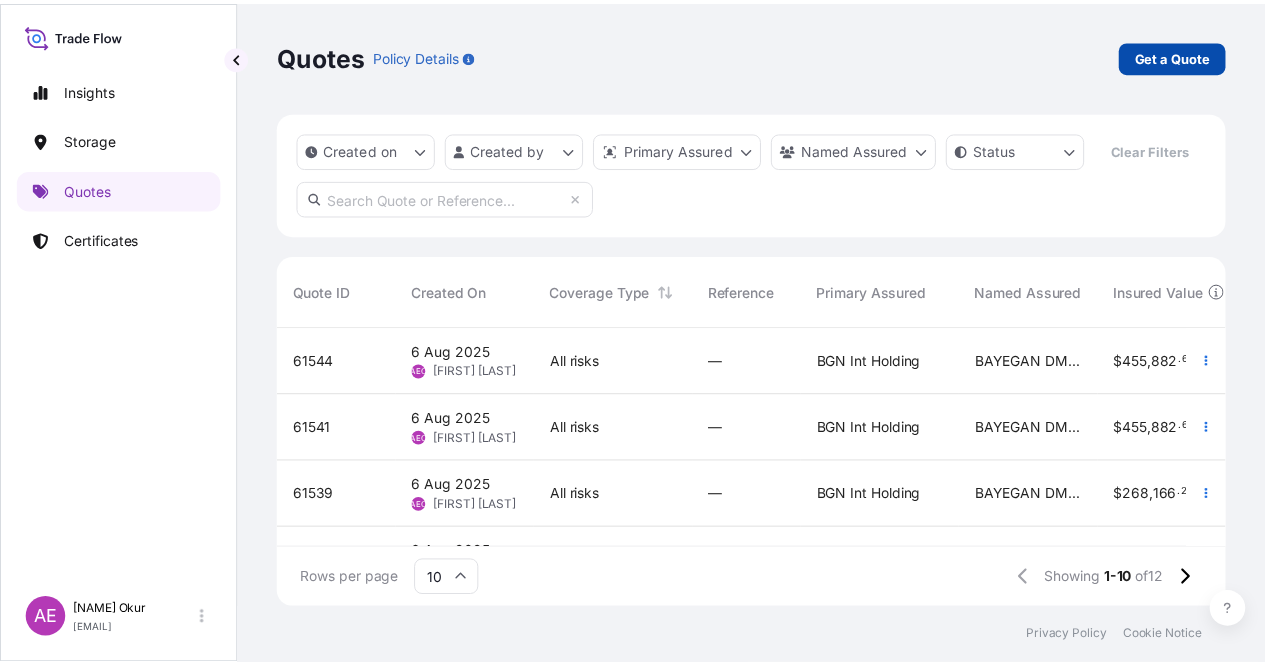 scroll, scrollTop: 32, scrollLeft: 0, axis: vertical 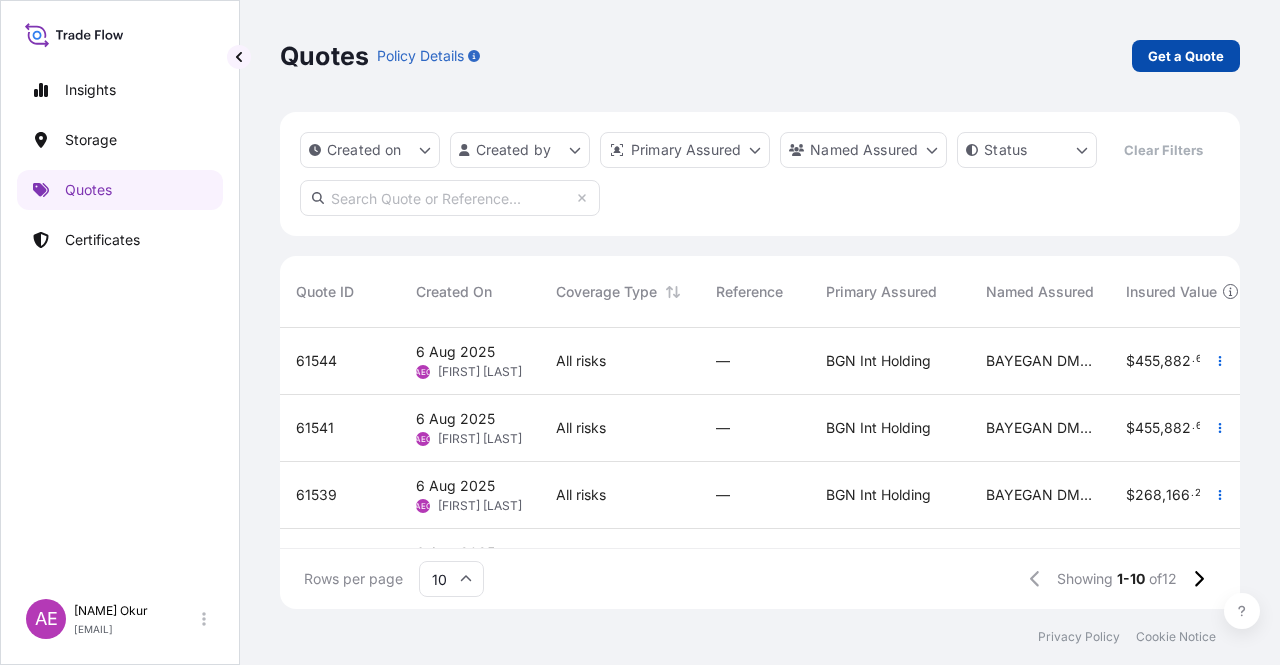 select on "Ocean Vessel" 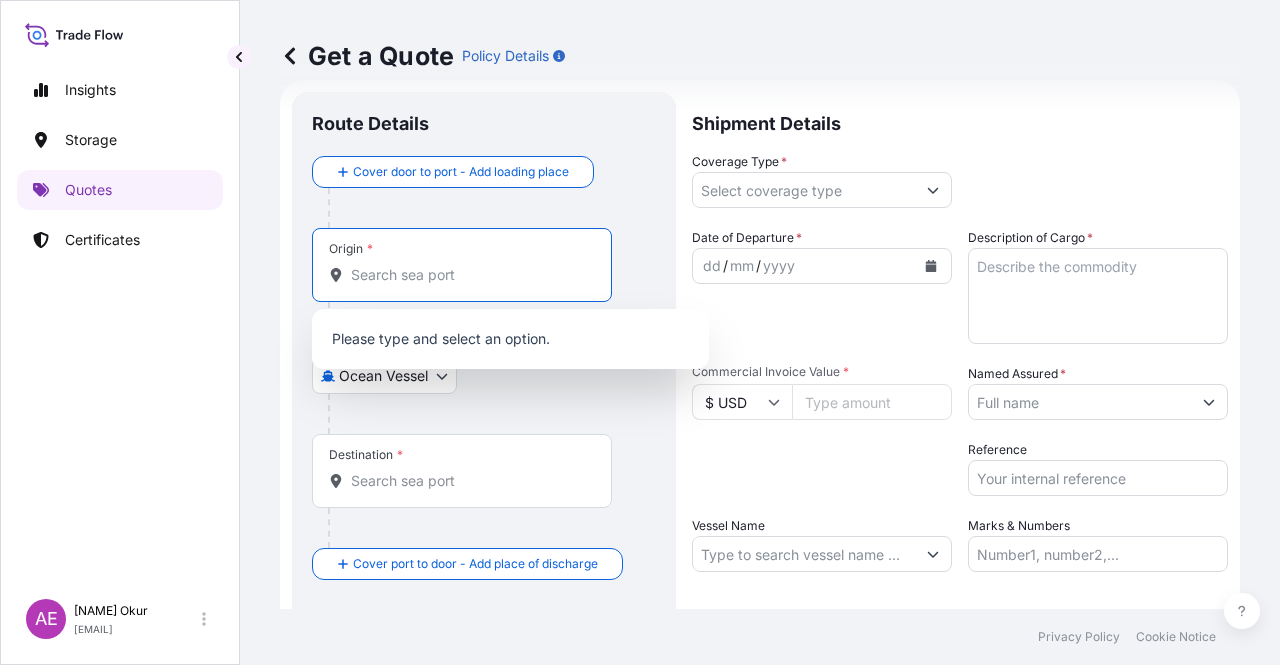 click on "Origin *" at bounding box center [469, 275] 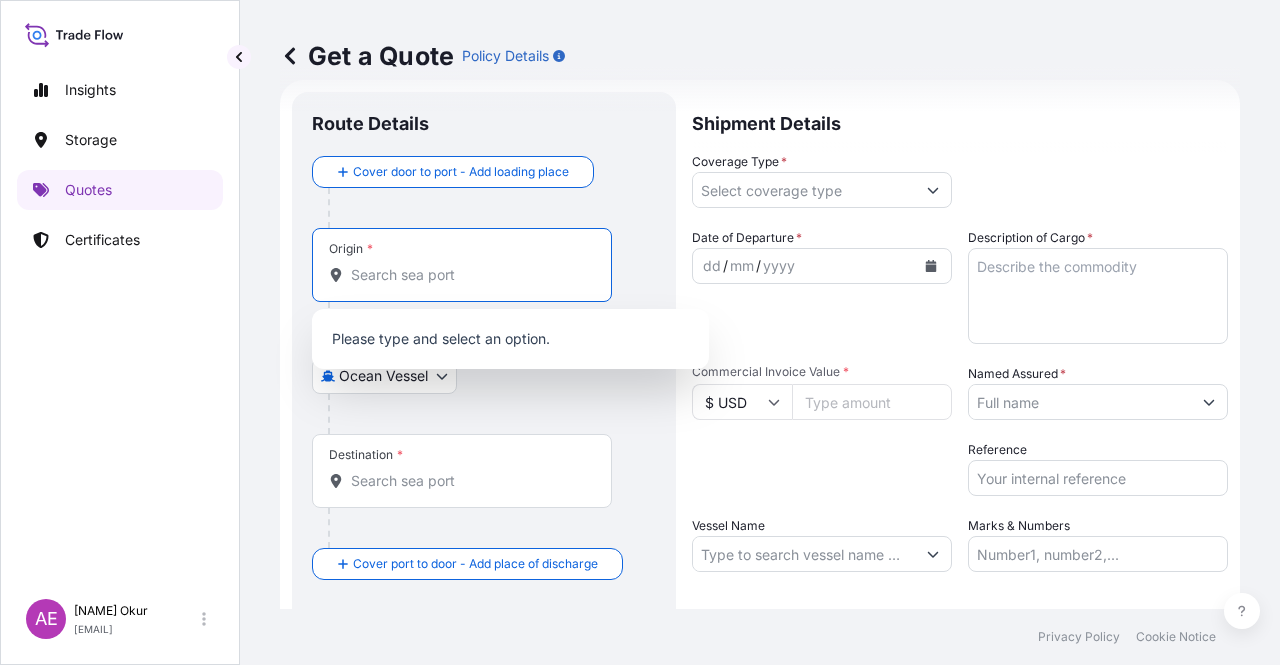 paste on "SIKKA" 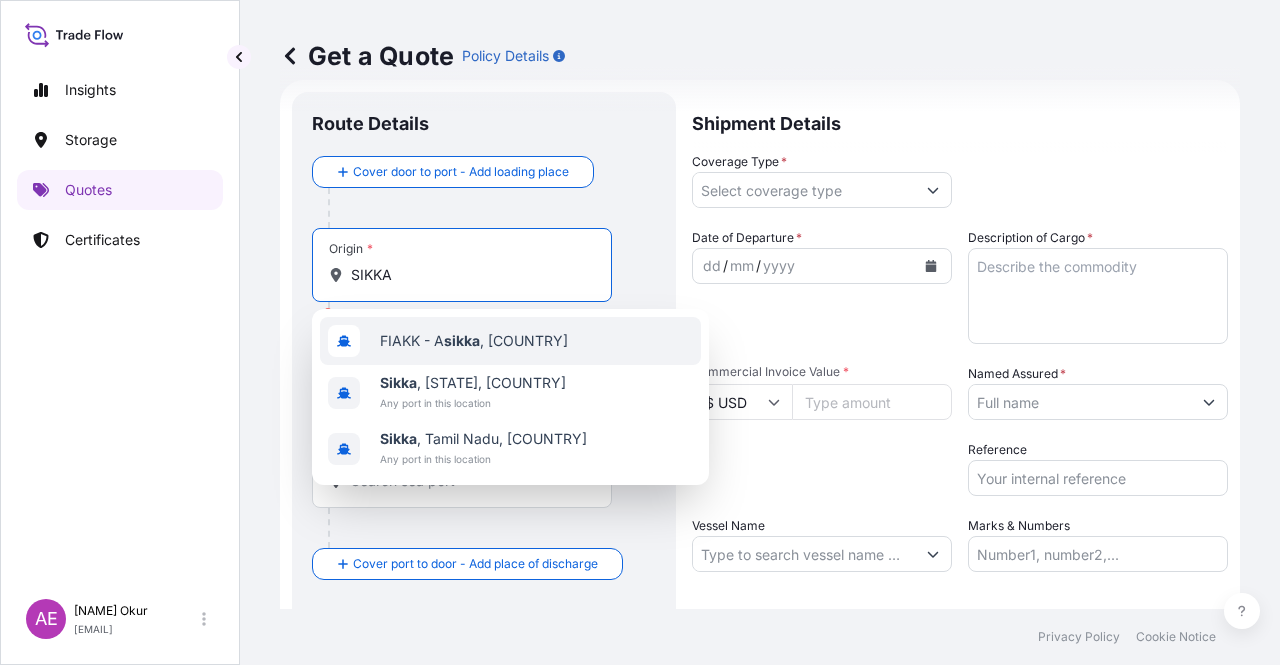 drag, startPoint x: 208, startPoint y: 273, endPoint x: 14, endPoint y: 263, distance: 194.25757 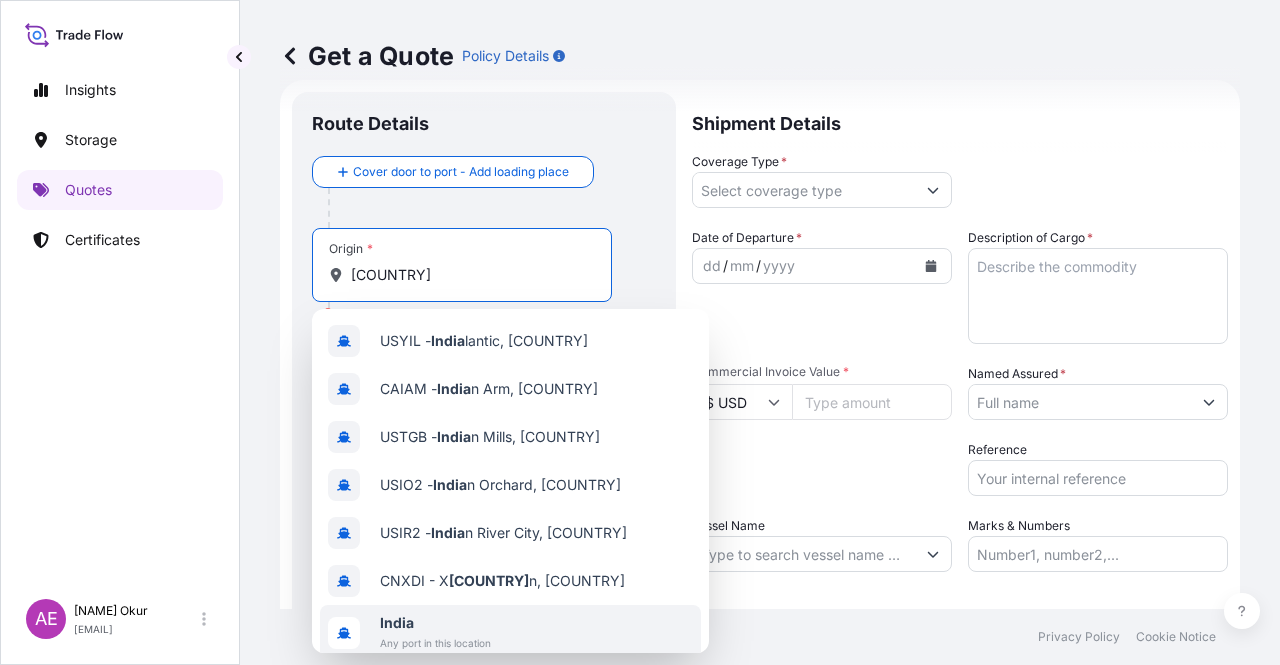 click on "[COUNTRY] Any port in this location" at bounding box center [510, 633] 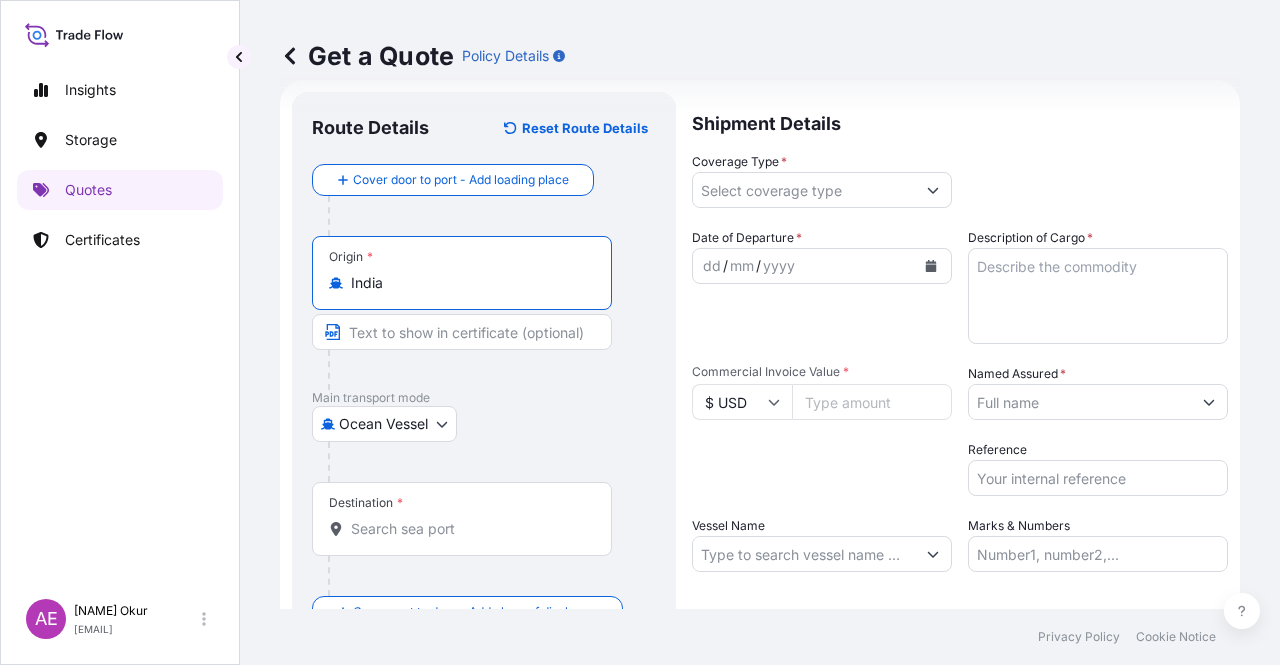 type on "India" 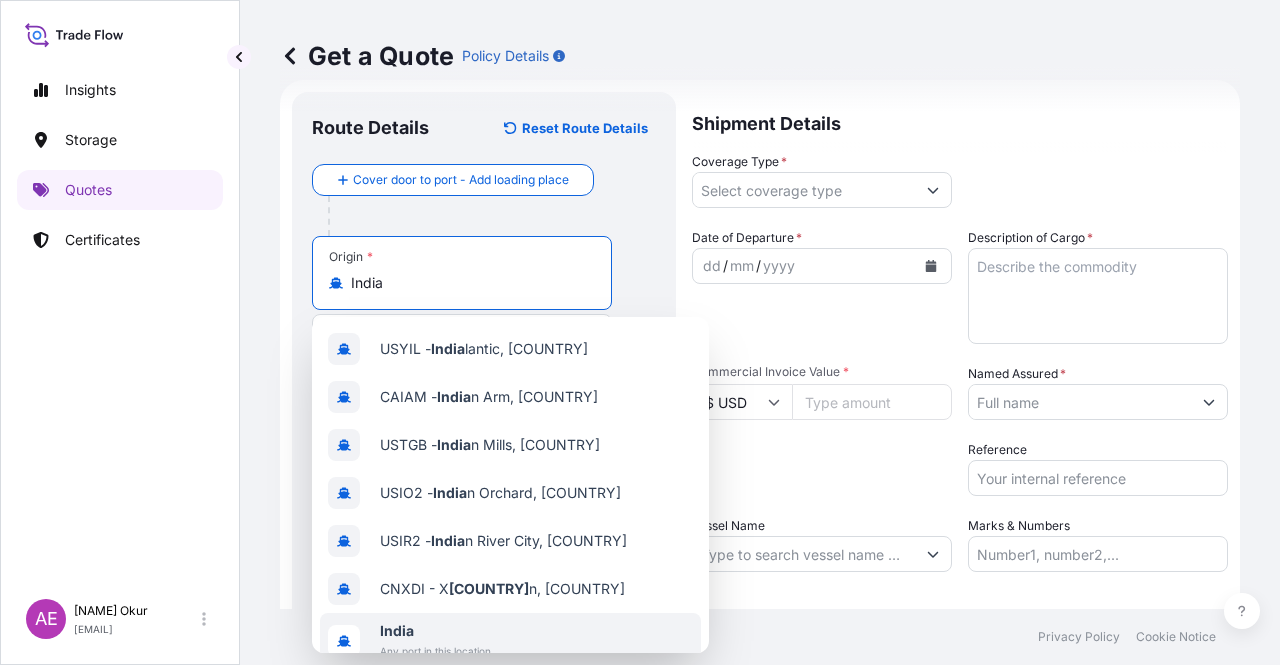 click on "India" at bounding box center [435, 631] 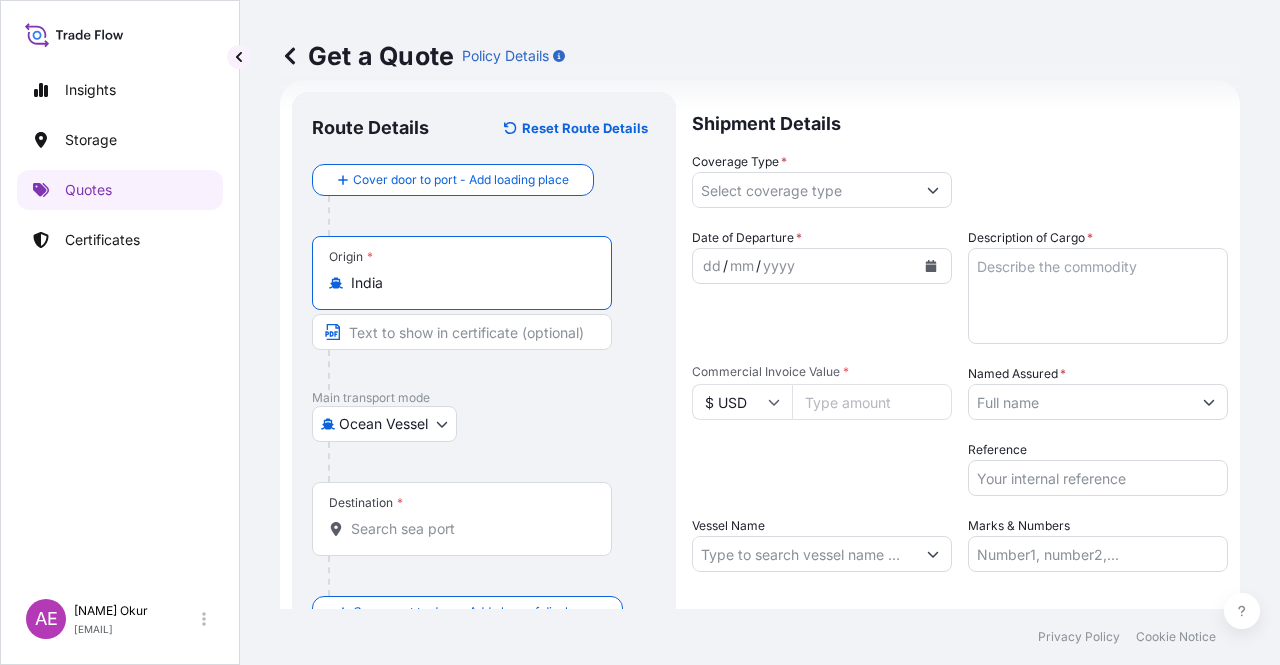 click at bounding box center (462, 332) 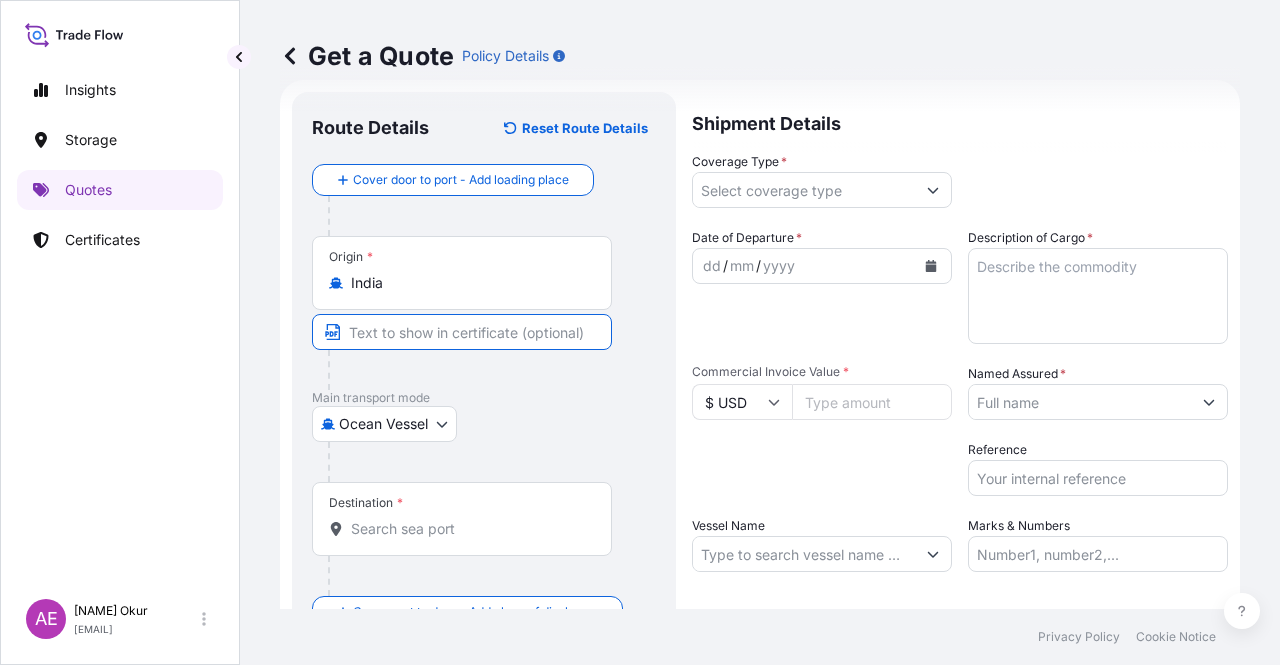 paste on "SIKKA" 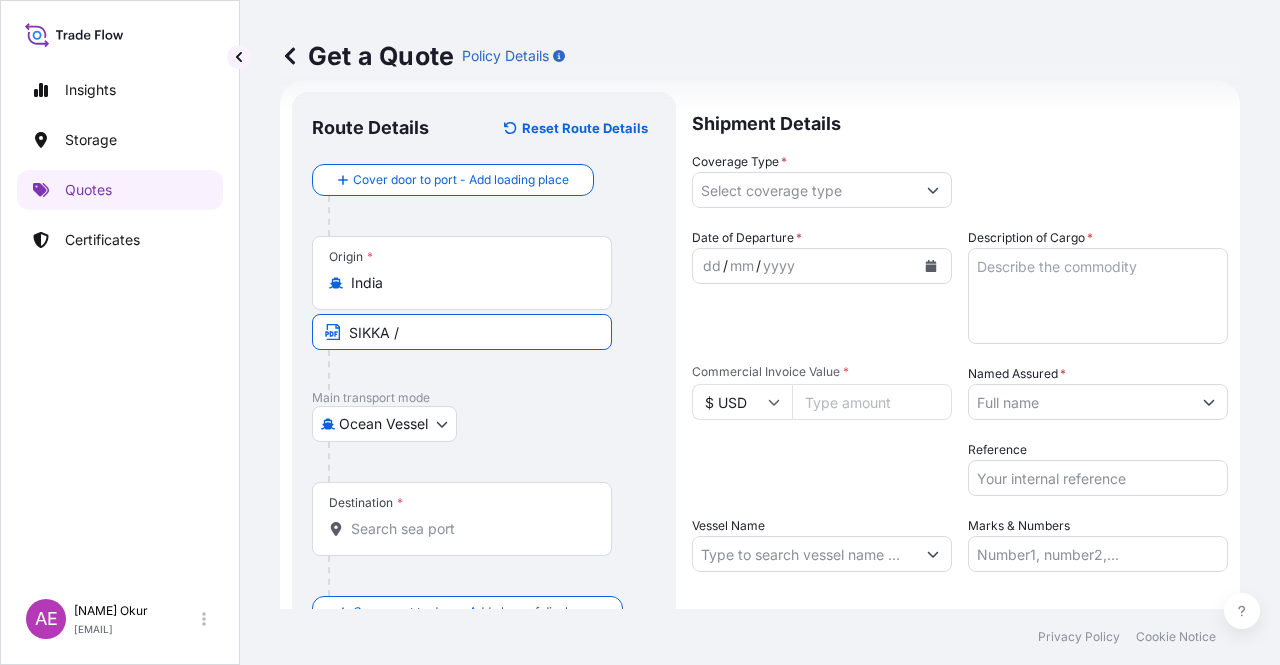 paste on "[COUNTRY]" 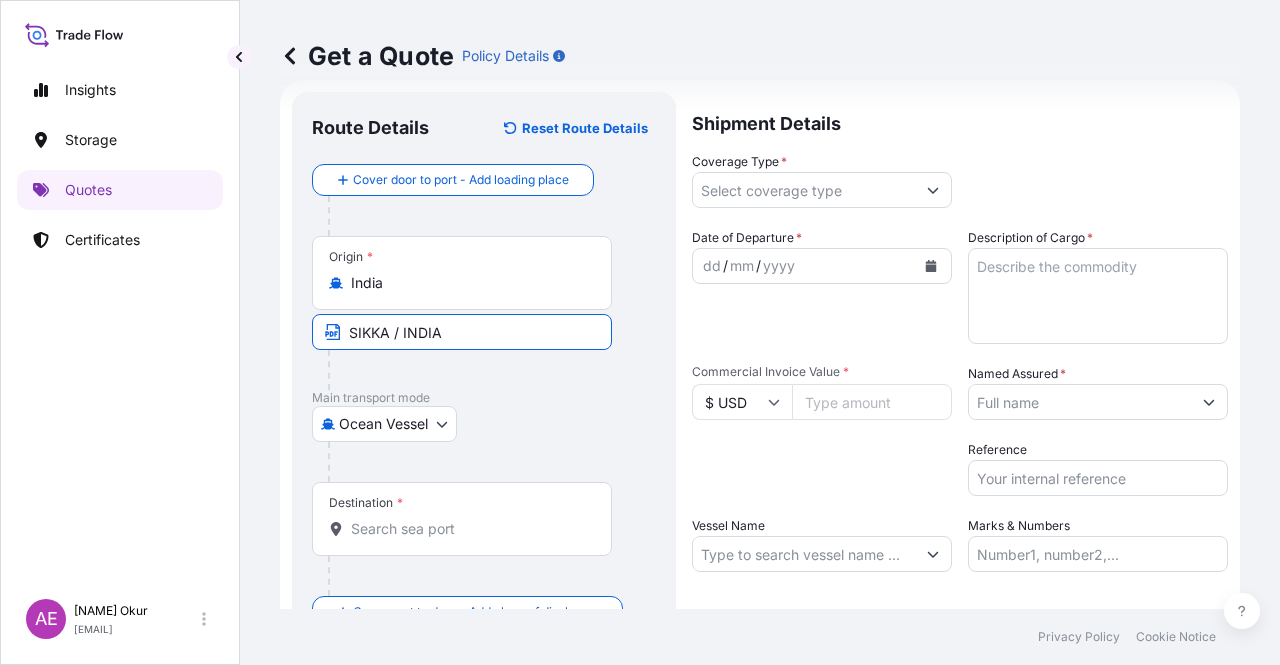 type on "SIKKA / INDIA" 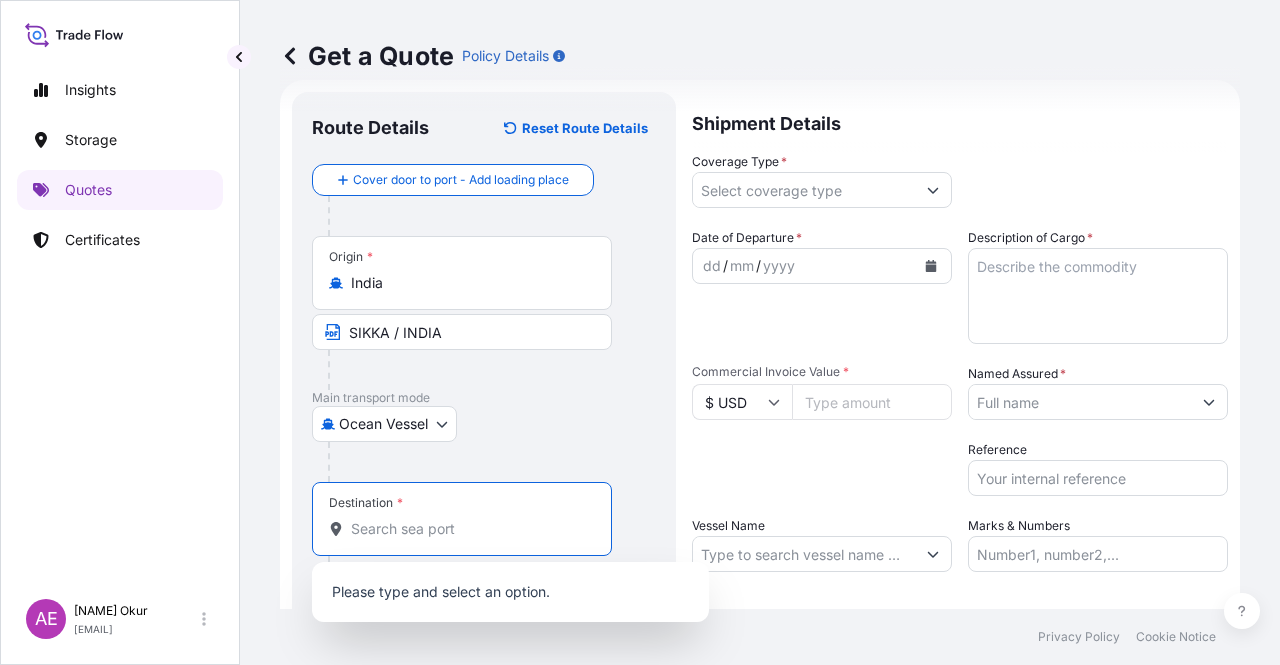 click on "Destination *" at bounding box center [469, 529] 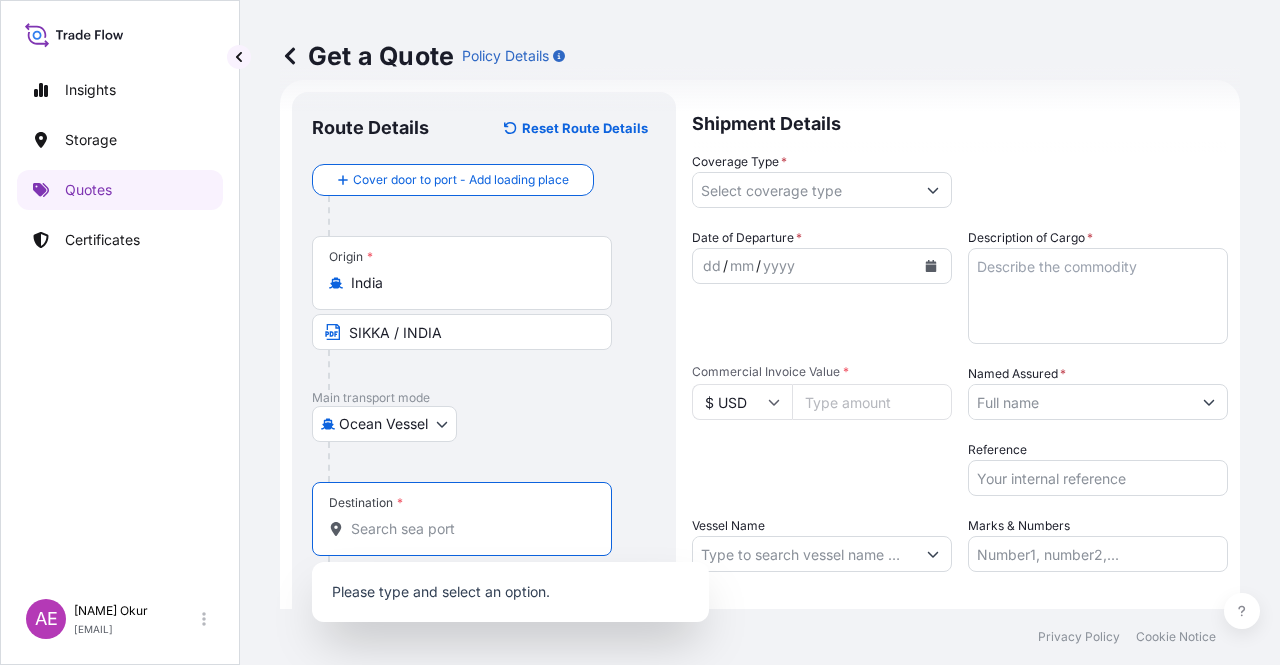 paste on "SUEZ" 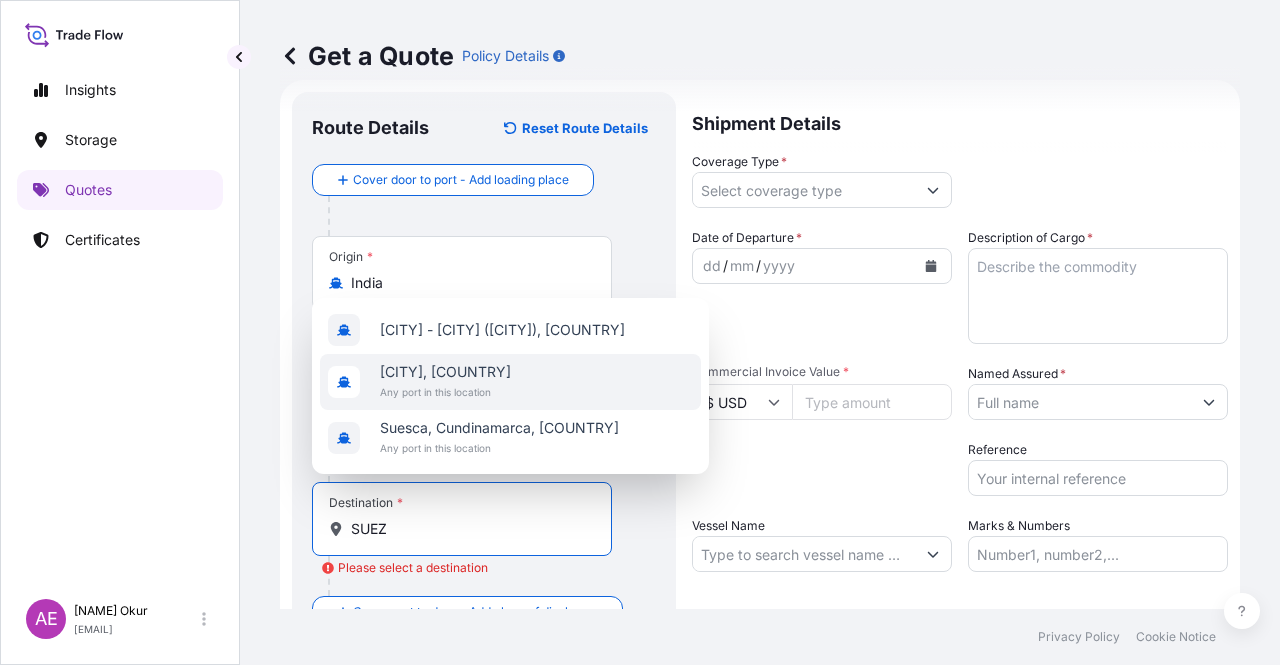 click on "Suez, [COUNTRY] Any port in this location" at bounding box center (510, 382) 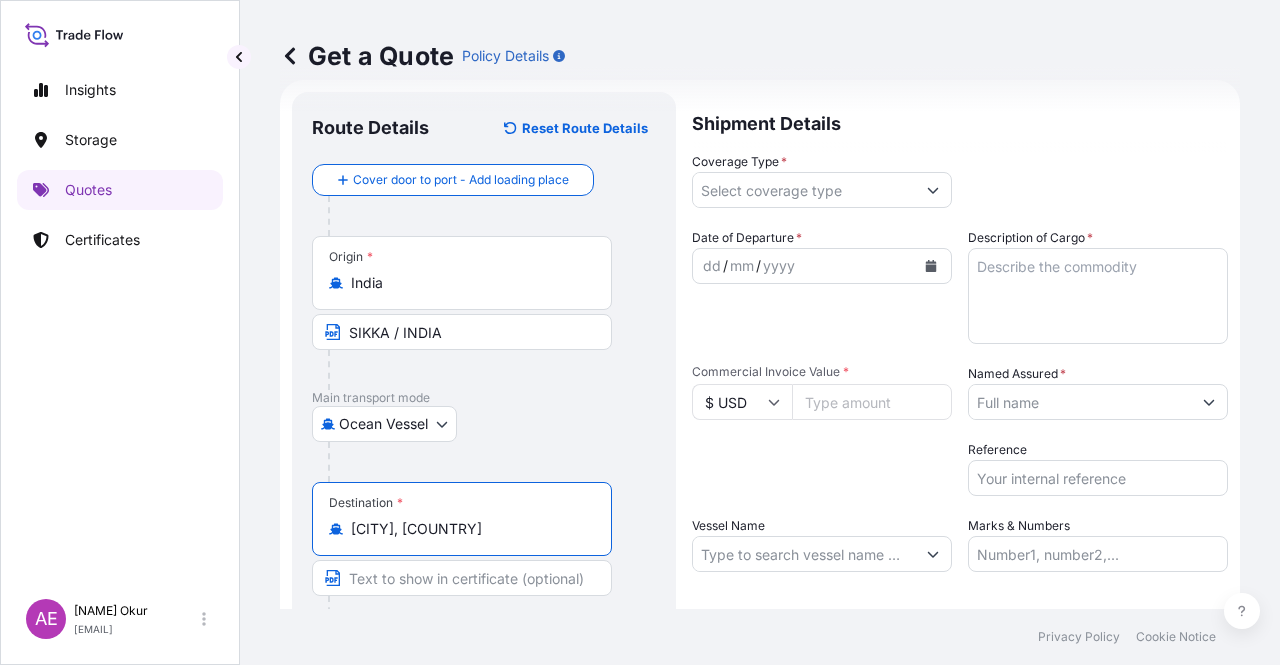 type on "[CITY], [COUNTRY]" 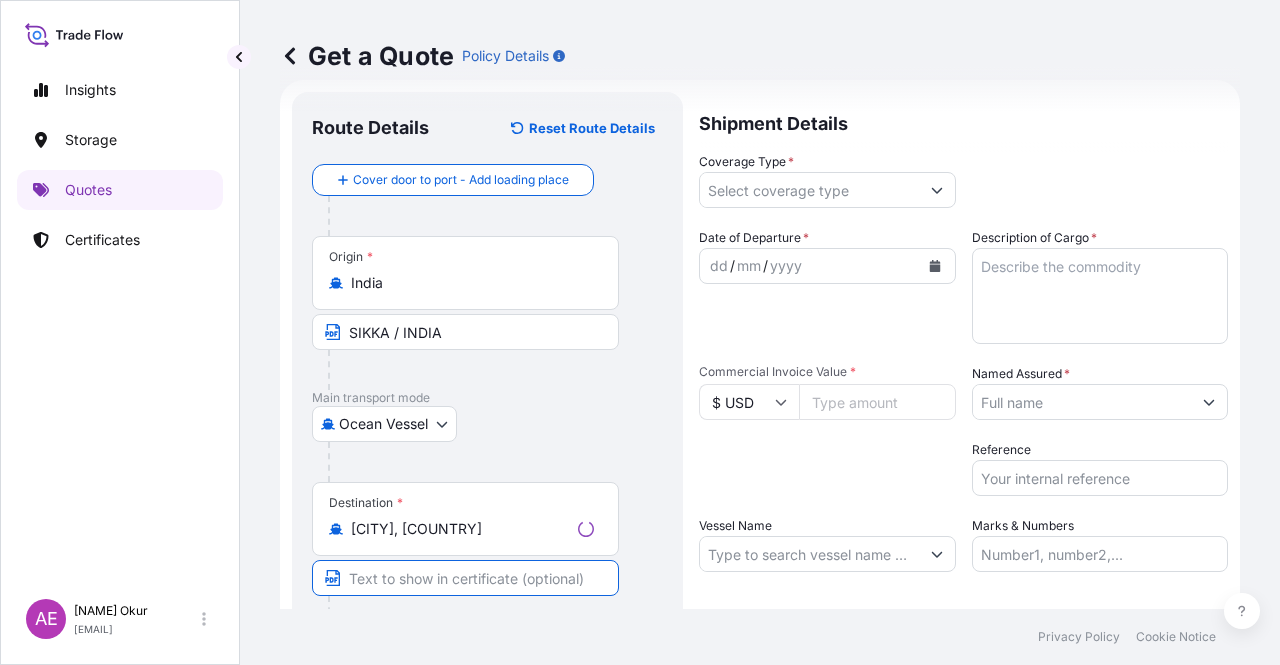paste on "SUEZ" 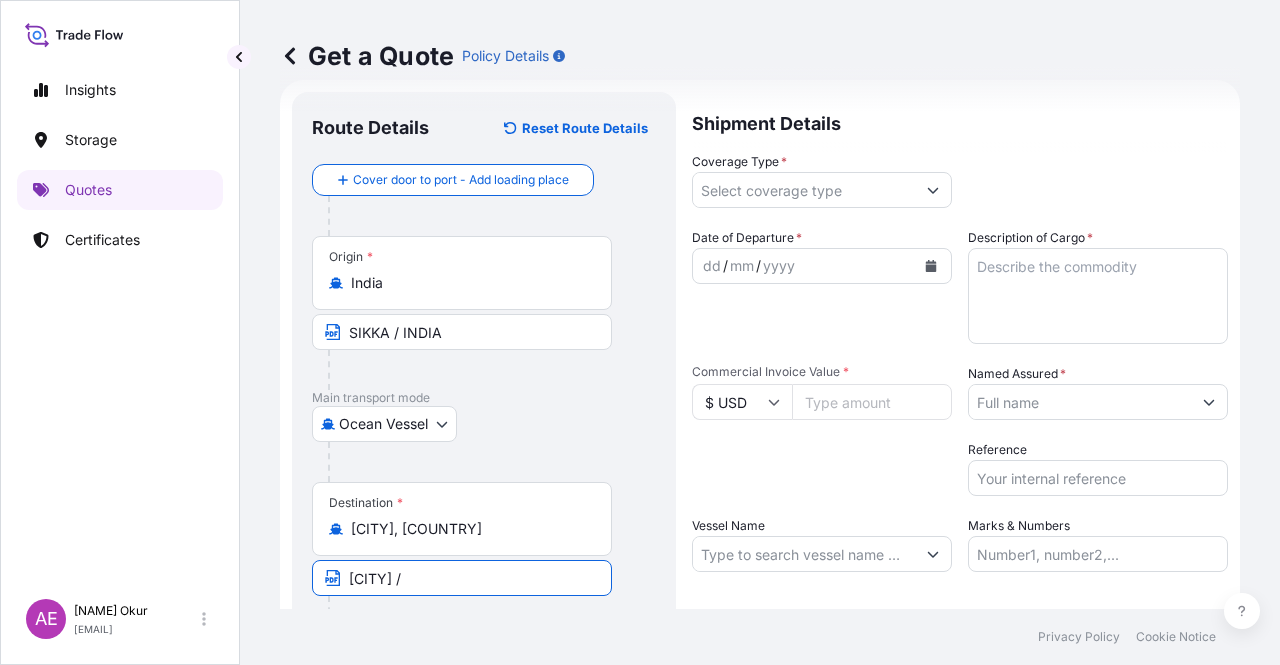 paste on "[COUNTRY]" 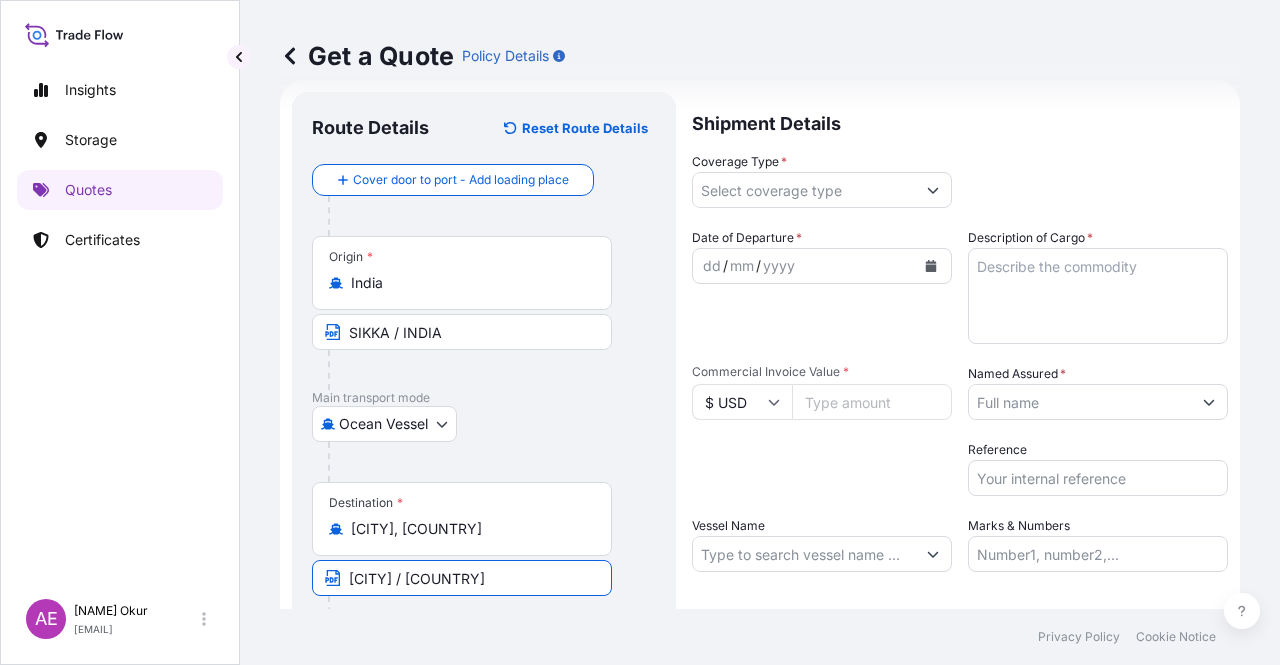 type on "[CITY] / [COUNTRY]" 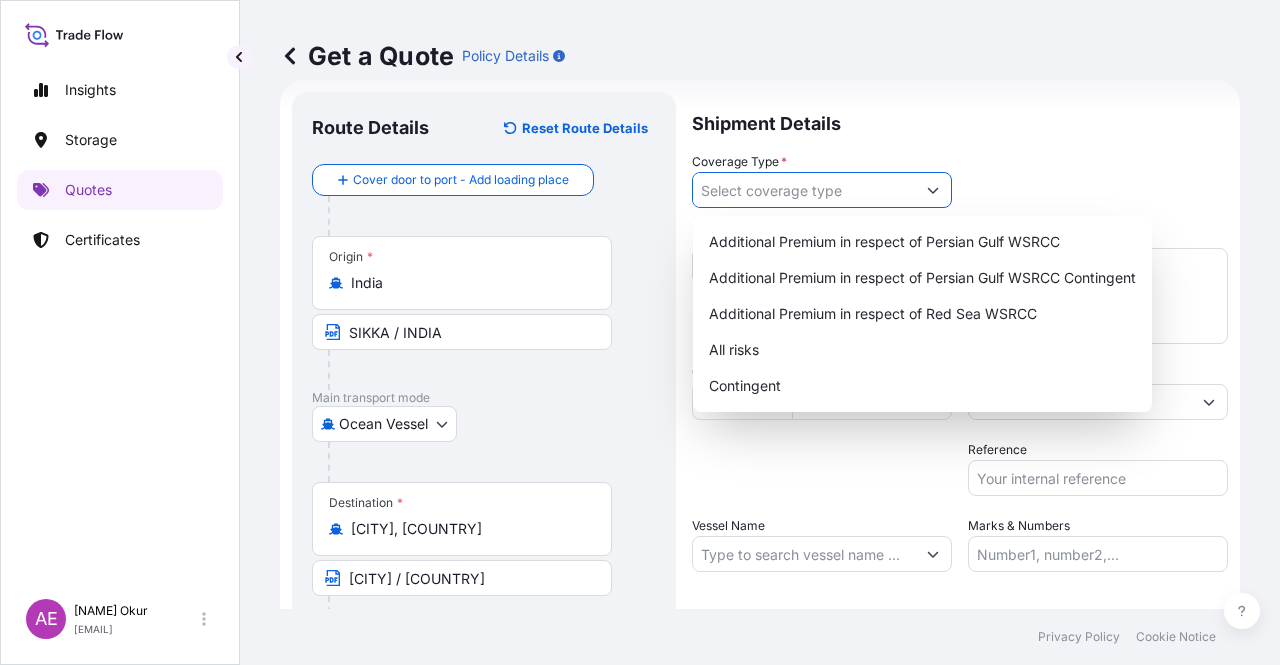 click on "Coverage Type *" at bounding box center (804, 190) 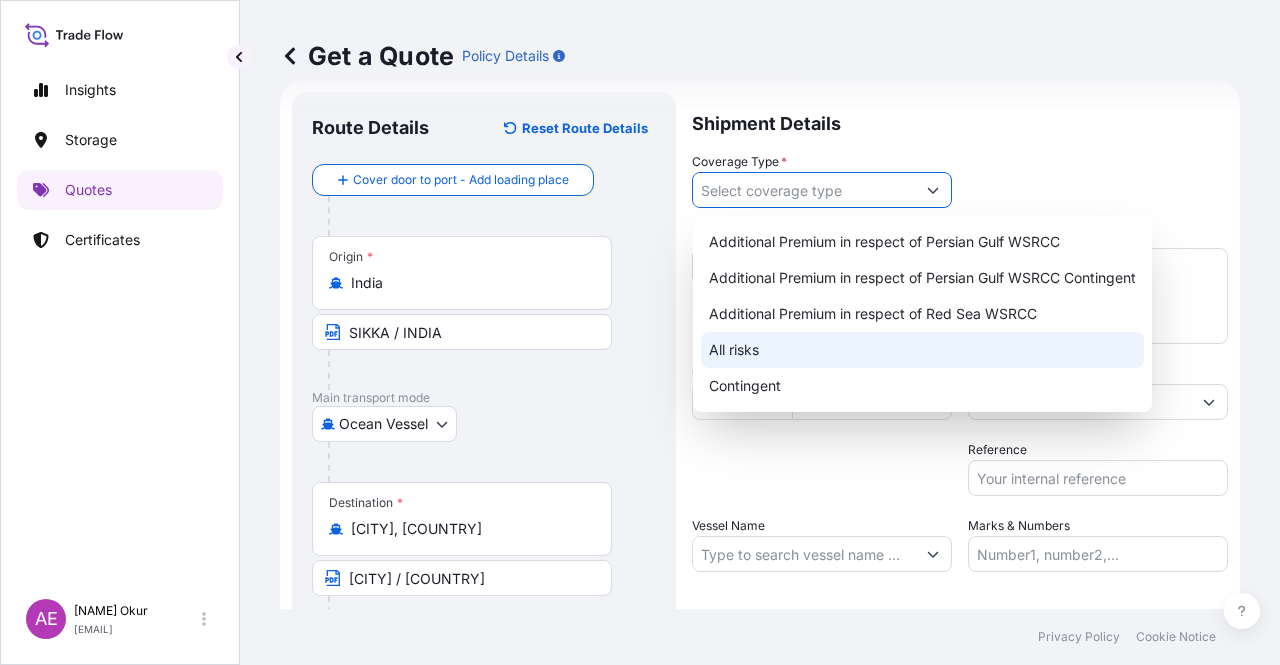 click on "All risks" at bounding box center (922, 350) 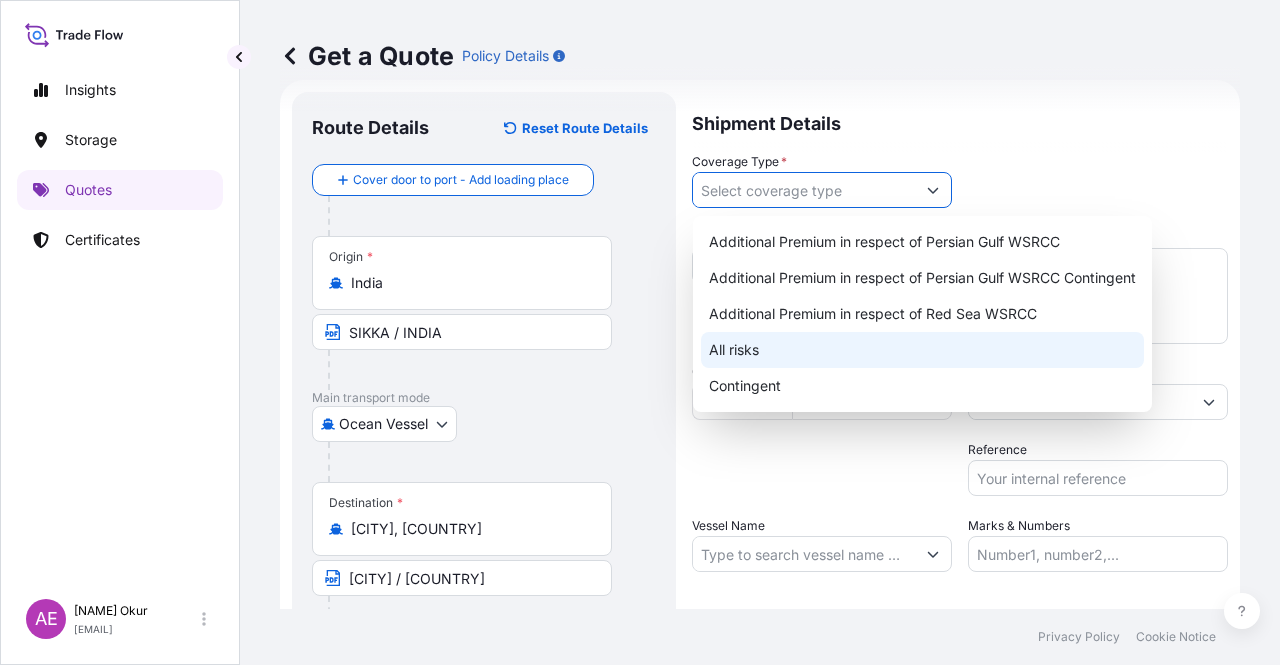 type on "All risks" 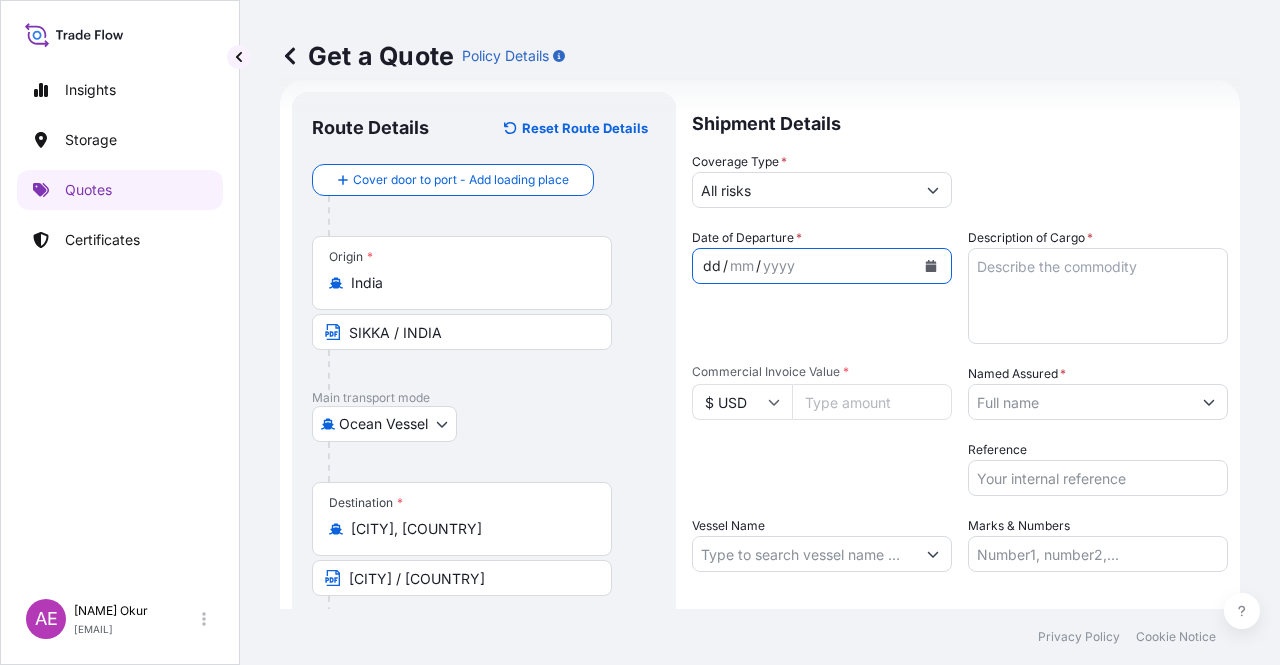 click on "dd" at bounding box center [712, 266] 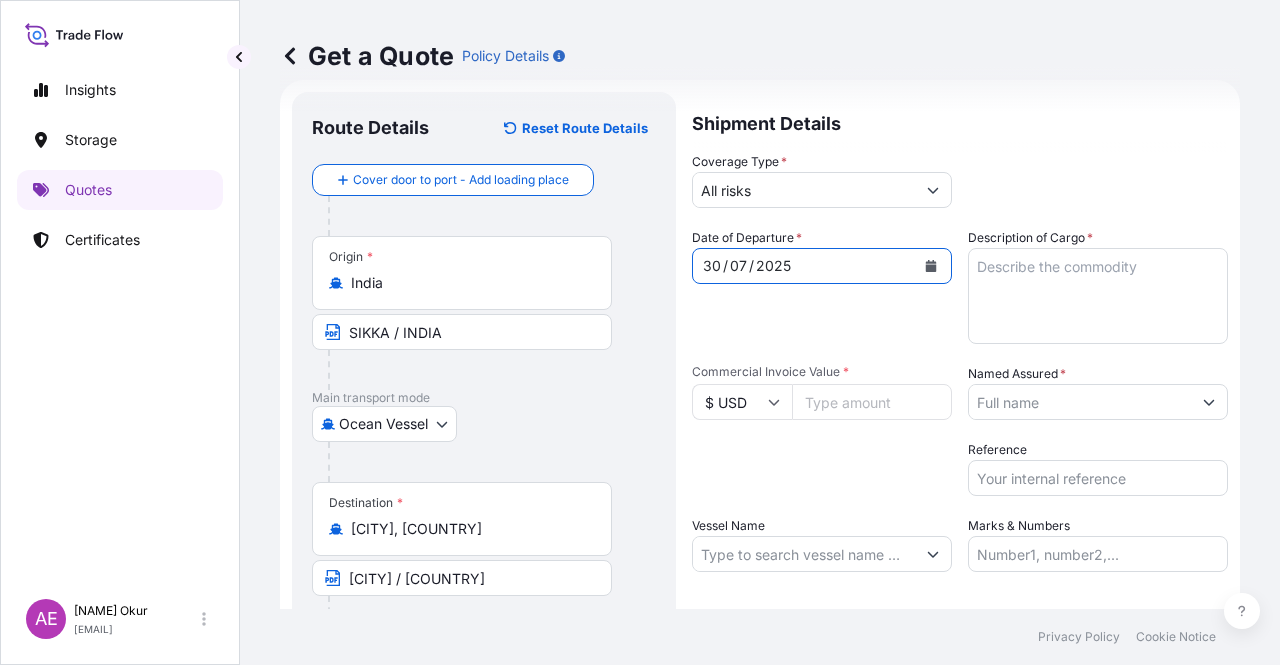 click on "Description of Cargo *" at bounding box center (1098, 296) 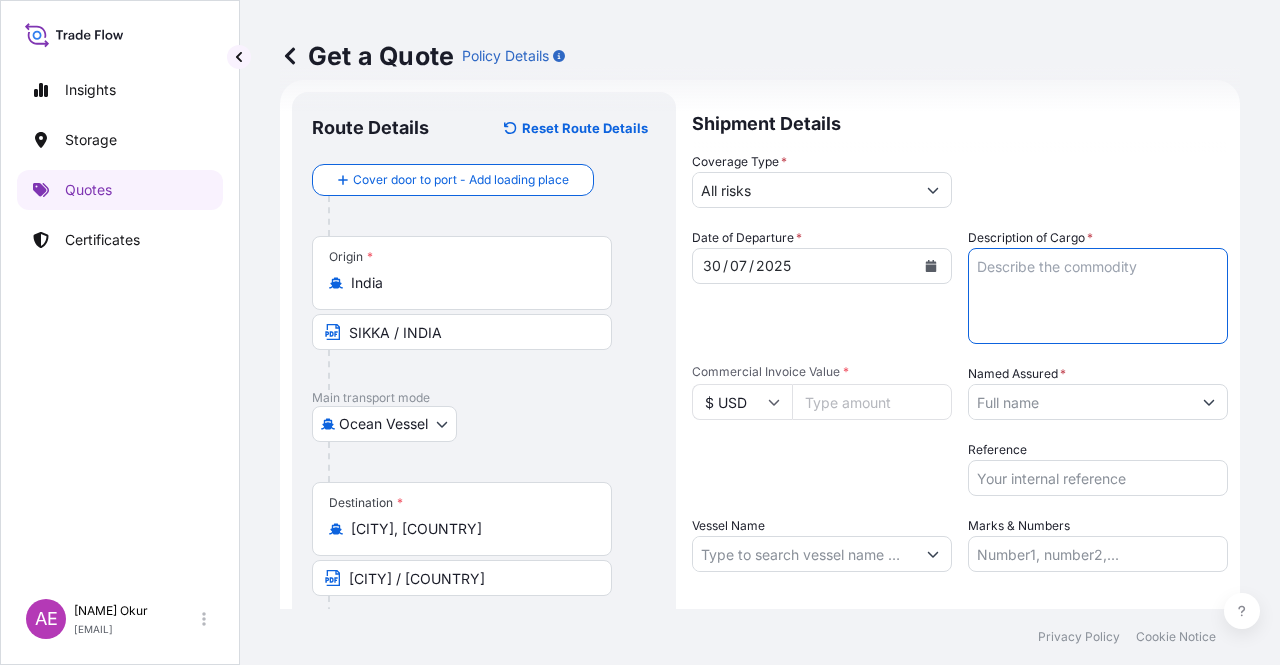click on "Commercial Invoice Value   *" at bounding box center (872, 402) 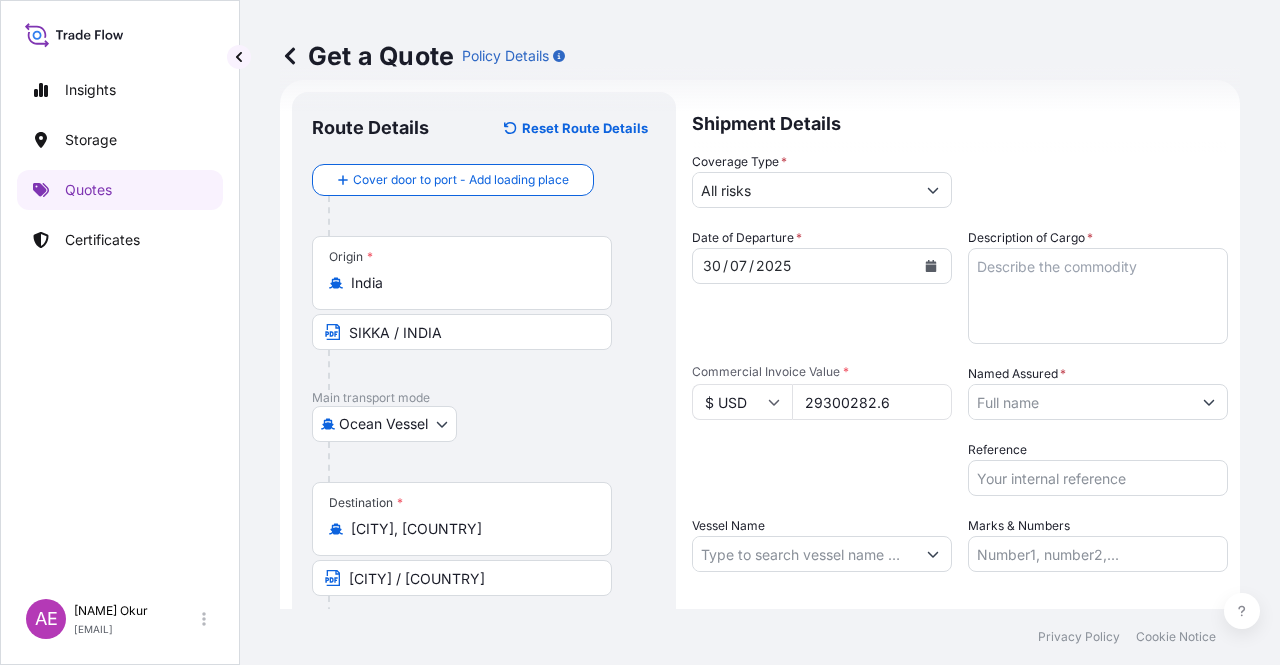 type on "29300282.6" 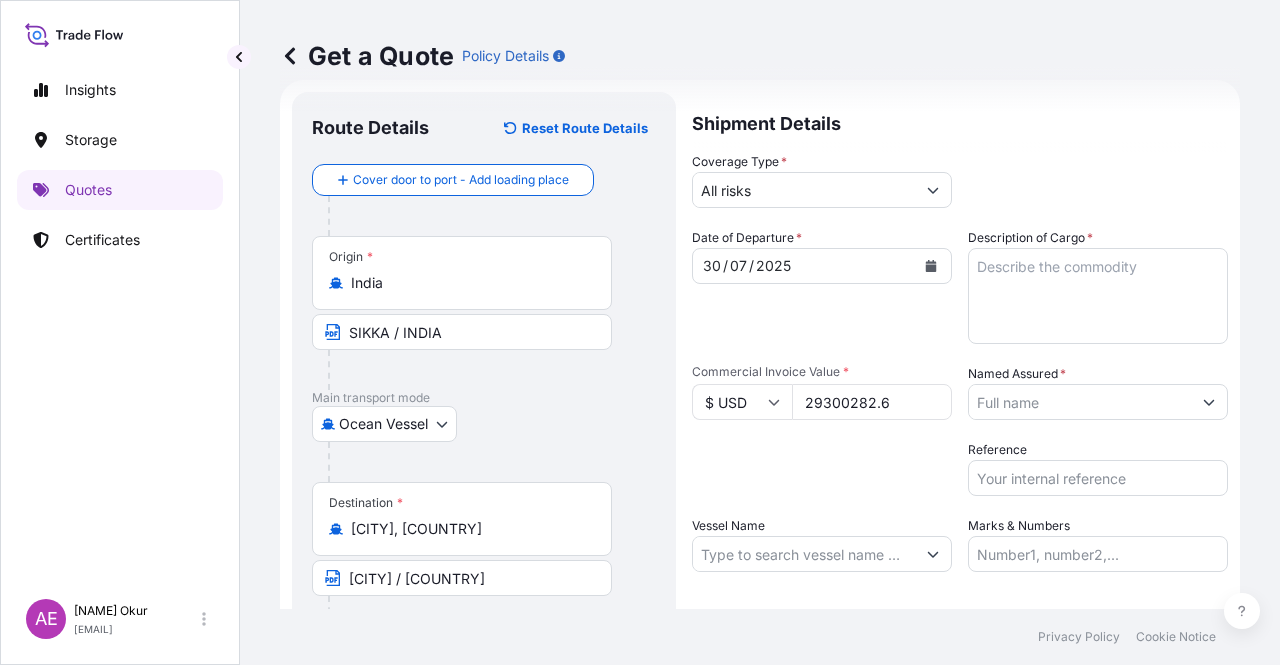 click on "Description of Cargo *" at bounding box center [1098, 296] 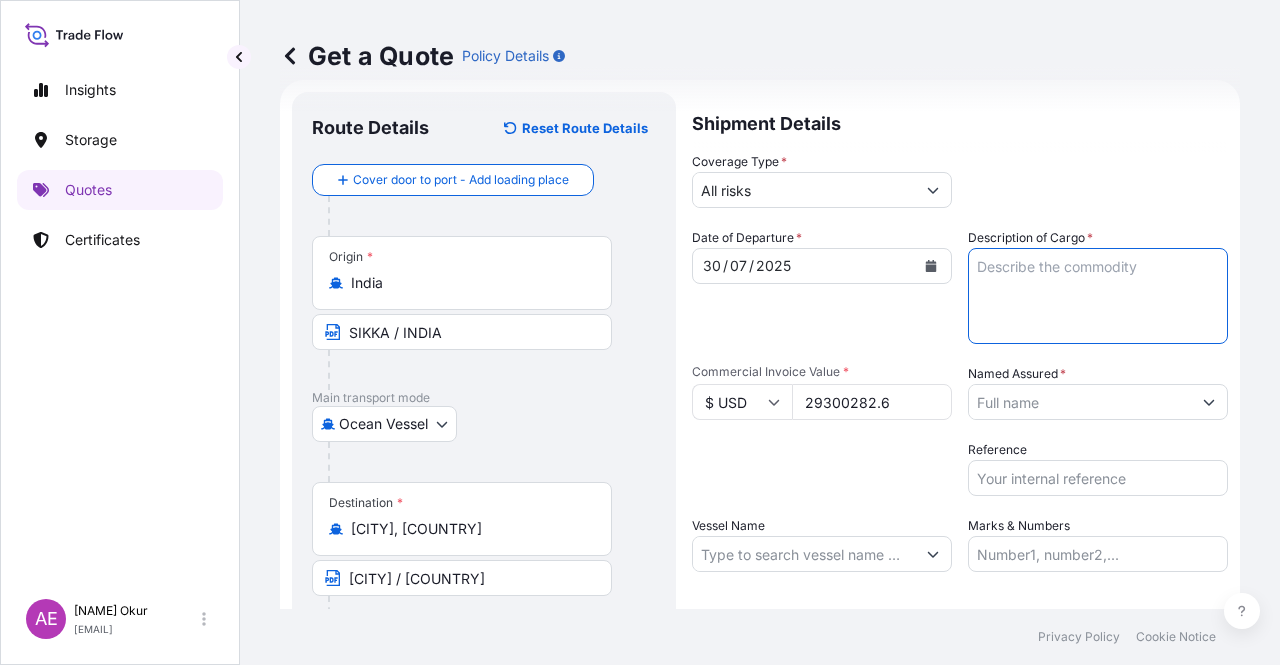 paste on "GASOLINE" 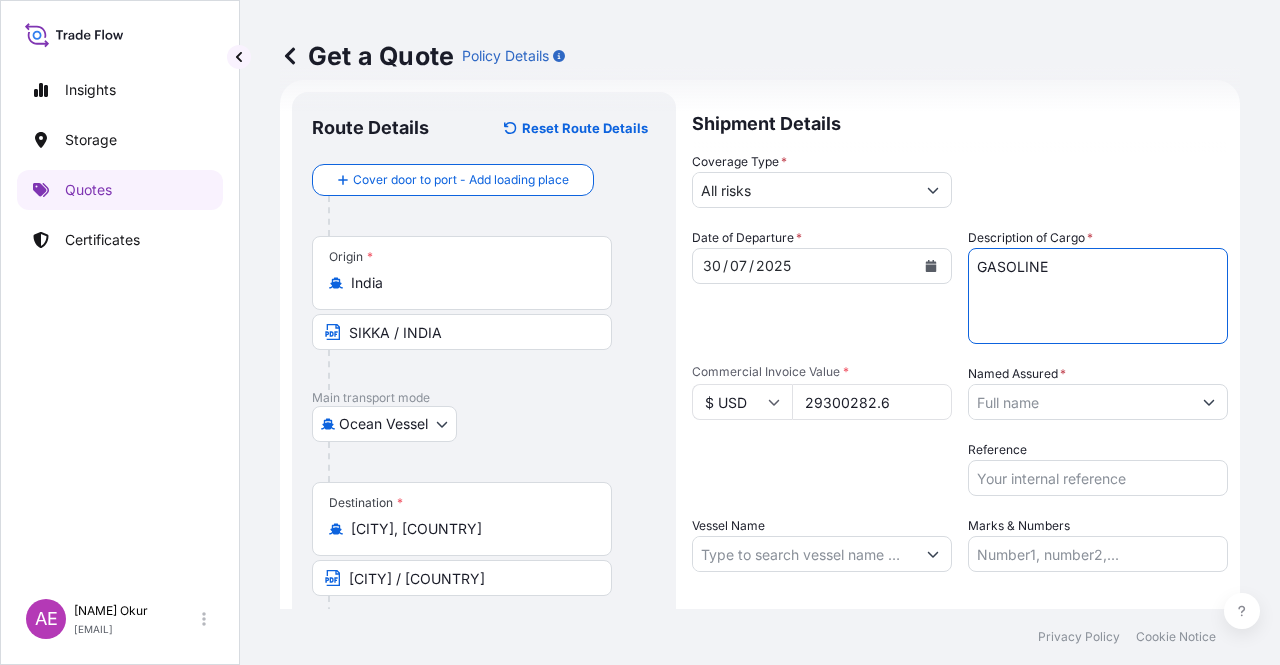 type on "GASOLINE" 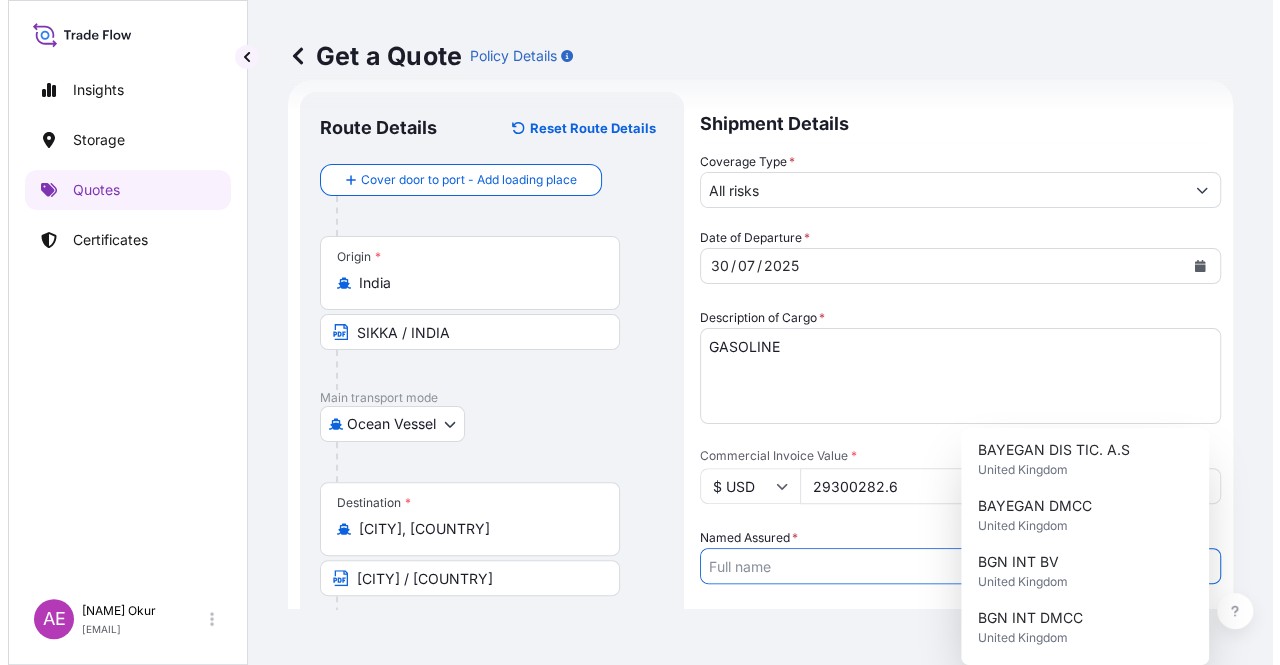 scroll, scrollTop: 200, scrollLeft: 0, axis: vertical 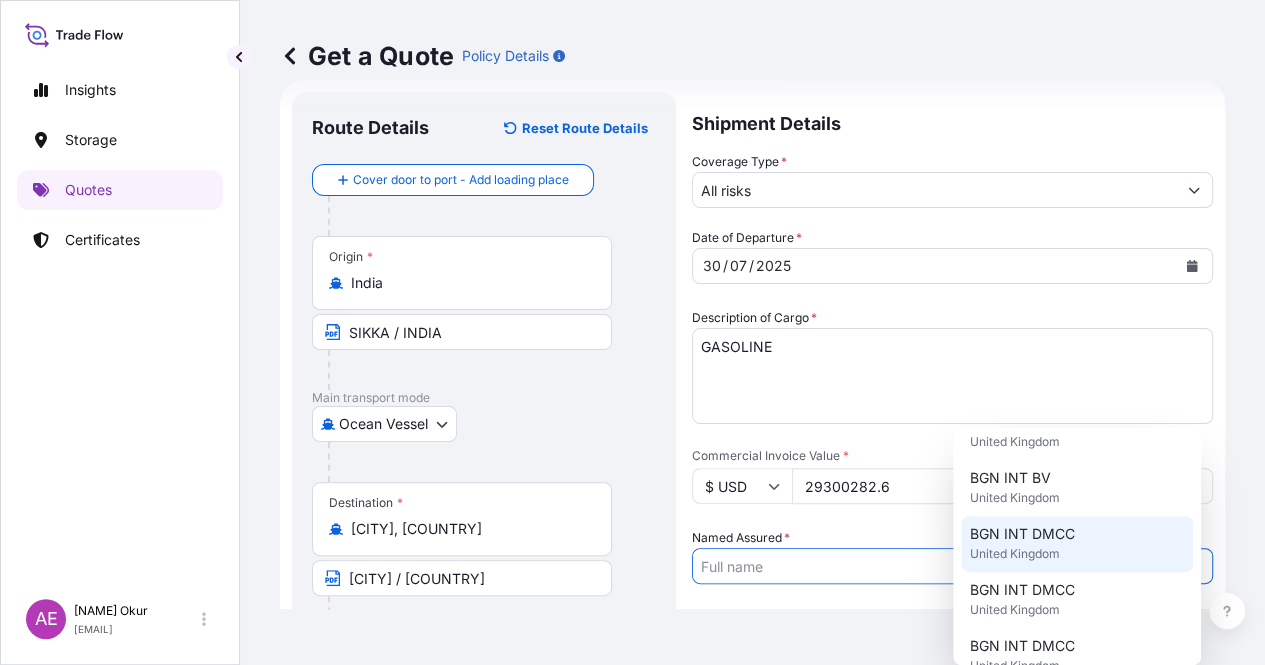 click on "United Kingdom" at bounding box center [1014, 554] 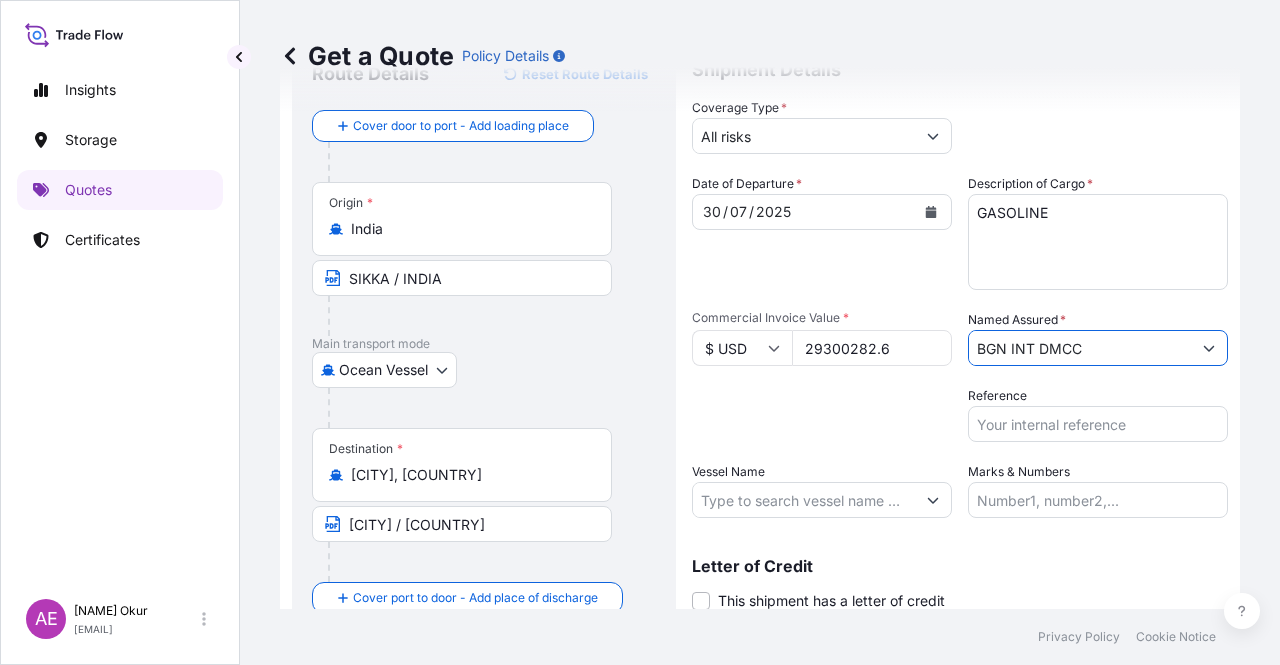 scroll, scrollTop: 132, scrollLeft: 0, axis: vertical 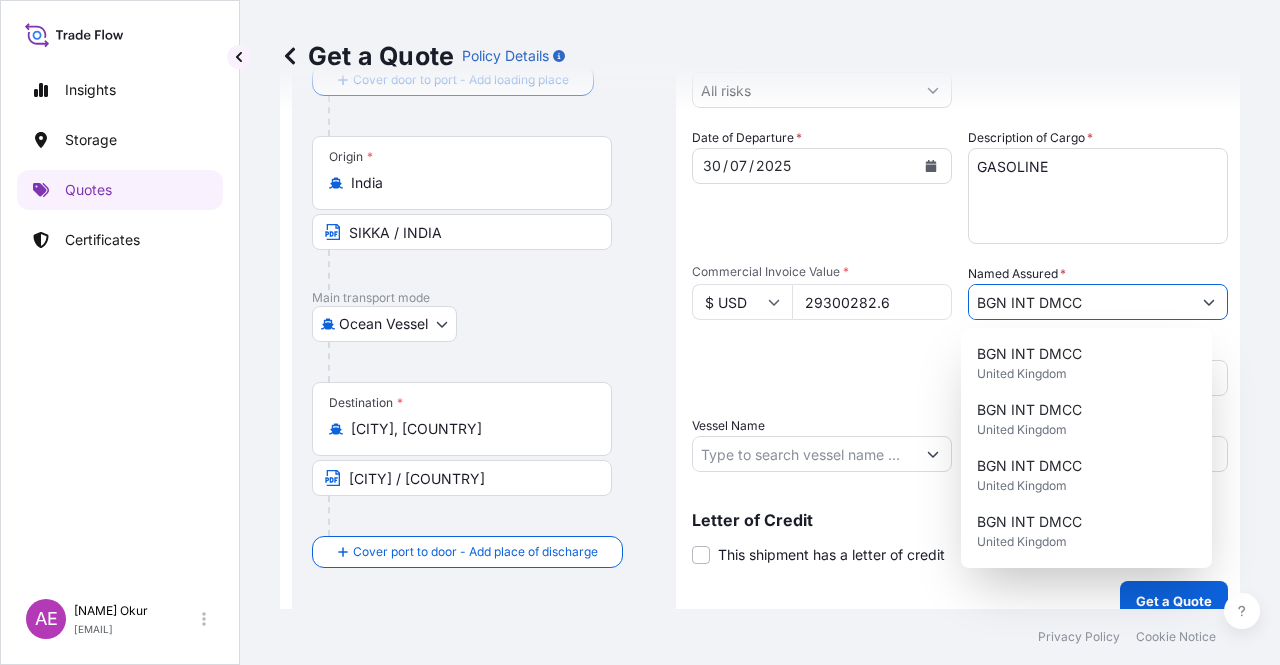 click on "Vessel Name" at bounding box center (804, 454) 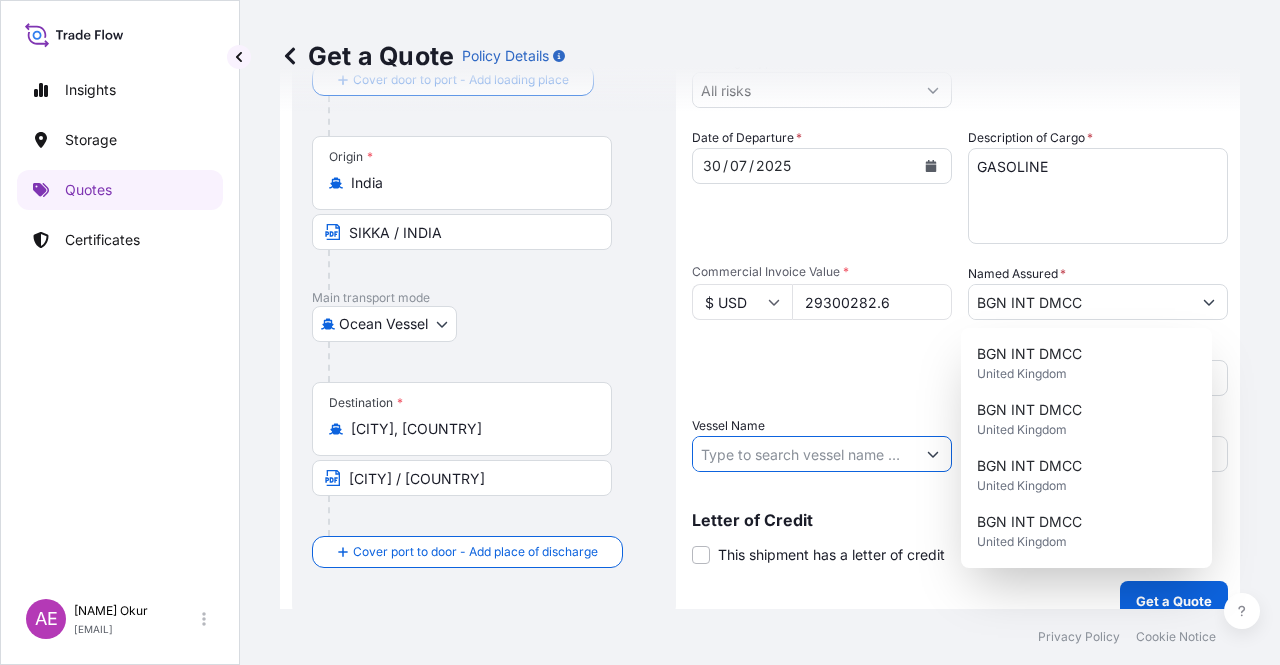 paste on "AL YAMAMAH" 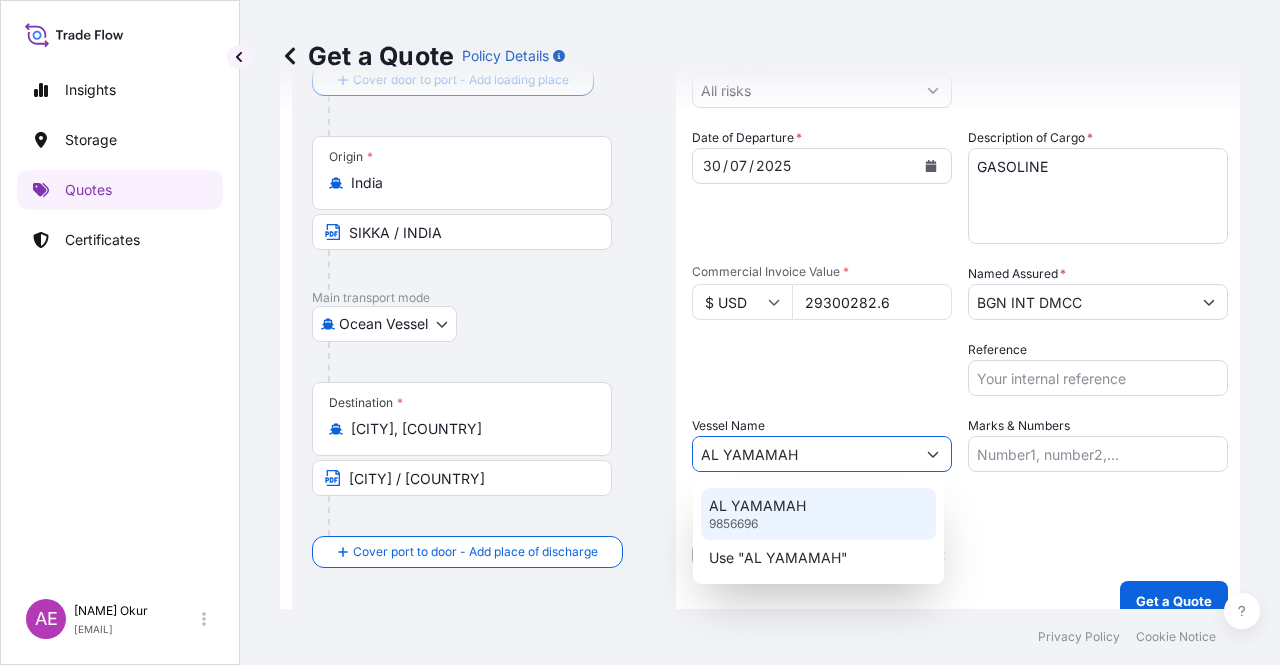 click on "AL YAMAMAH 9856696" at bounding box center (818, 514) 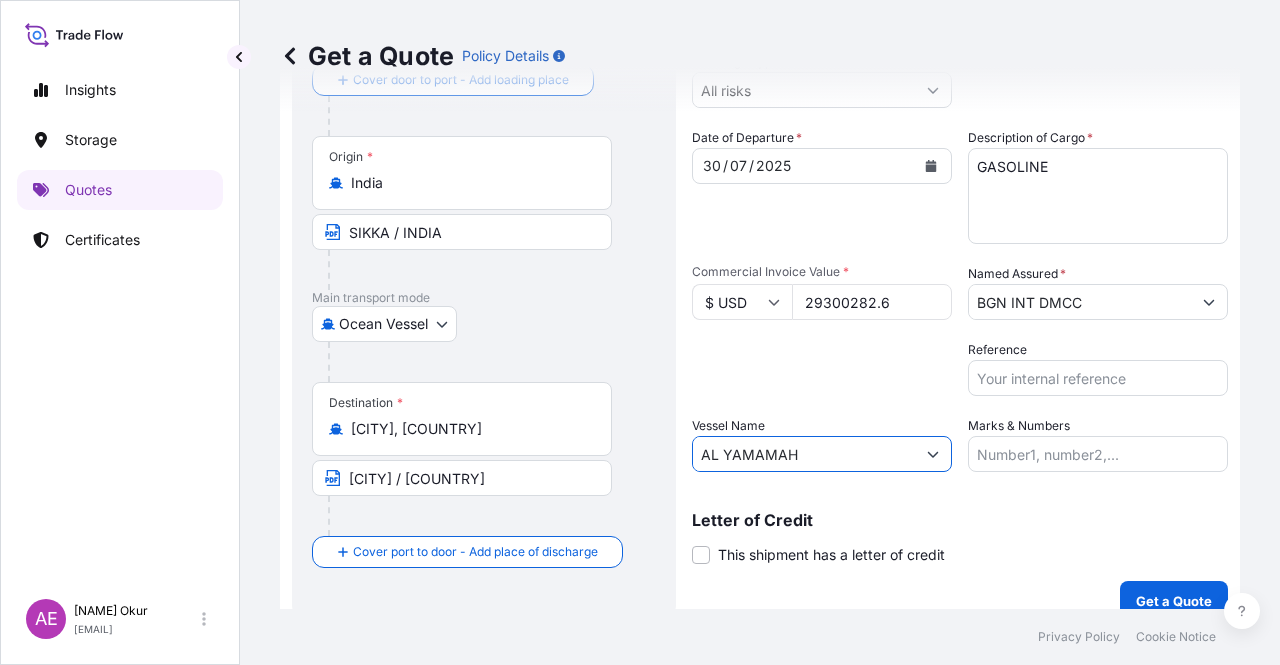 type on "AL YAMAMAH" 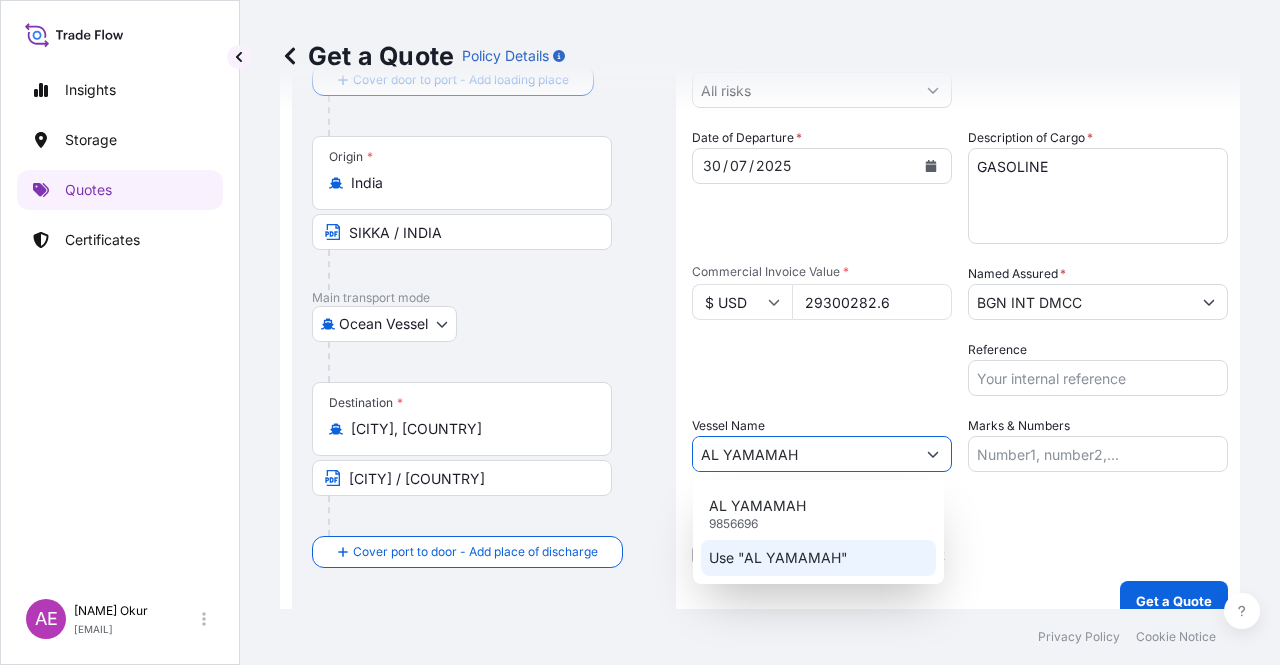 click on "Use "AL YAMAMAH"" 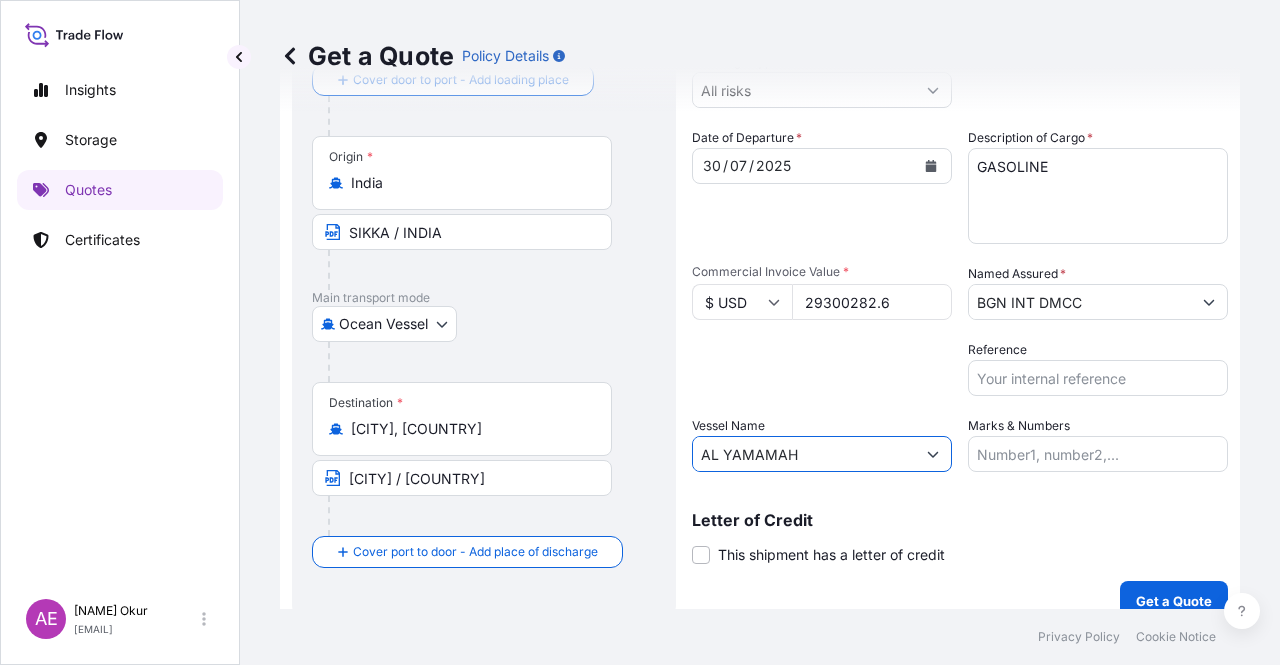 drag, startPoint x: 1014, startPoint y: 455, endPoint x: 1006, endPoint y: 463, distance: 11.313708 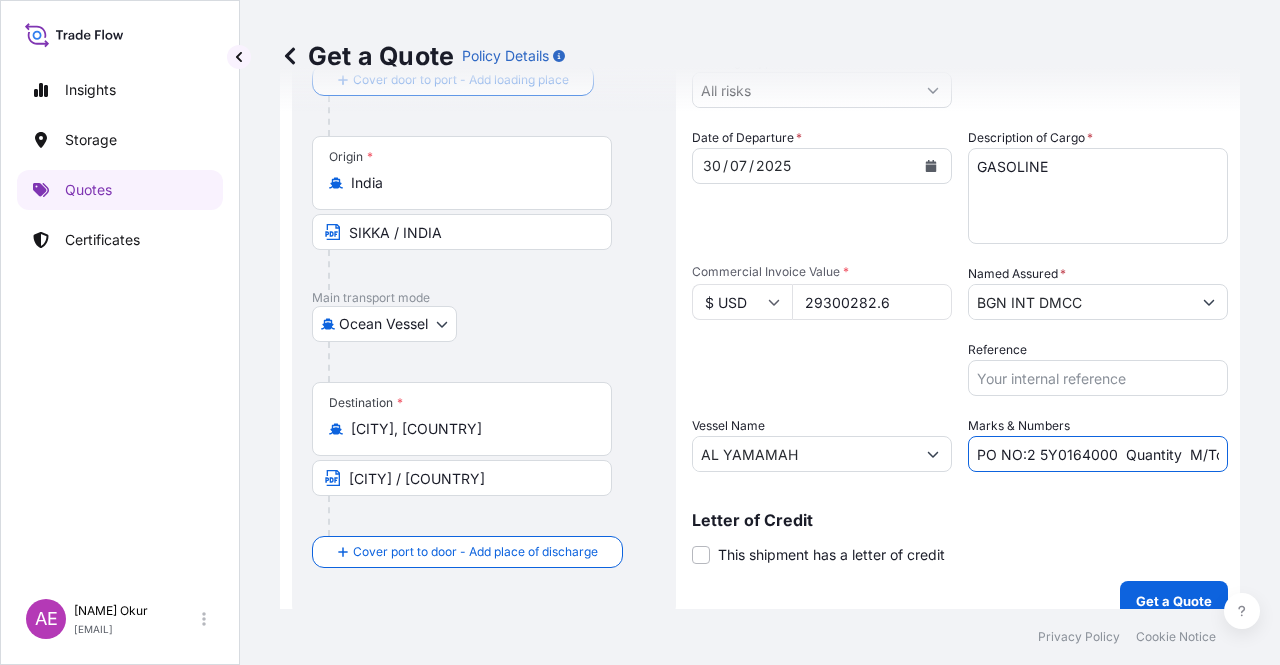 drag, startPoint x: 964, startPoint y: 447, endPoint x: 1120, endPoint y: 453, distance: 156.11534 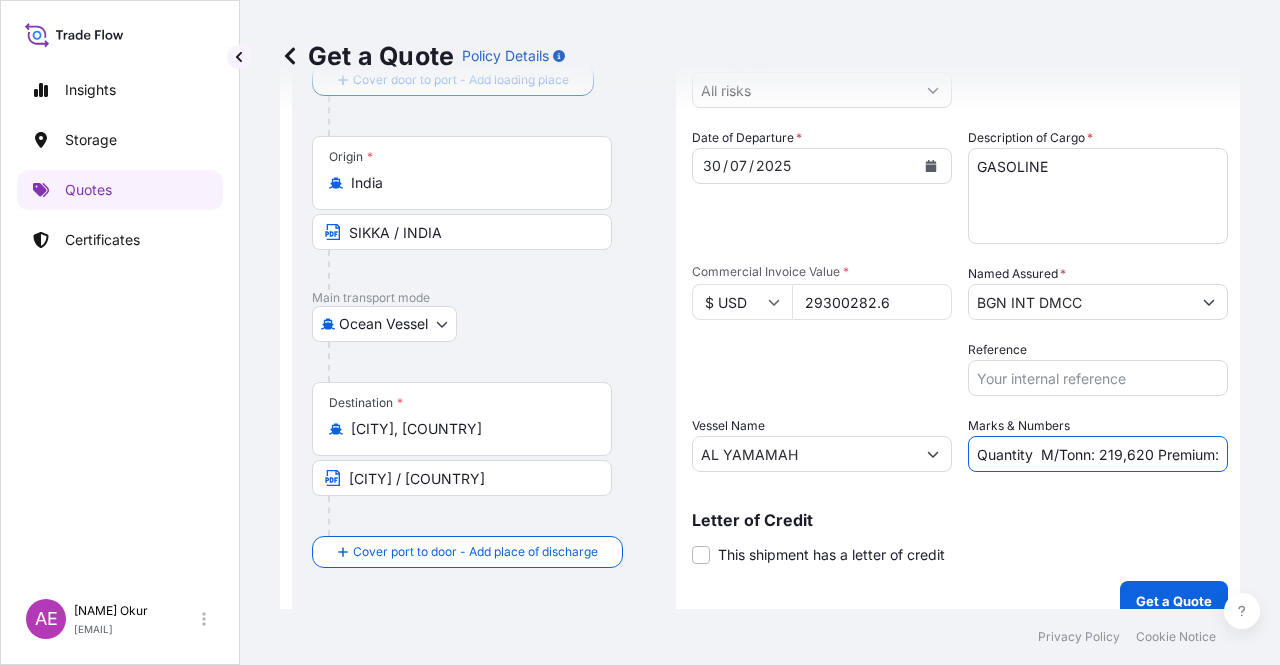 drag, startPoint x: 1091, startPoint y: 454, endPoint x: 1146, endPoint y: 458, distance: 55.145264 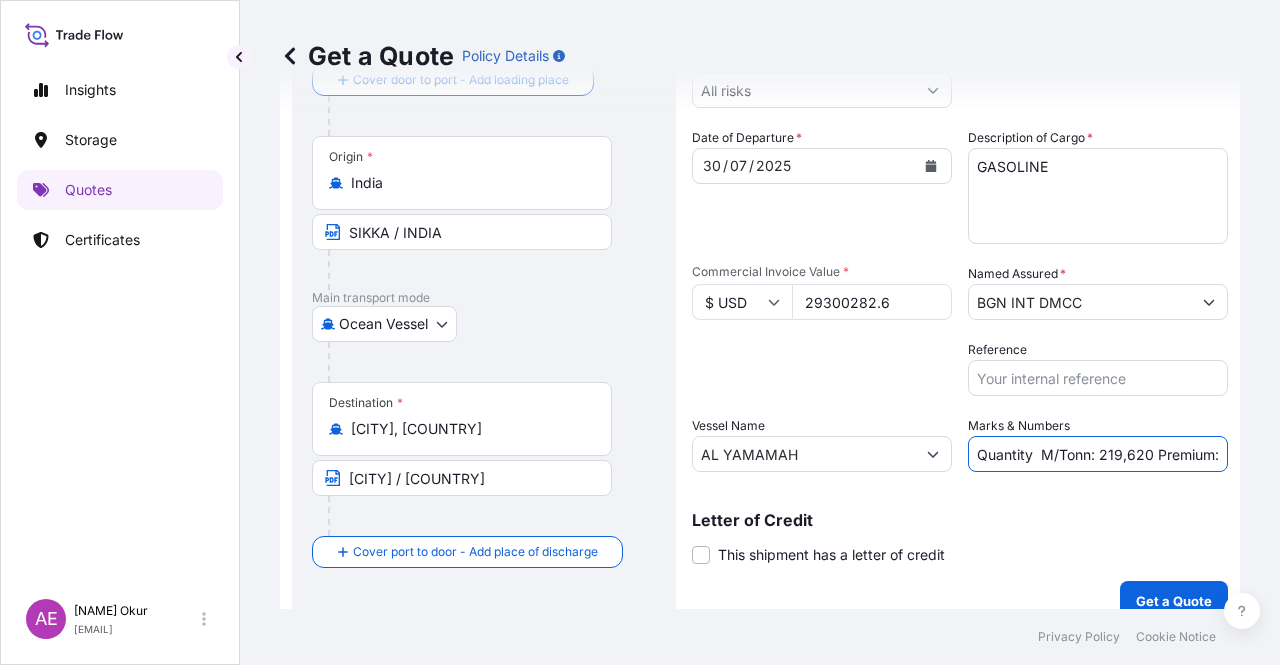 click on "Quantity  M/Tonn: 219,620 Premium: USD 35,34" at bounding box center [1098, 454] 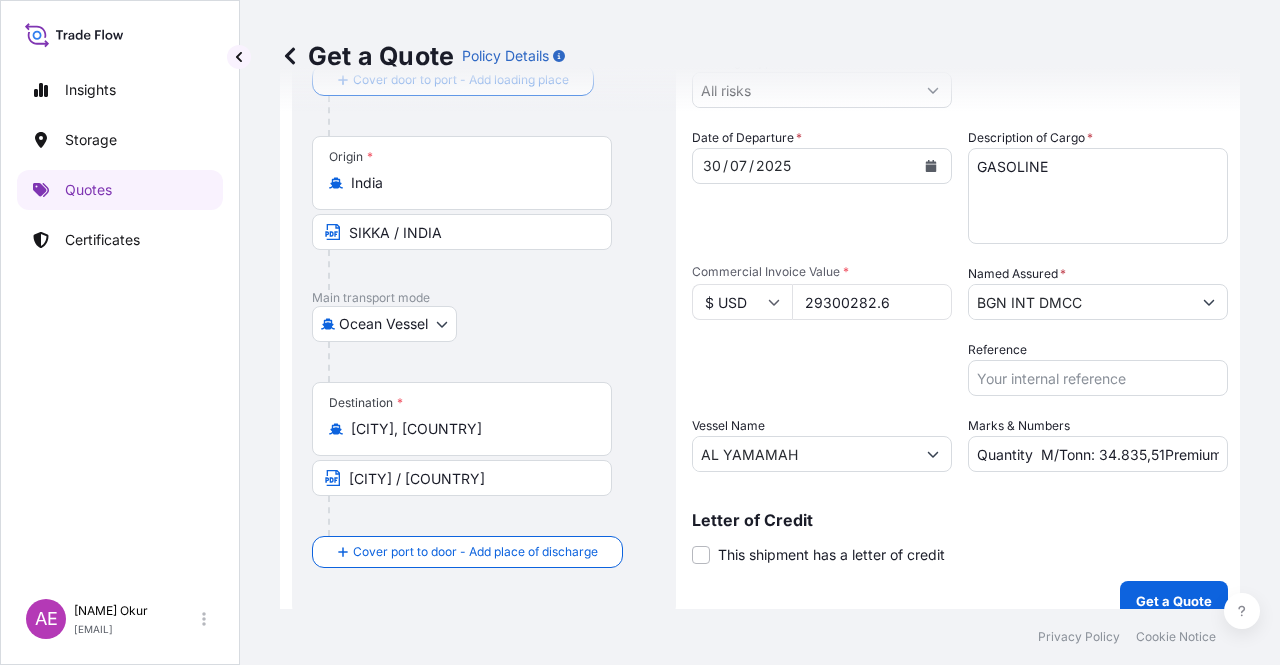 drag, startPoint x: 1183, startPoint y: 499, endPoint x: 829, endPoint y: 476, distance: 354.7464 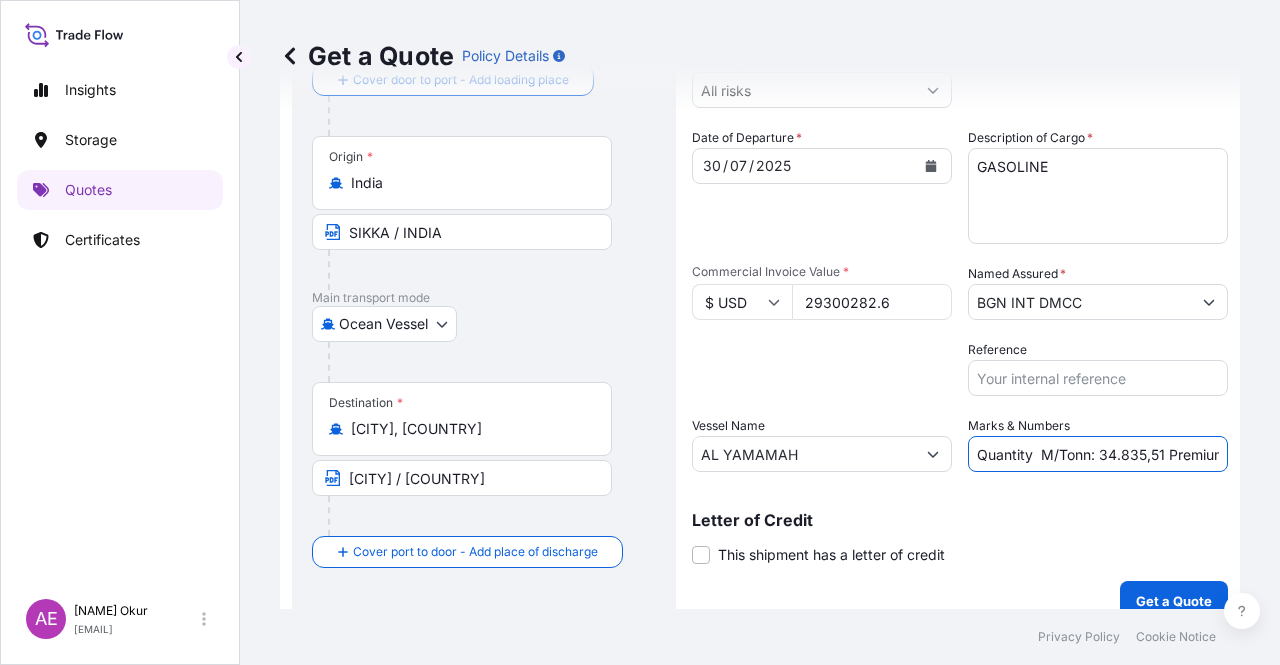 scroll, scrollTop: 0, scrollLeft: 92, axis: horizontal 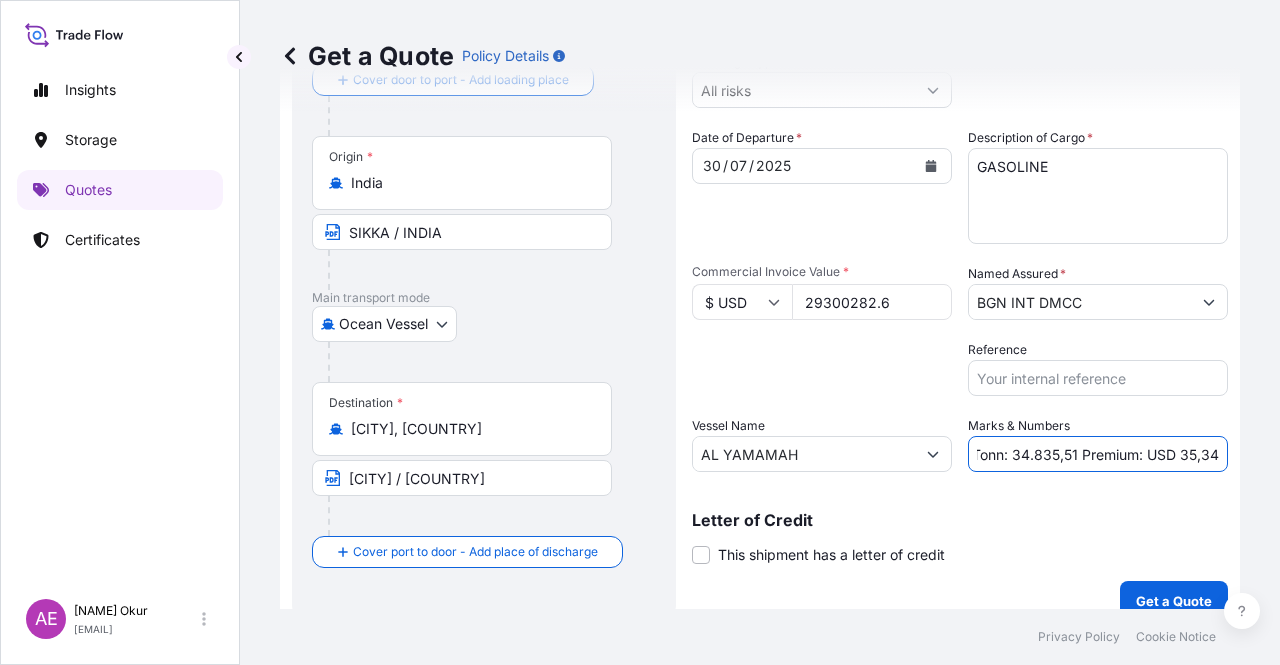 drag, startPoint x: 1194, startPoint y: 452, endPoint x: 1276, endPoint y: 460, distance: 82.38932 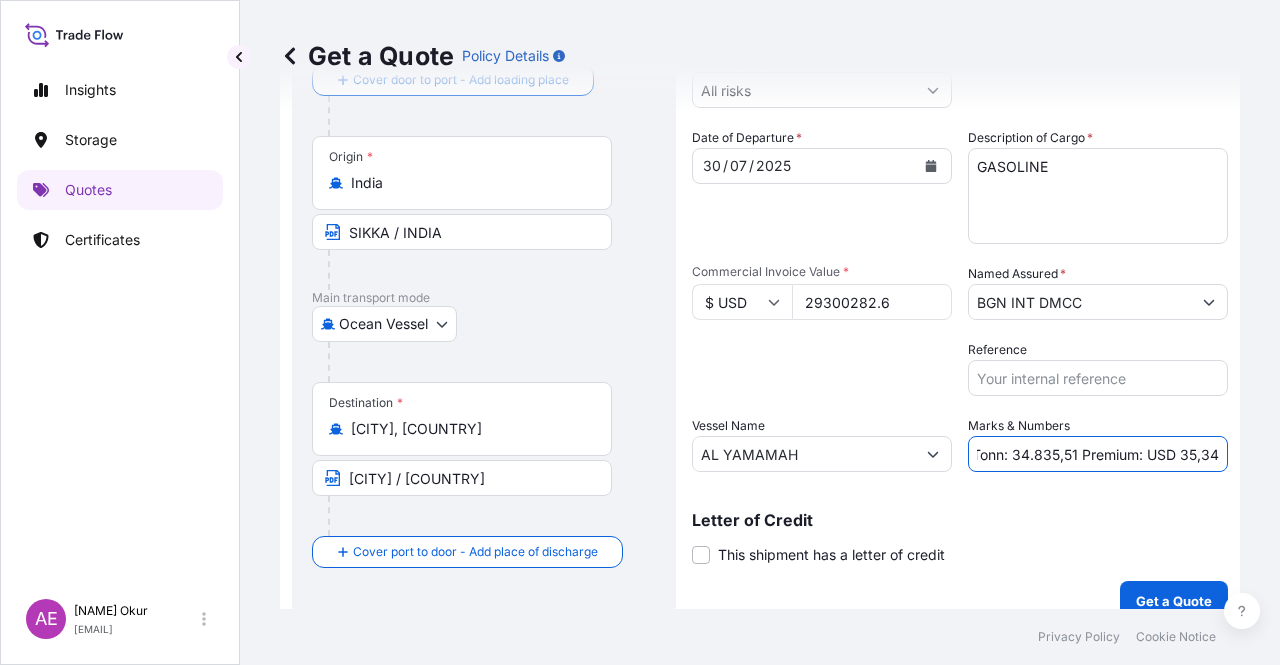 click on "Get a Quote Policy Details Route Details Reset Route Details   Cover door to port - Add loading place Place of loading Road / Inland Road / Inland Origin * [COUNTRY] SIKKA / [COUNTRY] Main transport mode Ocean Vessel Ocean Vessel Air Land Destination * Suez, [COUNTRY] SUEZ / [COUNTRY] Cover port to door - Add place of discharge Road / Inland Road / Inland Place of Discharge Shipment Details Coverage Type * All risks Date of Departure * 30 / 07 / 2025 Cargo Category * LPG, Crude Oil, Utility Fuel, Mid Distillates and Specialities, Fertilisers Description of Cargo * GASOLINE Commercial Invoice Value   * $ USD 29300282.6 Named Assured * BGN INT DMCC Packing Category Type to search a container mode Please select a primary mode of transportation first. Reference Vessel Name AL YAMAMAH Marks & Numbers Quantity  M/Tonn: 34.835,51 Premium: USD 35,34 Letter of Credit This shipment has a letter of credit Letter of credit * Letter of credit may not exceed 12000 characters Get a Quote" at bounding box center (760, 304) 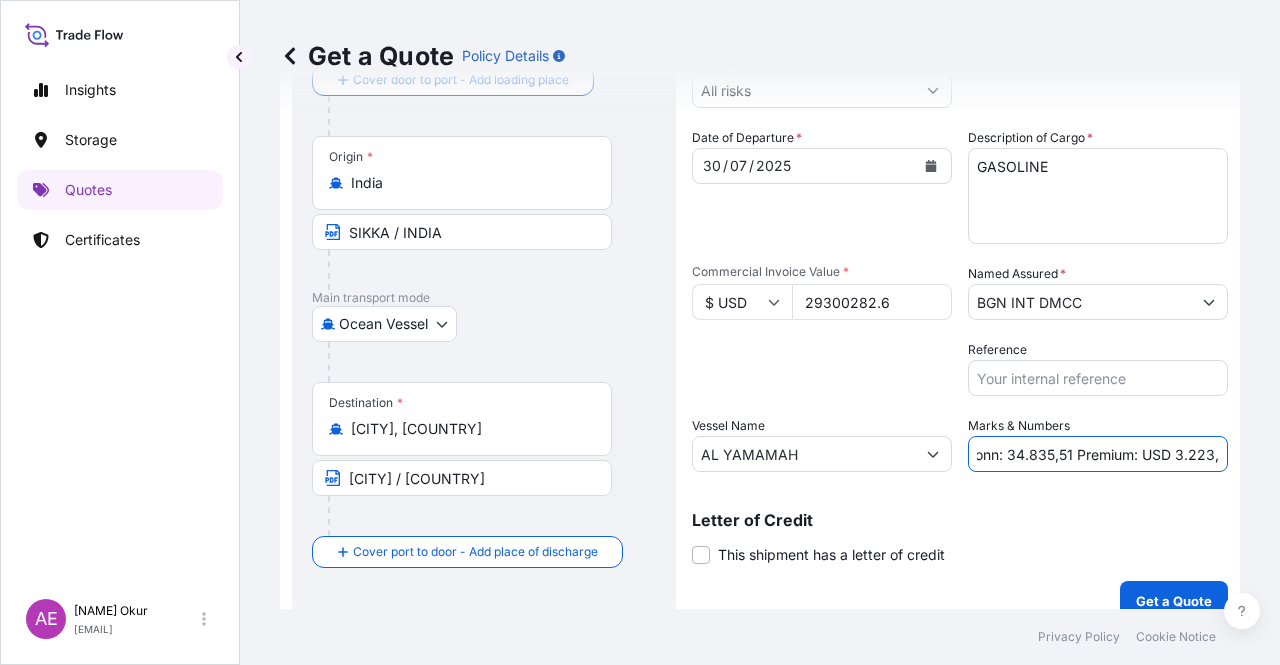 scroll, scrollTop: 0, scrollLeft: 113, axis: horizontal 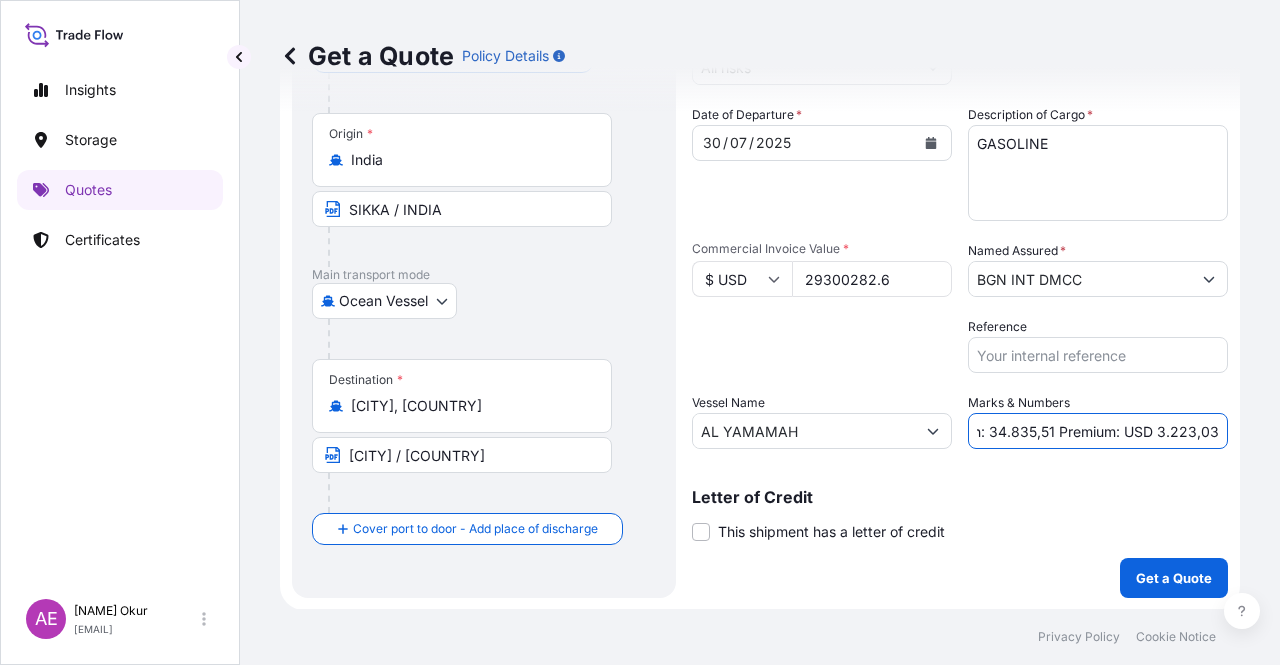 type on "Quantity  M/Tonn: 34.835,51 Premium: USD 3.223,03" 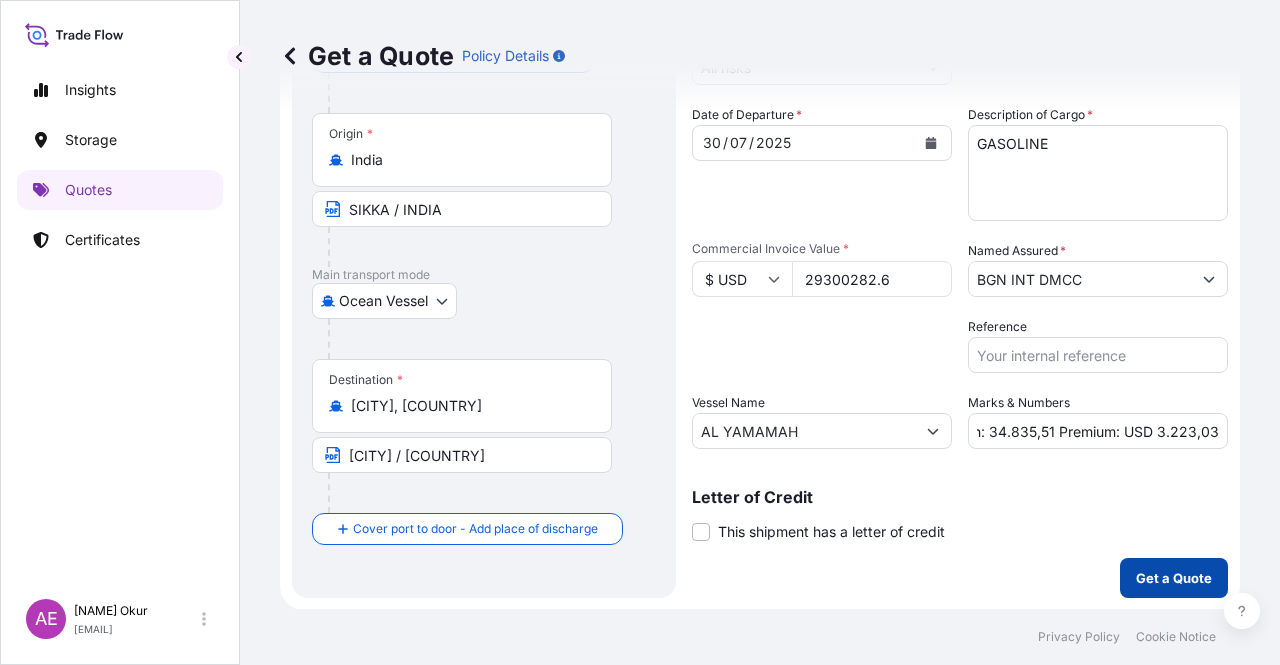 click on "Get a Quote" at bounding box center [1174, 578] 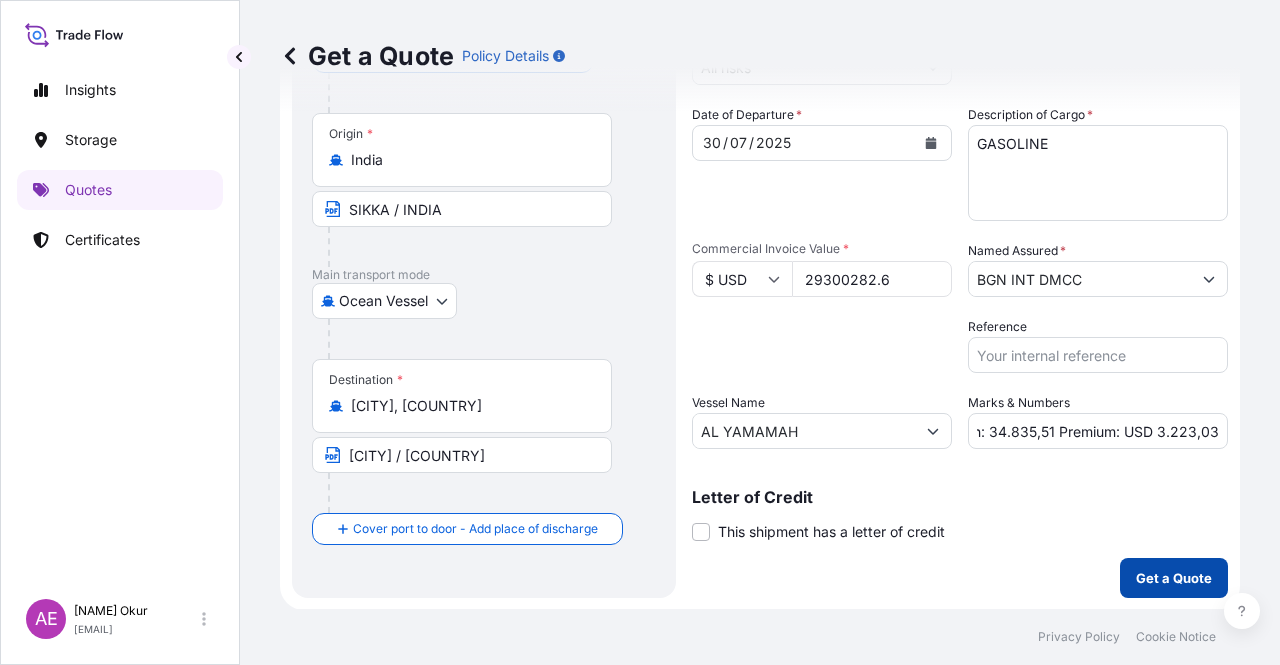 scroll, scrollTop: 0, scrollLeft: 0, axis: both 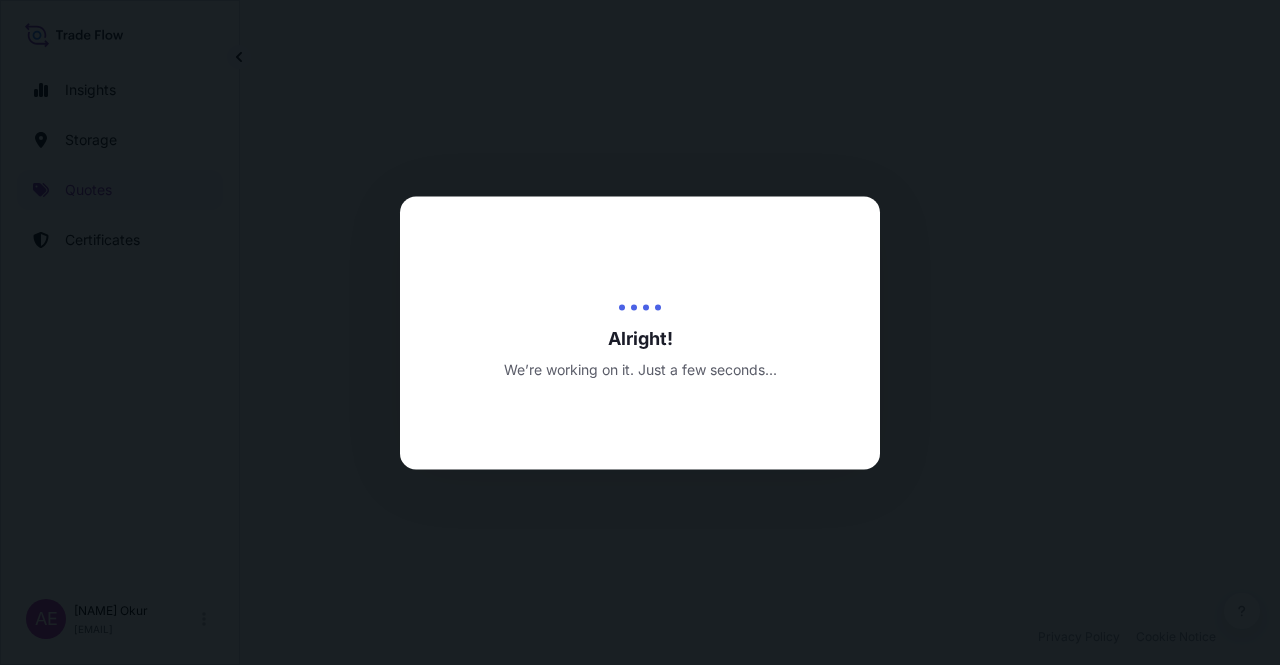 select on "Ocean Vessel" 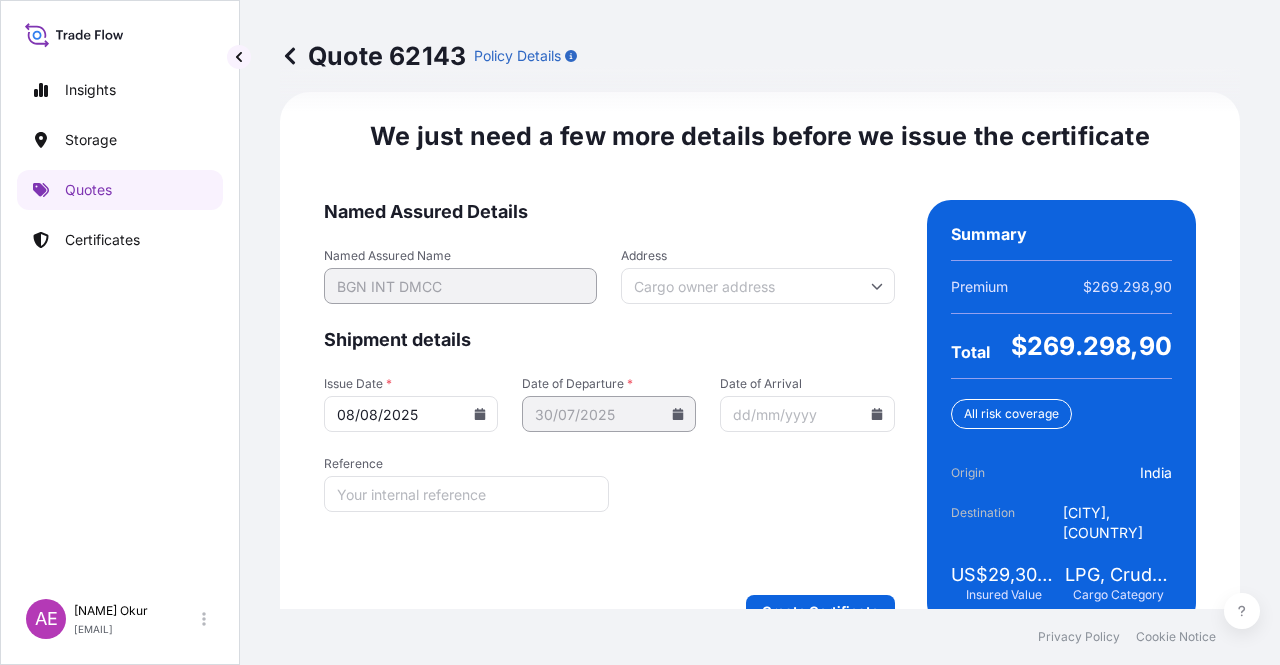 scroll, scrollTop: 2516, scrollLeft: 0, axis: vertical 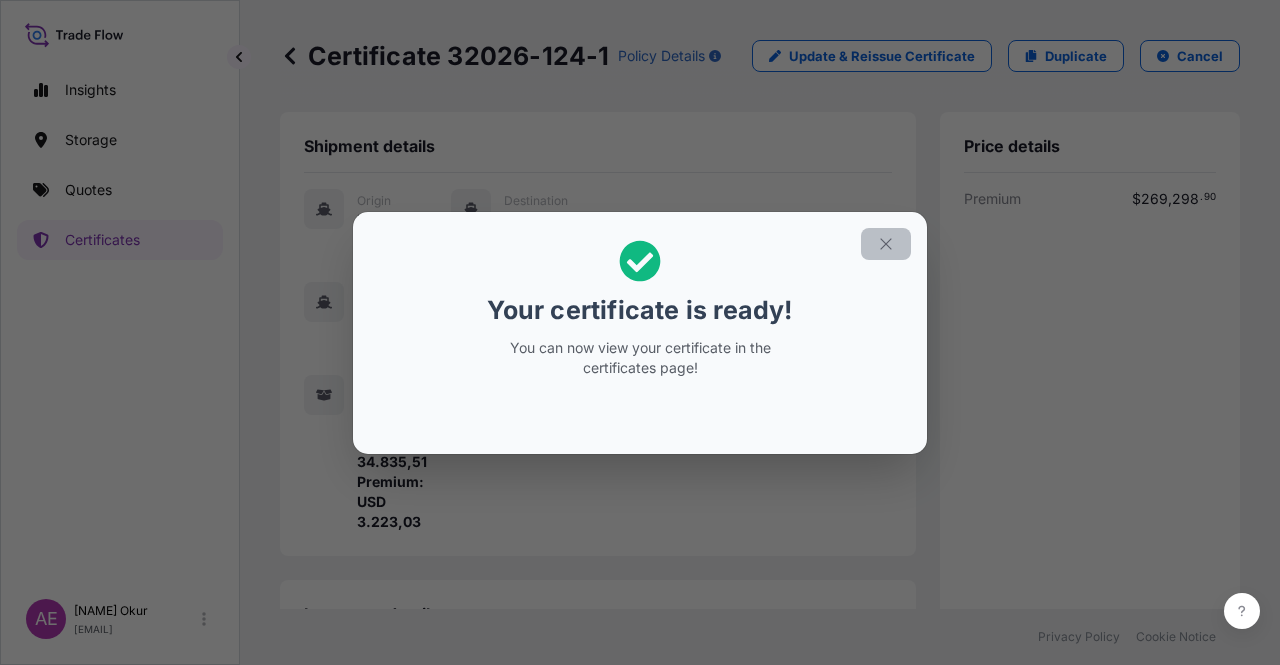 click at bounding box center (886, 244) 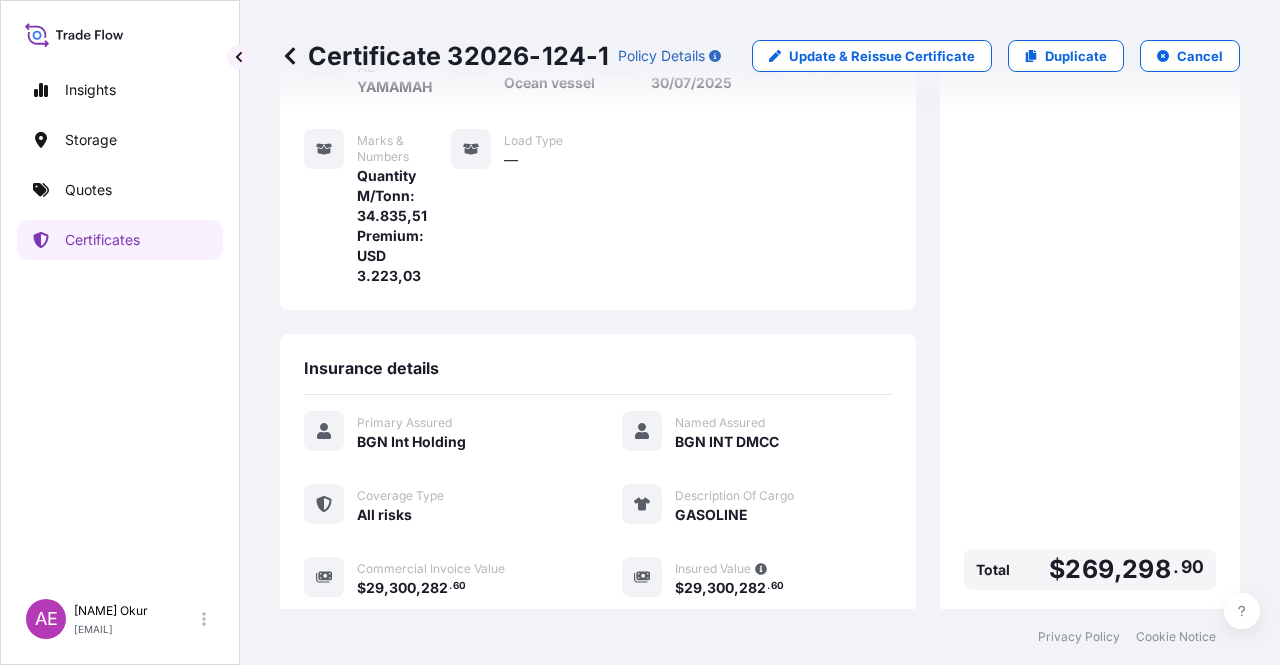 scroll, scrollTop: 460, scrollLeft: 0, axis: vertical 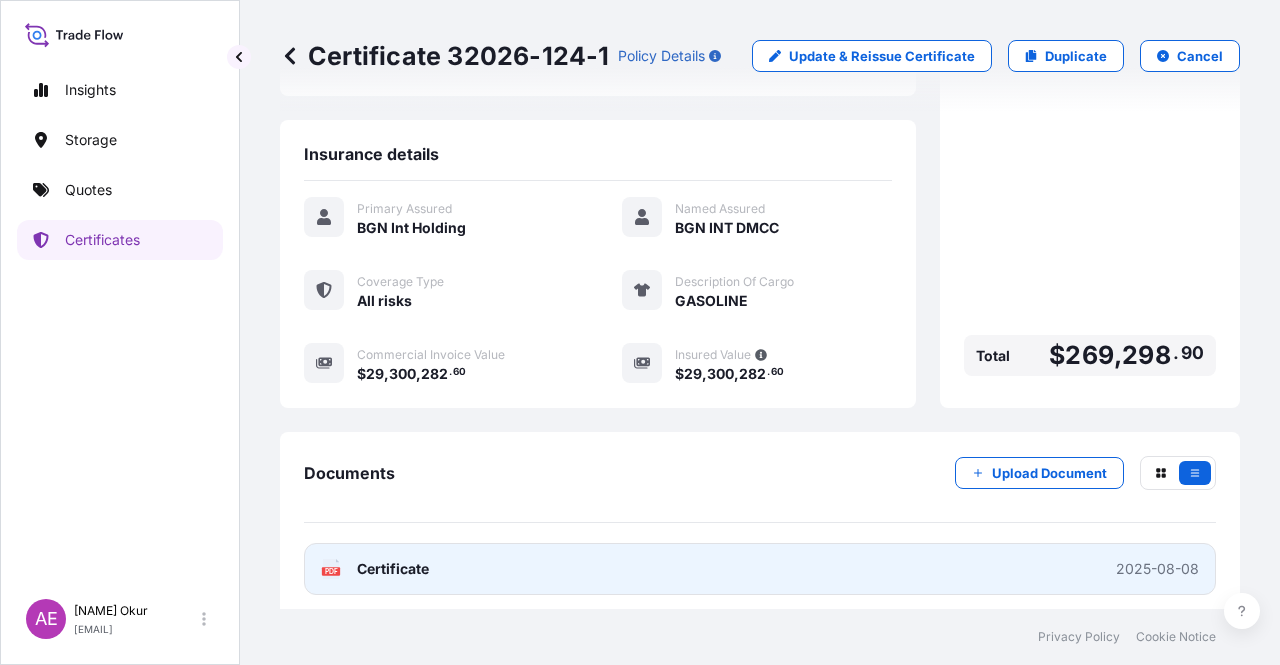 click on "Certificate" at bounding box center [393, 569] 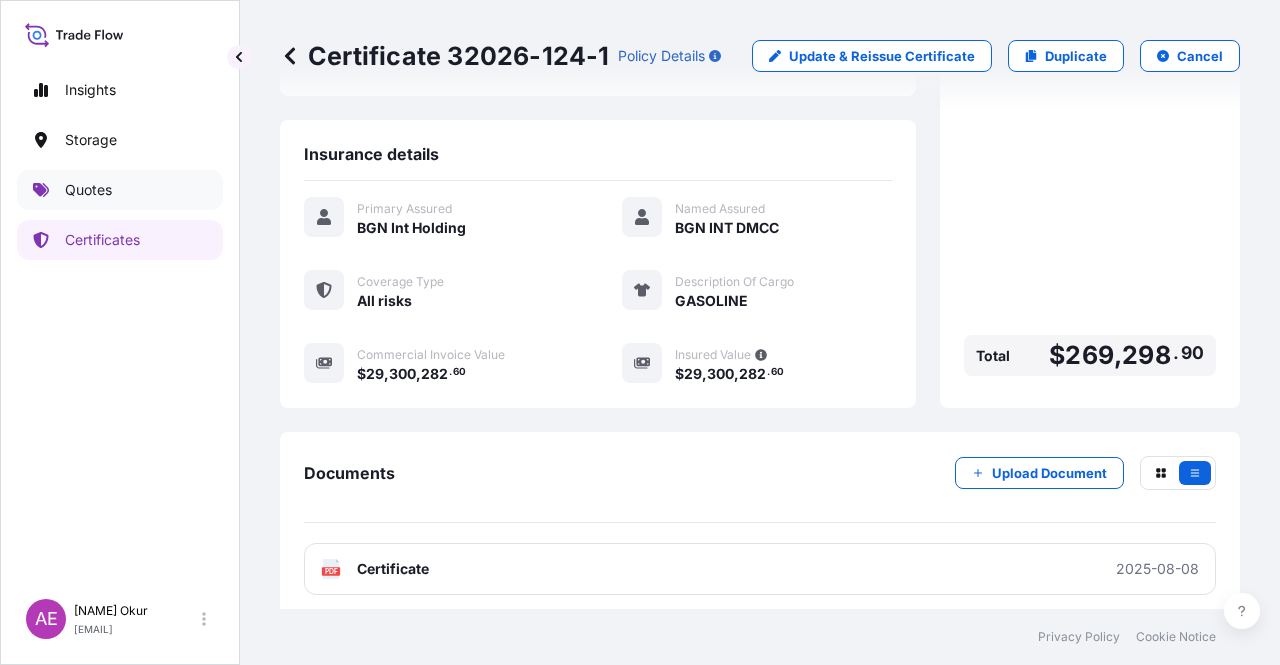 click on "Quotes" at bounding box center (120, 190) 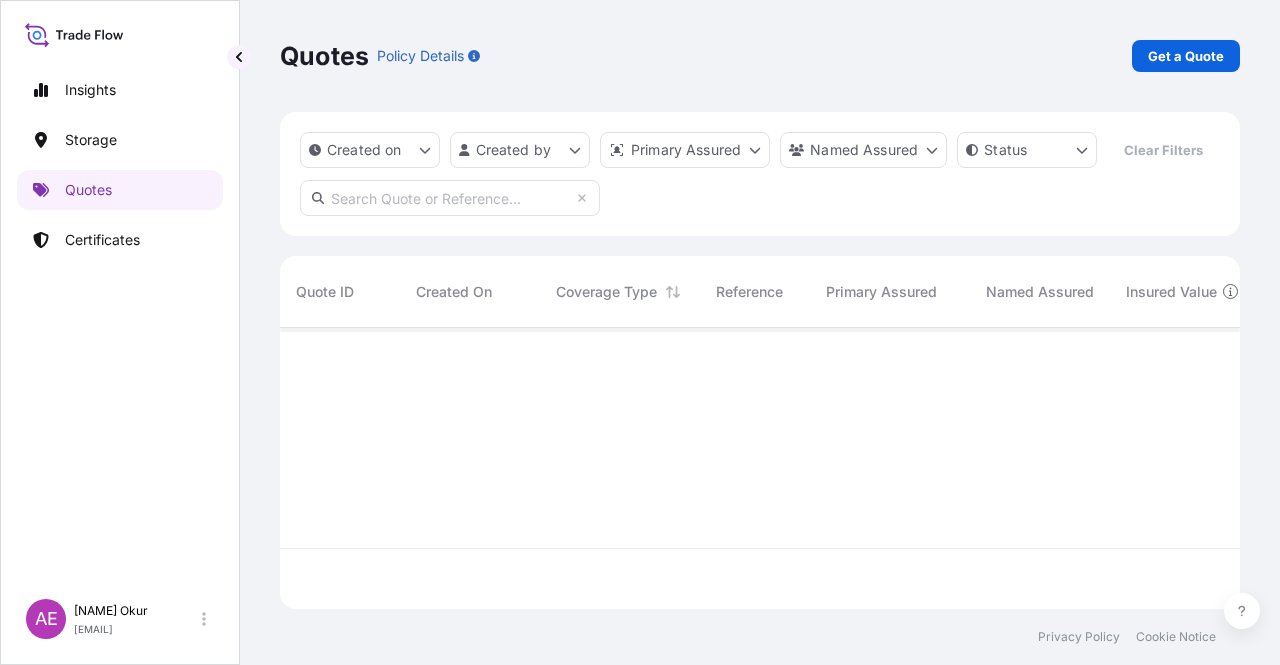 scroll, scrollTop: 16, scrollLeft: 16, axis: both 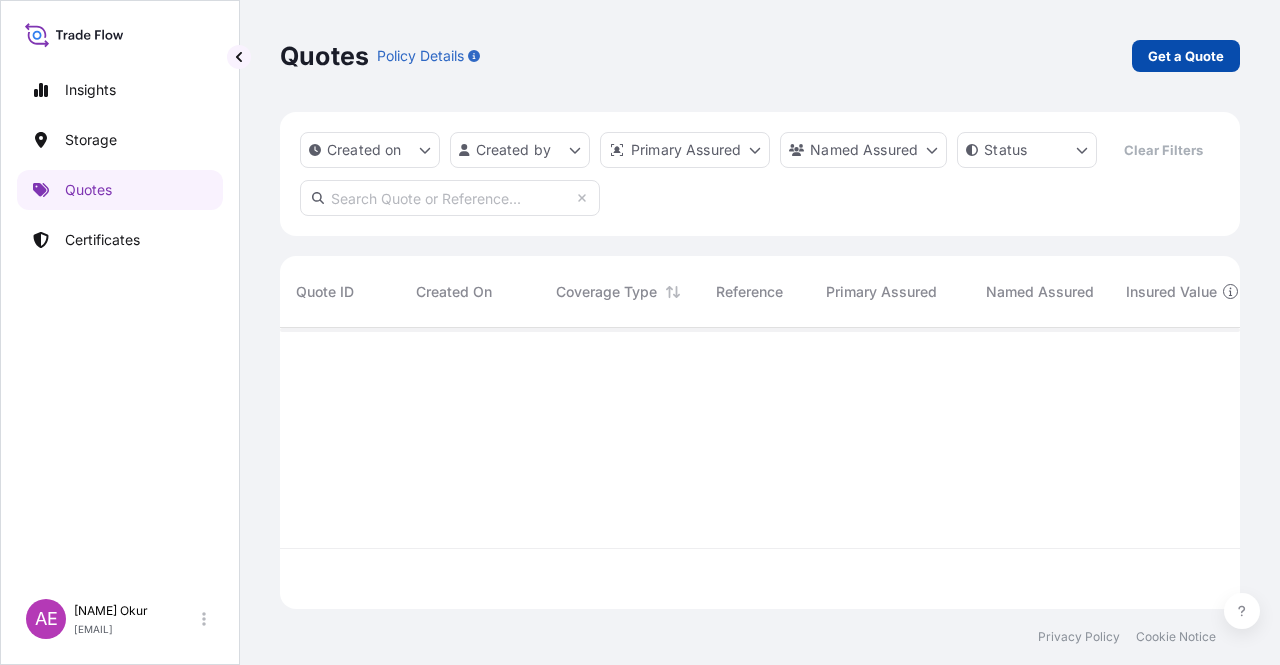 click on "Get a Quote" at bounding box center [1186, 56] 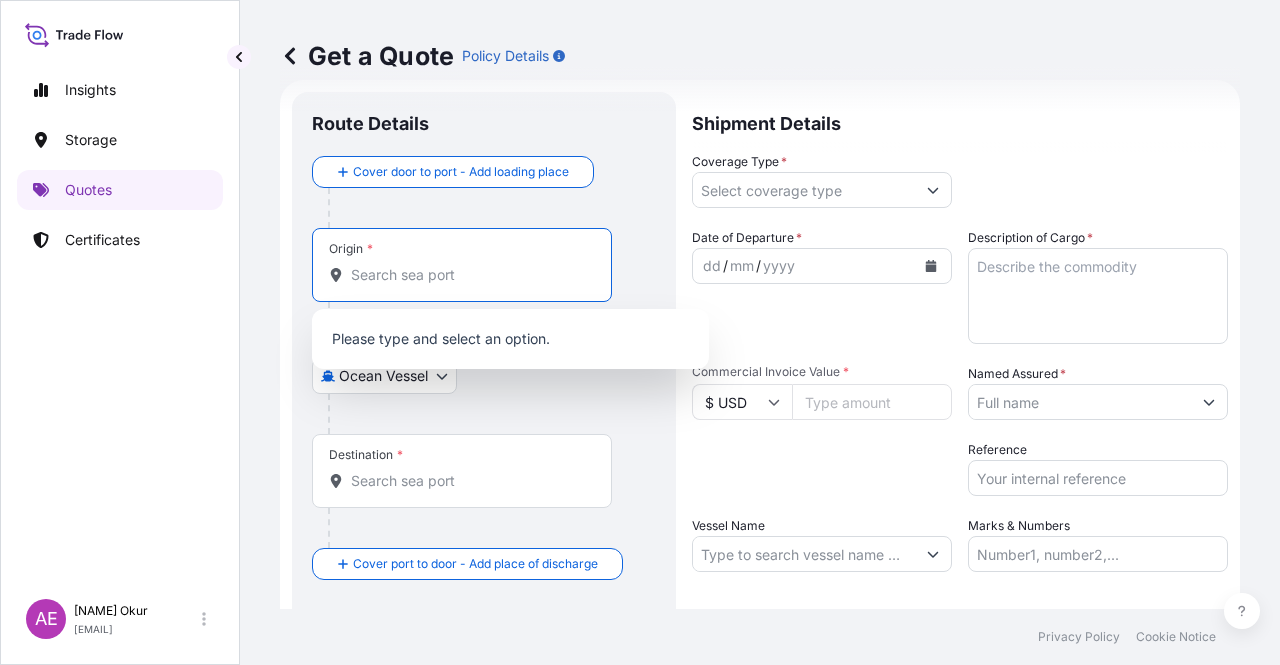 click on "Origin *" at bounding box center (469, 275) 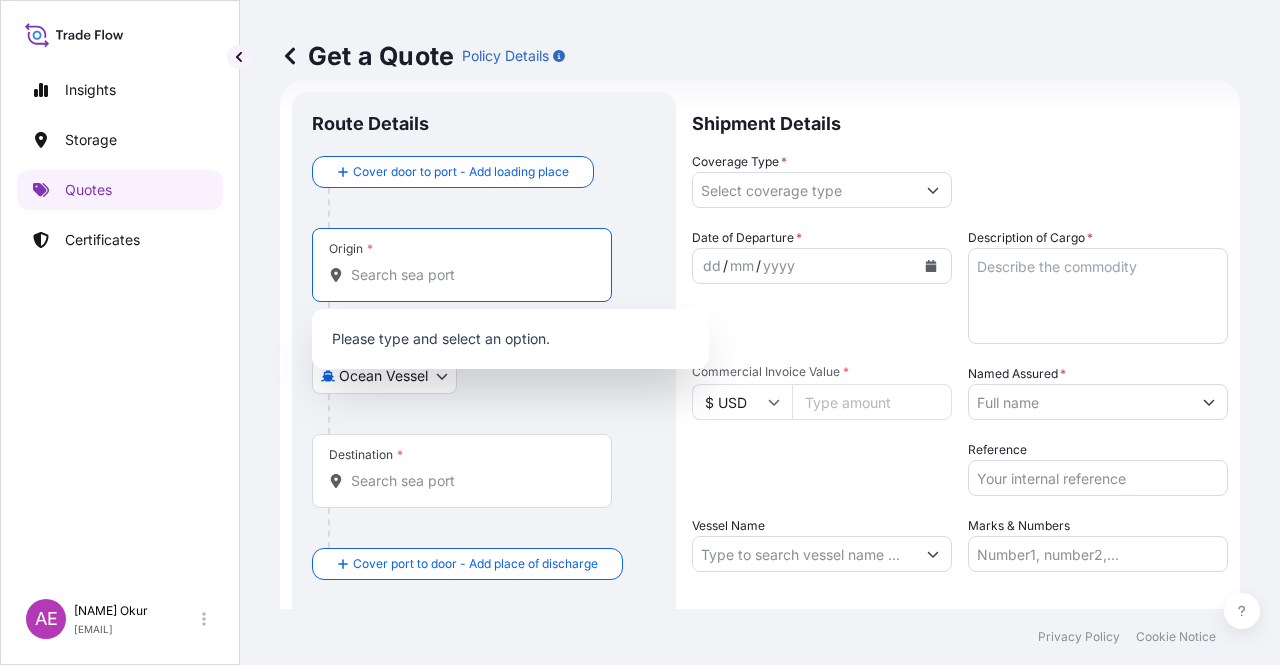 paste on "BEDI PORT" 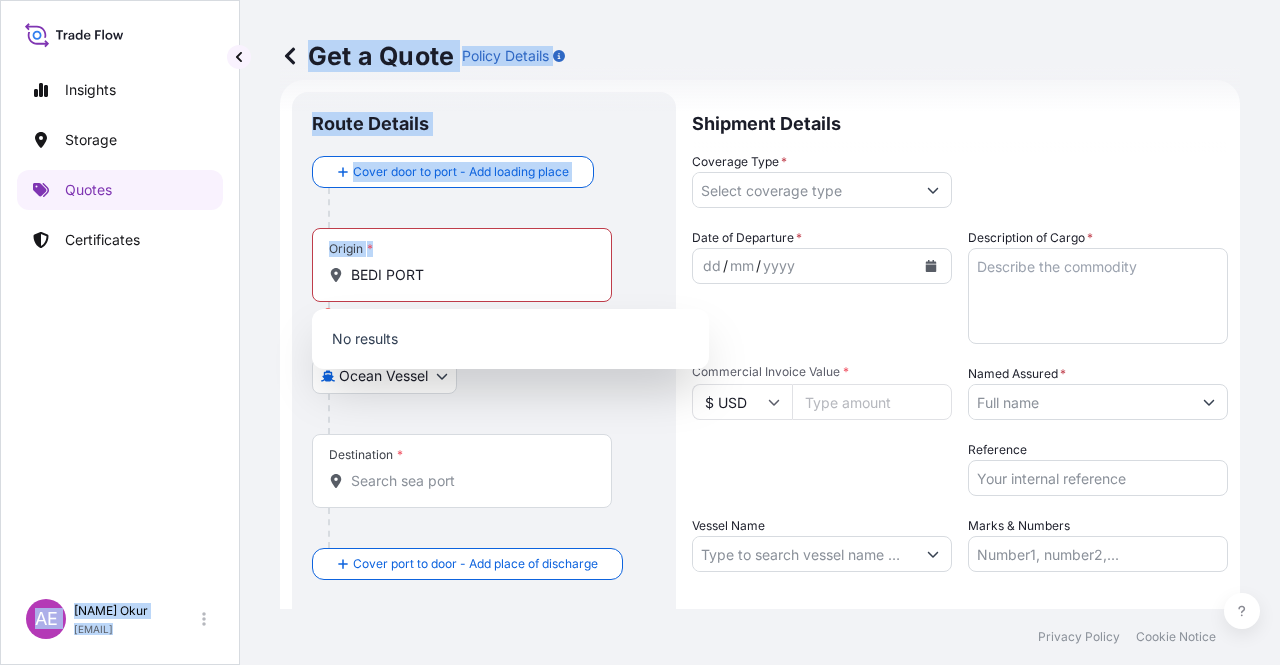 drag, startPoint x: 428, startPoint y: 282, endPoint x: 202, endPoint y: 268, distance: 226.43321 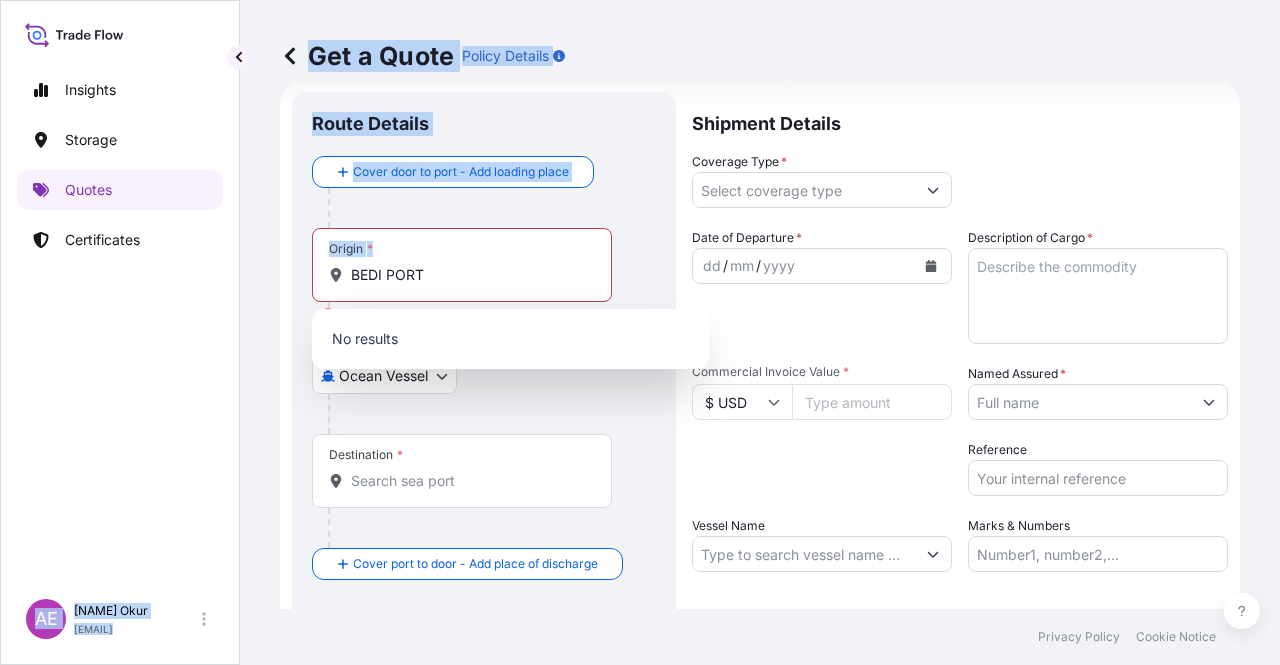click on "Insights Storage Quotes Certificates AE Alp Eren   Okur [EMAIL] Get a Quote Policy Details Route Details   Cover door to port - Add loading place Place of loading Road / Inland Road / Inland Origin * BEDI PORT Please select an origin Main transport mode Ocean Vessel Ocean Vessel Air Land Destination * Cover port to door - Add place of discharge Road / Inland Road / Inland Place of Discharge Shipment Details Coverage Type * Date of Departure * dd / mm / yyyy Cargo Category * LPG, Crude Oil, Utility Fuel, Mid Distillates and Specialities, Fertilisers Description of Cargo * Commercial Invoice Value   * $ USD Named Assured * Packing Category Type to search a container mode Please select a primary mode of transportation first. Reference Vessel Name Marks & Numbers Letter of Credit This shipment has a letter of credit Letter of credit * Letter of credit may not exceed 12000 characters Get a Quote Privacy Policy Cookie Notice" at bounding box center [640, 332] 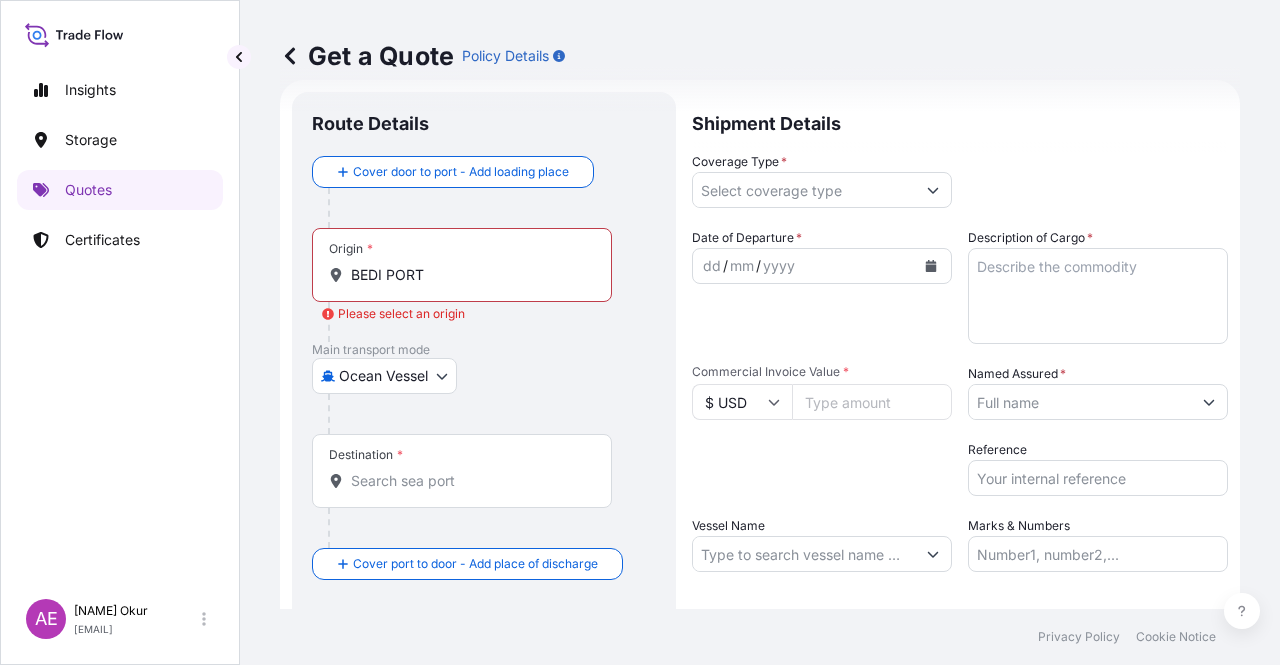 click at bounding box center (470, 322) 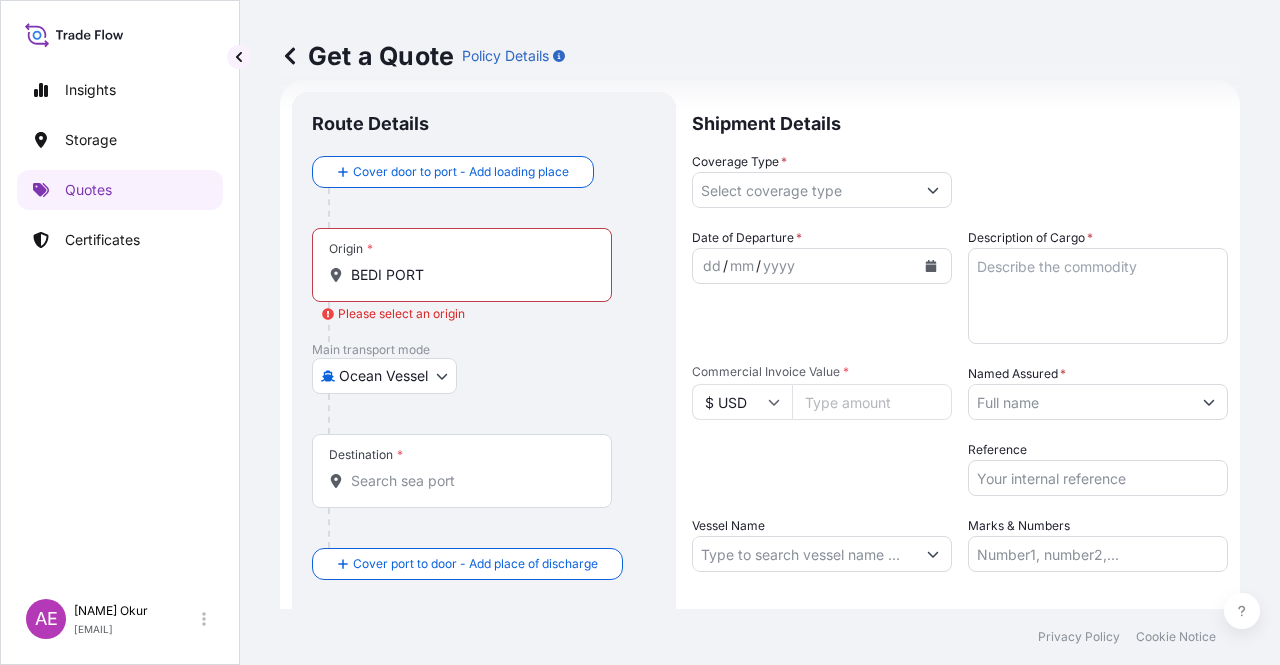 drag, startPoint x: 484, startPoint y: 253, endPoint x: 463, endPoint y: 267, distance: 25.23886 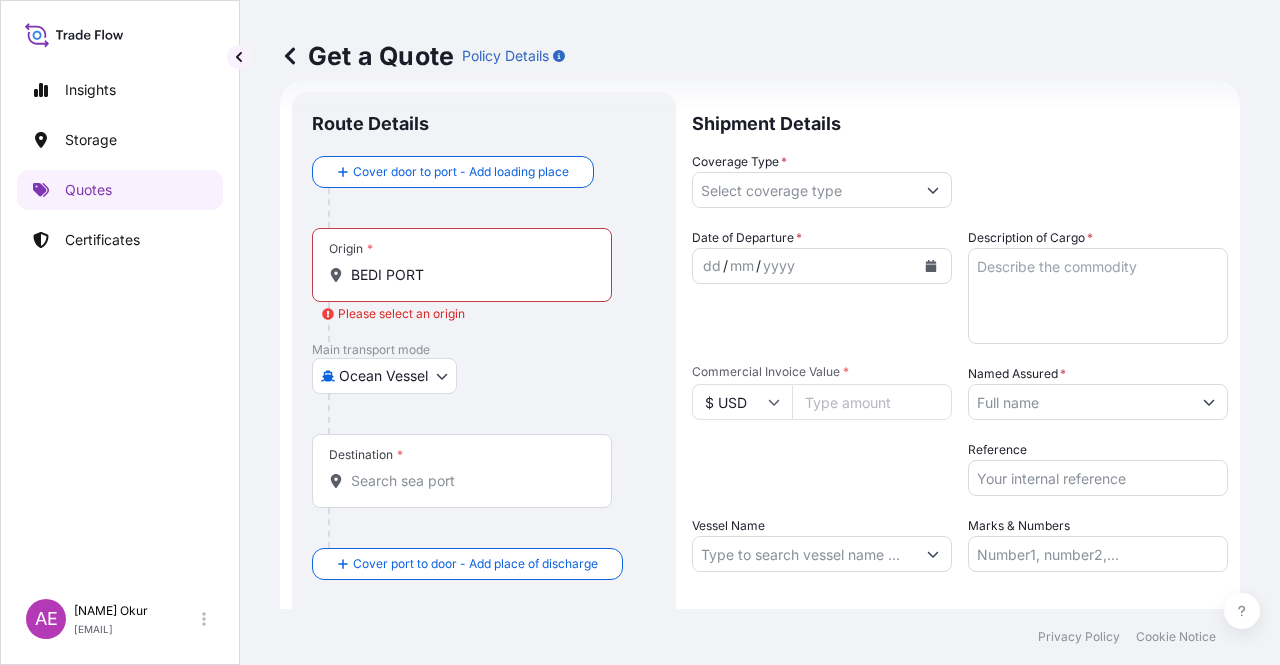 click on "Origin * [CITY]" at bounding box center [462, 265] 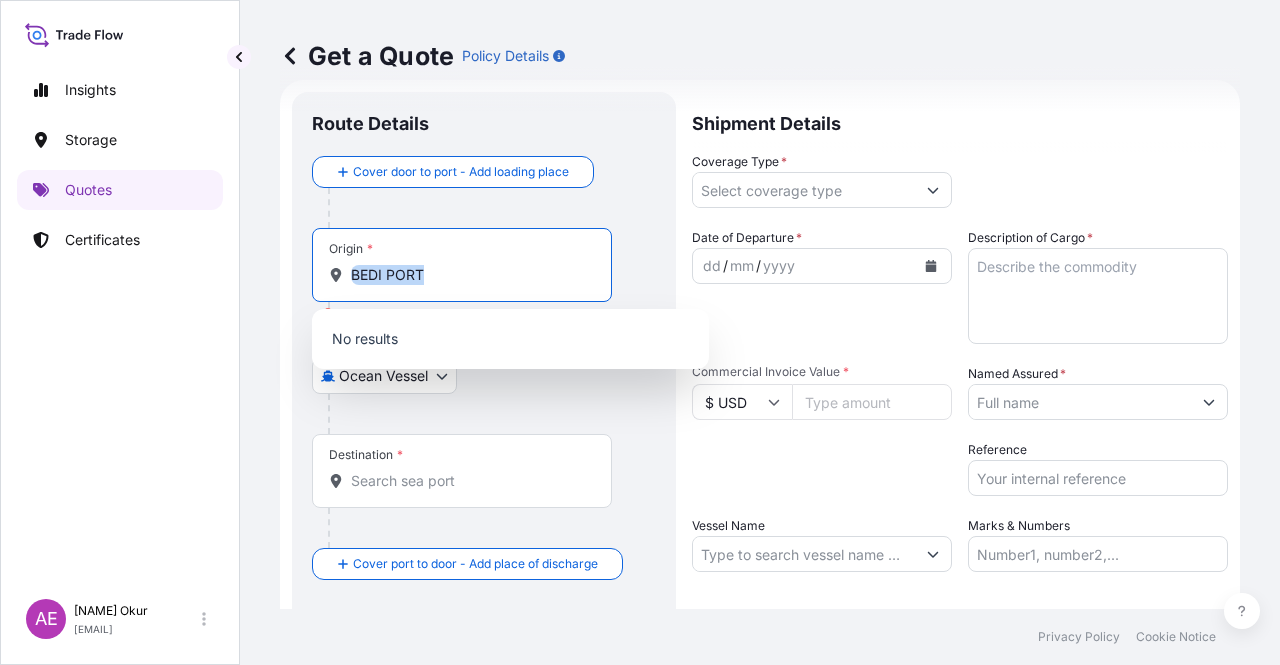click on "BEDI PORT" at bounding box center (469, 275) 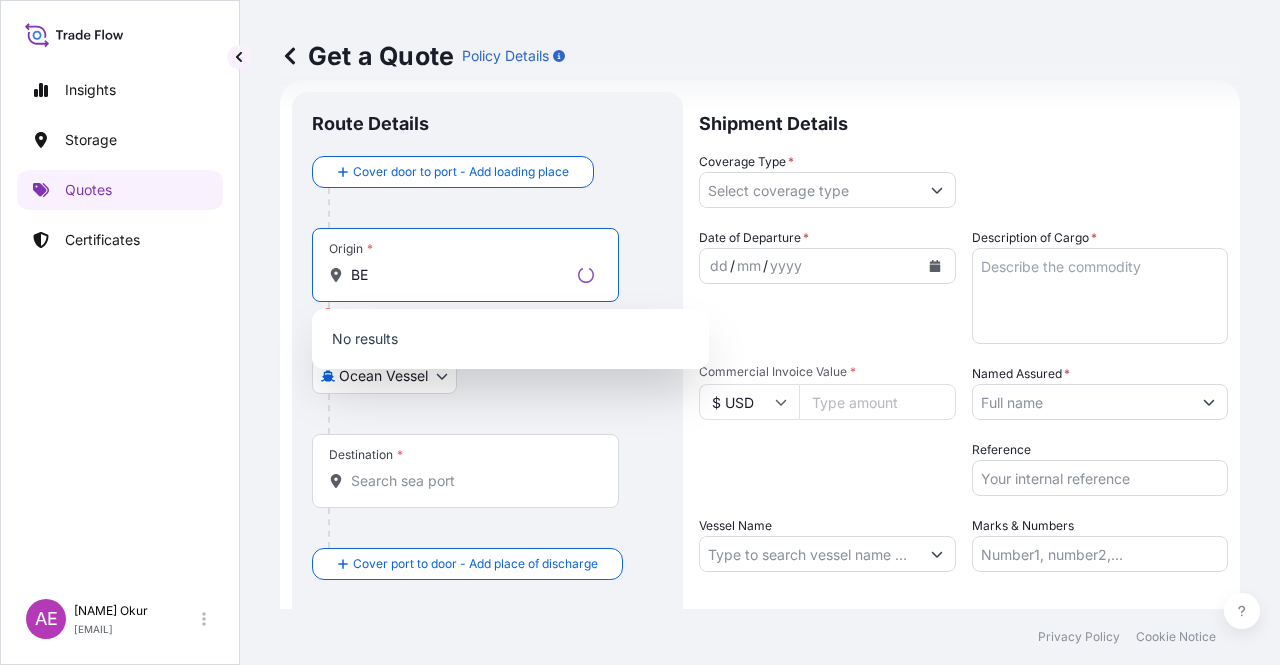 type on "B" 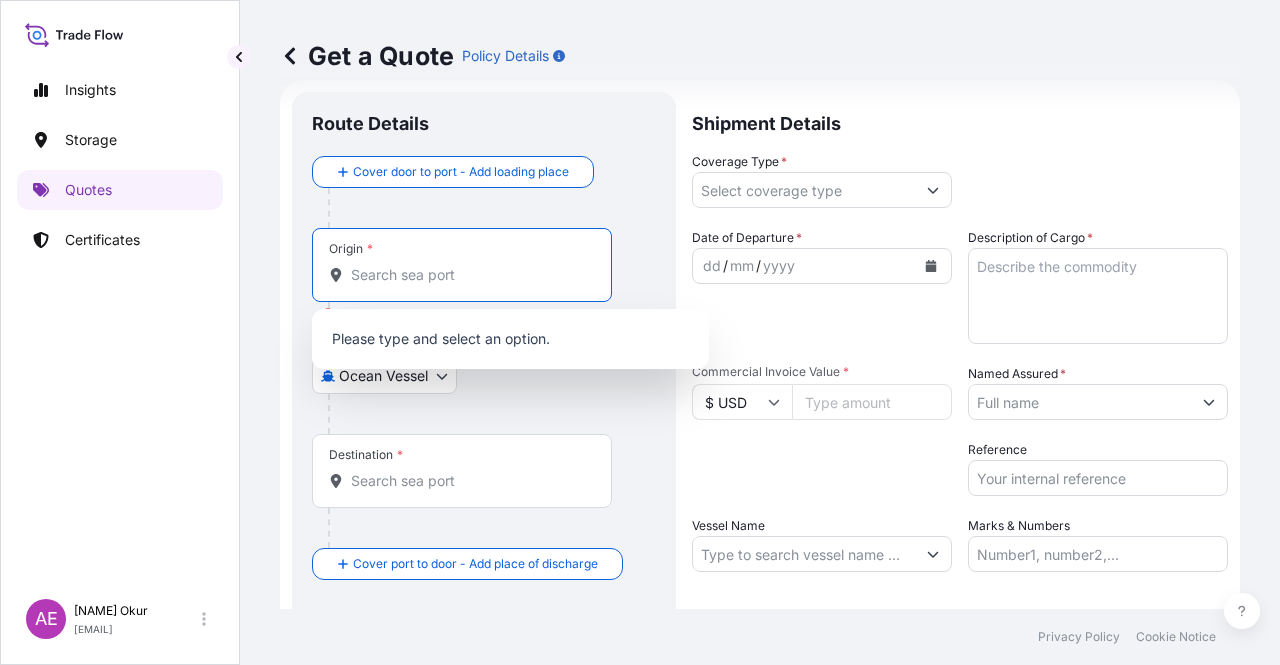 type on "n" 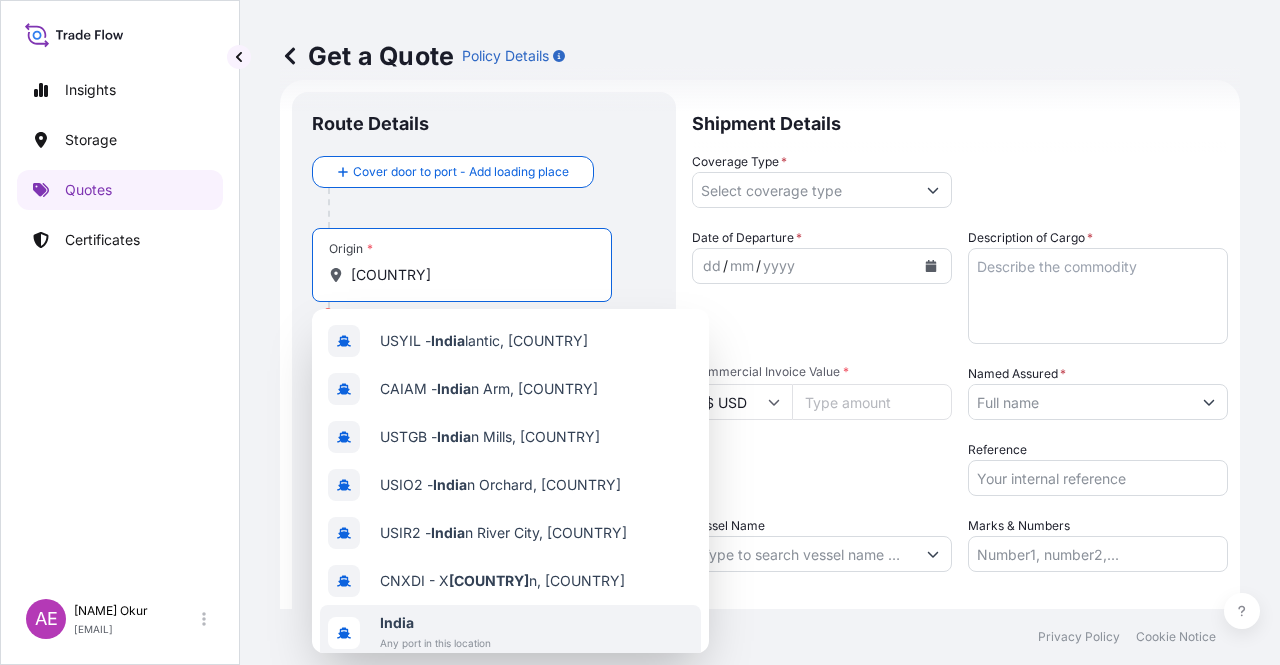 click on "Any port in this location" at bounding box center (435, 643) 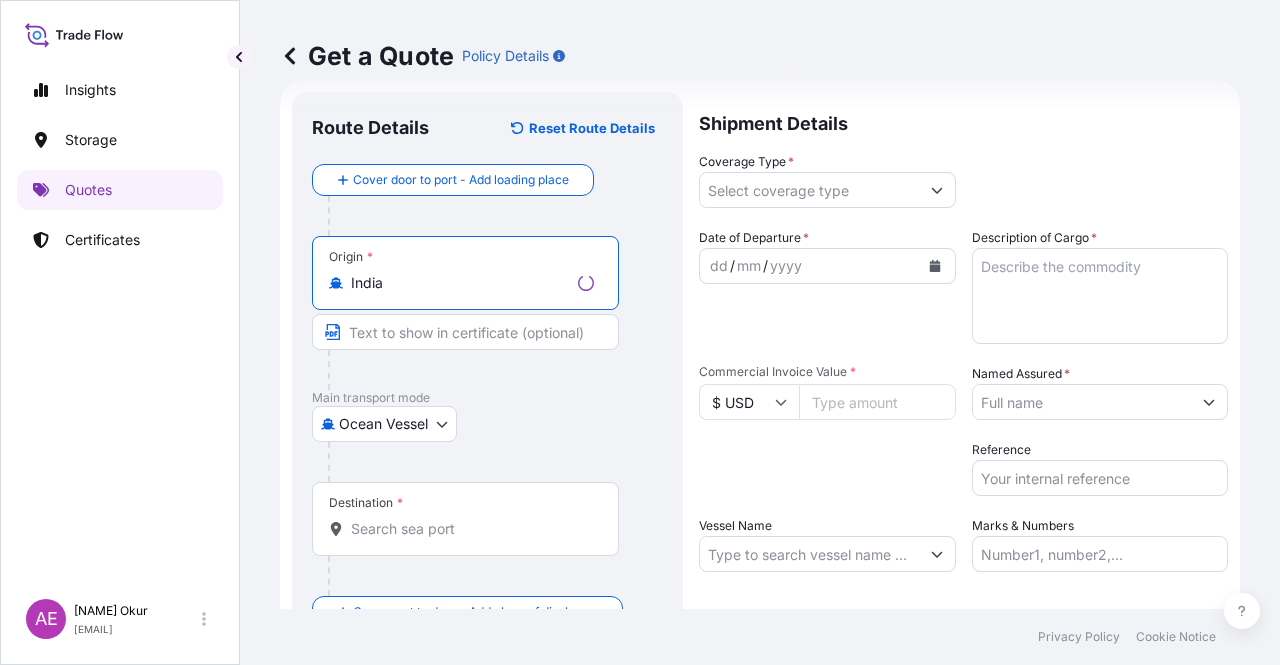 type on "India" 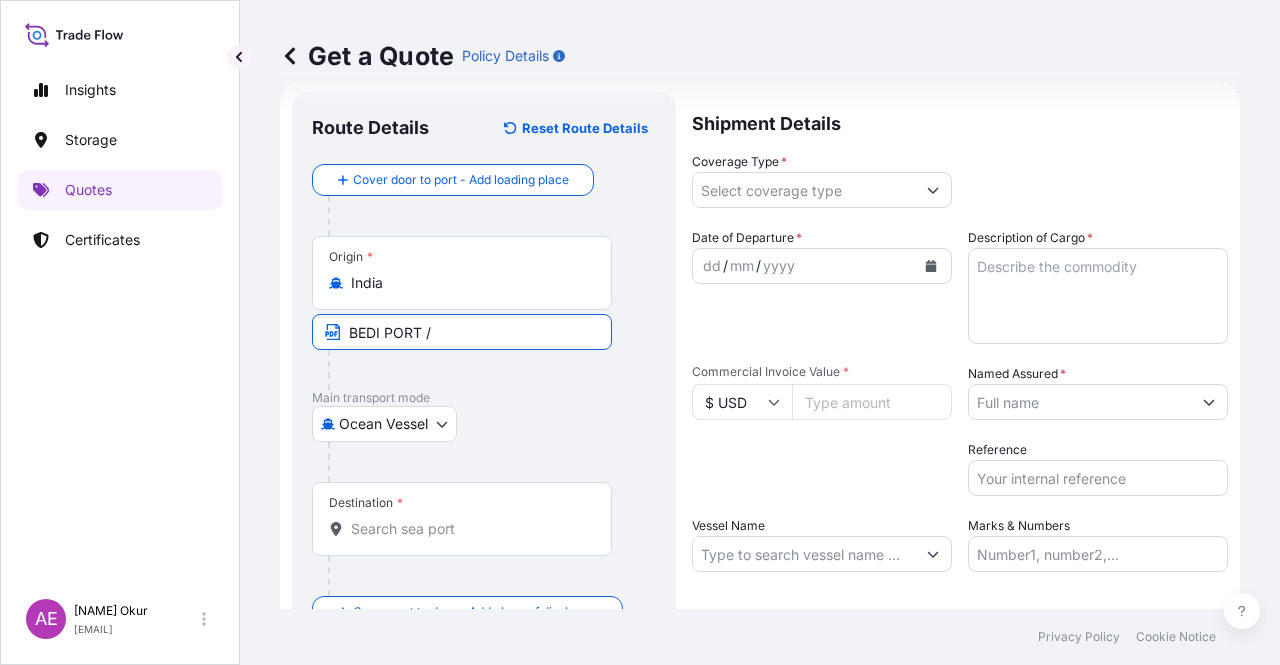 paste on "[COUNTRY]" 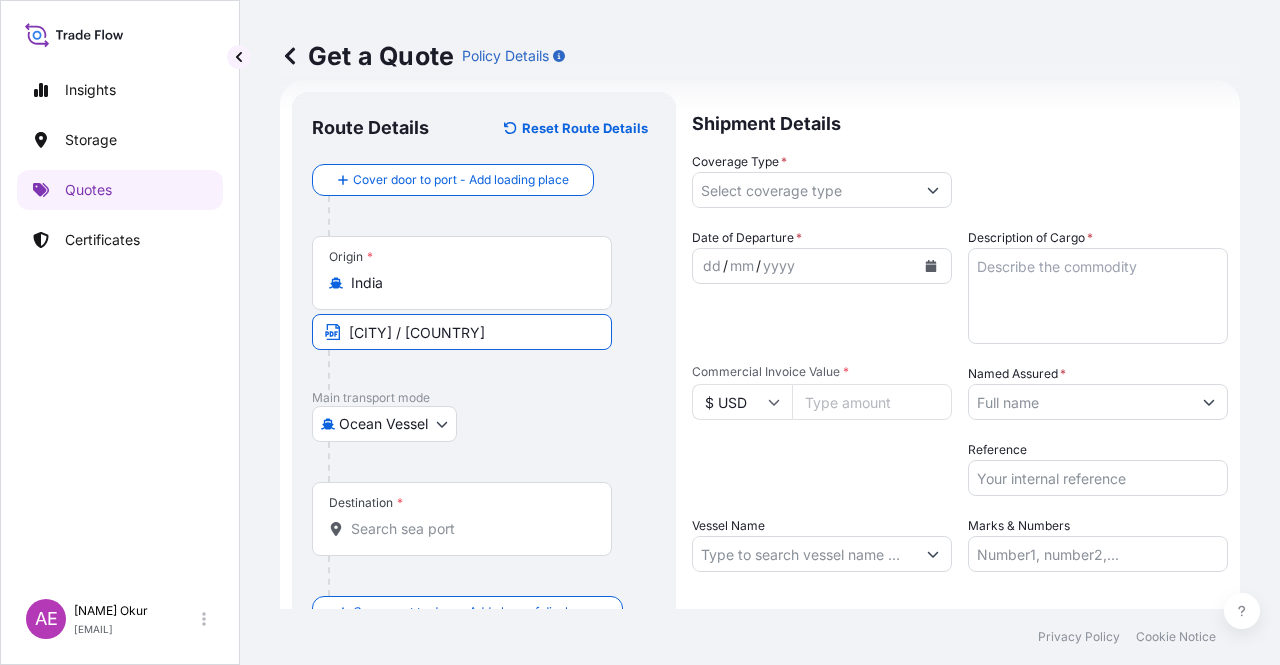 type on "[CITY] / [COUNTRY]" 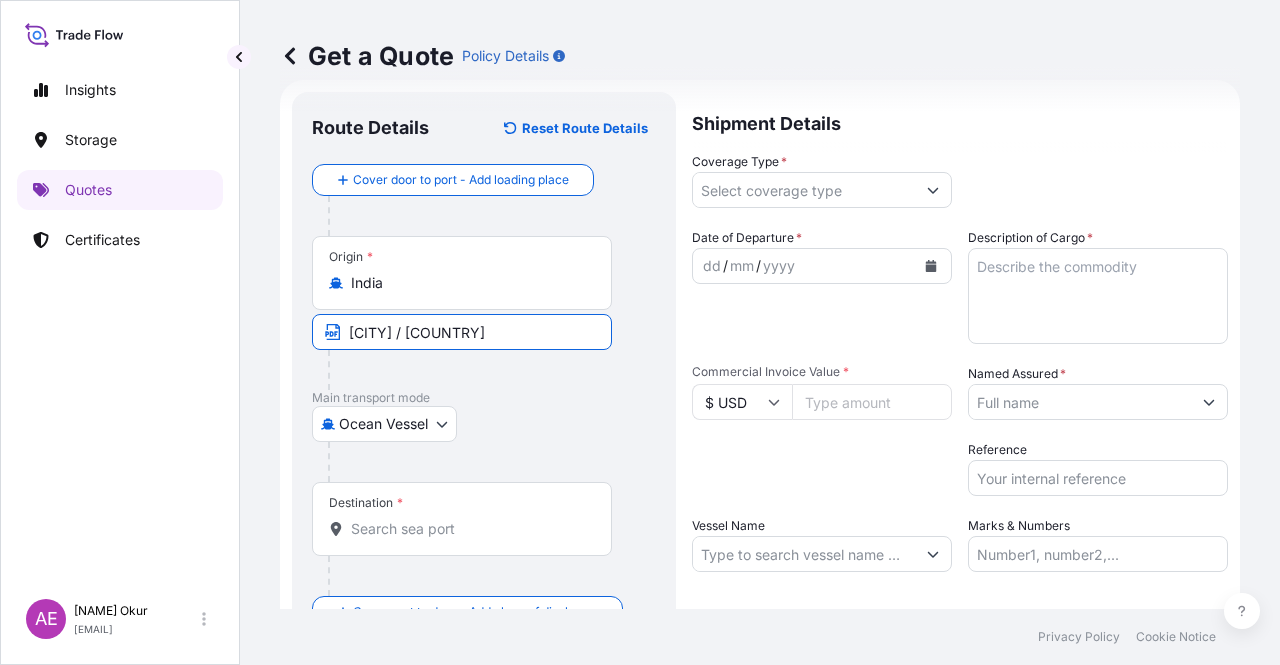click on "Destination *" at bounding box center [469, 529] 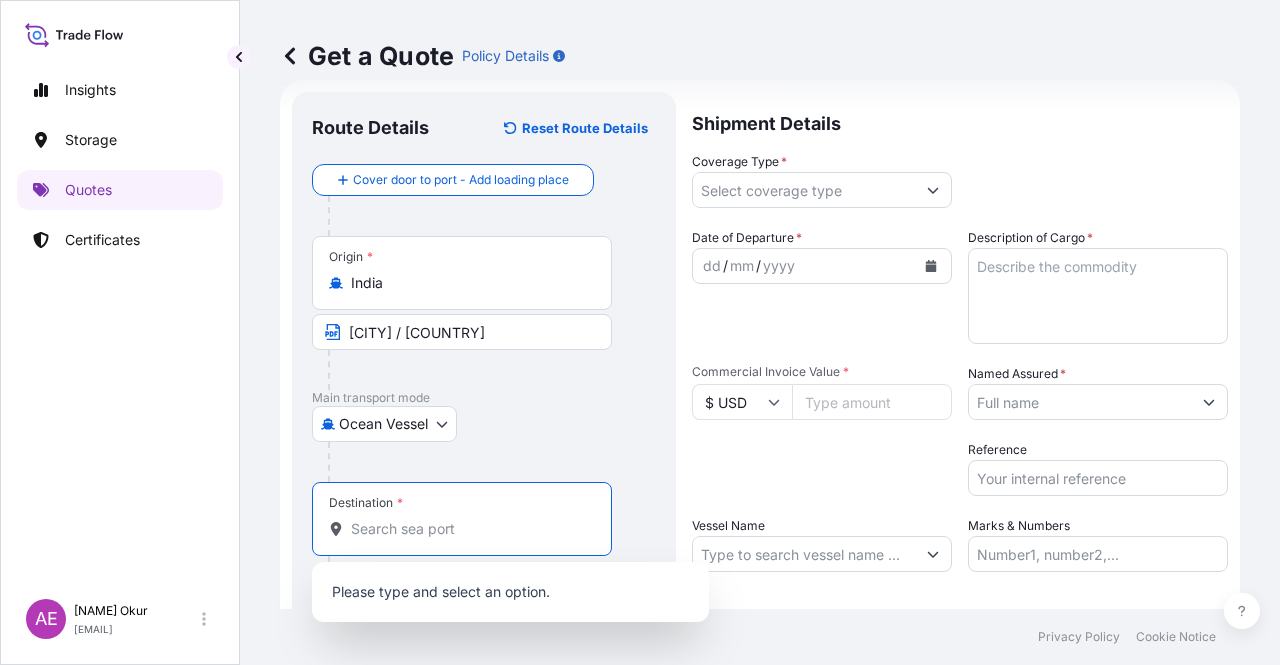 paste on "[REGION], [COUNTRY]" 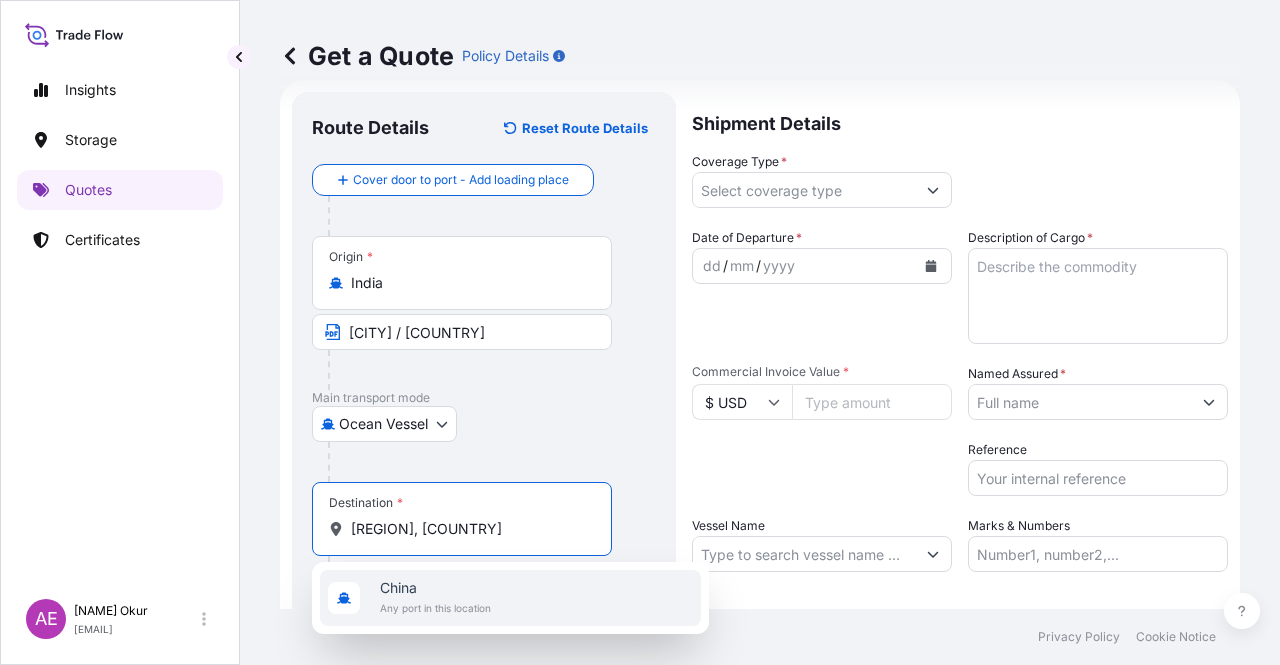 click on "Any port in this location" at bounding box center (435, 608) 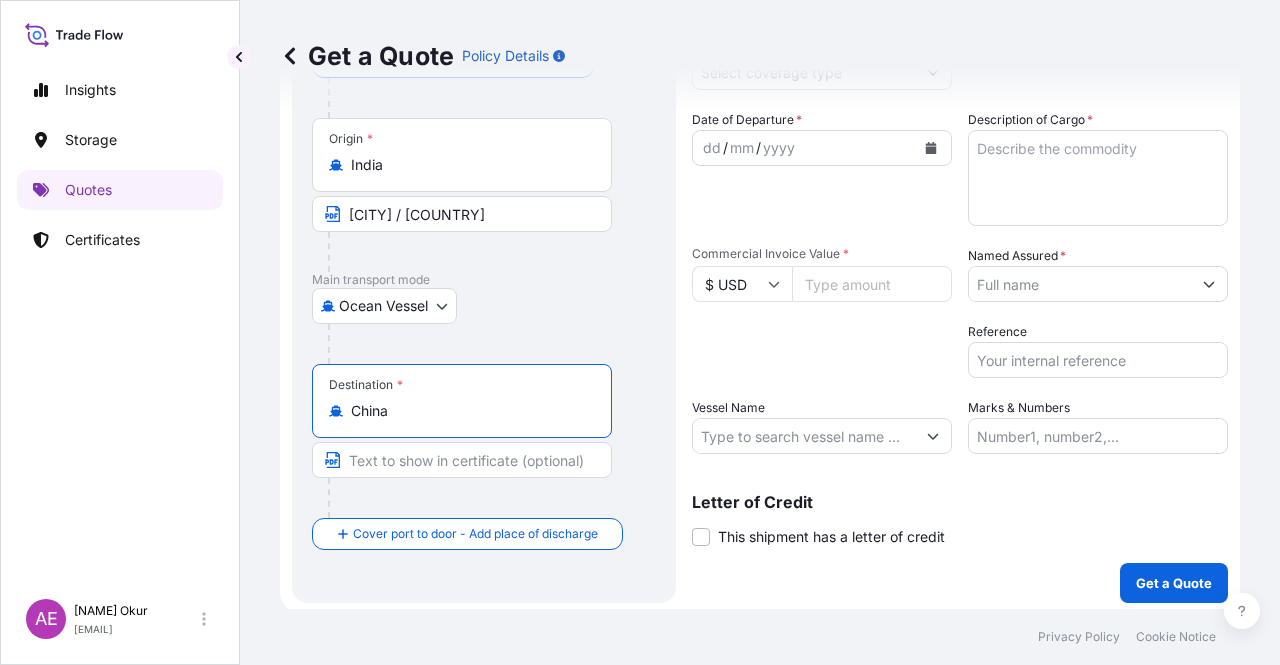 scroll, scrollTop: 155, scrollLeft: 0, axis: vertical 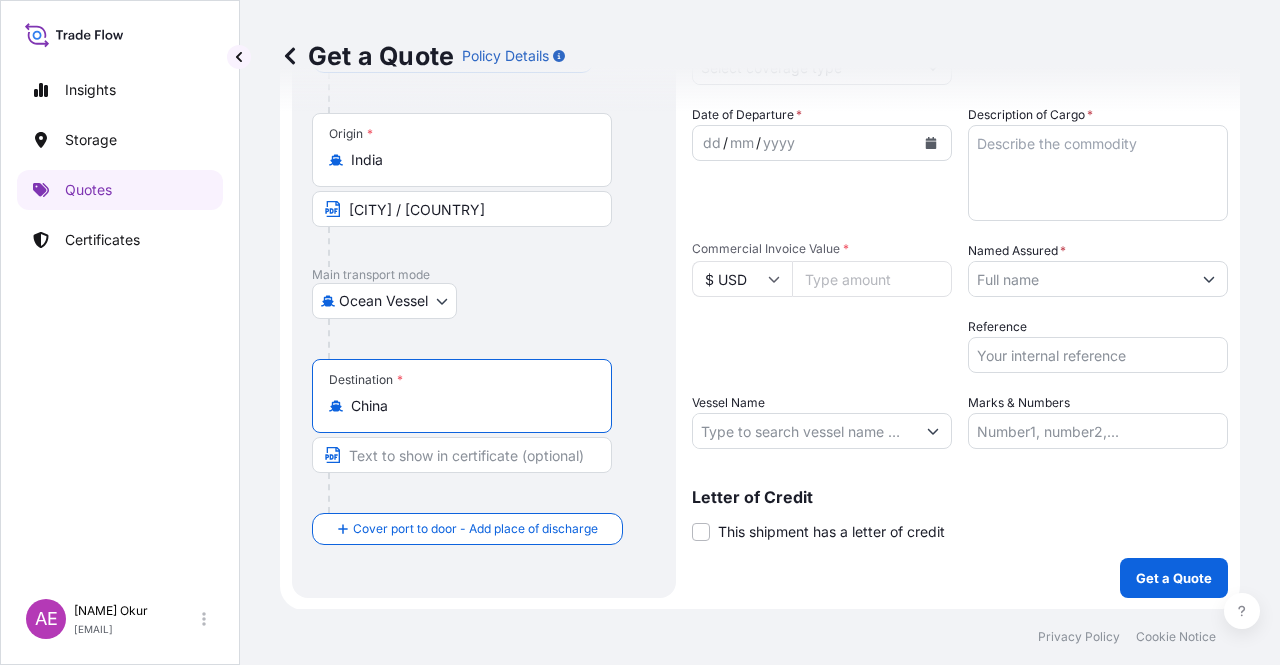 type on "China" 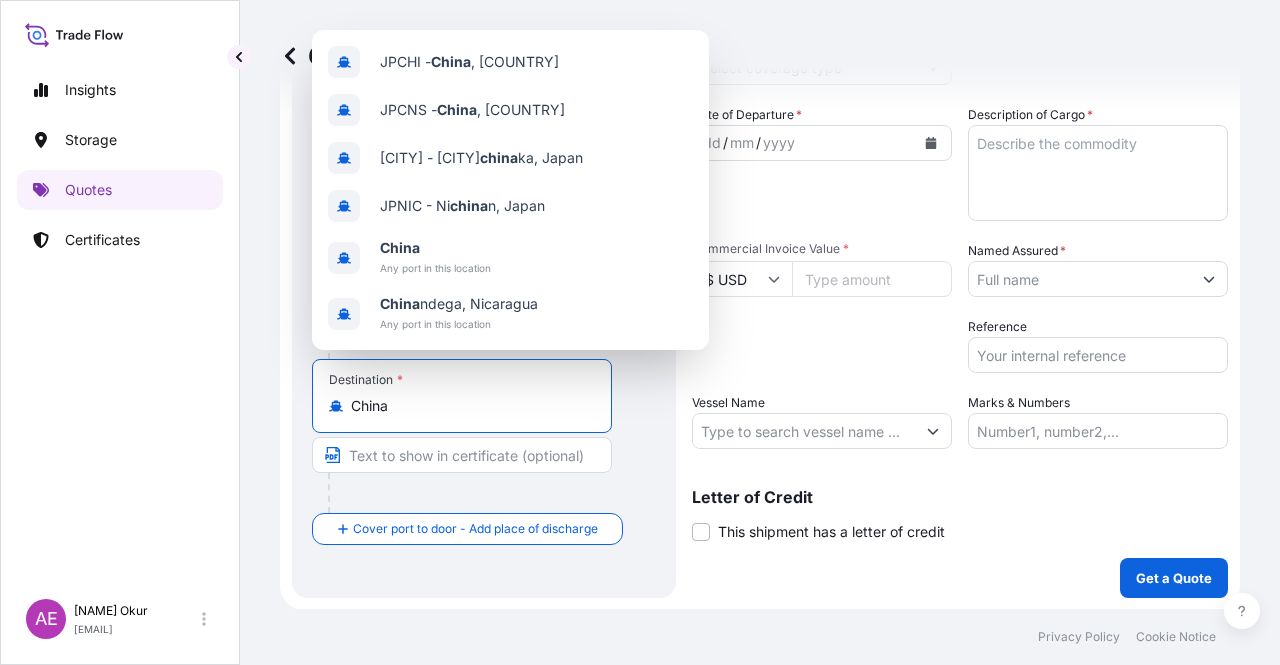 click at bounding box center (462, 455) 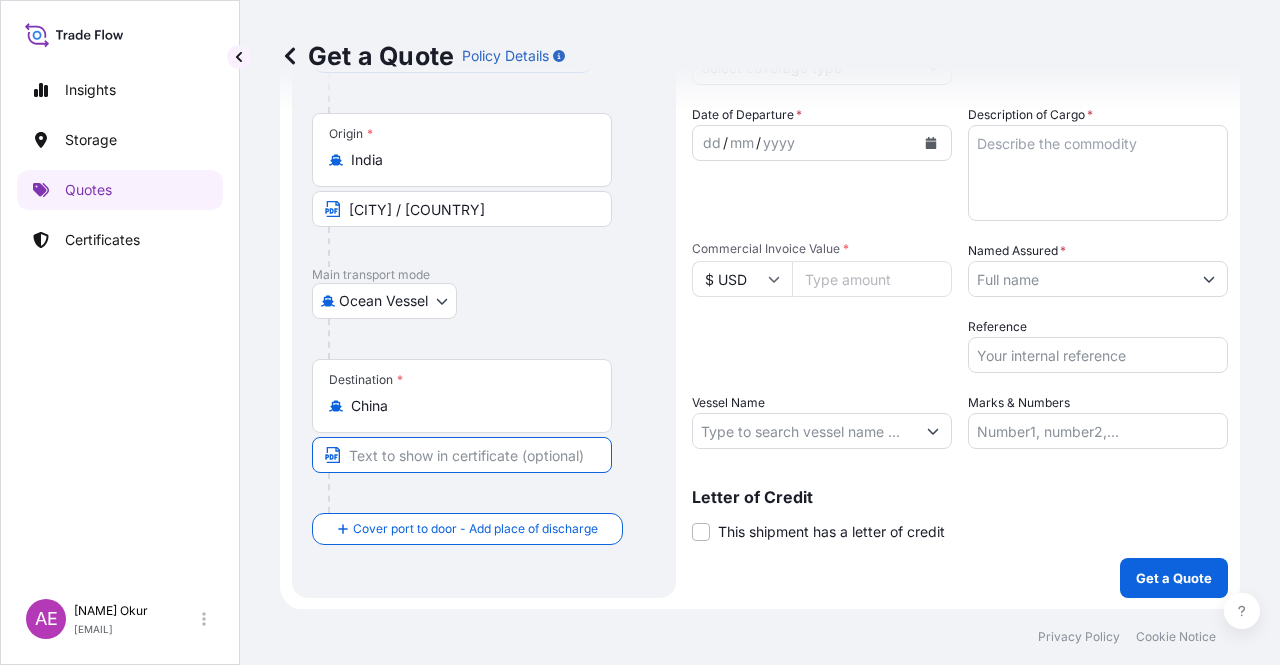 paste on "[REGION], [COUNTRY]" 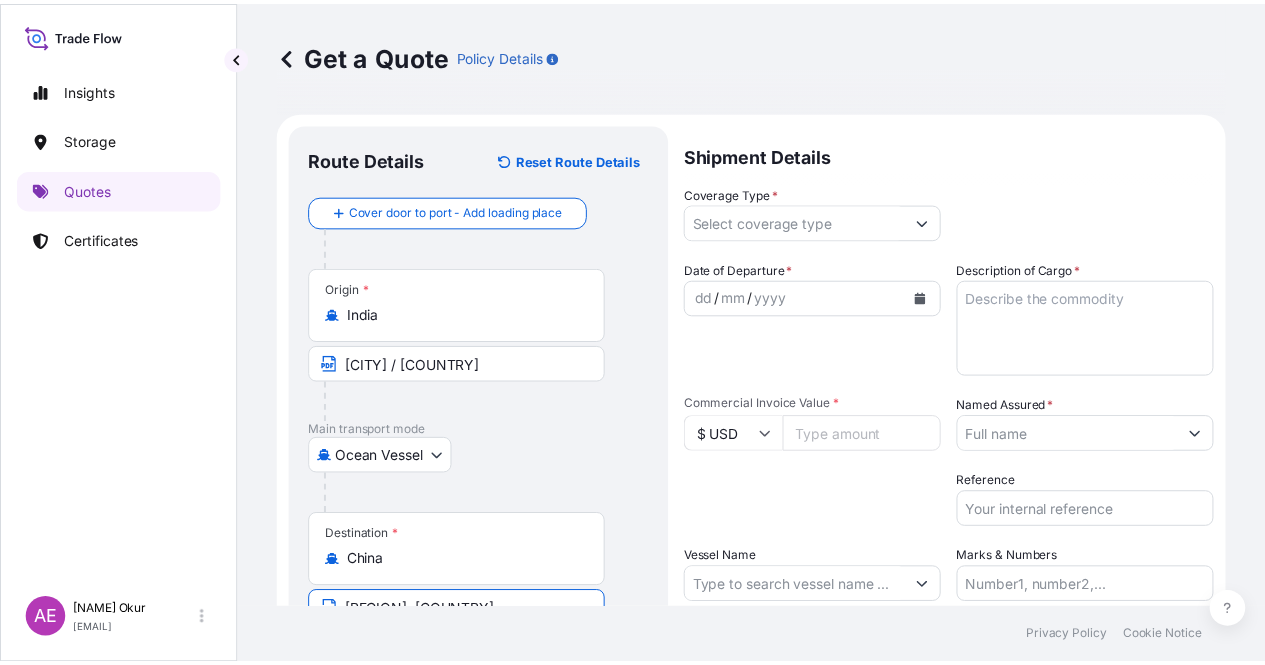 scroll, scrollTop: 0, scrollLeft: 0, axis: both 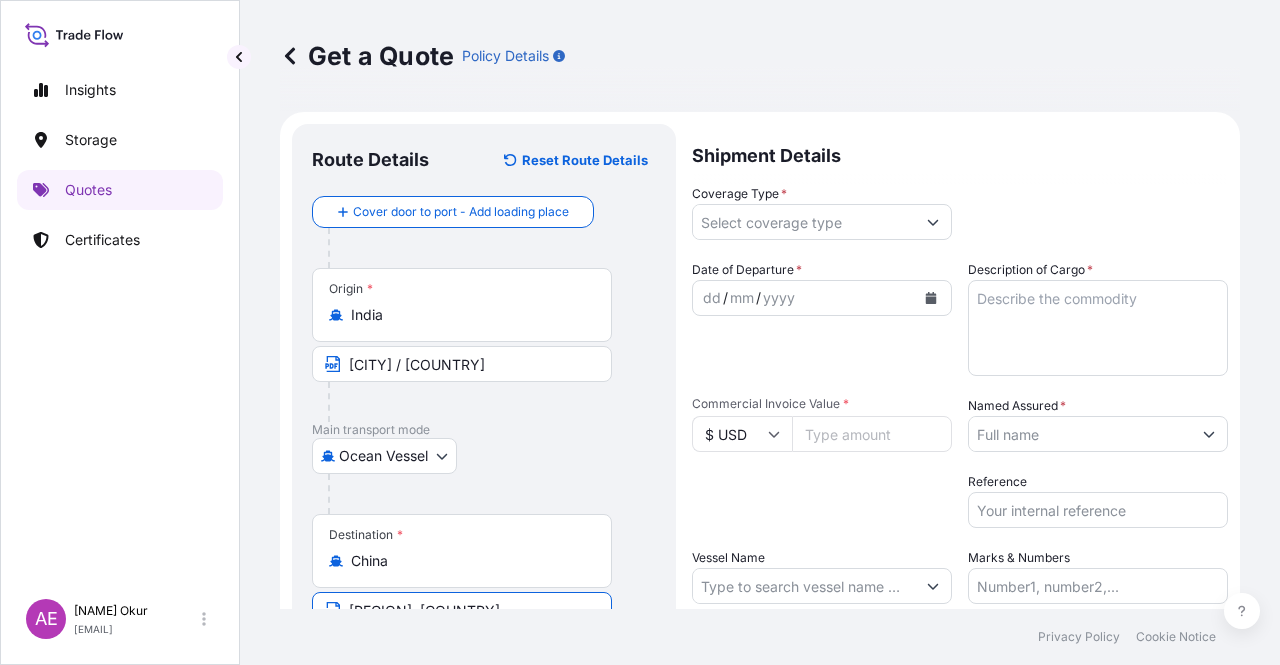 type on "[REGION], [COUNTRY]" 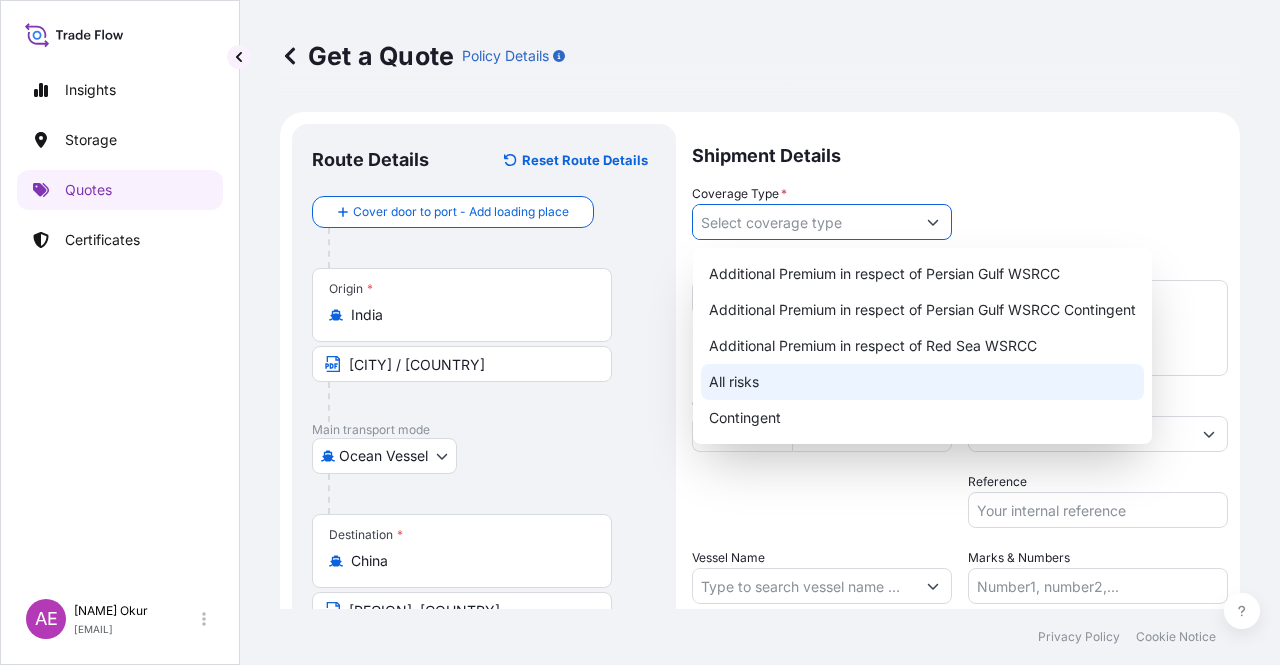 click on "All risks" at bounding box center [922, 382] 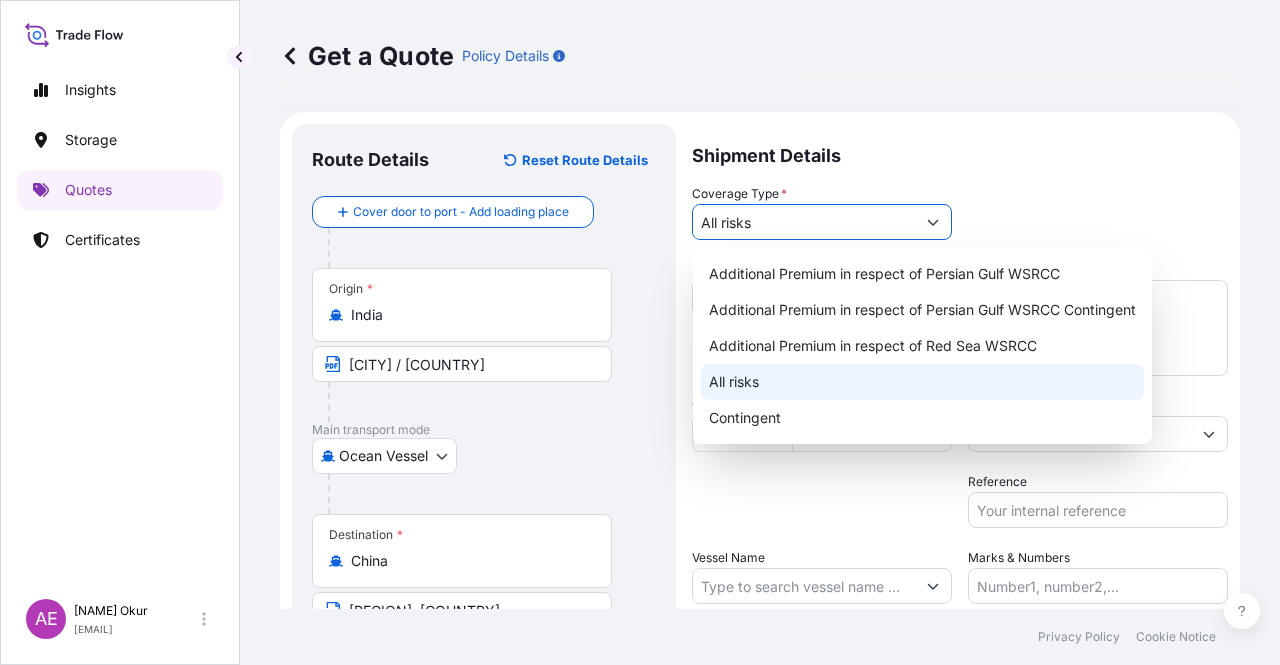 click on "All risks" at bounding box center (922, 382) 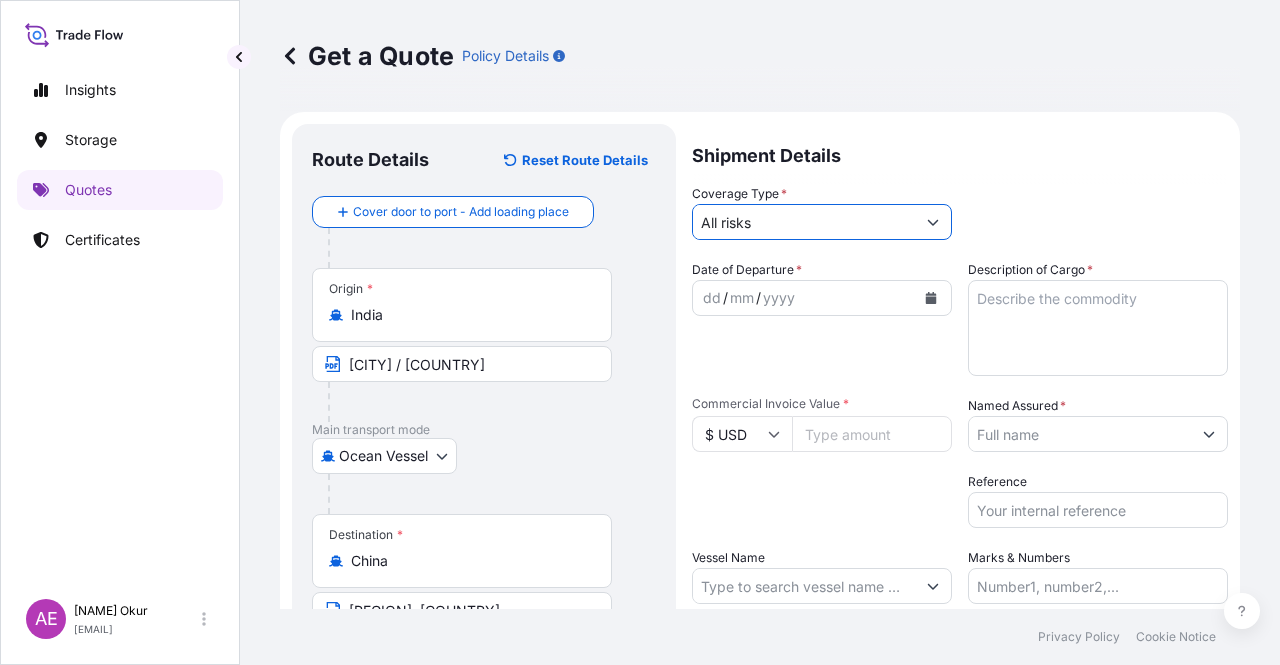 click on "dd" at bounding box center [712, 298] 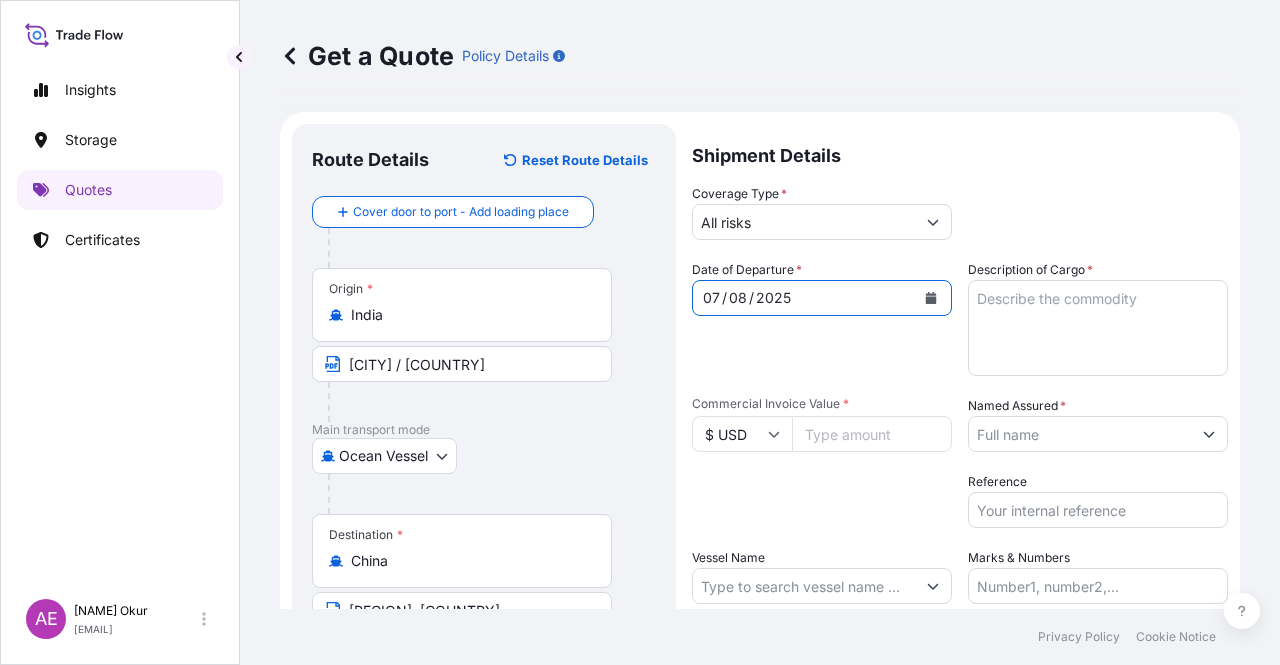click on "Description of Cargo *" at bounding box center [1098, 328] 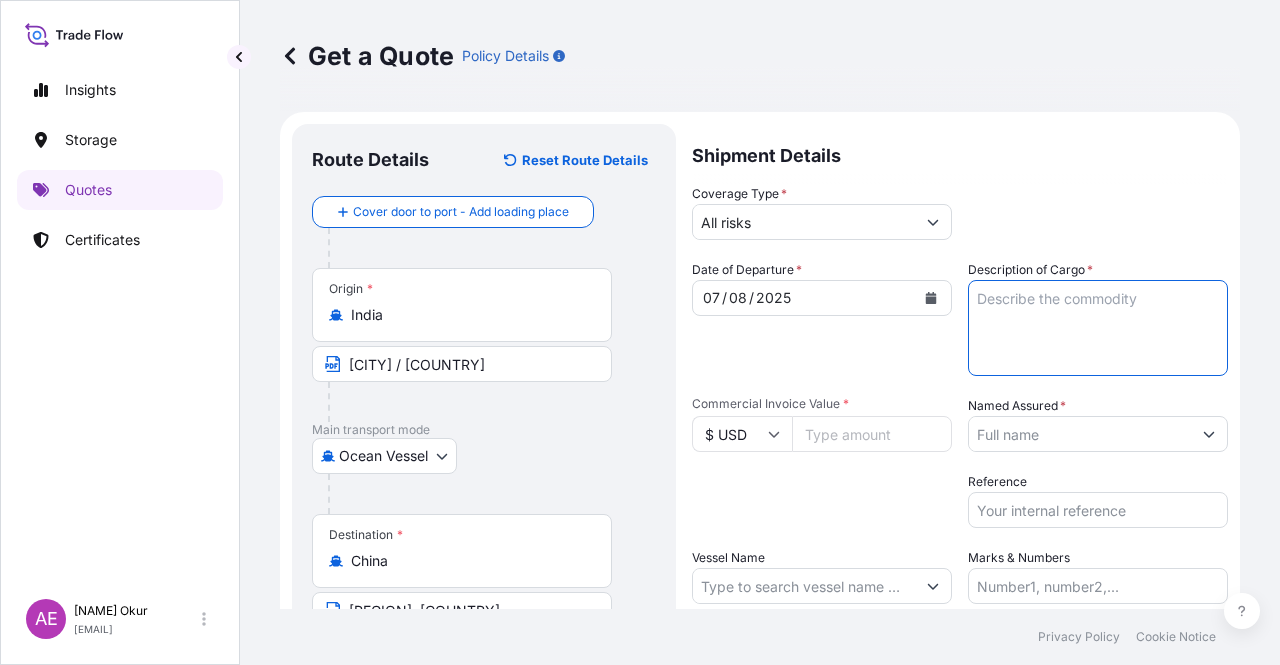 paste on "SULPHUR" 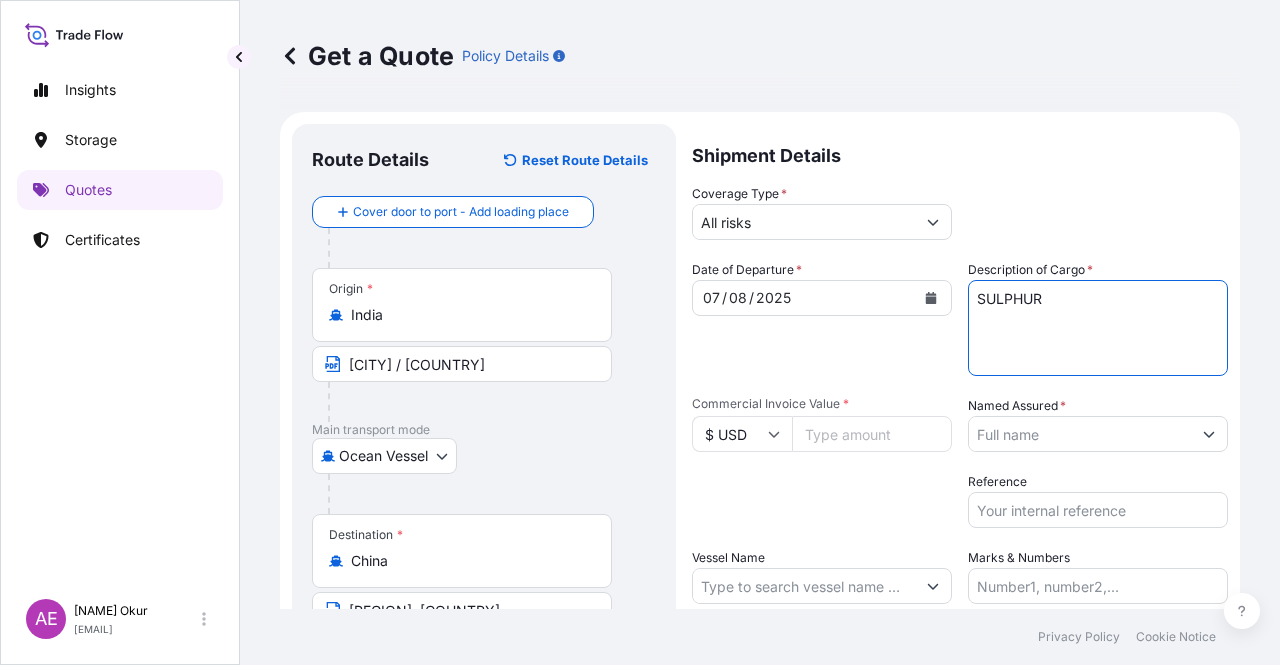 type on "SULPHUR" 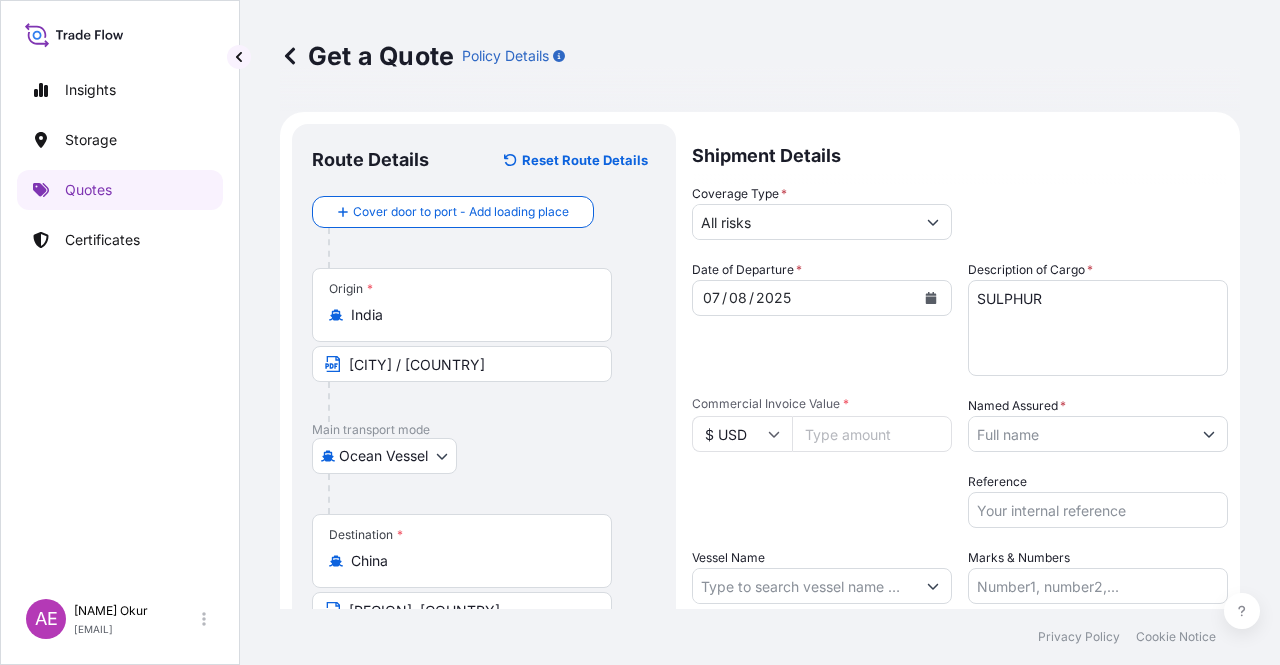 click on "Commercial Invoice Value   *" at bounding box center (872, 434) 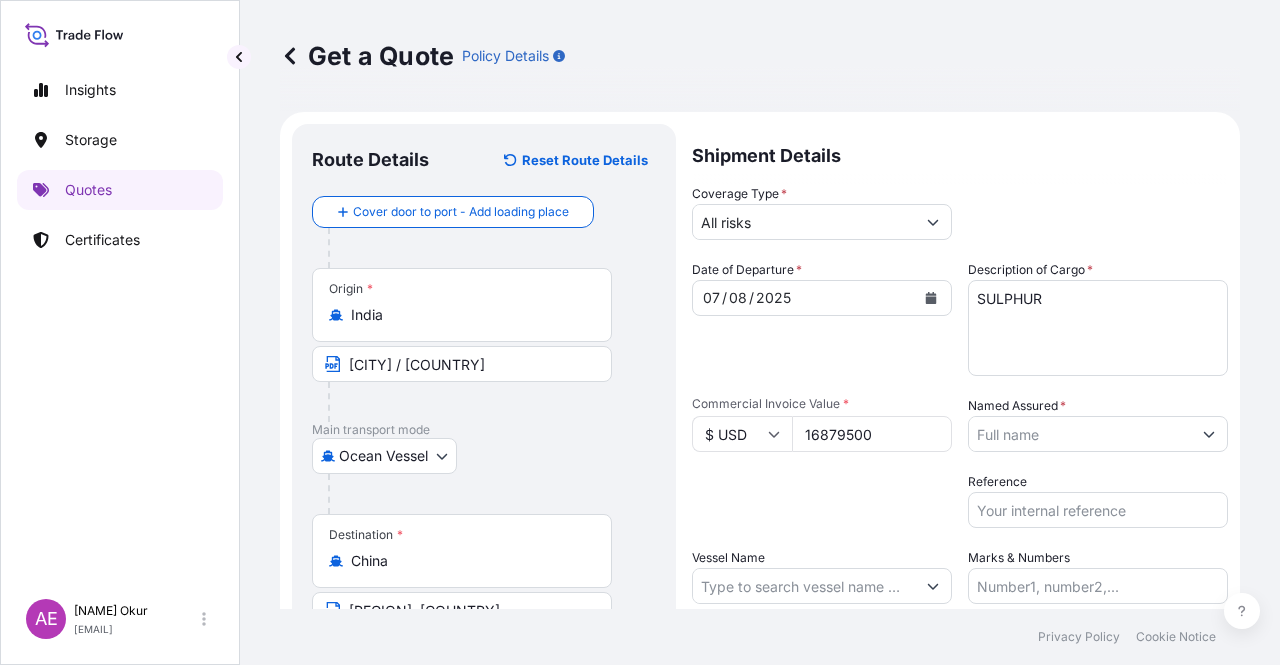 type on "16879500" 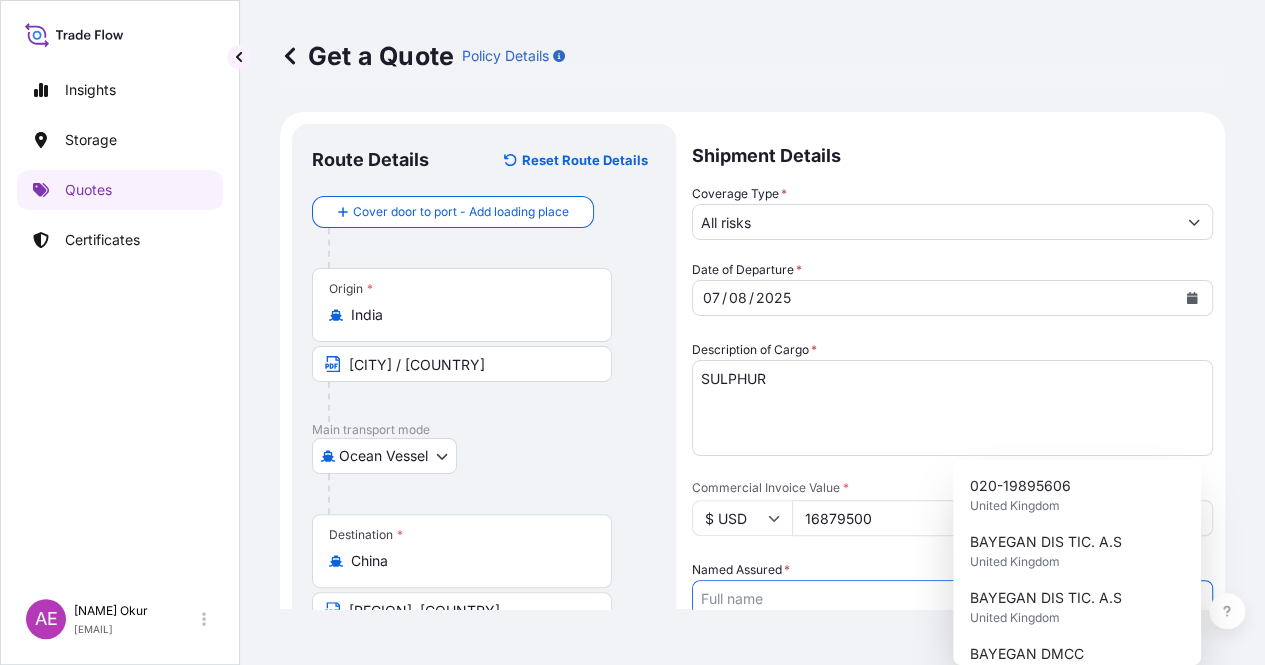 click on "Named Assured *" at bounding box center [934, 598] 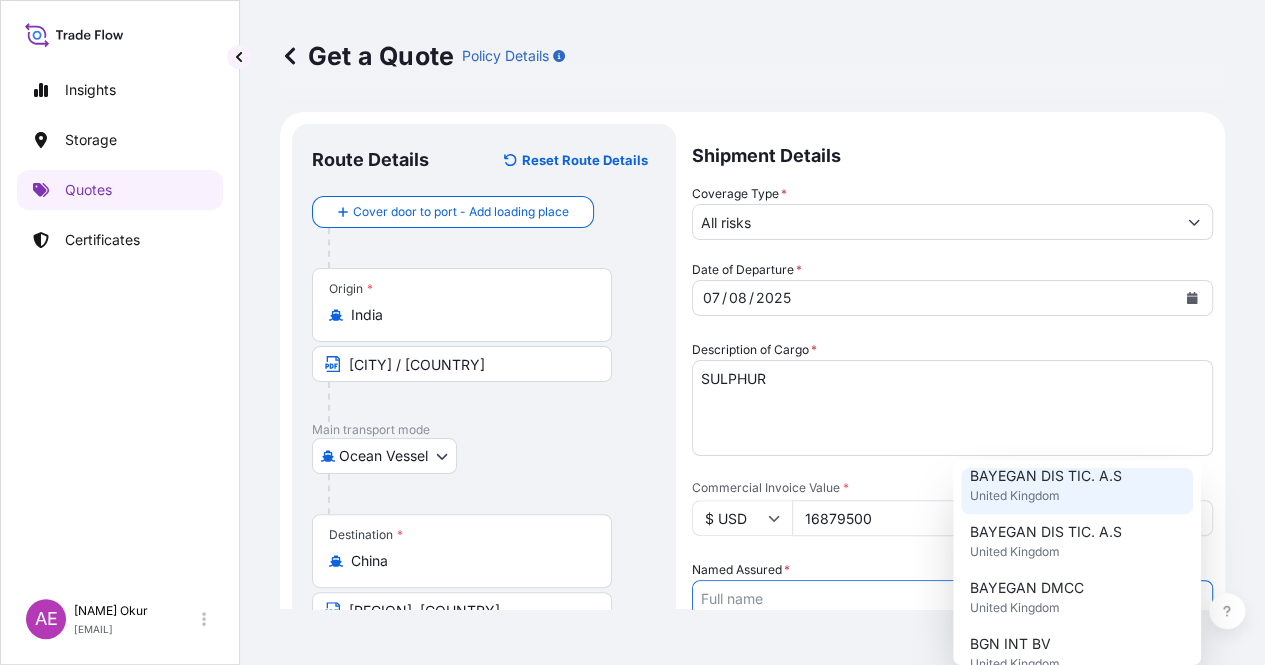 scroll, scrollTop: 200, scrollLeft: 0, axis: vertical 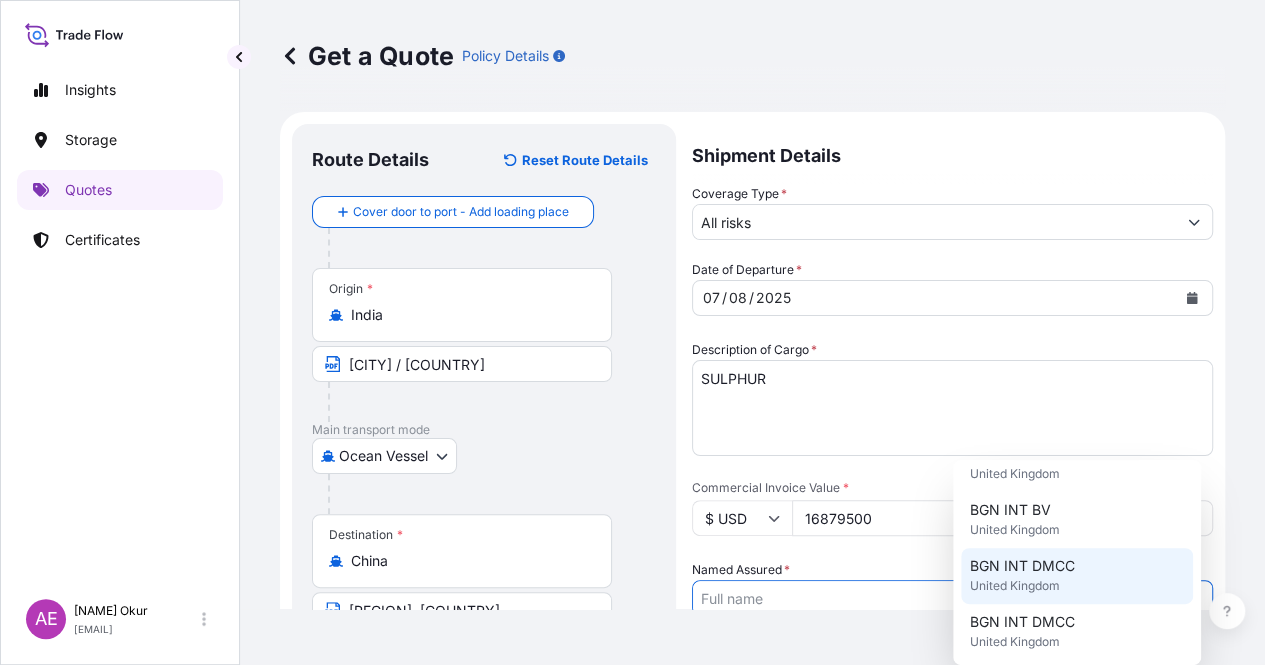 click on "BGN INT DMCC [COUNTRY]" at bounding box center [1077, 576] 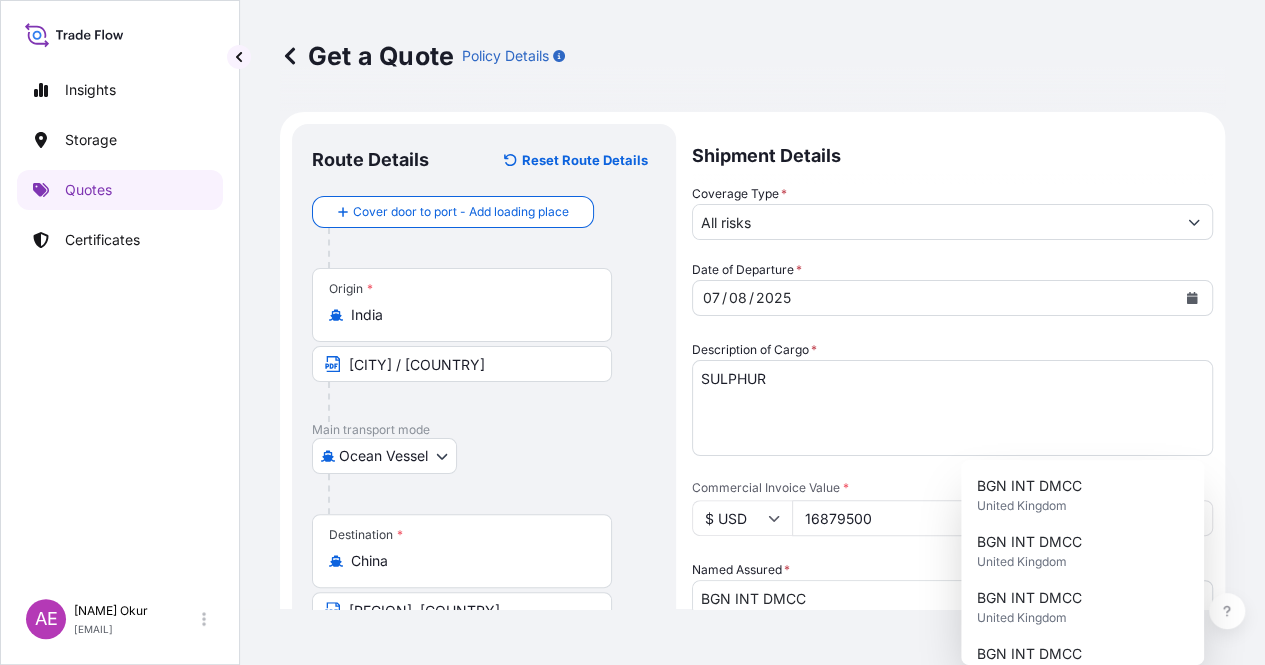 drag, startPoint x: 768, startPoint y: 623, endPoint x: 774, endPoint y: 593, distance: 30.594116 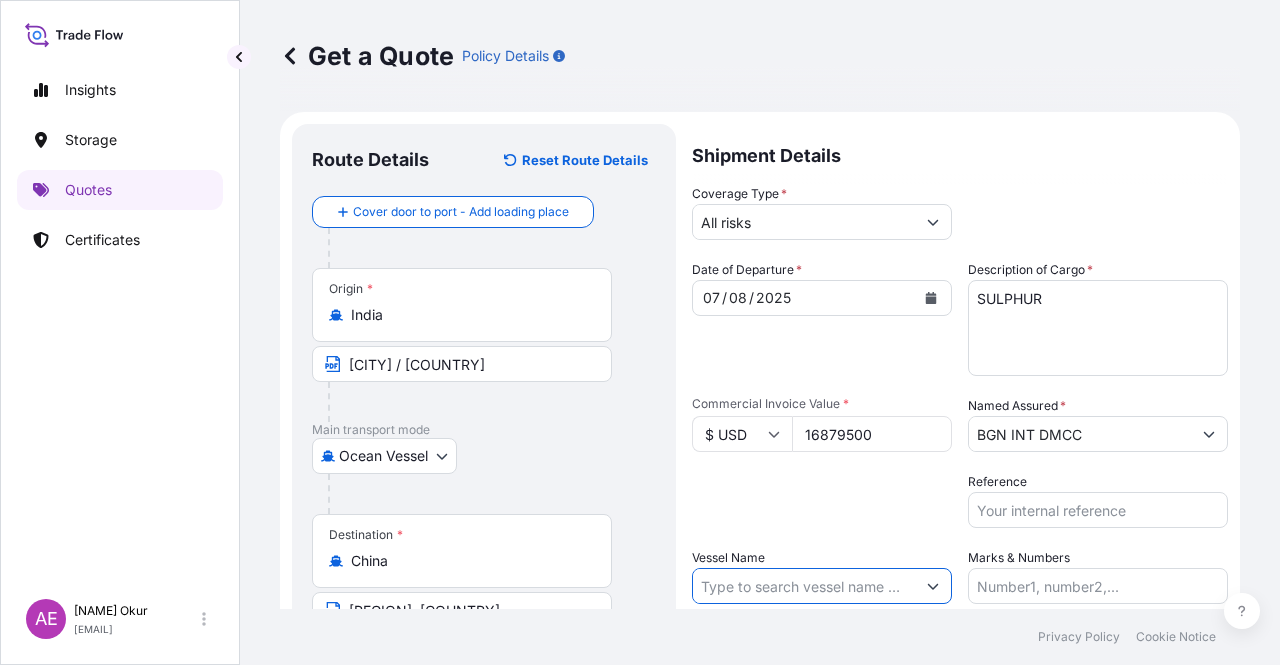 click on "Vessel Name" at bounding box center (804, 586) 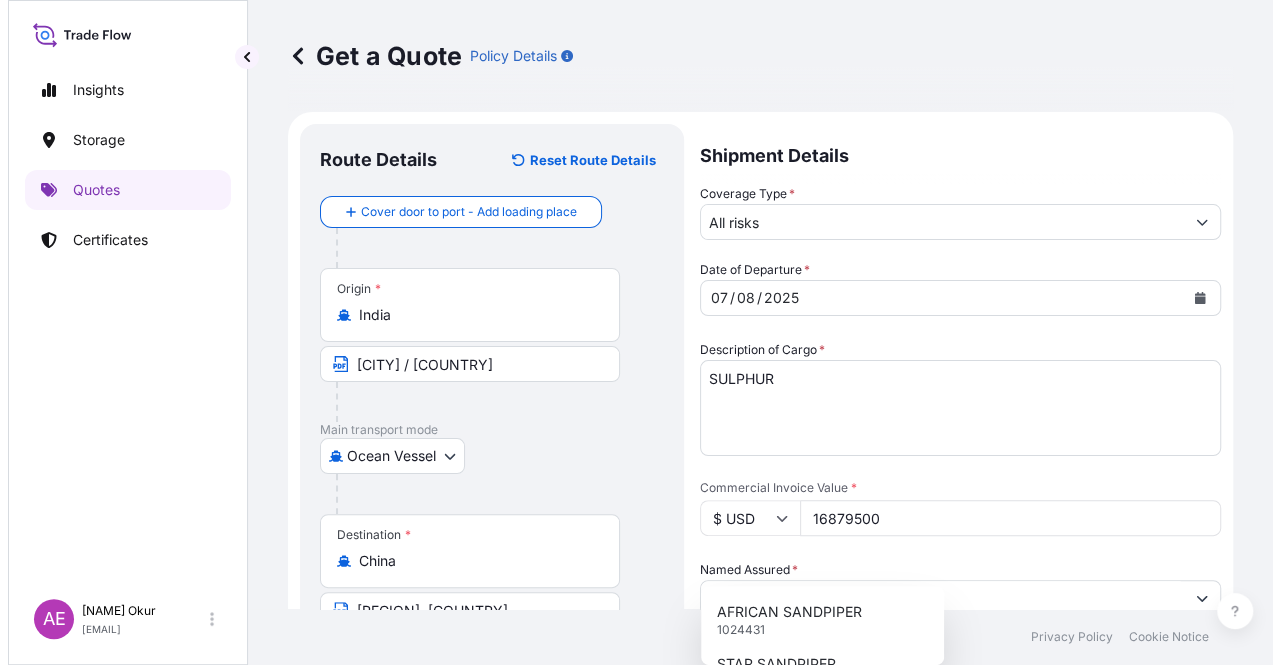 scroll, scrollTop: 155, scrollLeft: 0, axis: vertical 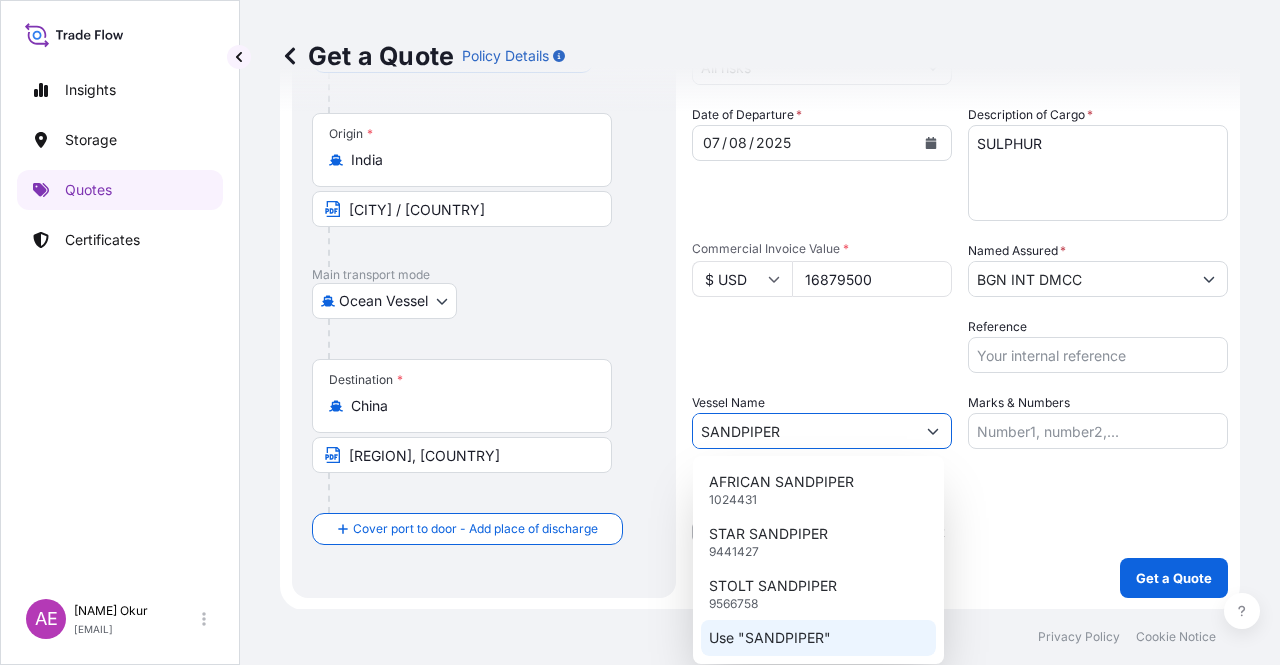 click on "Use "SANDPIPER"" 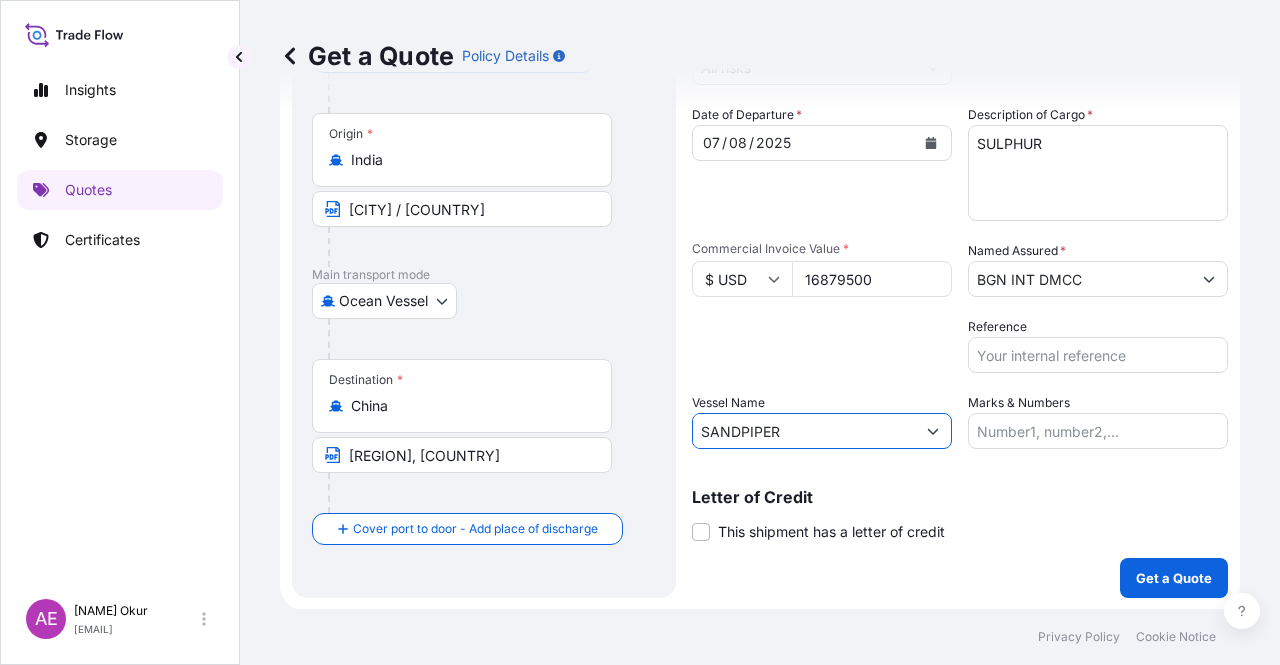type on "SANDPIPER" 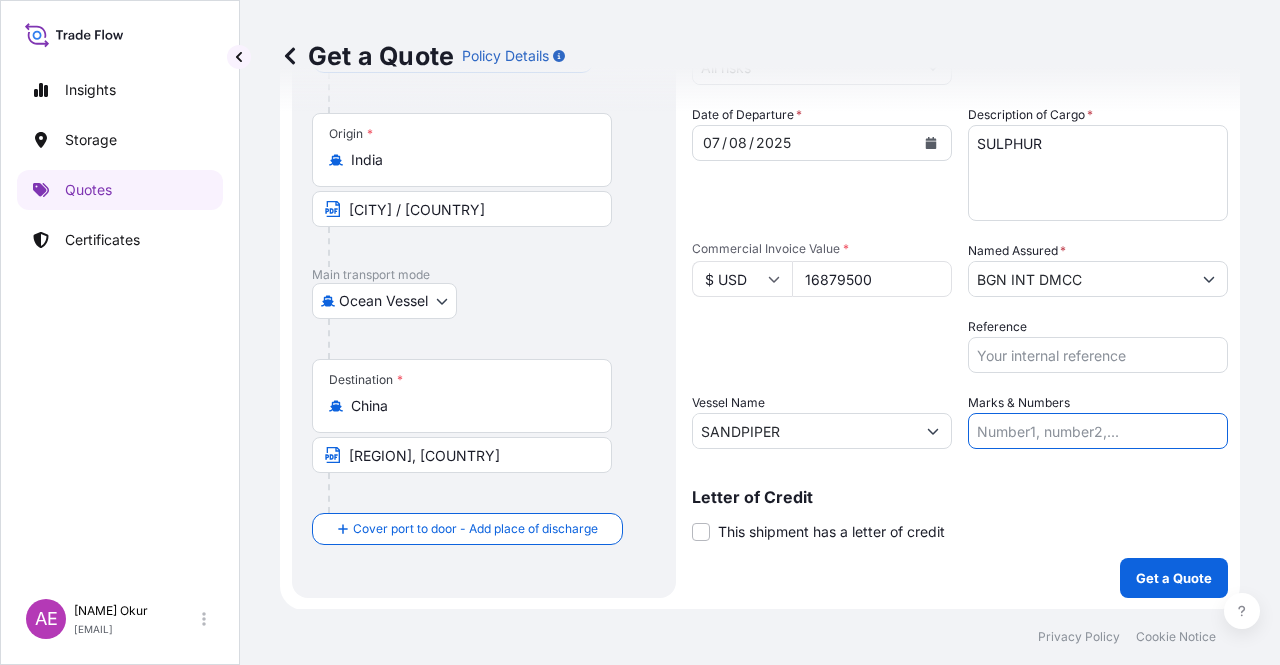 click on "Marks & Numbers" at bounding box center (1098, 431) 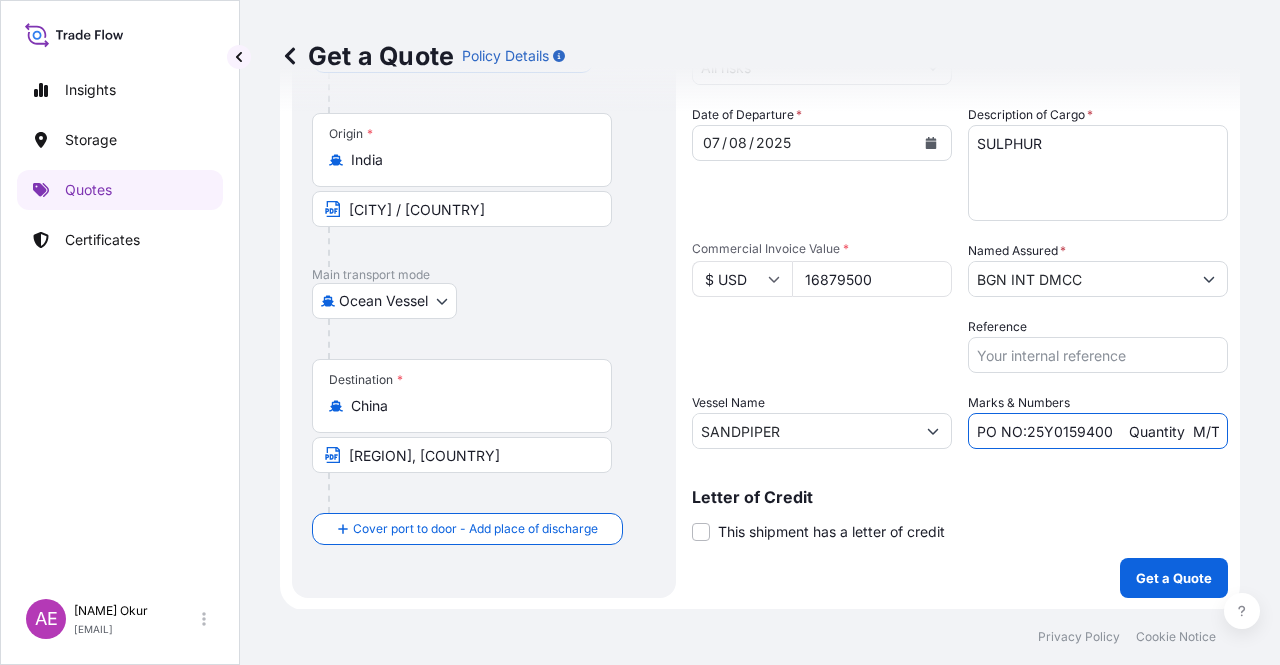 drag, startPoint x: 1019, startPoint y: 429, endPoint x: 1101, endPoint y: 432, distance: 82.05486 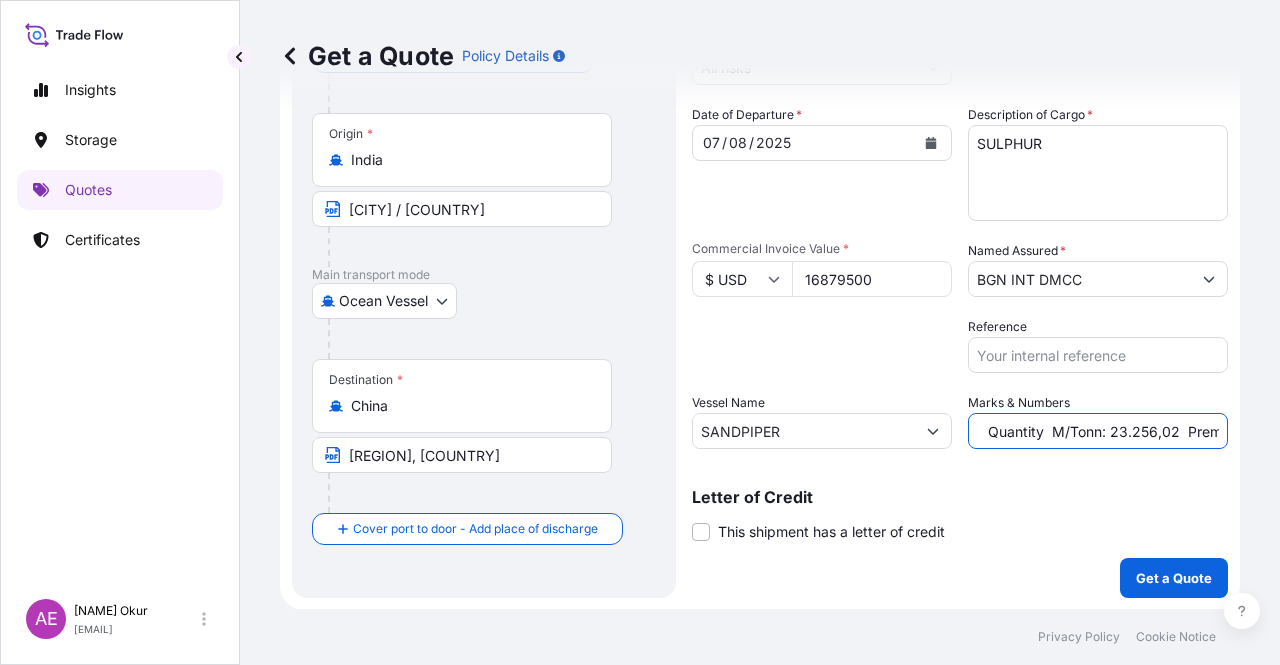 scroll, scrollTop: 0, scrollLeft: 256, axis: horizontal 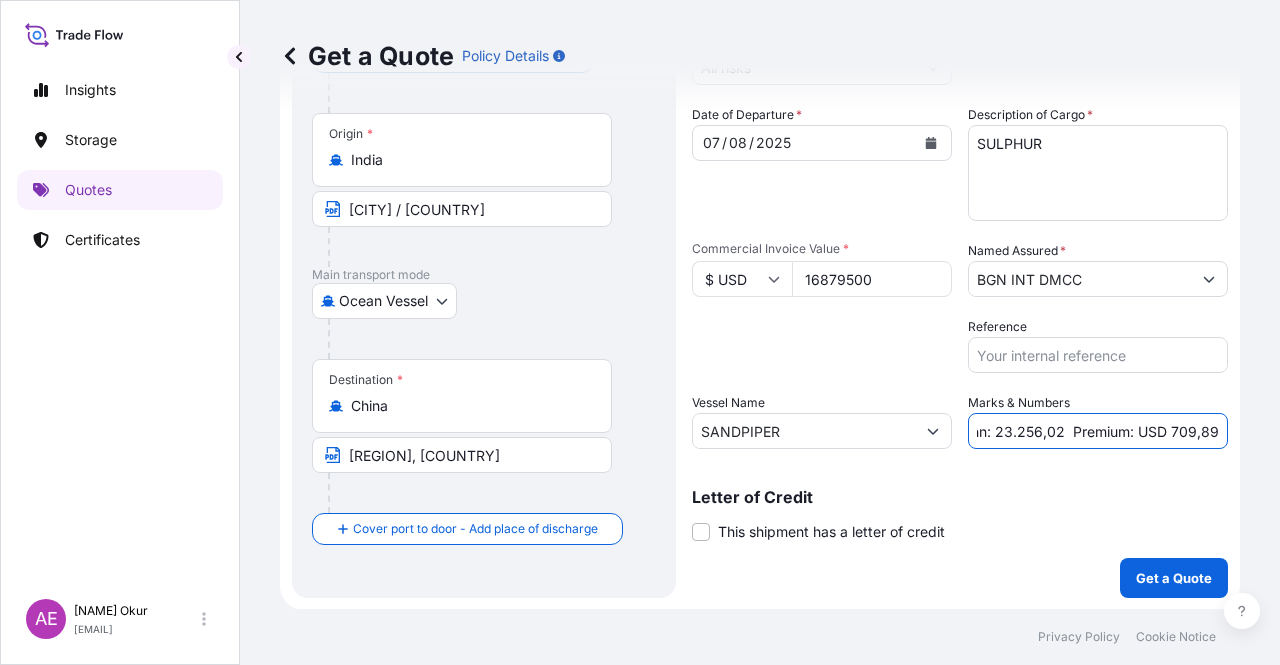 drag, startPoint x: 1146, startPoint y: 427, endPoint x: 1204, endPoint y: 431, distance: 58.137768 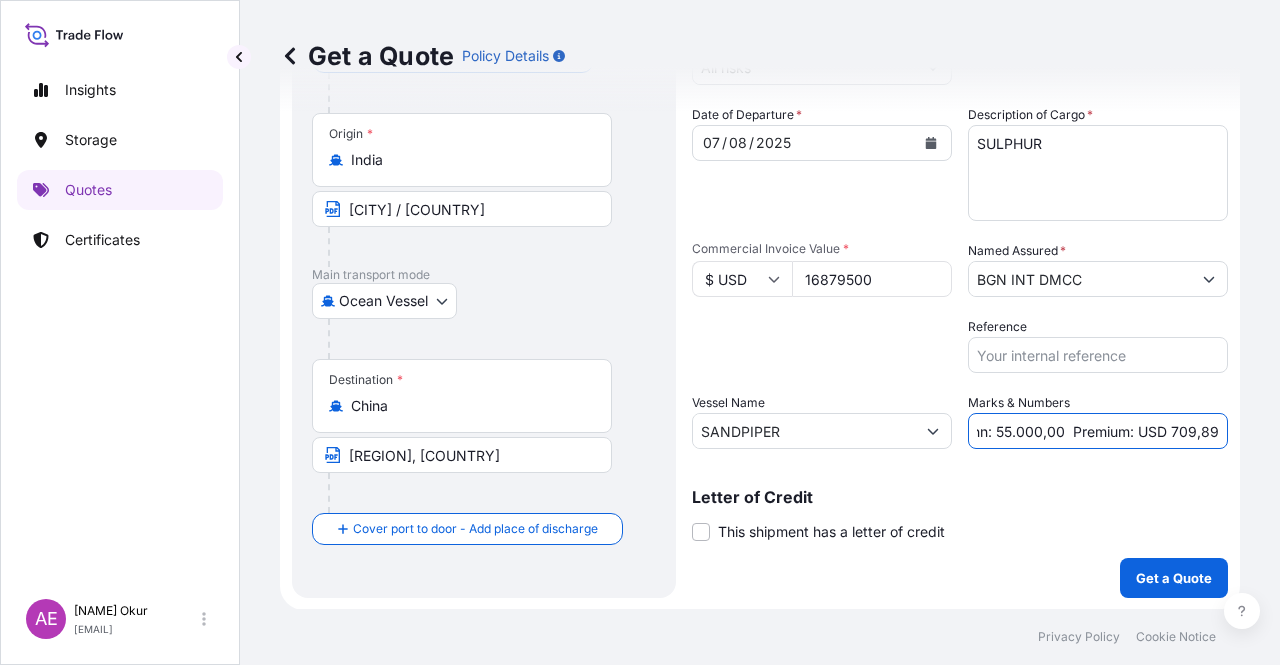 scroll, scrollTop: 0, scrollLeft: 0, axis: both 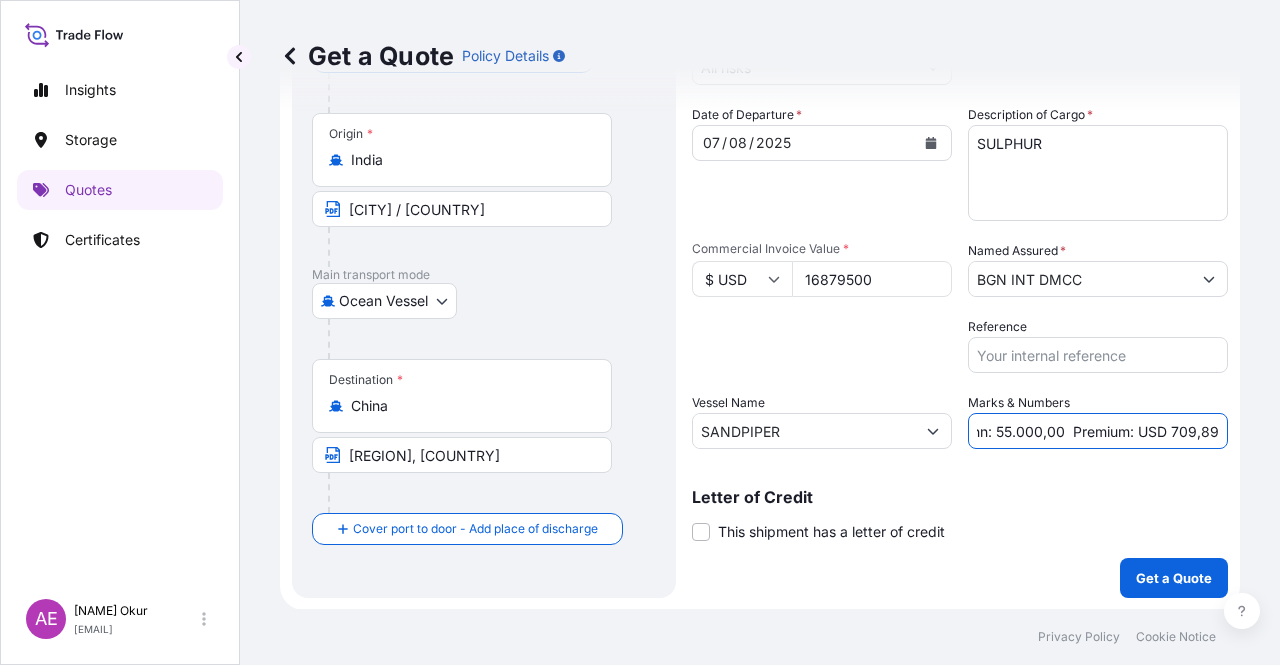click on "Origin * [COUNTRY] [REGION] Cover port to door - Add place of discharge Road / Inland Road / Inland Place of Discharge Shipment Details Coverage Type * All risks Date of Departure * 07 / 08 / 2025 Cargo Category * LPG, Crude Oil, Utility Fuel, Mid Distillates and Specialities, Fertilisers Description of Cargo * SULPHUR Commercial Invoice Value   * $ USD 16879500 Named Assured * BGN INT DMCC Packing Category Type to search a container mode Please select a primary mode of transportation first. Reference Vessel Name SANDPIPER Marks & Numbers PO NO:25Y0174400    Quantity  M/Tonn: 55.000,00  Premium: USD 709,89 Letter of Credit This shipment has a letter of credit Letter of credit * Letter of credit may not exceed 12000 characters Get a Quote" at bounding box center (760, 304) 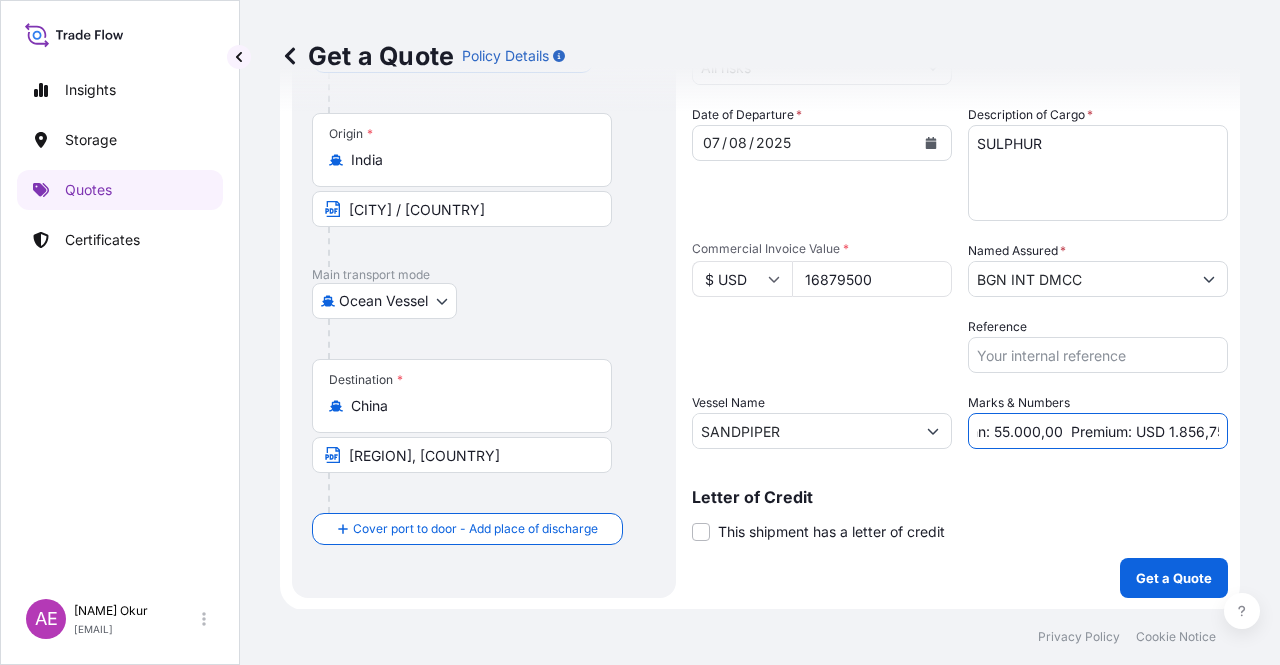 scroll, scrollTop: 0, scrollLeft: 264, axis: horizontal 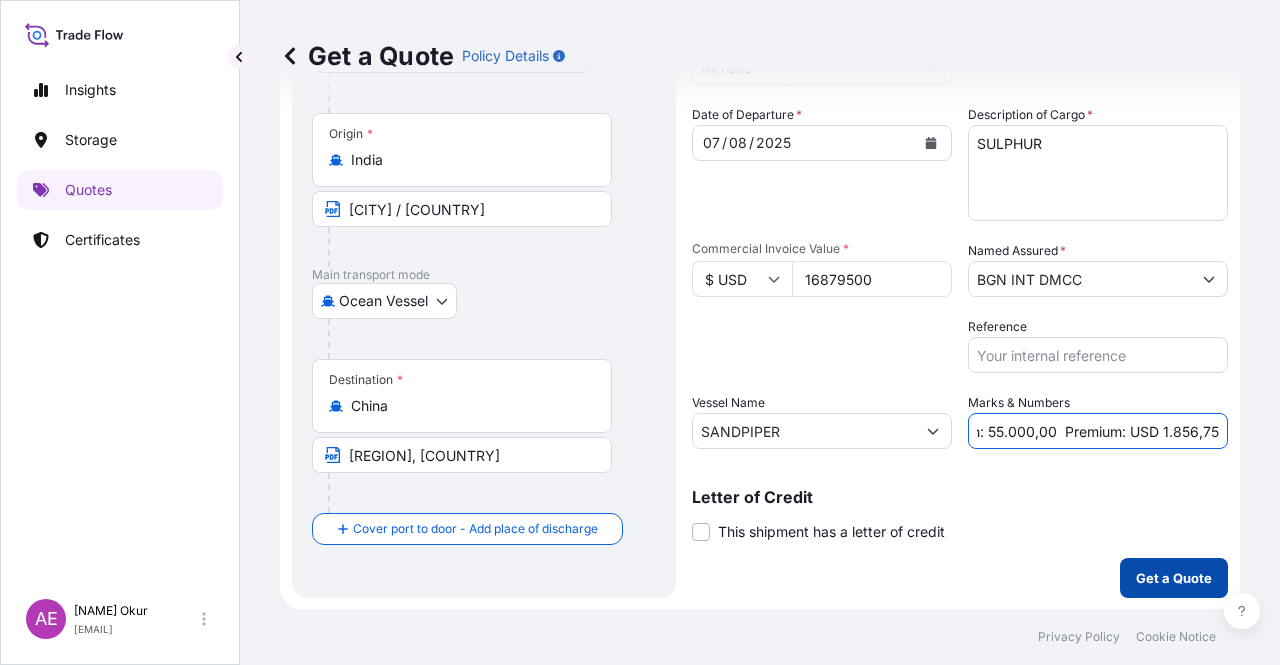 type on "PO NO:25Y0174400    Quantity  M/Tonn: 55.000,00  Premium: USD 1.856,75" 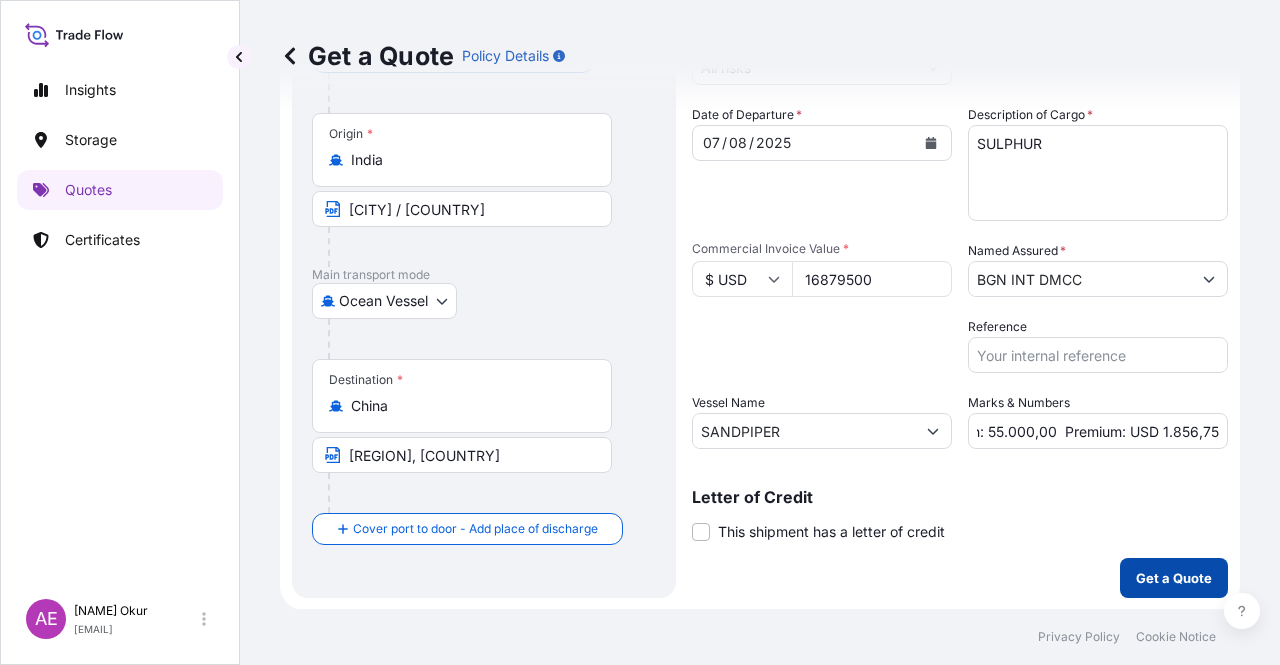 click on "Get a Quote" at bounding box center (1174, 578) 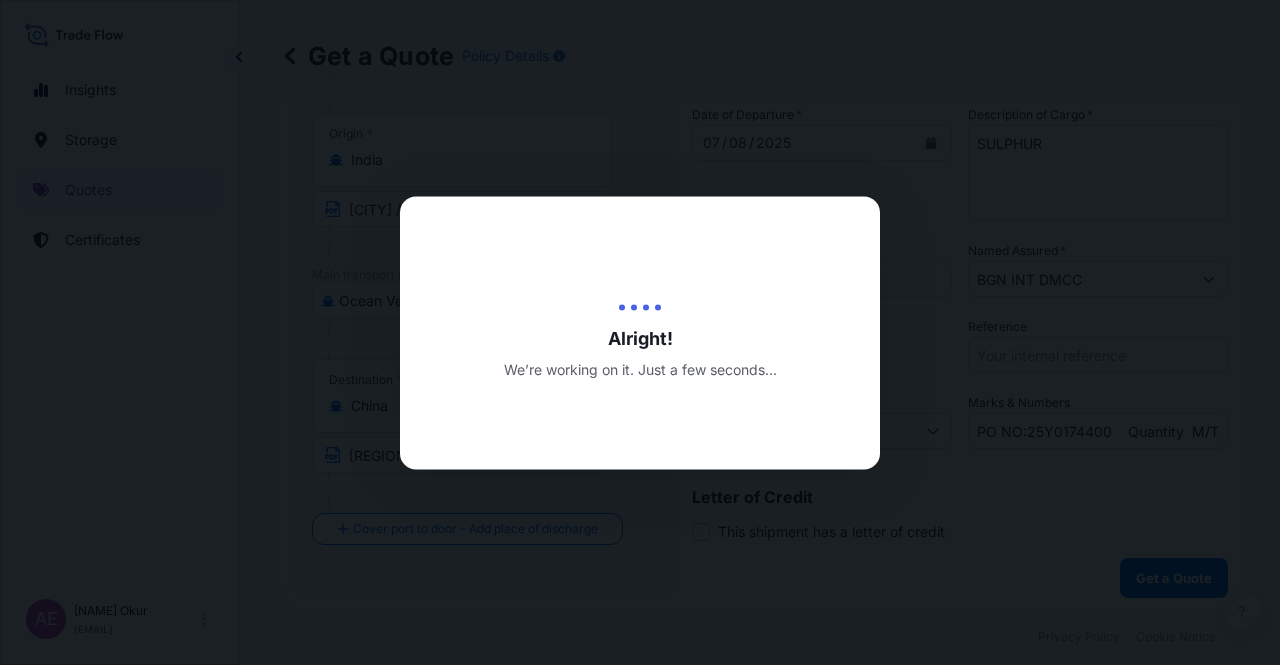 scroll, scrollTop: 0, scrollLeft: 0, axis: both 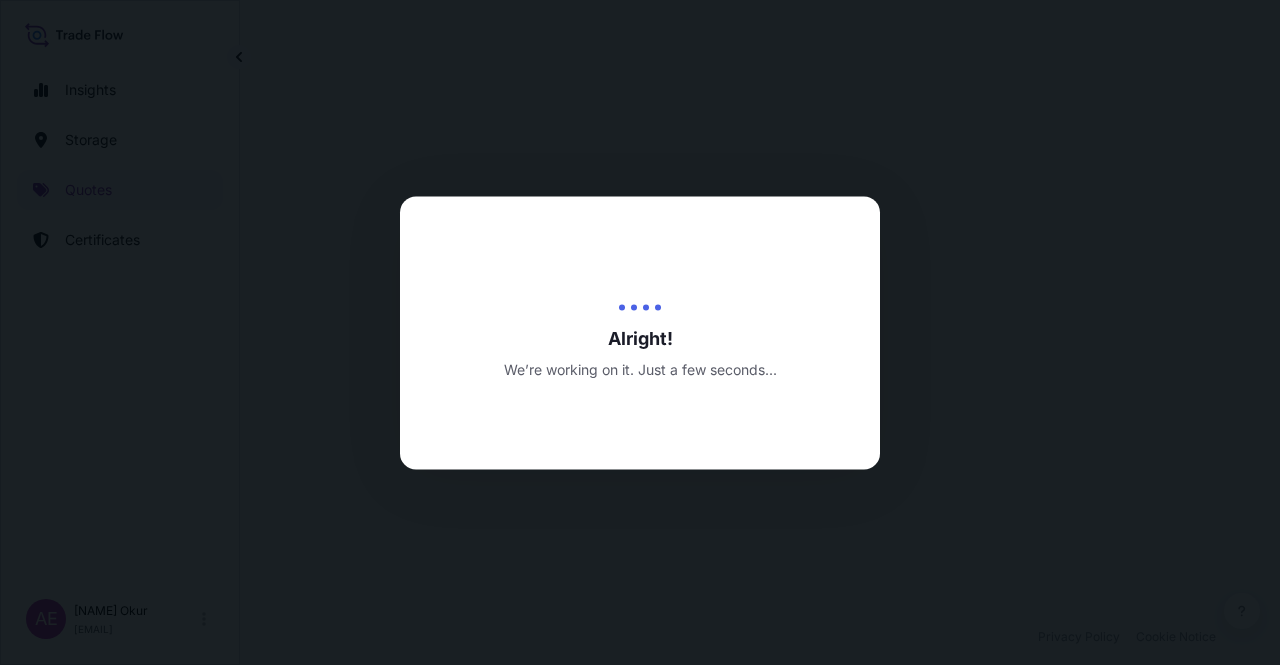 select on "Ocean Vessel" 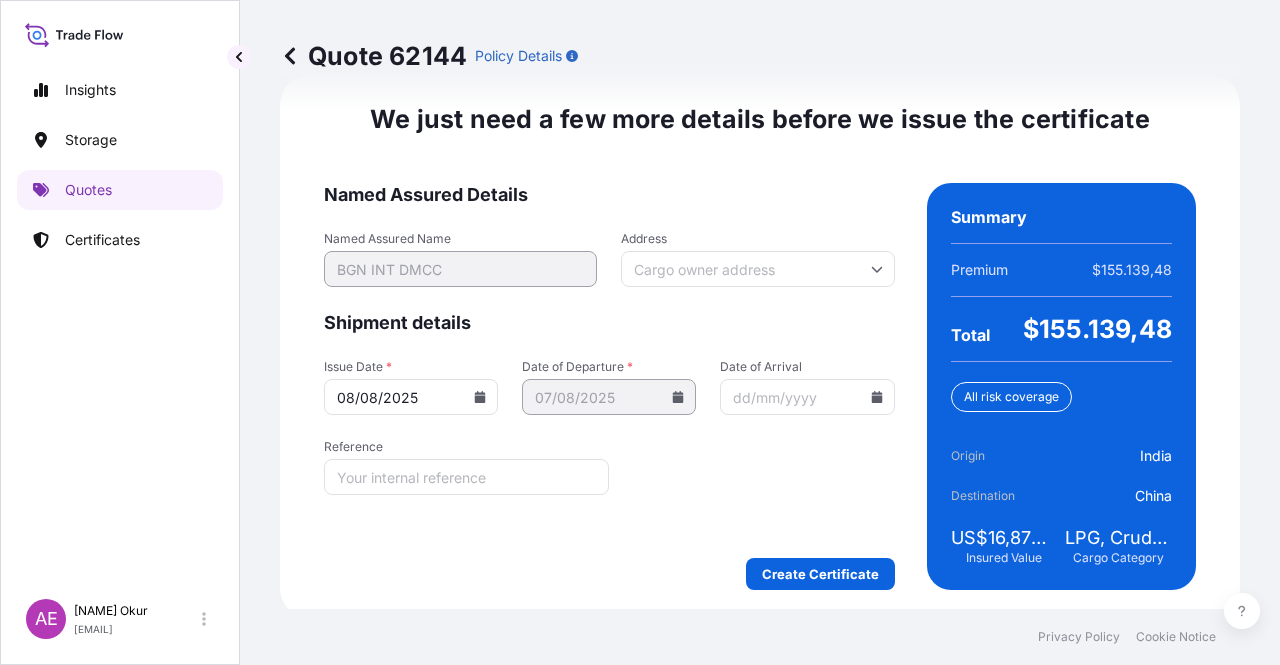 scroll, scrollTop: 2516, scrollLeft: 0, axis: vertical 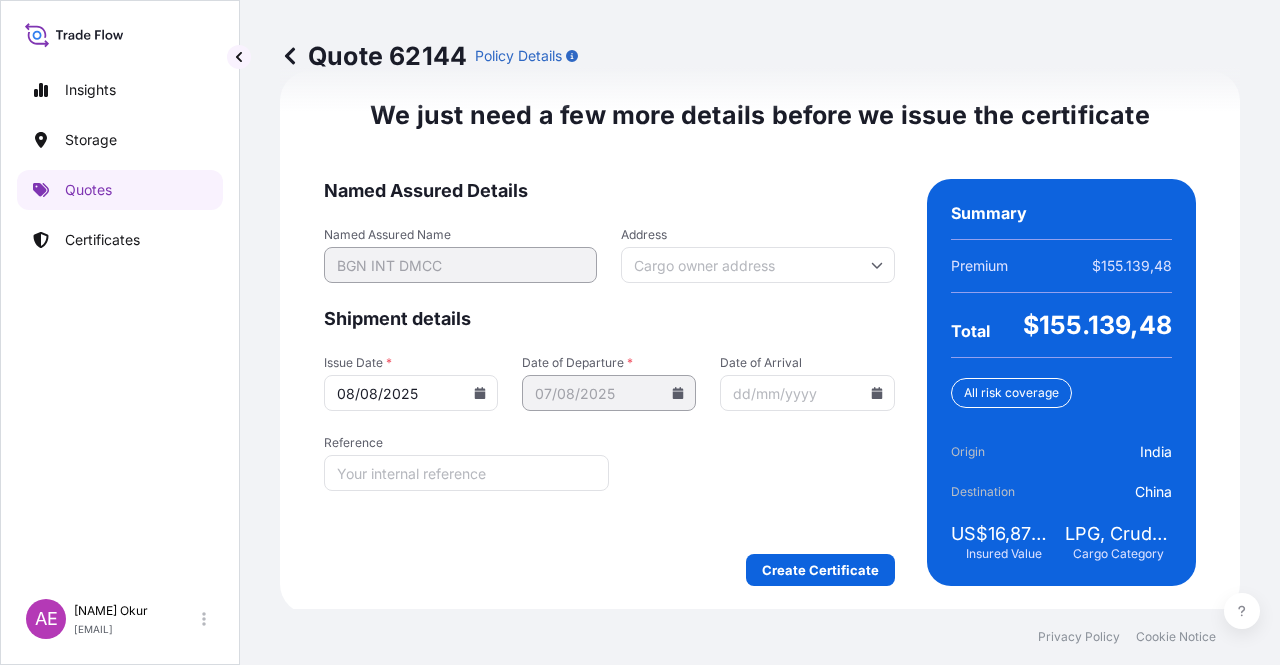 click on "Named Assured Details Named Assured Name   BGN INT DMCC Address   Shipment details Issue Date   * 08/08/2025 Date of Departure   * 07/08/2025 Date of Arrival   Reference   Create Certificate" at bounding box center [609, 382] 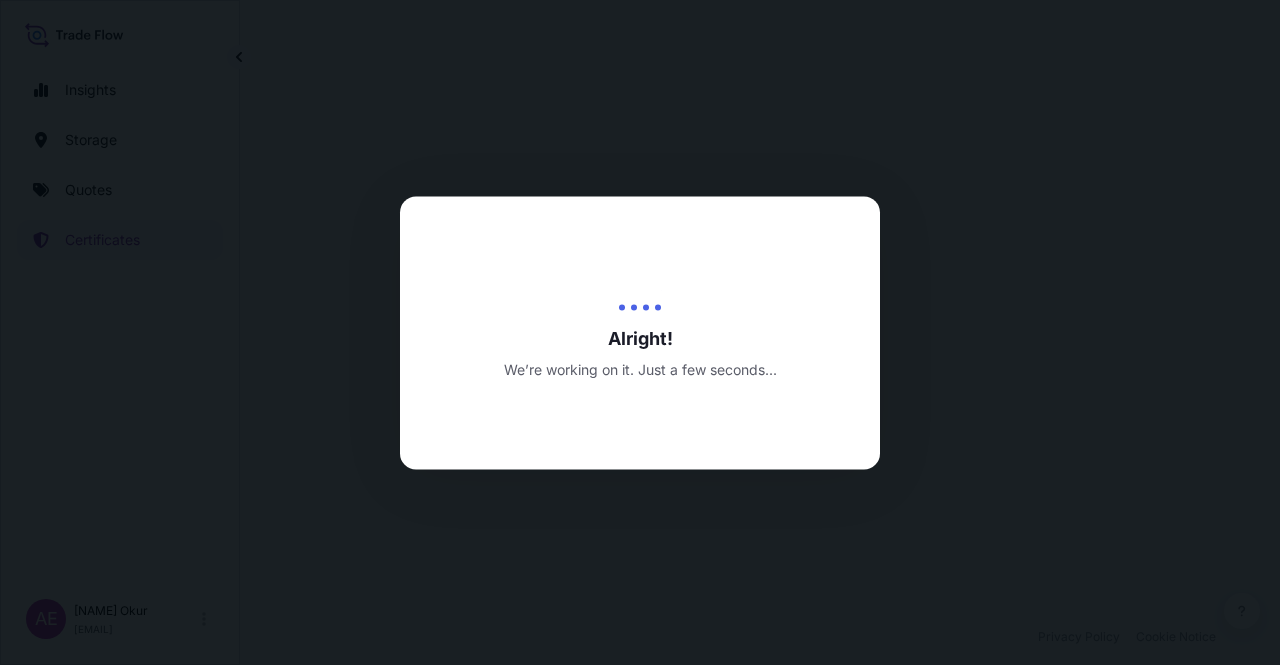scroll, scrollTop: 0, scrollLeft: 0, axis: both 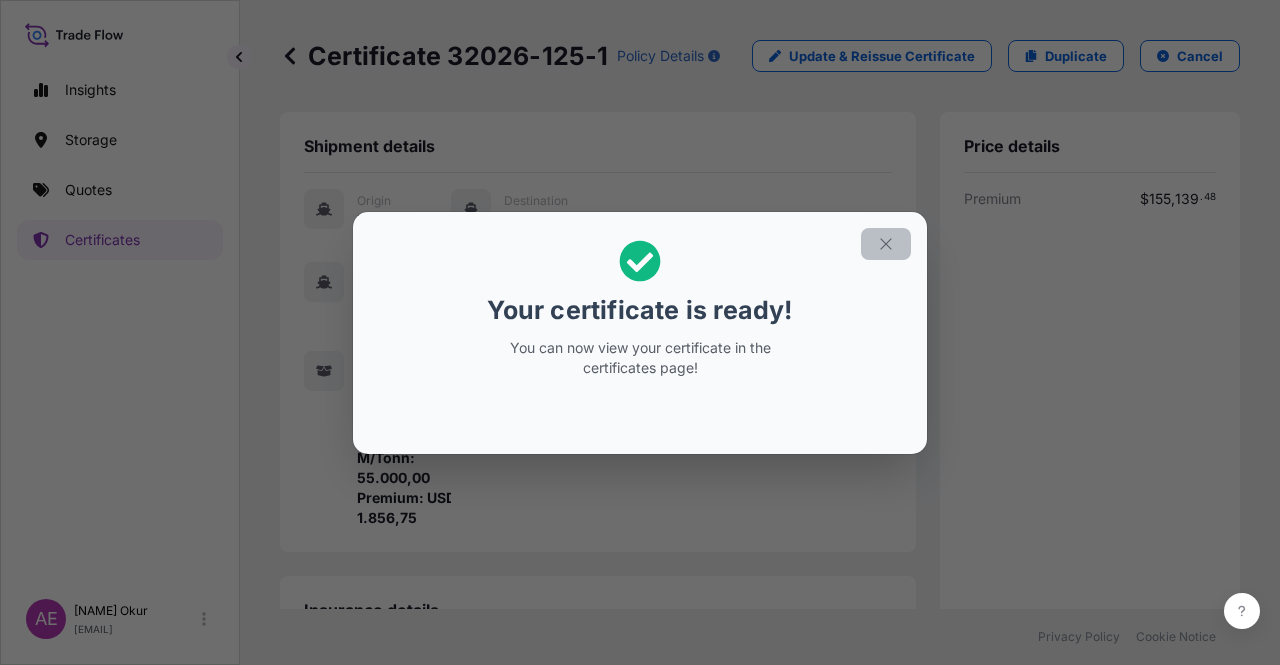 click 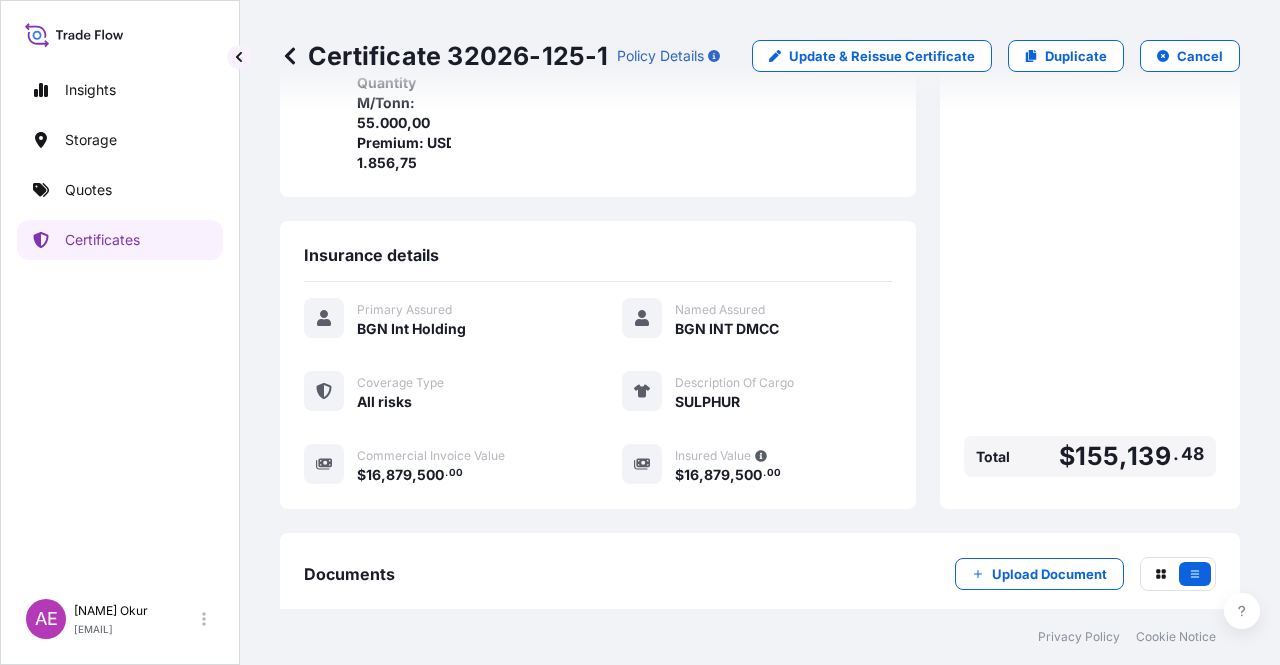 scroll, scrollTop: 480, scrollLeft: 0, axis: vertical 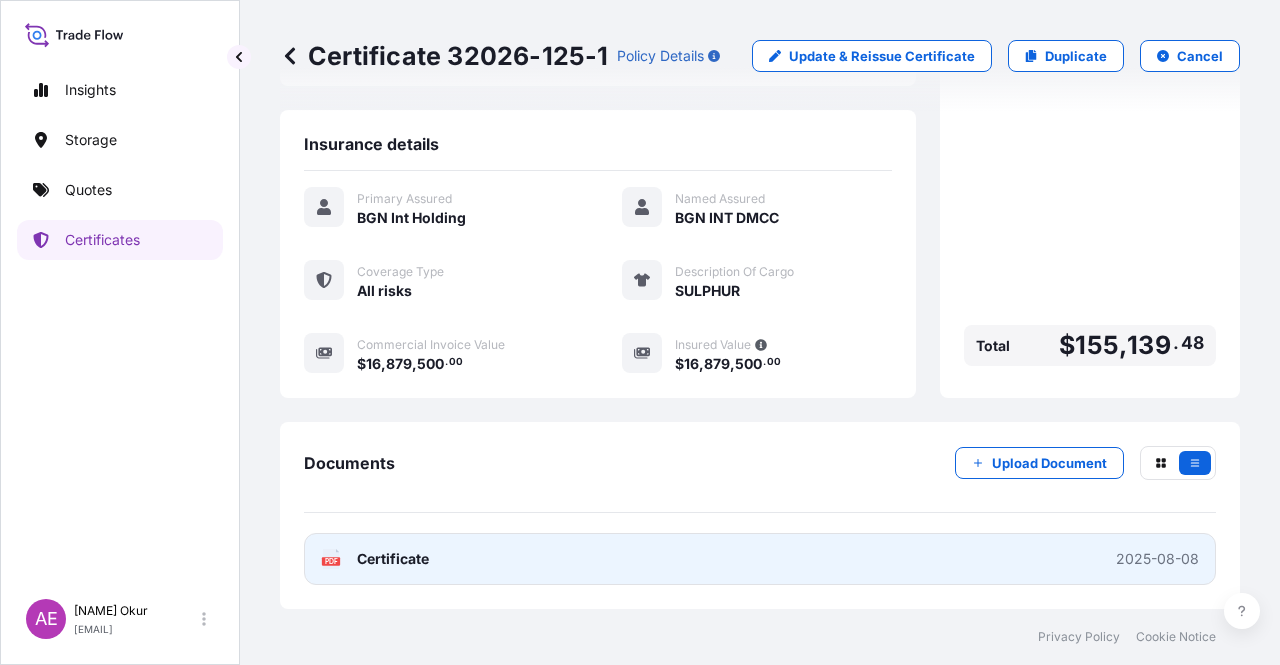 click on "PDF Certificate 2025-08-08" at bounding box center (760, 559) 